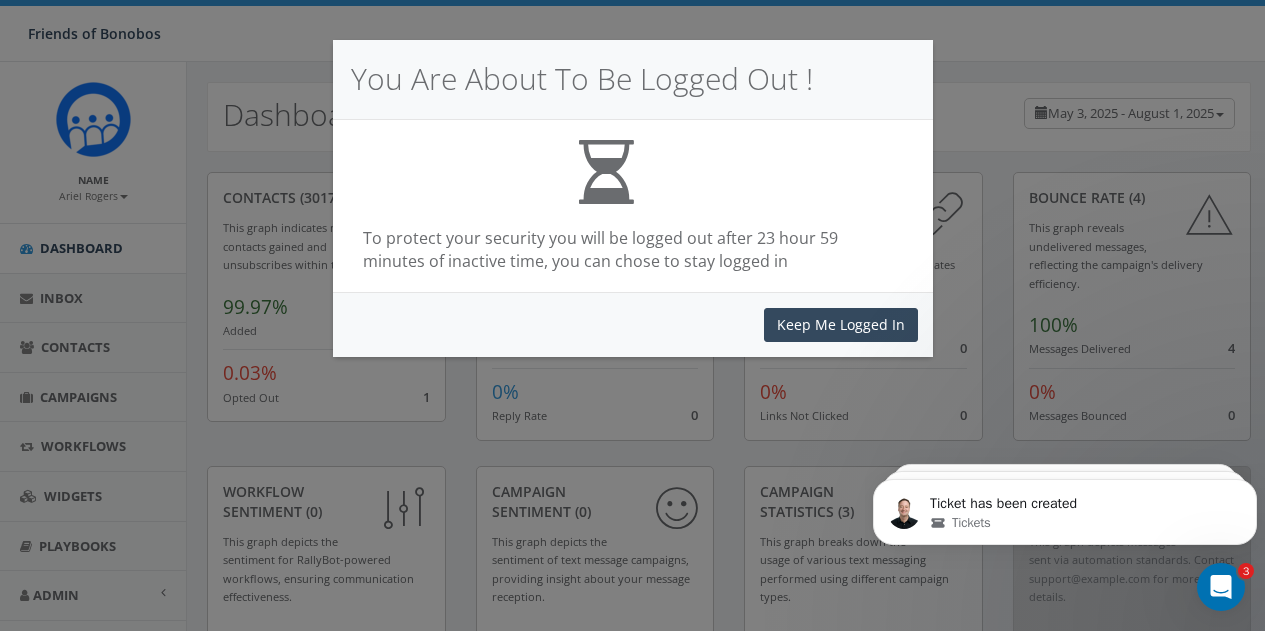 scroll, scrollTop: 0, scrollLeft: 0, axis: both 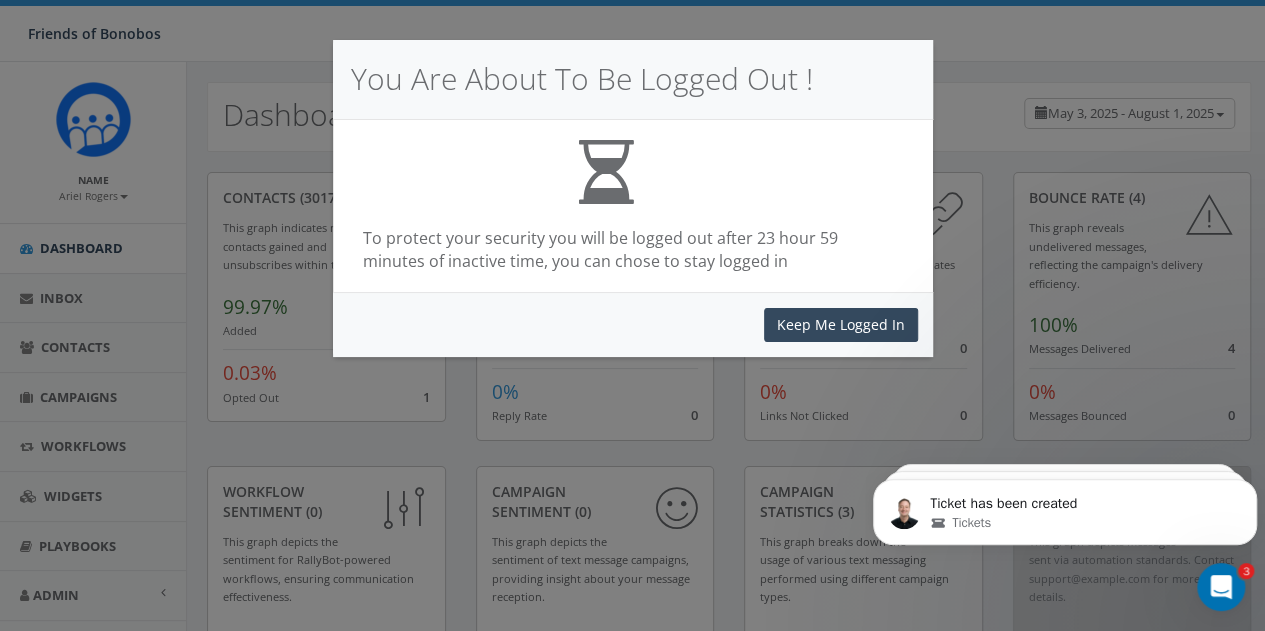 click 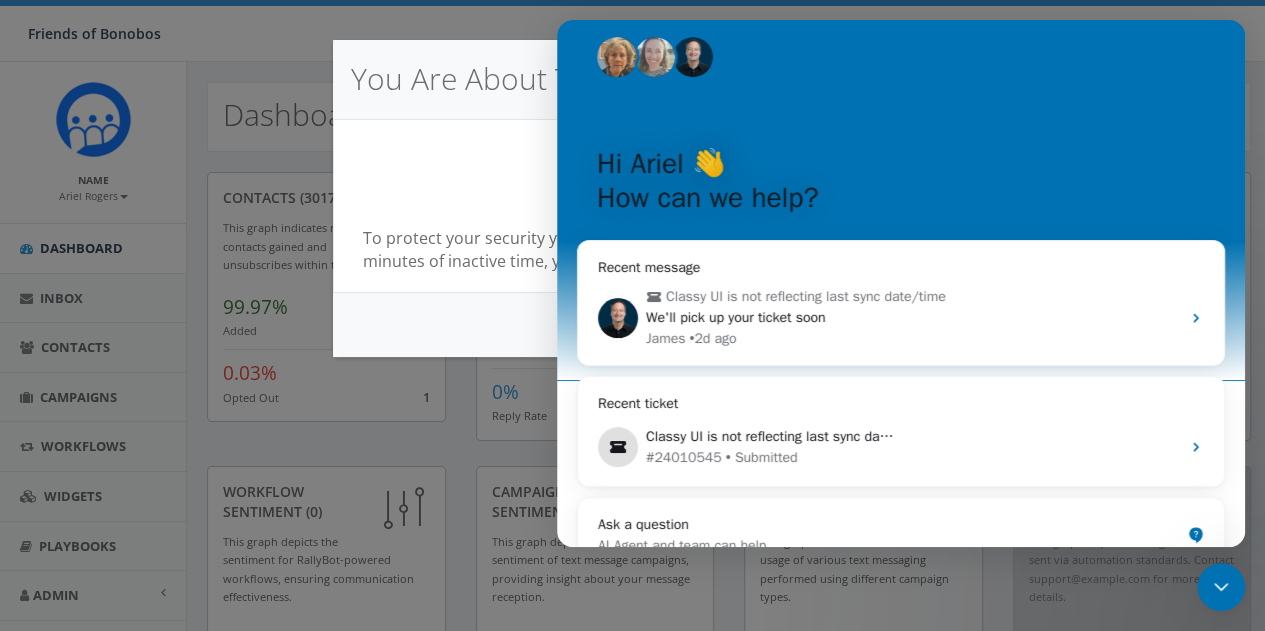 scroll, scrollTop: 0, scrollLeft: 0, axis: both 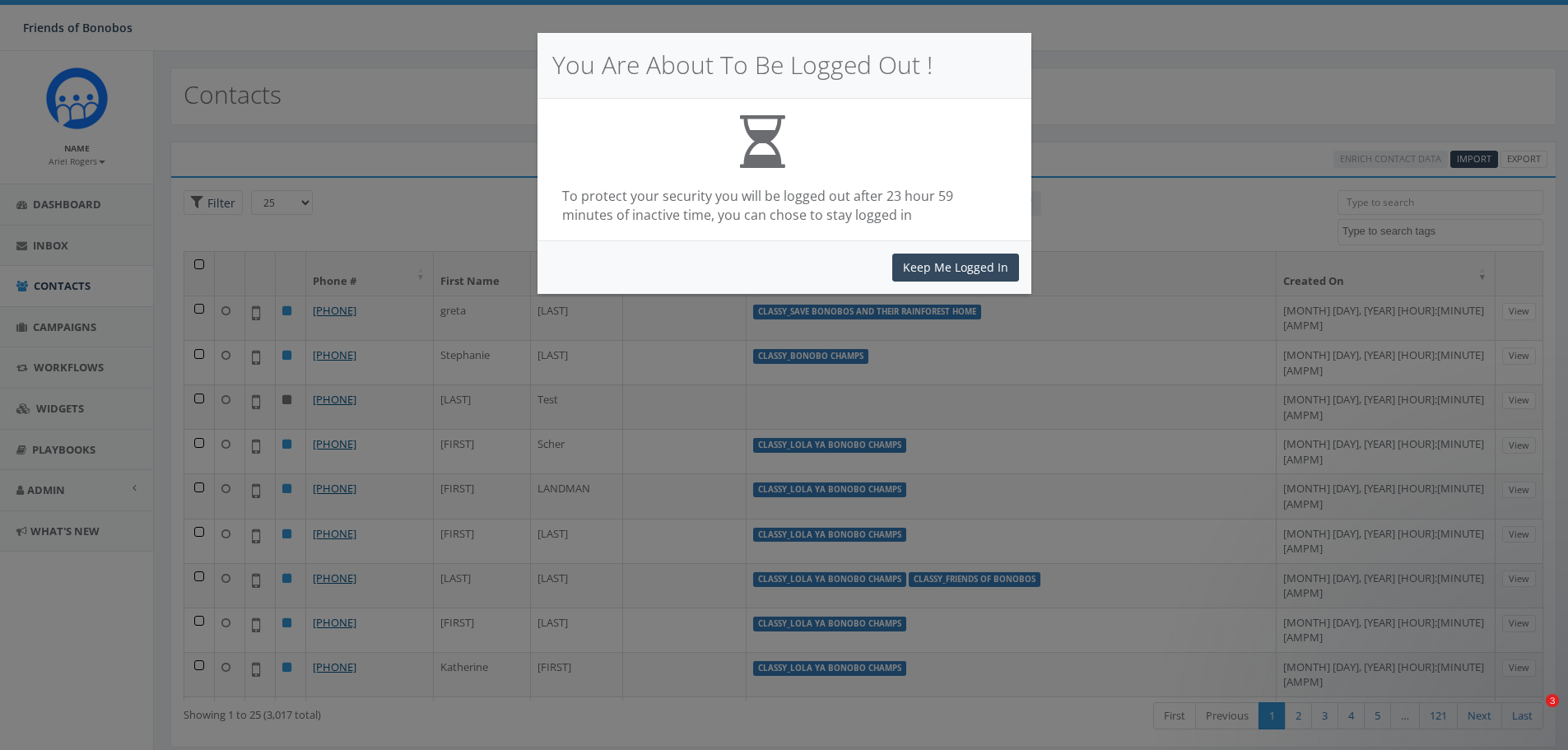 select 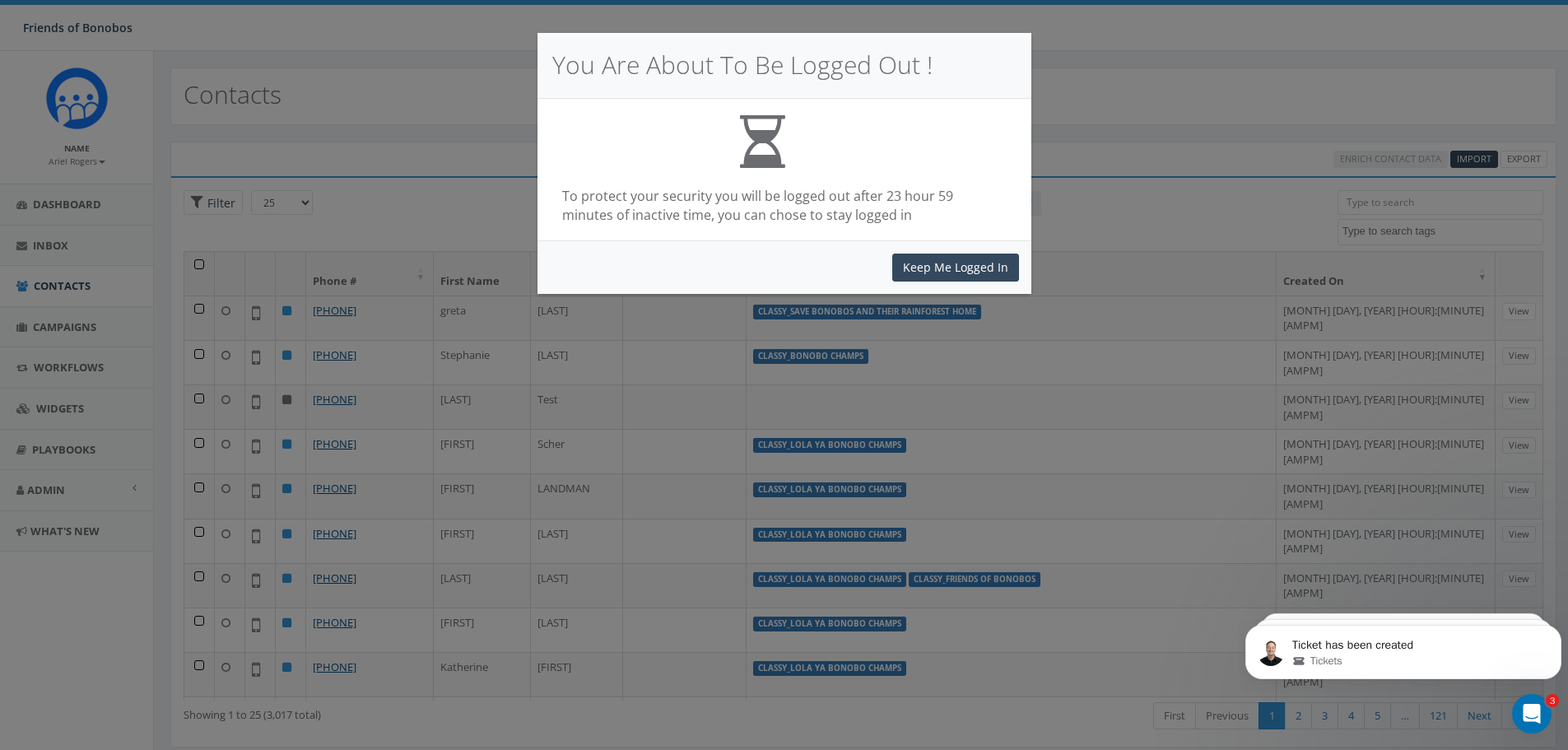 scroll, scrollTop: 0, scrollLeft: 0, axis: both 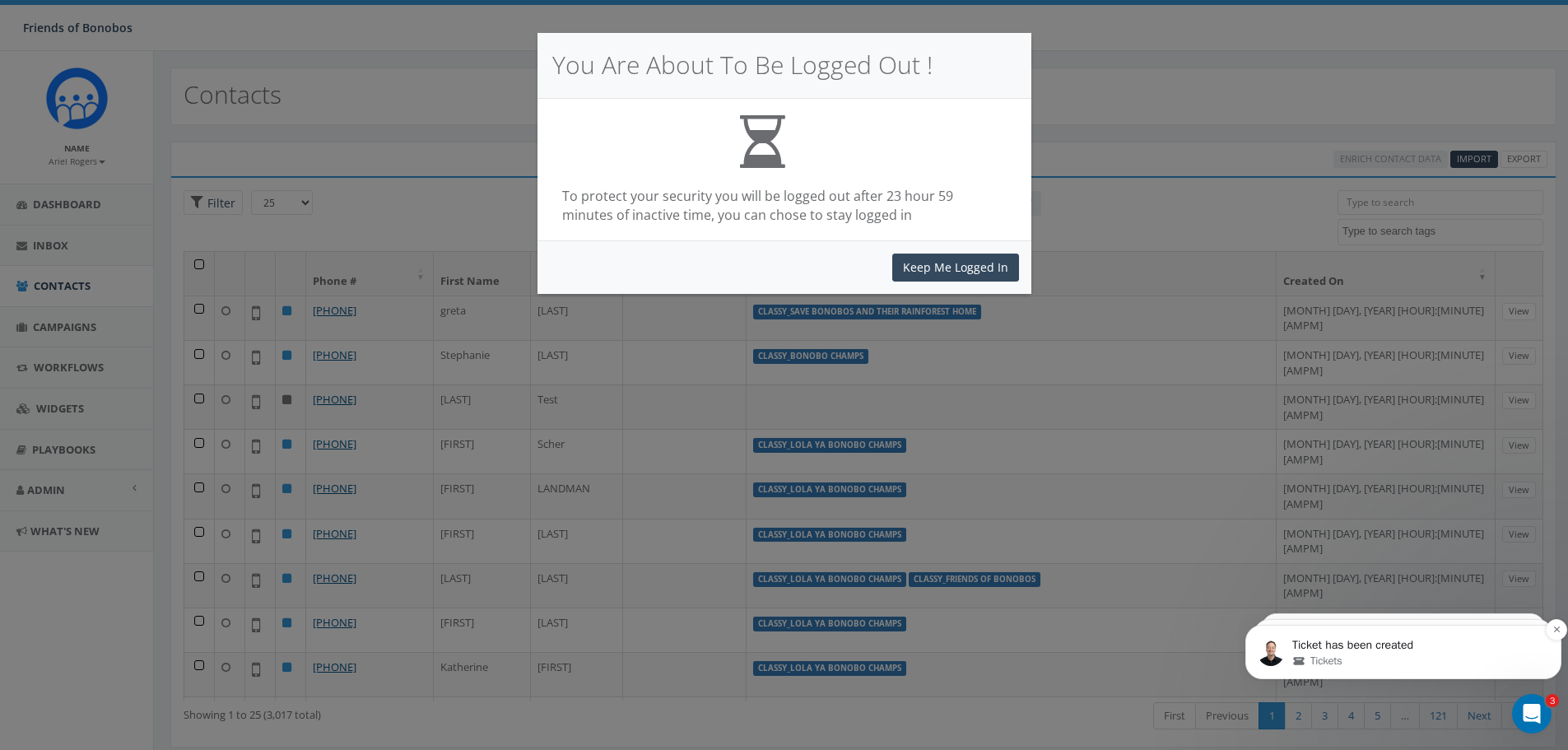 click on "Ticket has been created" at bounding box center [1417, 645] 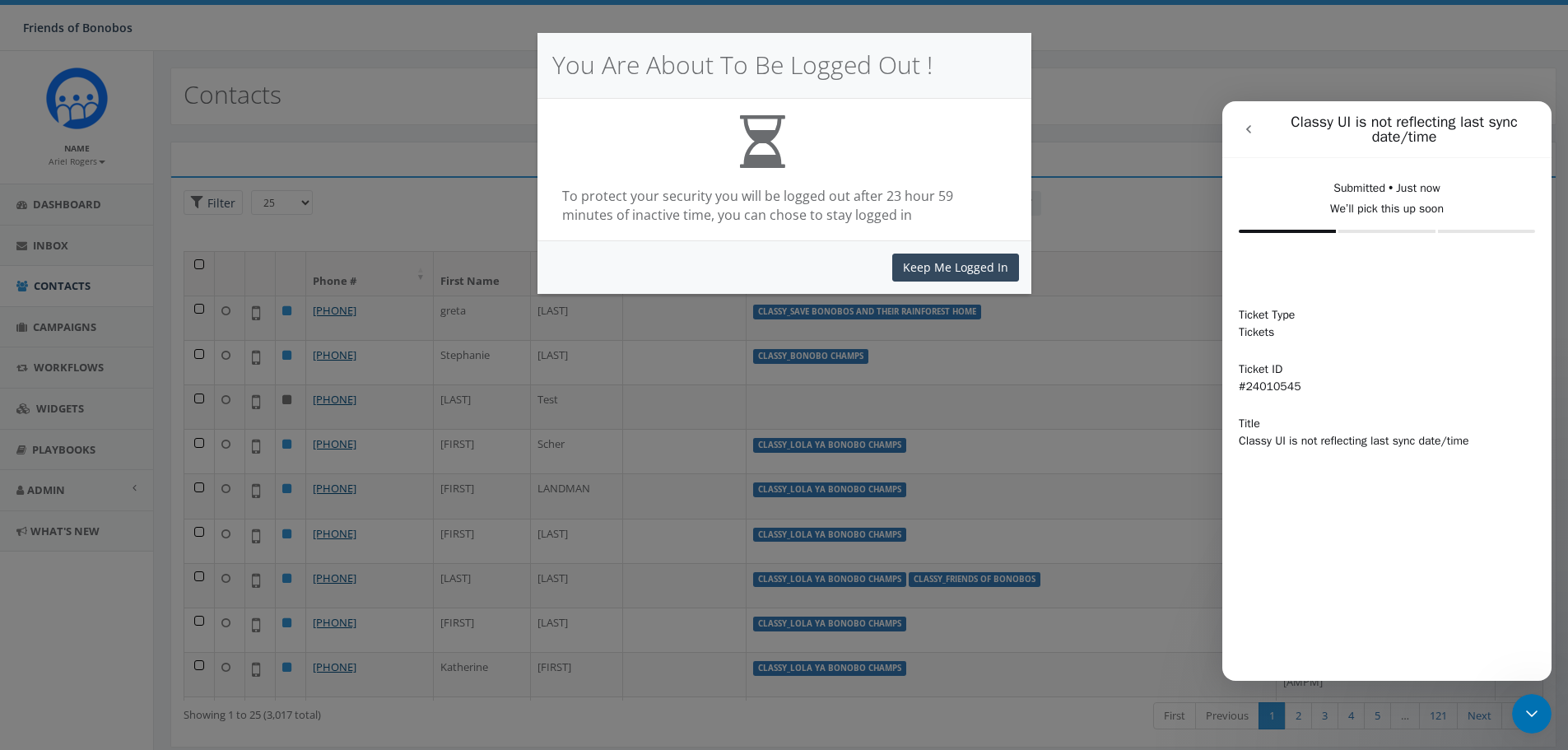 scroll, scrollTop: 0, scrollLeft: 0, axis: both 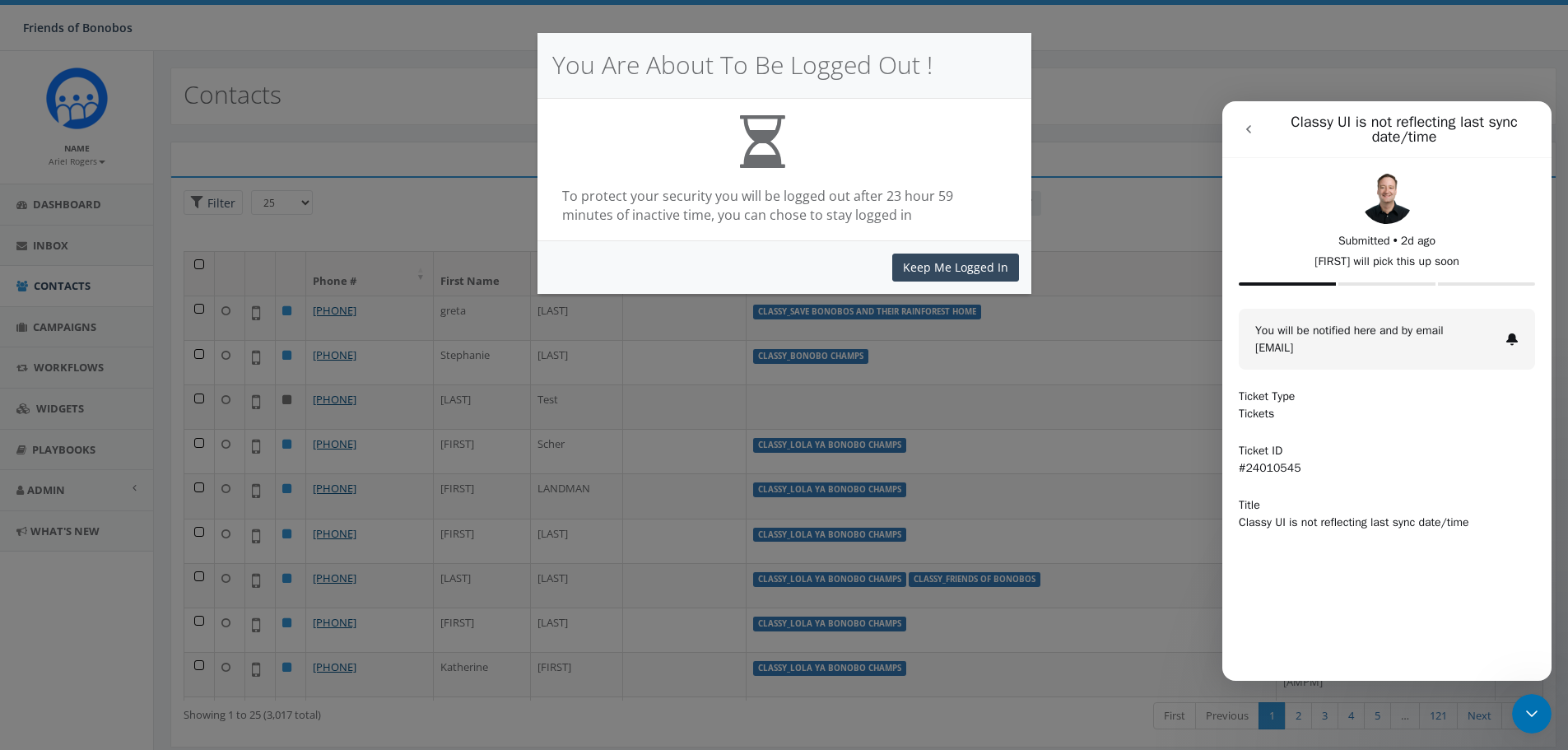 click 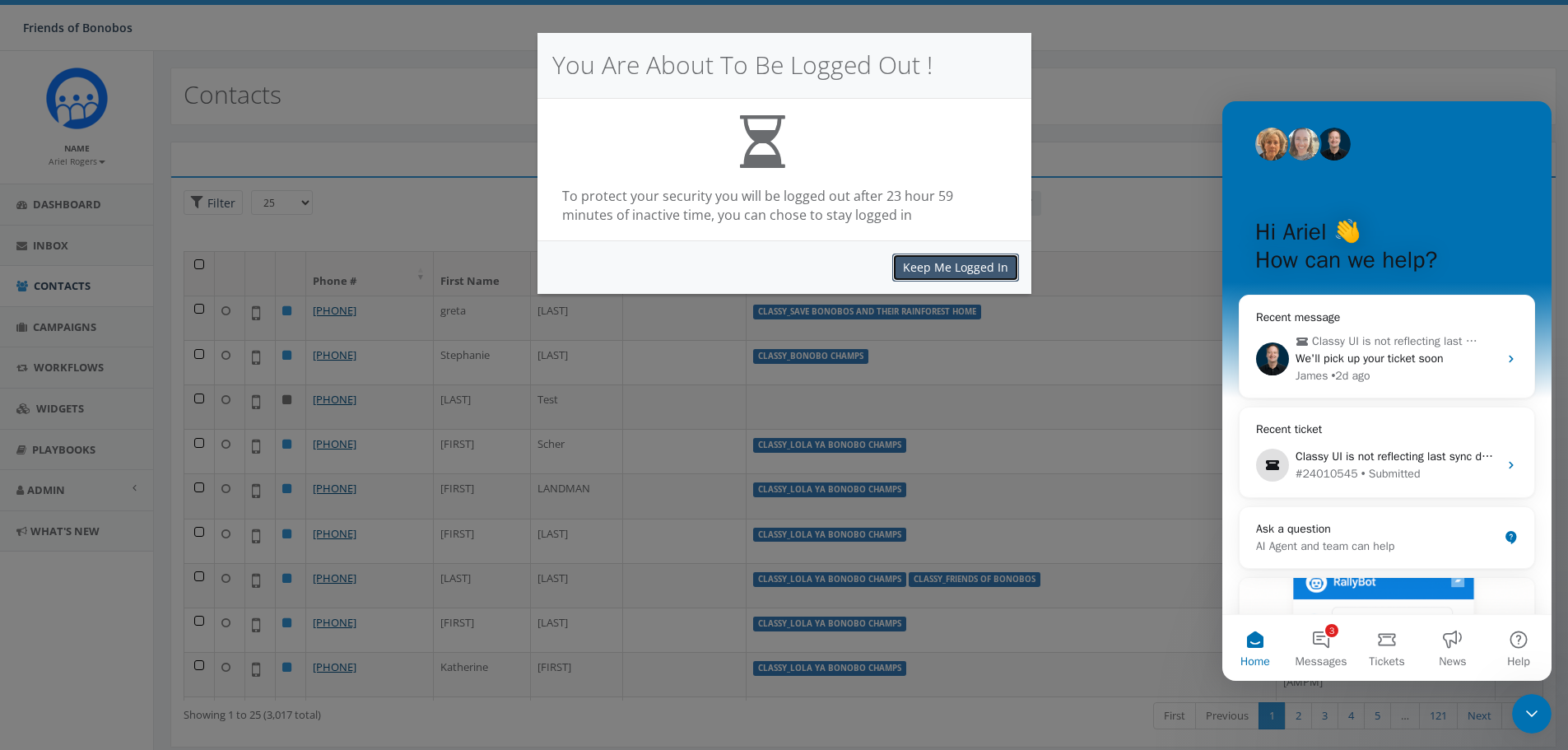 click on "Keep Me Logged In" at bounding box center (956, 268) 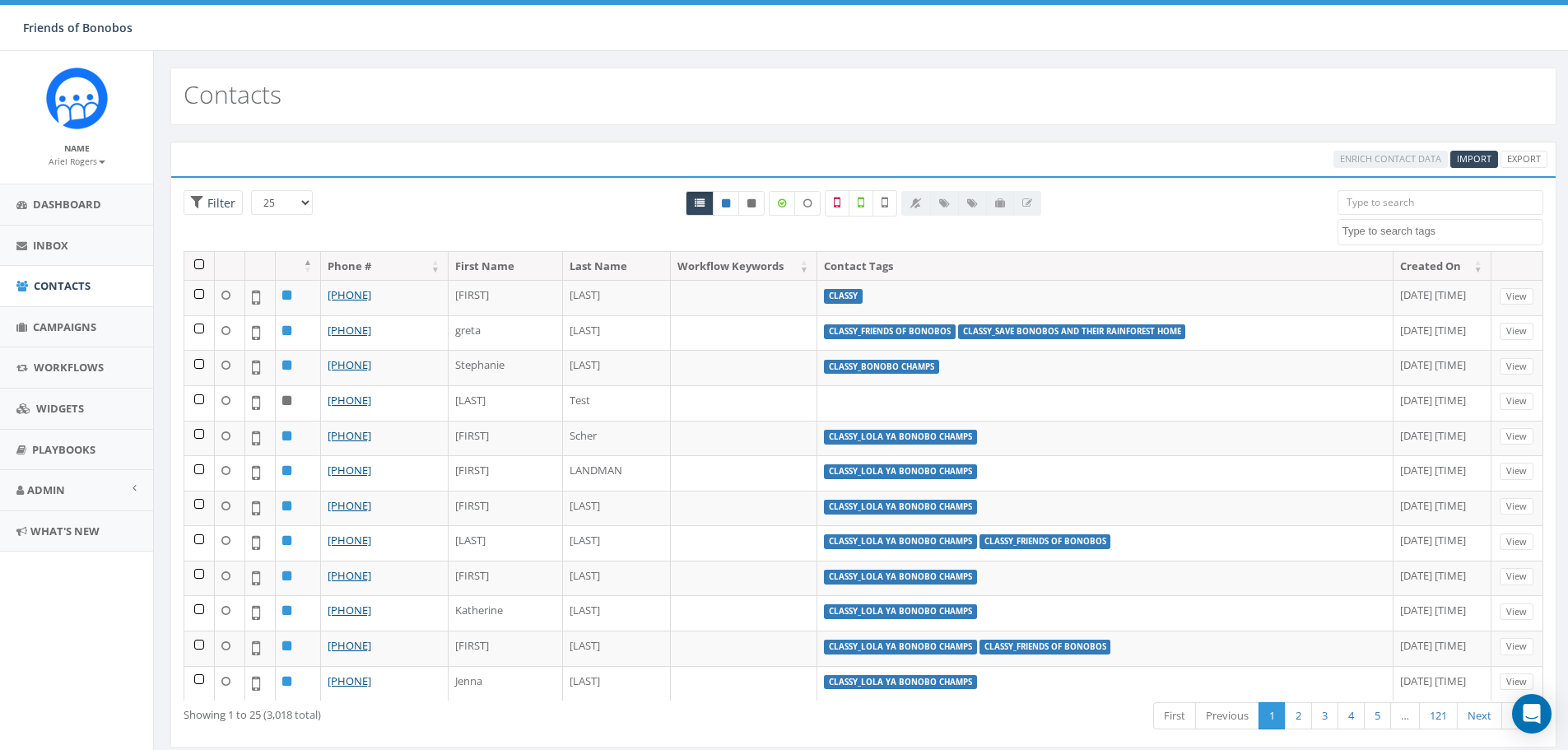 select 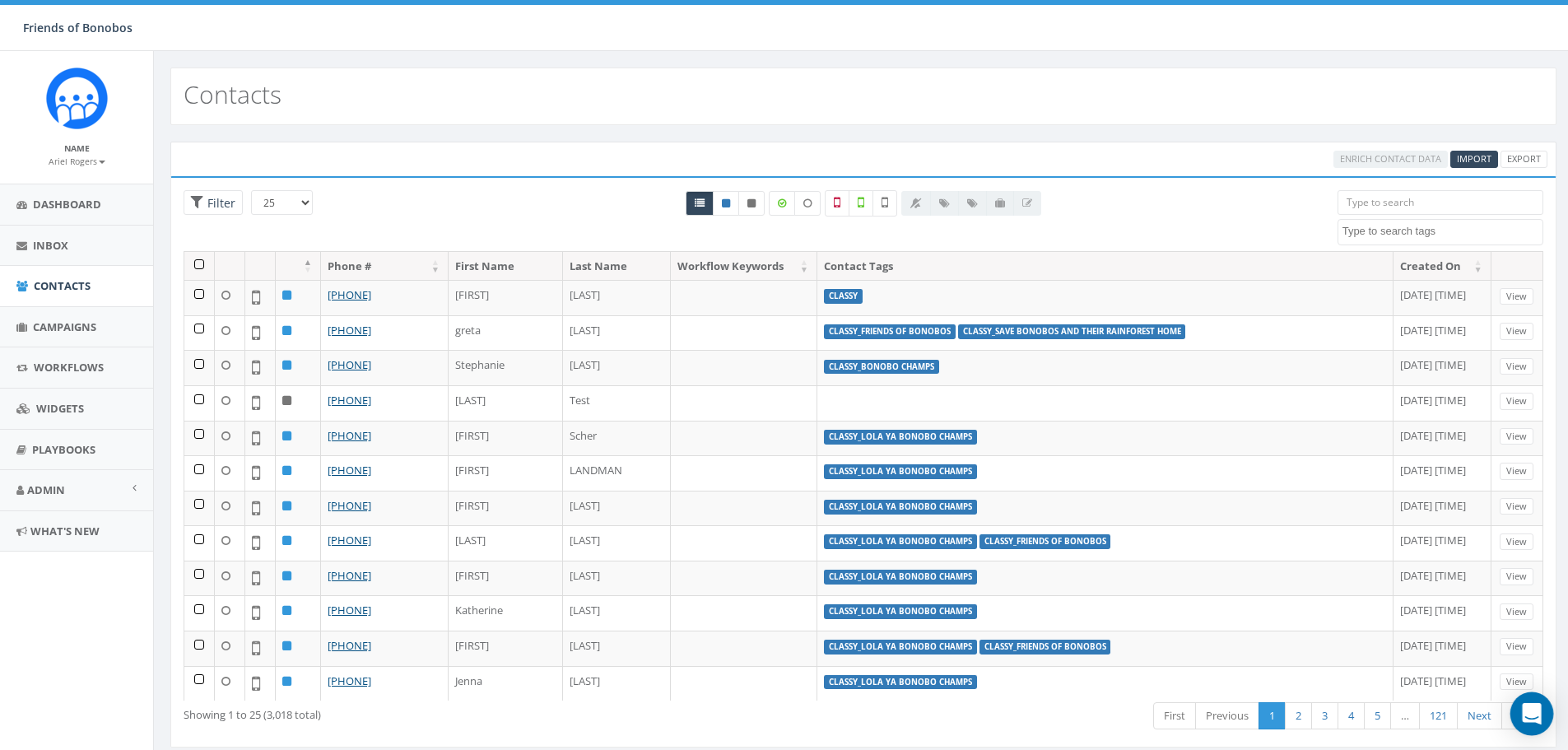 click 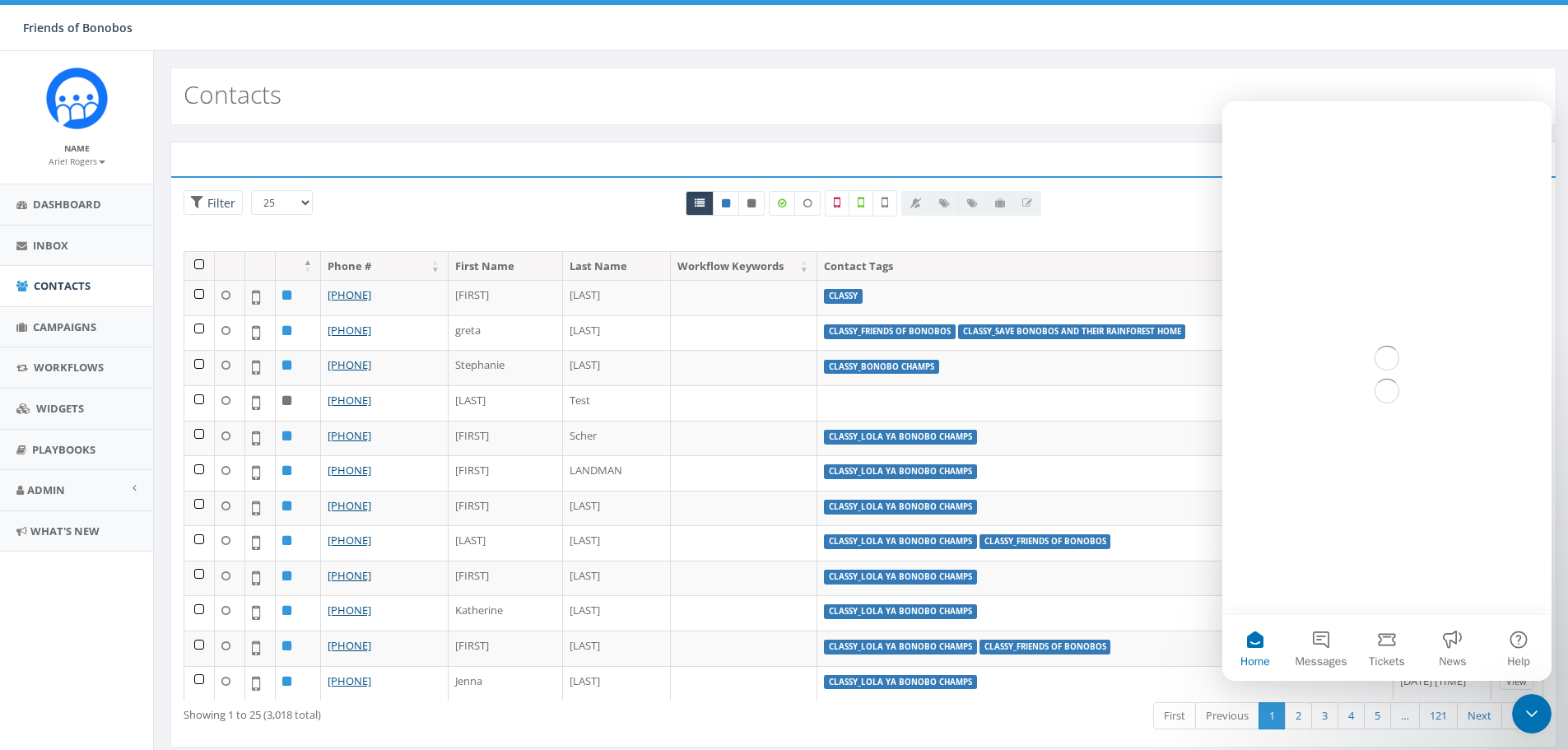 scroll, scrollTop: 0, scrollLeft: 0, axis: both 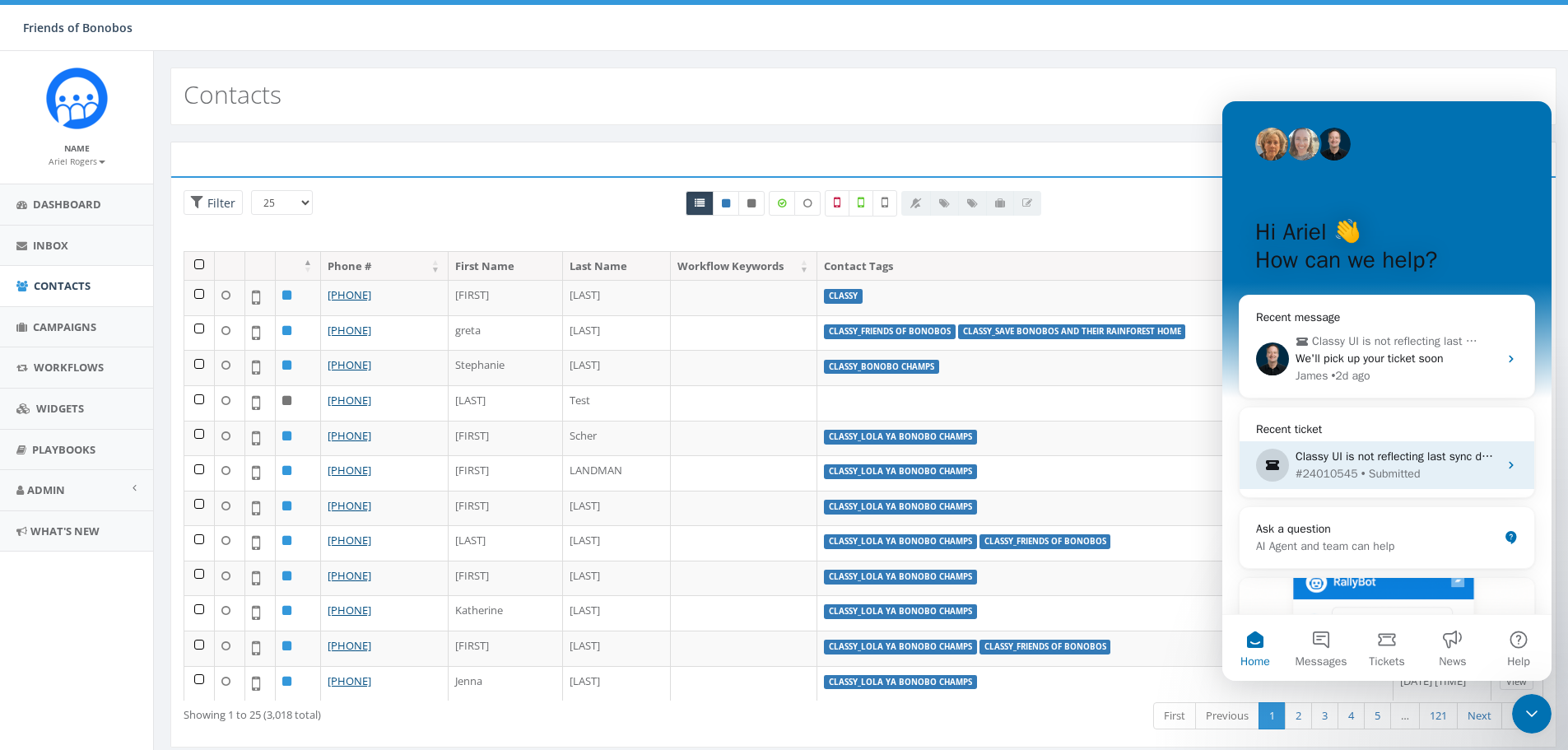 click on "#24010545 • Submitted" at bounding box center [1397, 473] 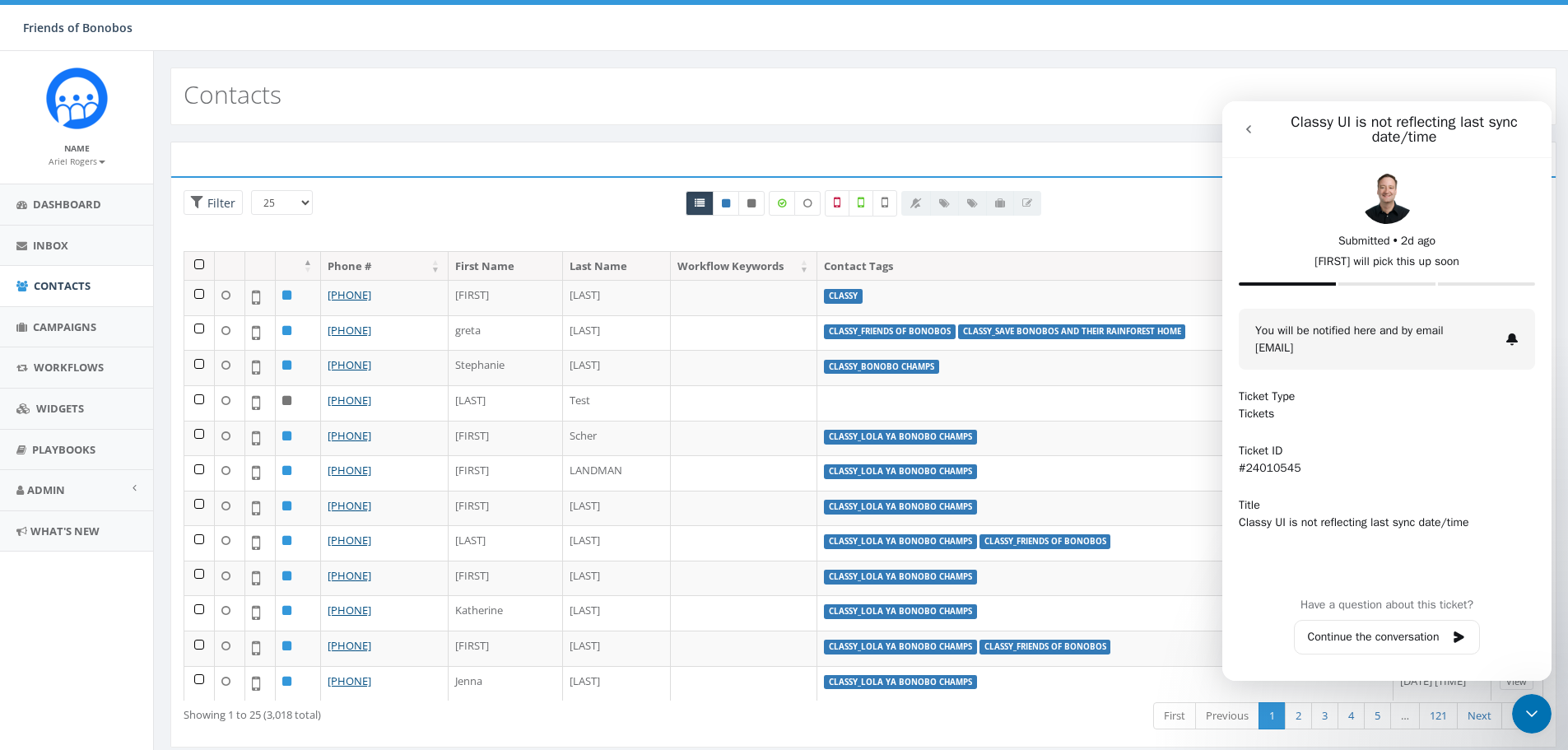 click at bounding box center [1249, 129] 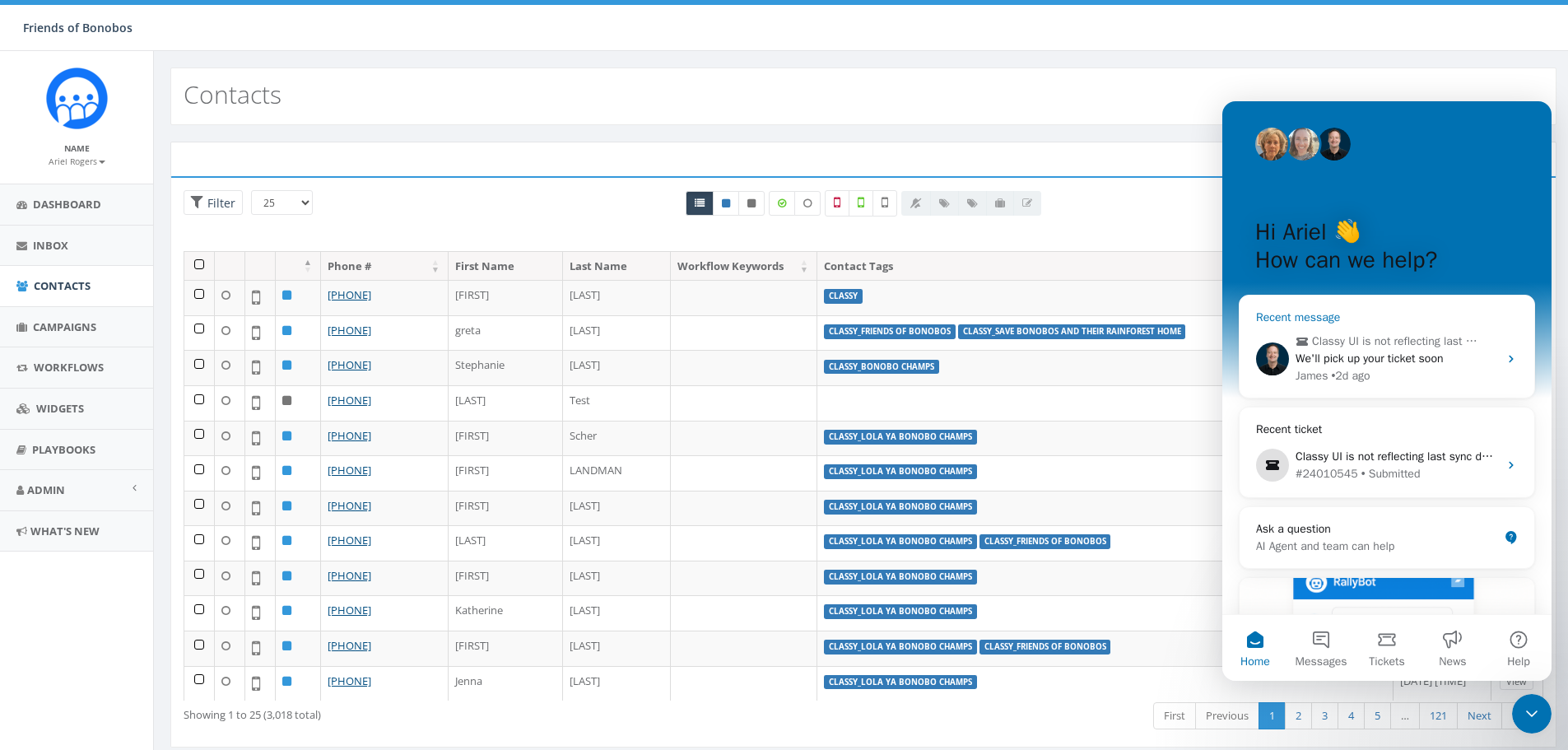 click on "We'll pick up your ticket soon" at bounding box center (1370, 358) 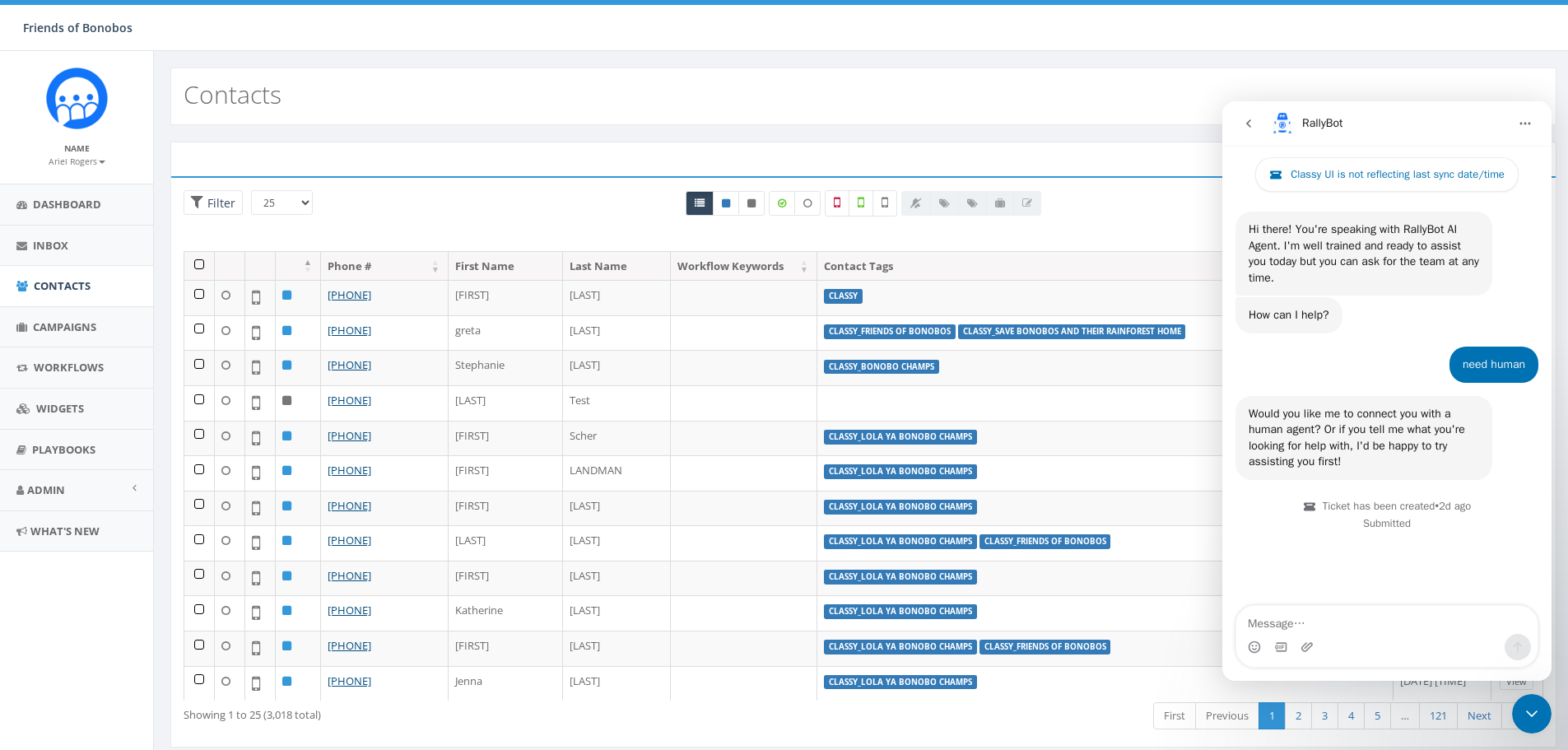 scroll, scrollTop: 35, scrollLeft: 0, axis: vertical 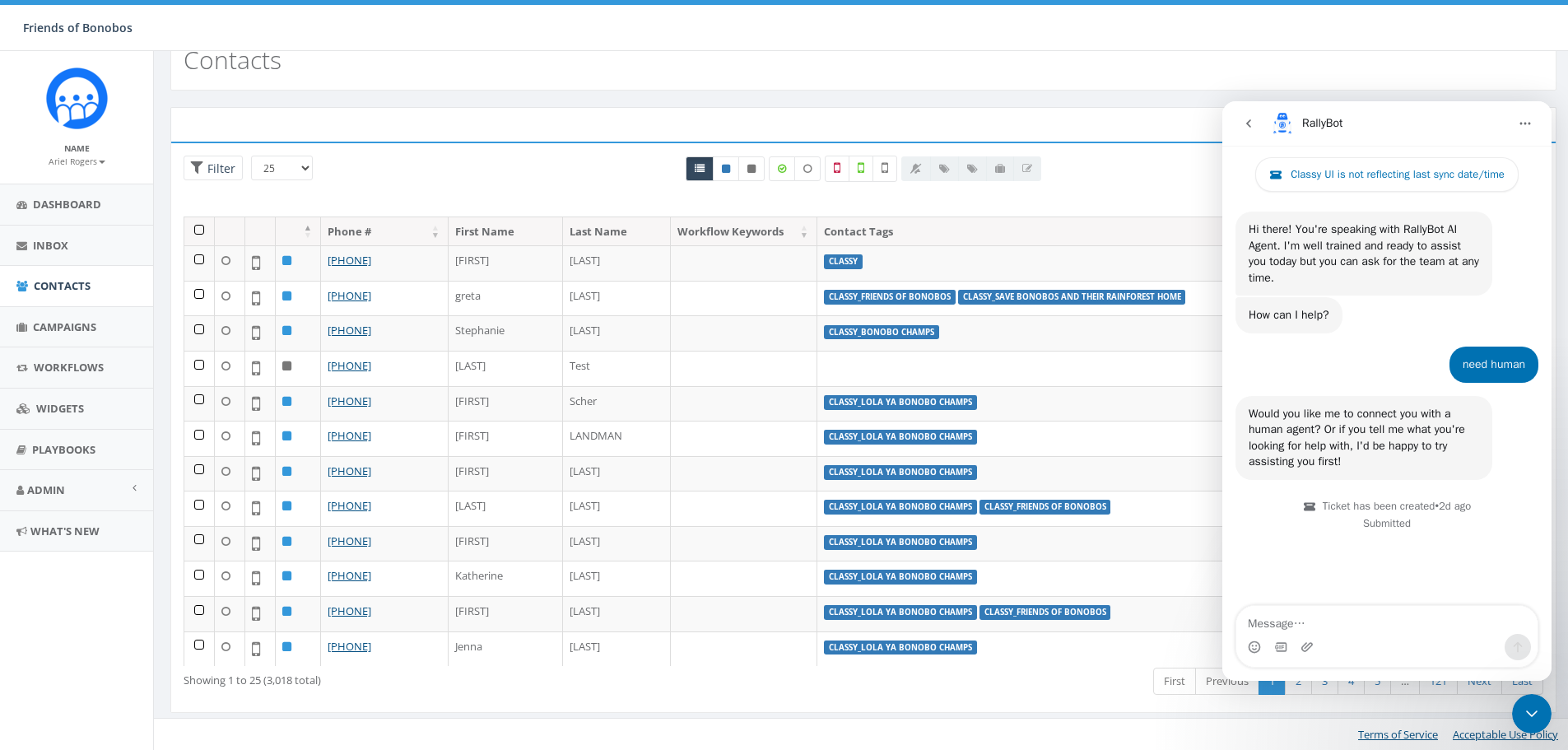 click 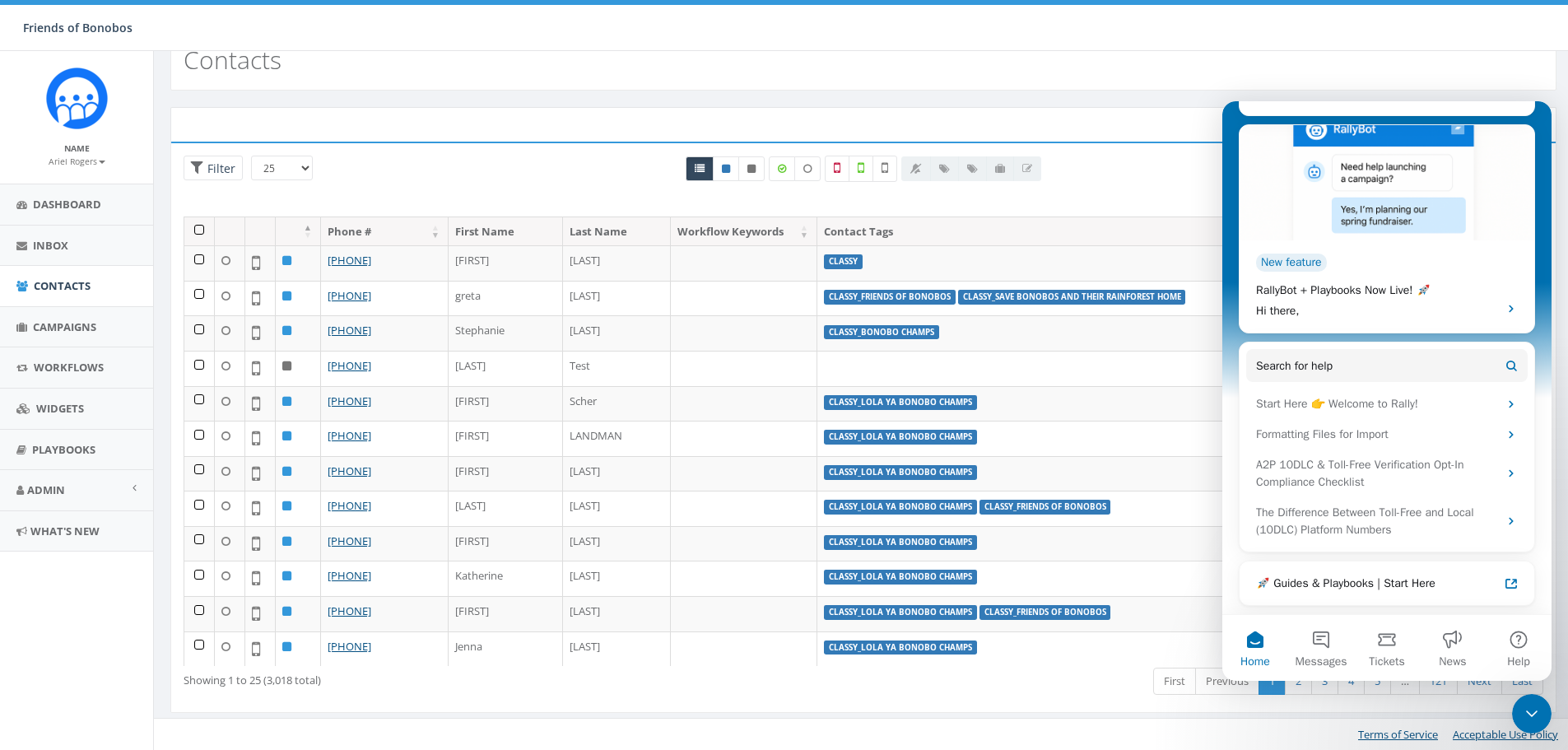 scroll, scrollTop: 0, scrollLeft: 0, axis: both 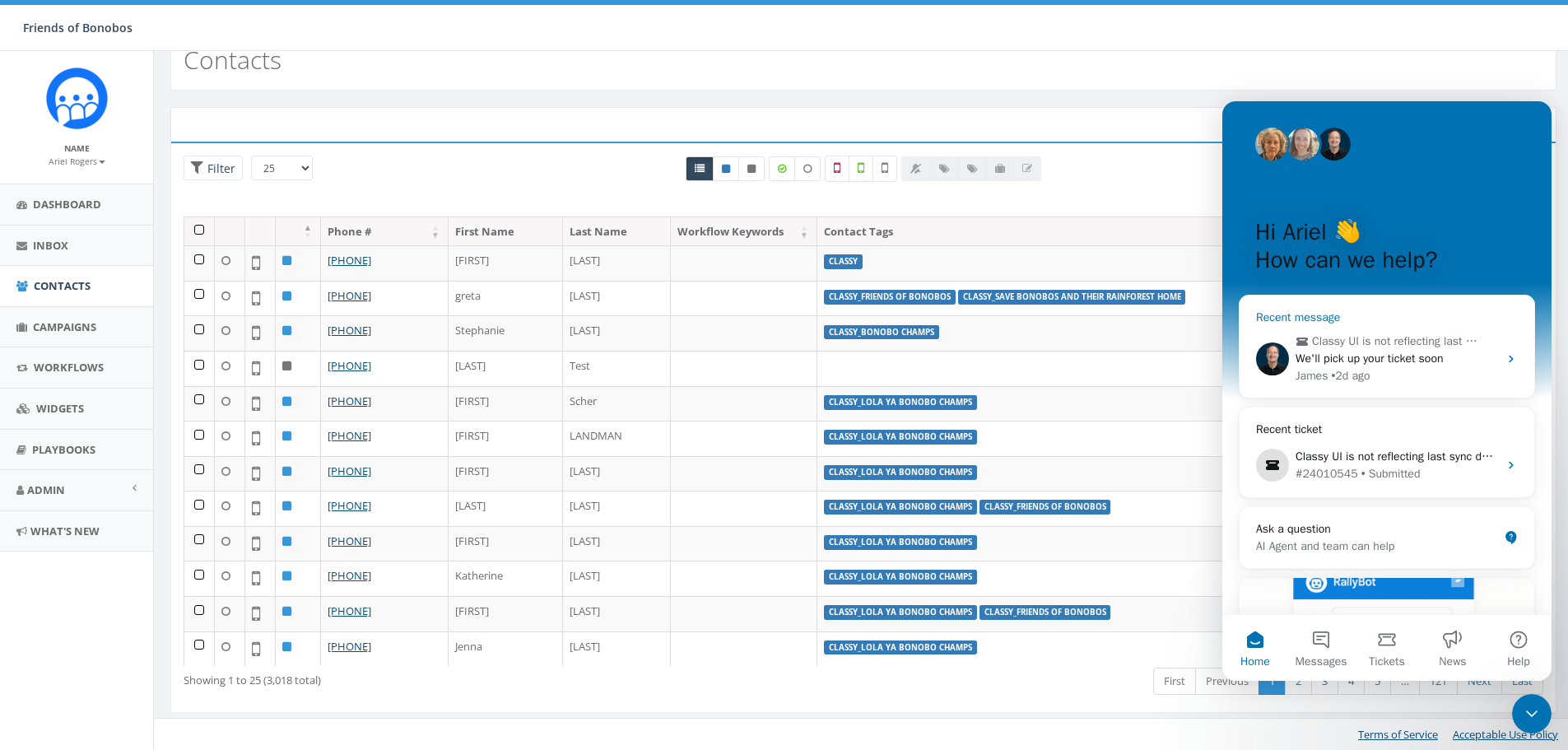 click on "We'll pick up your ticket soon" at bounding box center (1370, 358) 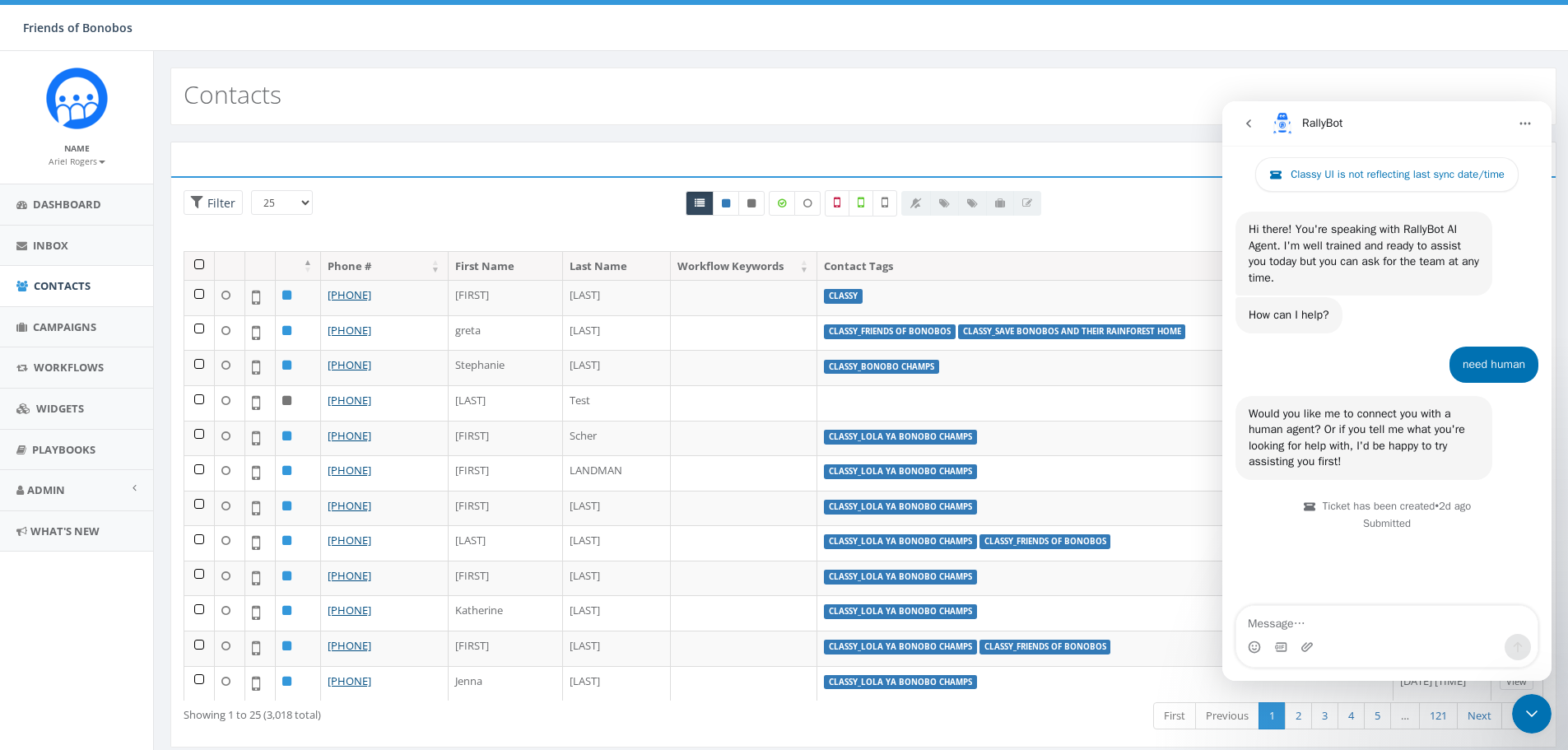 scroll, scrollTop: 35, scrollLeft: 0, axis: vertical 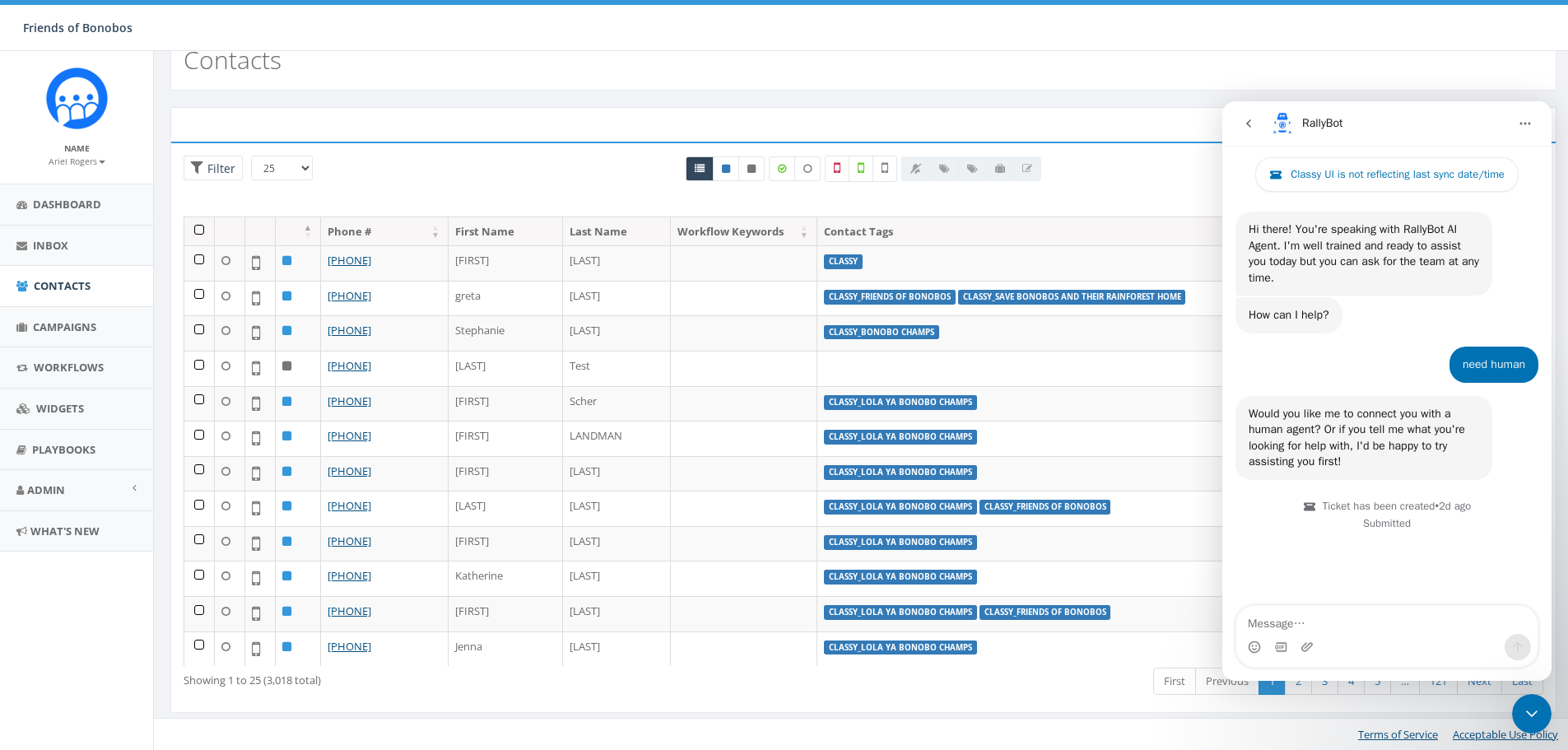click 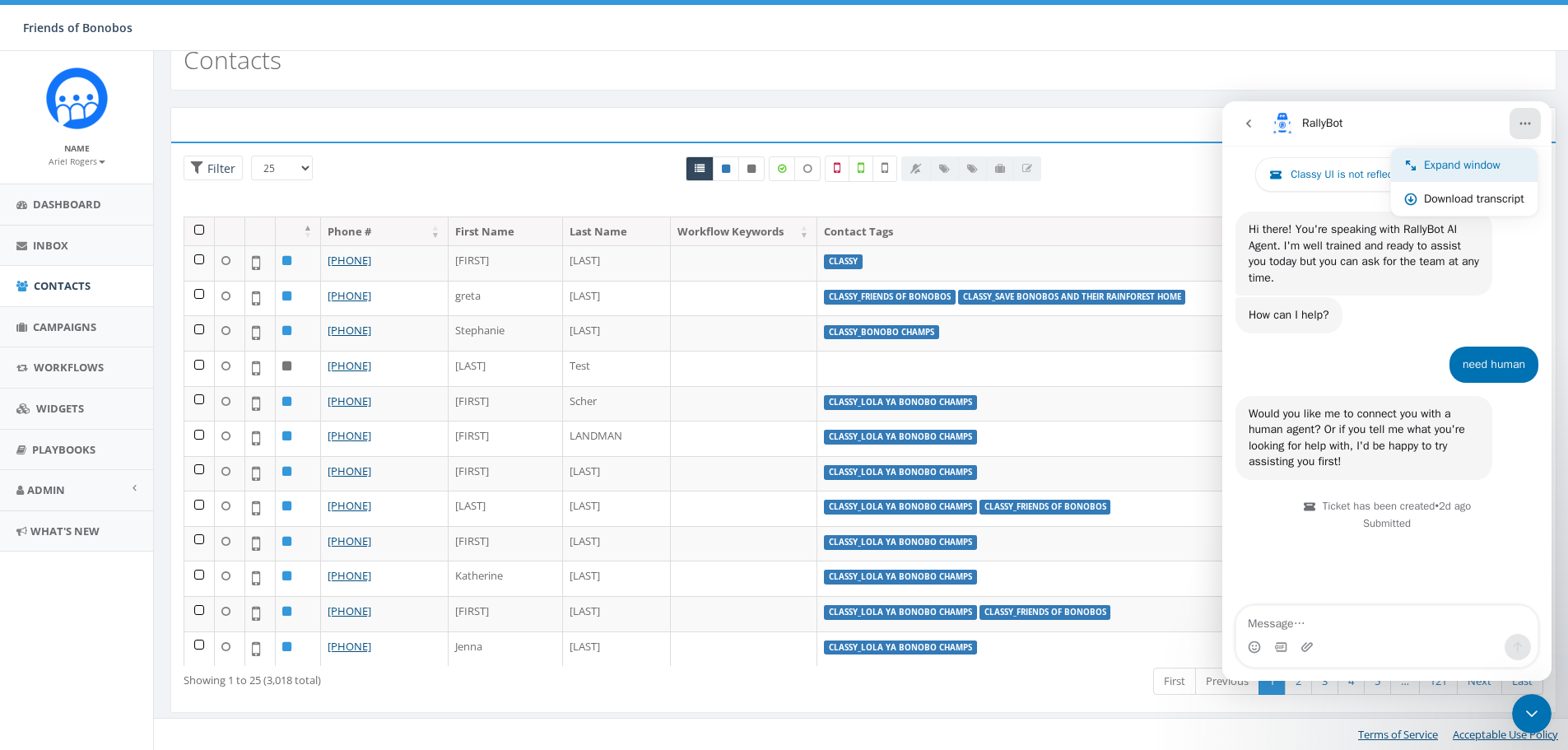 click on "Expand window" at bounding box center [1474, 165] 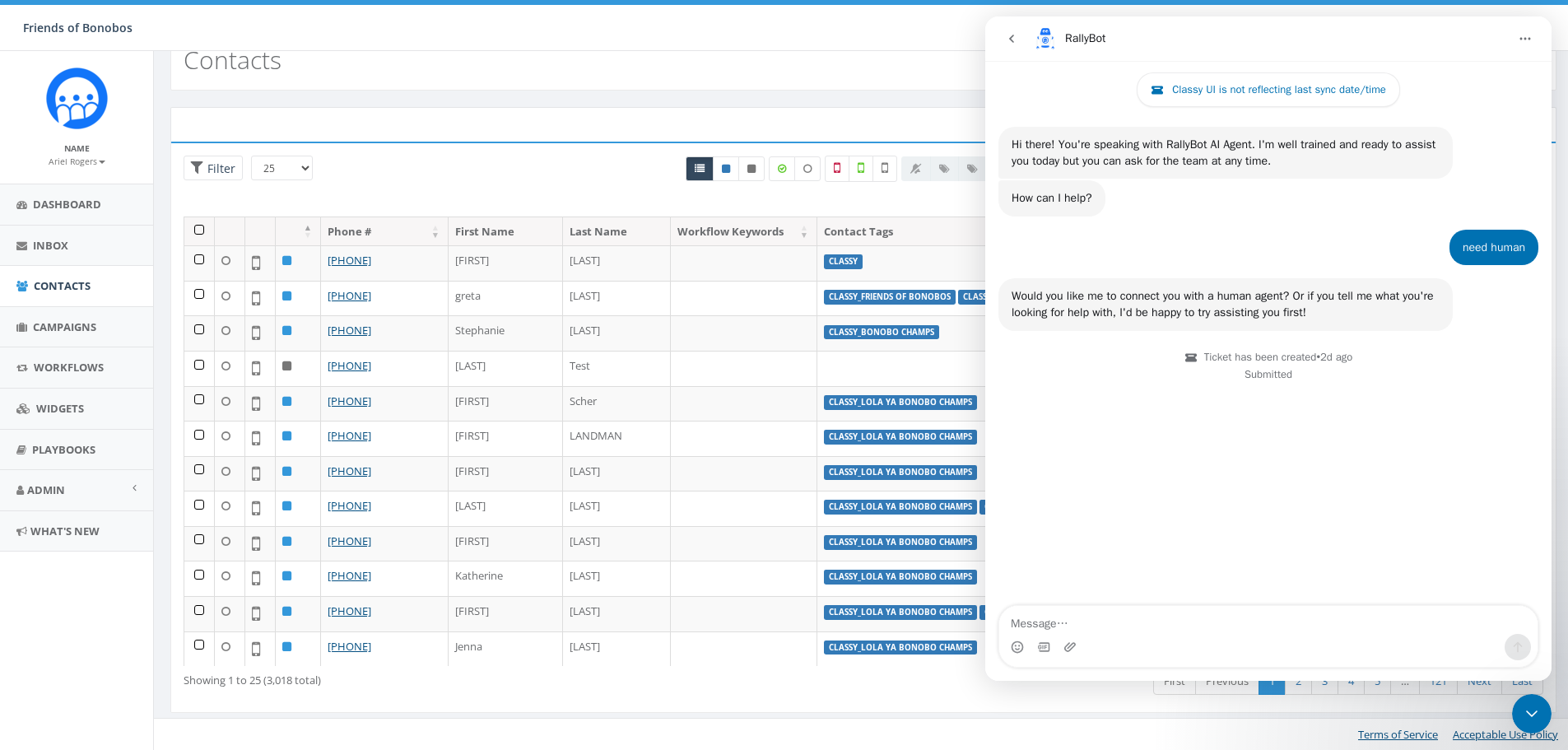 scroll, scrollTop: 0, scrollLeft: 0, axis: both 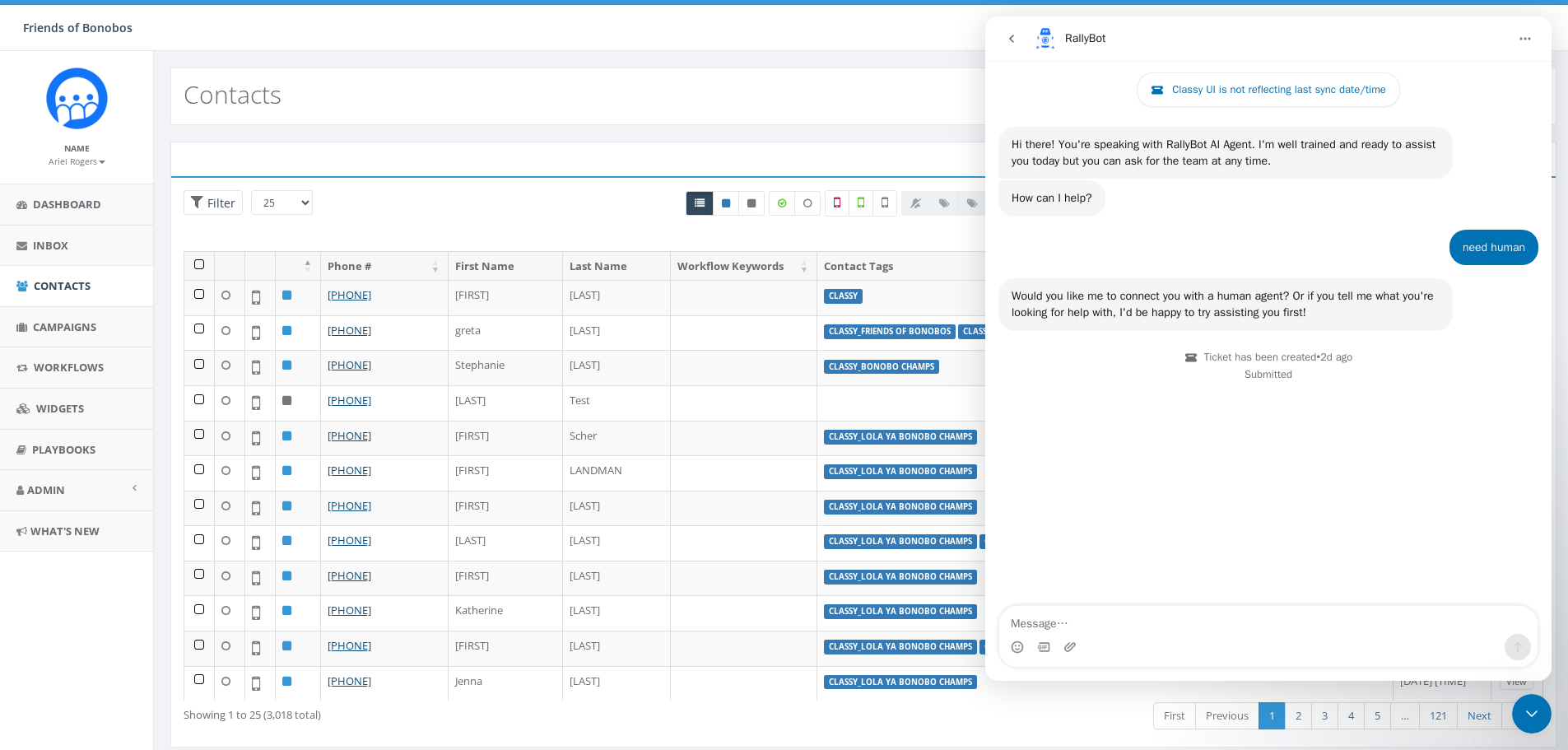 click 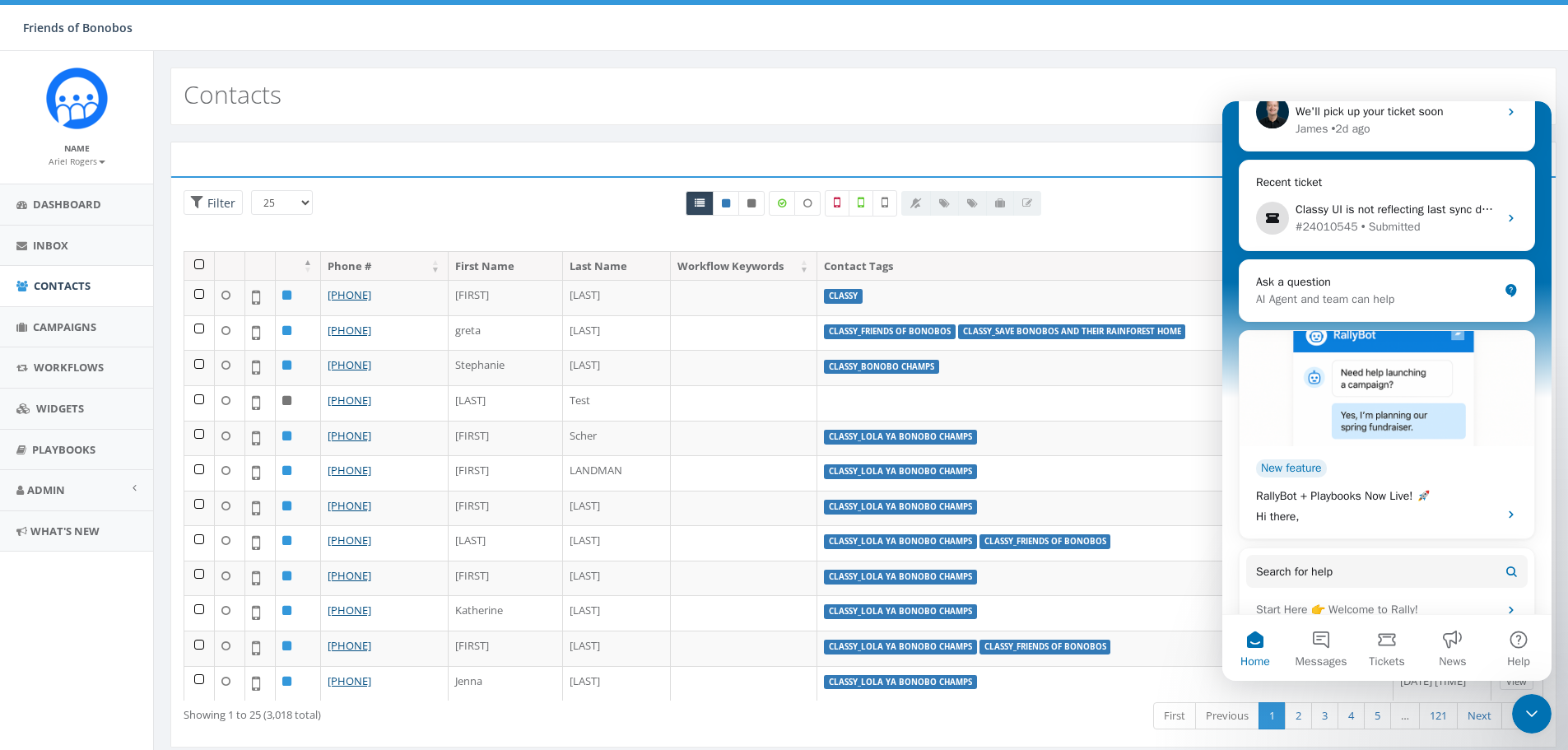 scroll, scrollTop: 453, scrollLeft: 0, axis: vertical 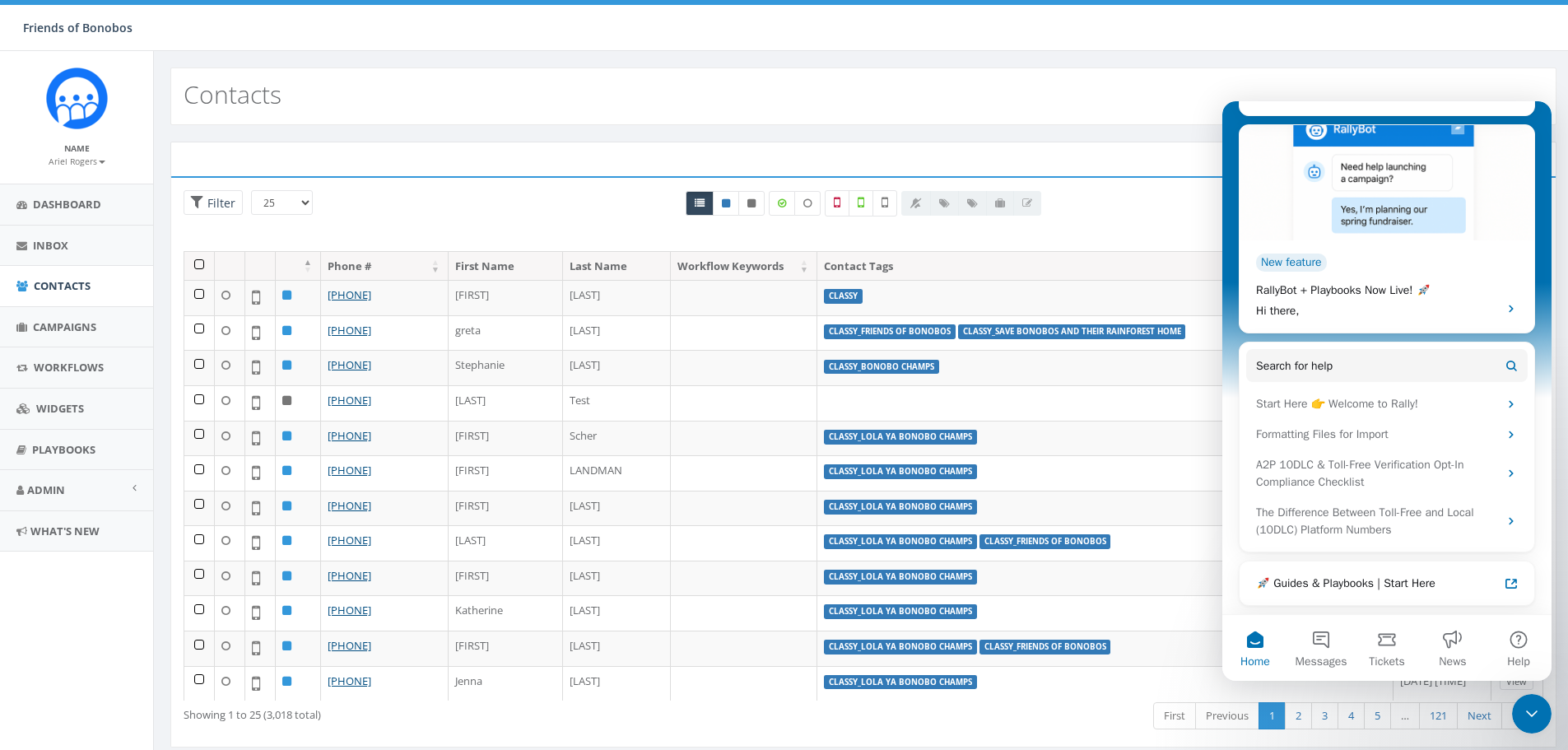 drag, startPoint x: 1535, startPoint y: 719, endPoint x: 2393, endPoint y: 1339, distance: 1058.567 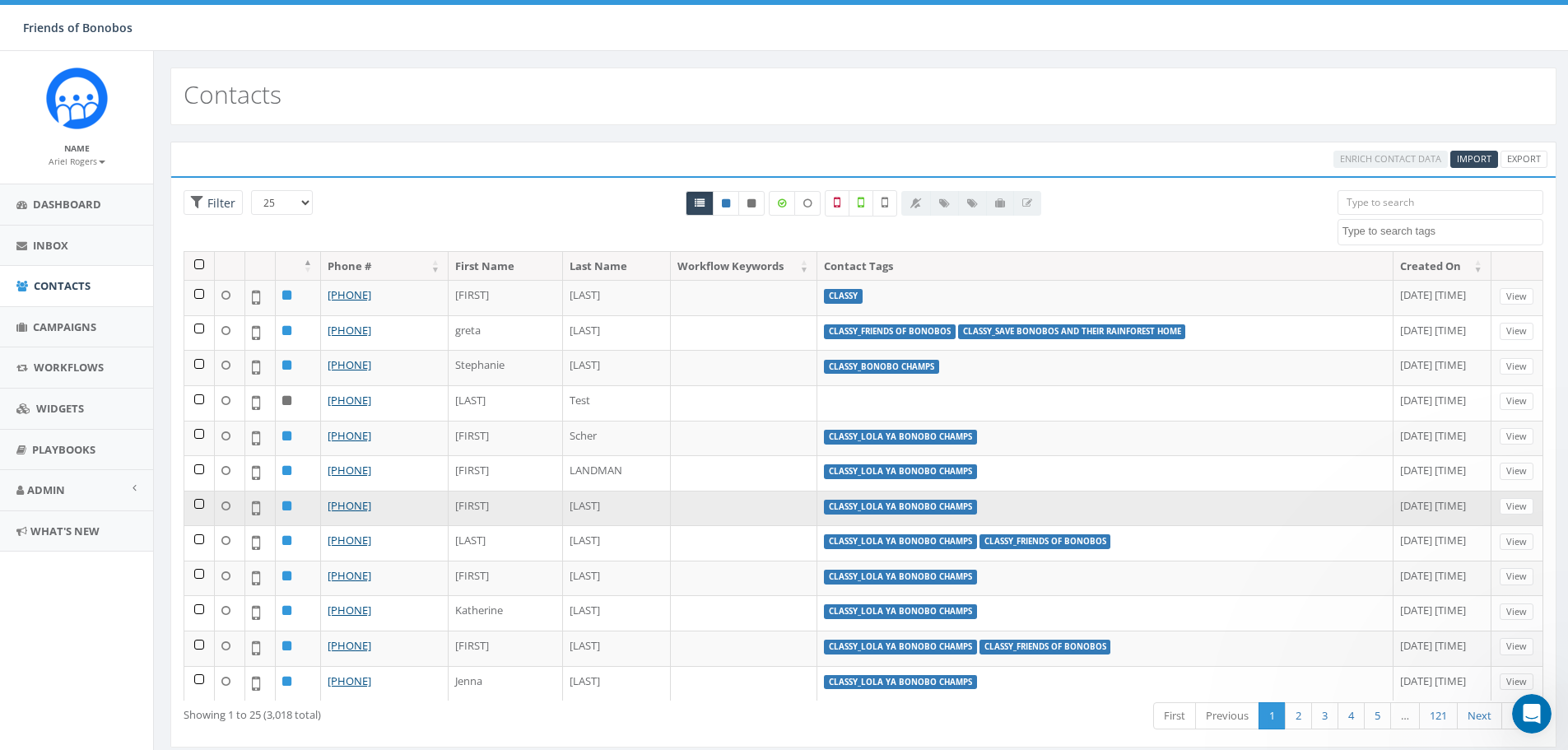 scroll, scrollTop: 0, scrollLeft: 0, axis: both 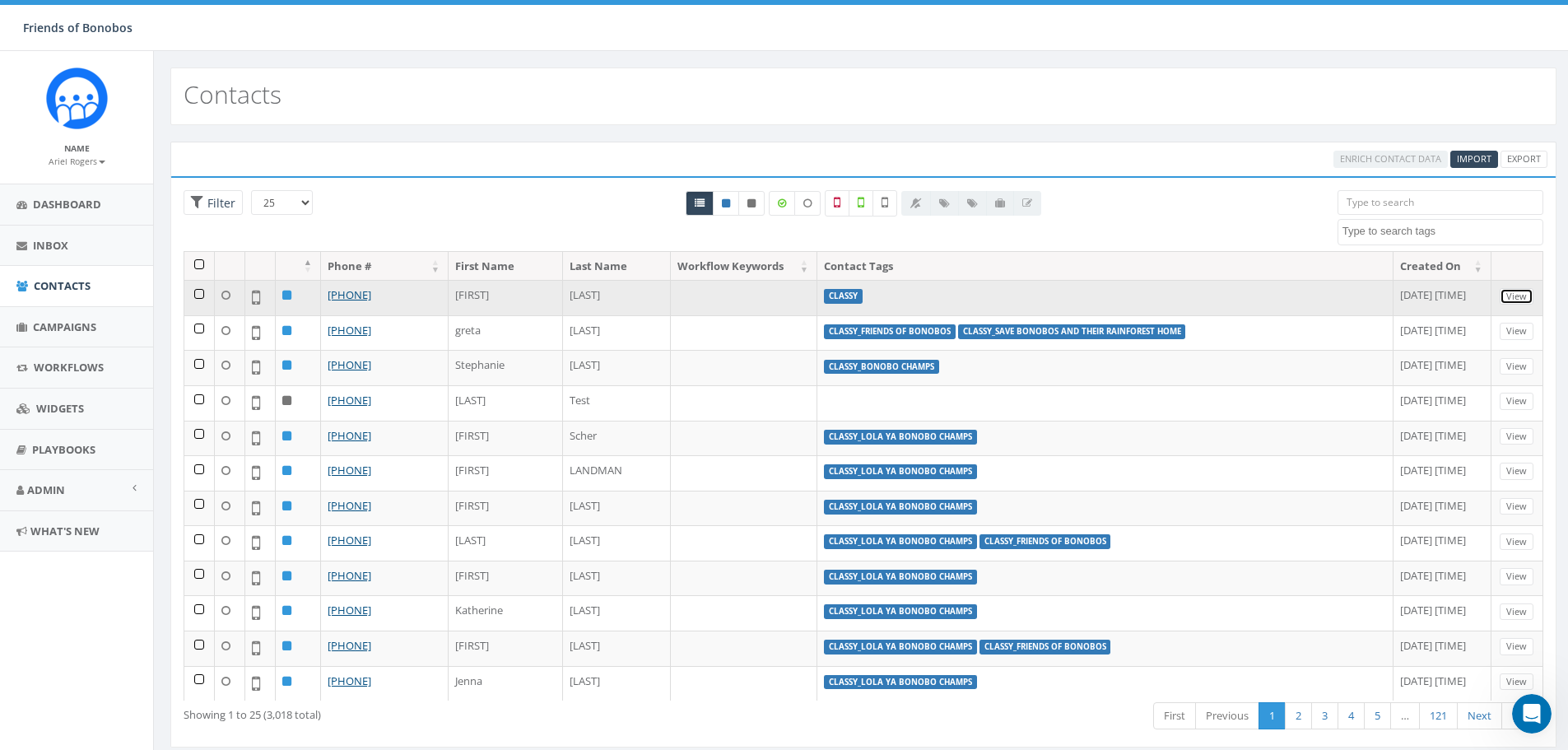 click on "View" at bounding box center (1516, 296) 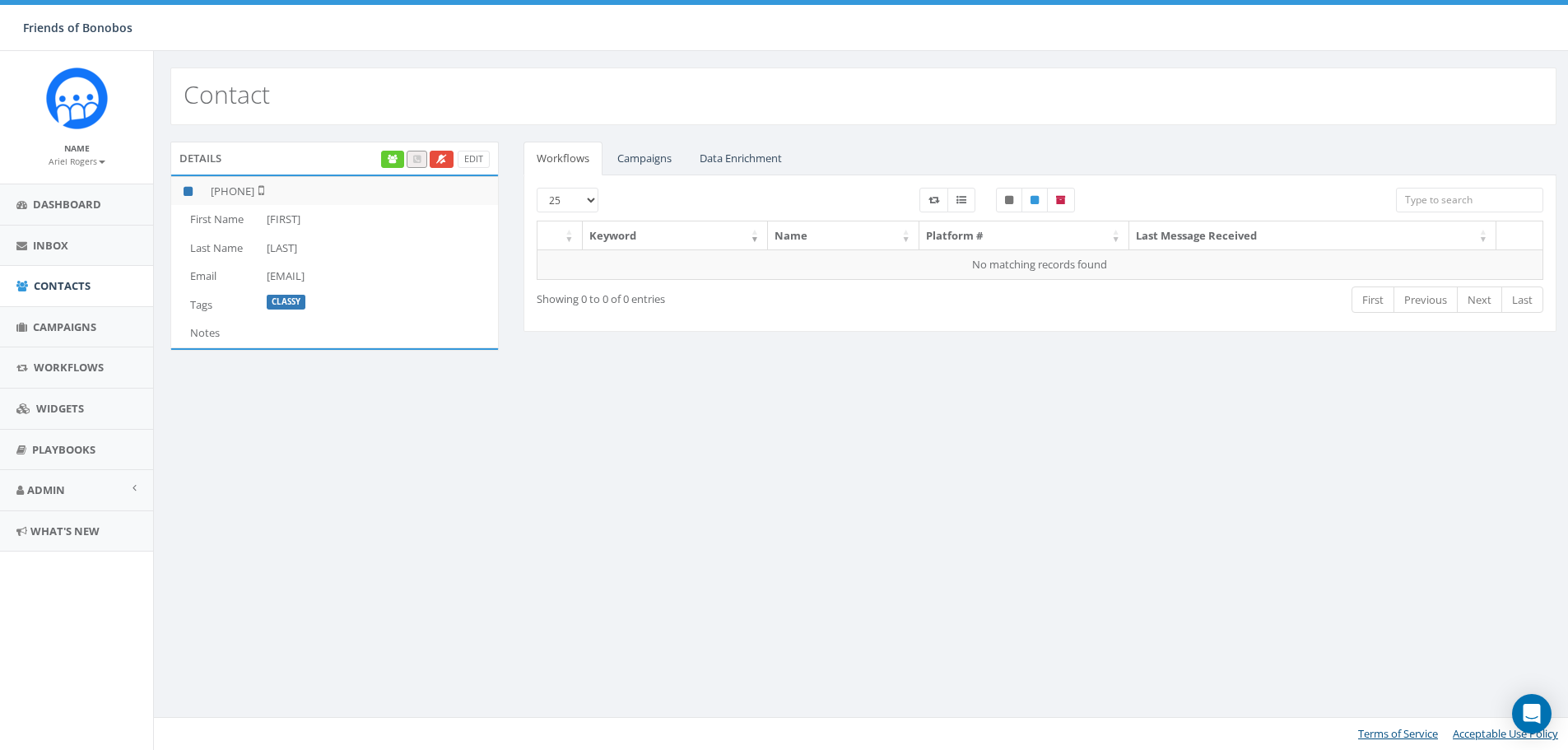 scroll, scrollTop: 0, scrollLeft: 0, axis: both 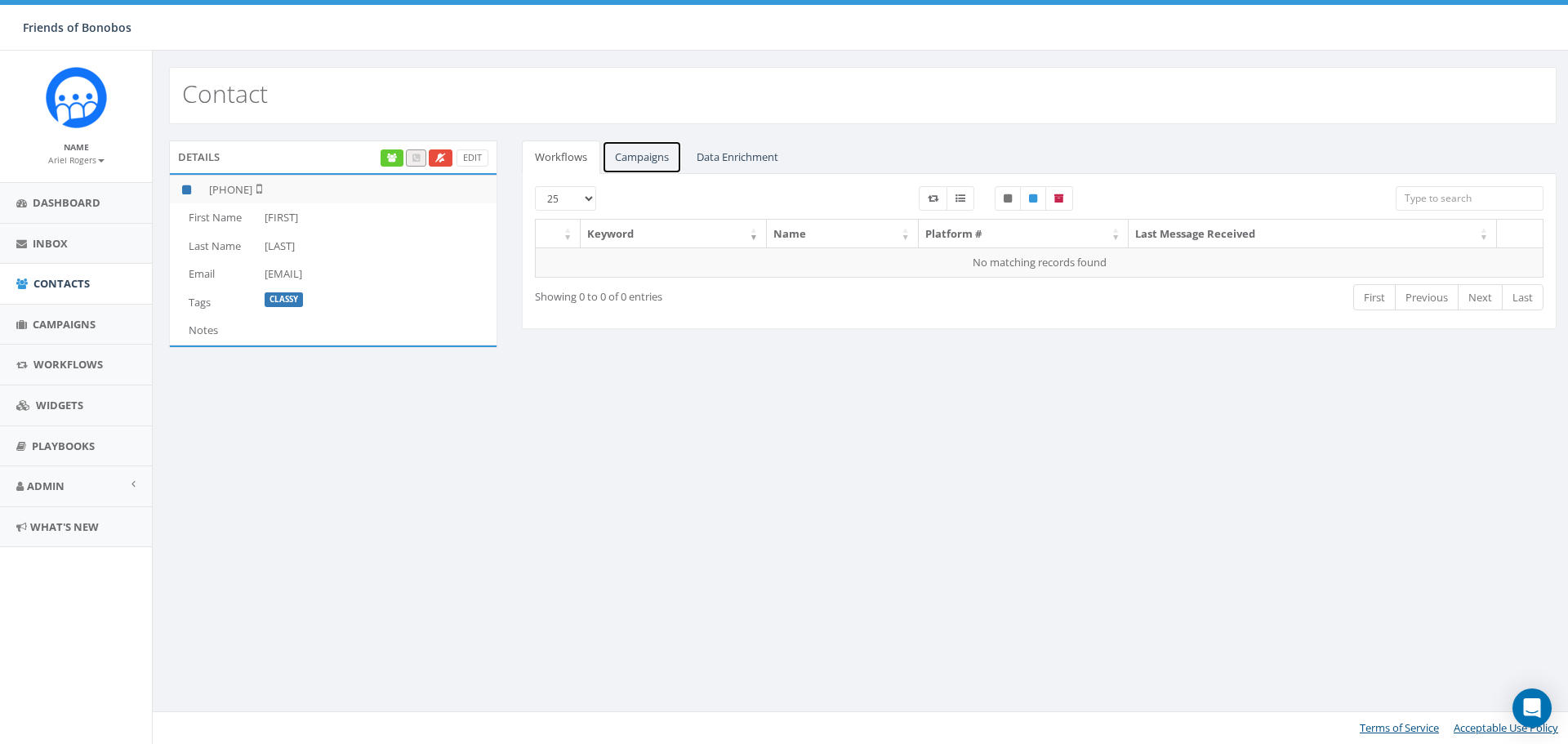 click on "Campaigns" at bounding box center (642, 157) 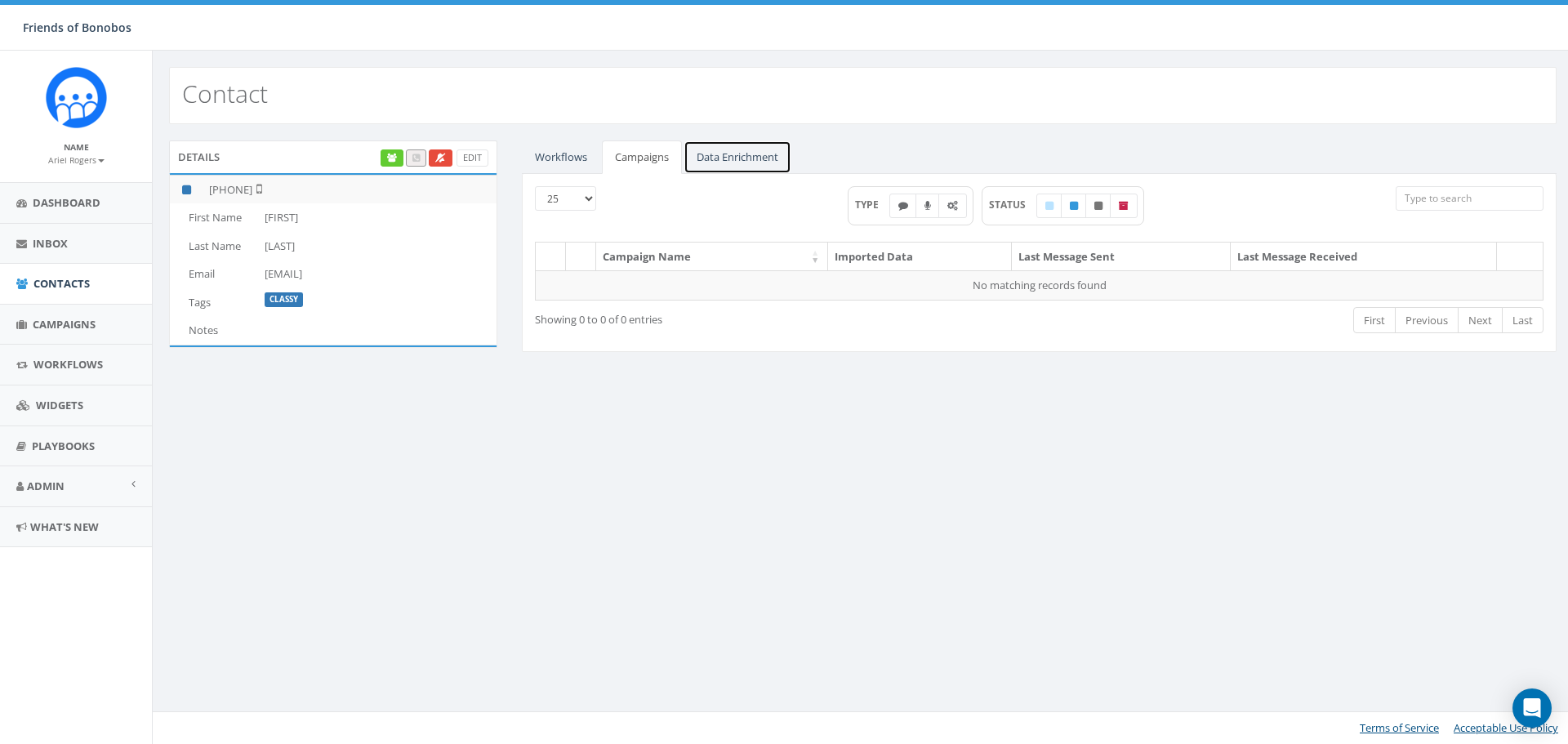 click on "Data Enrichment" at bounding box center [737, 157] 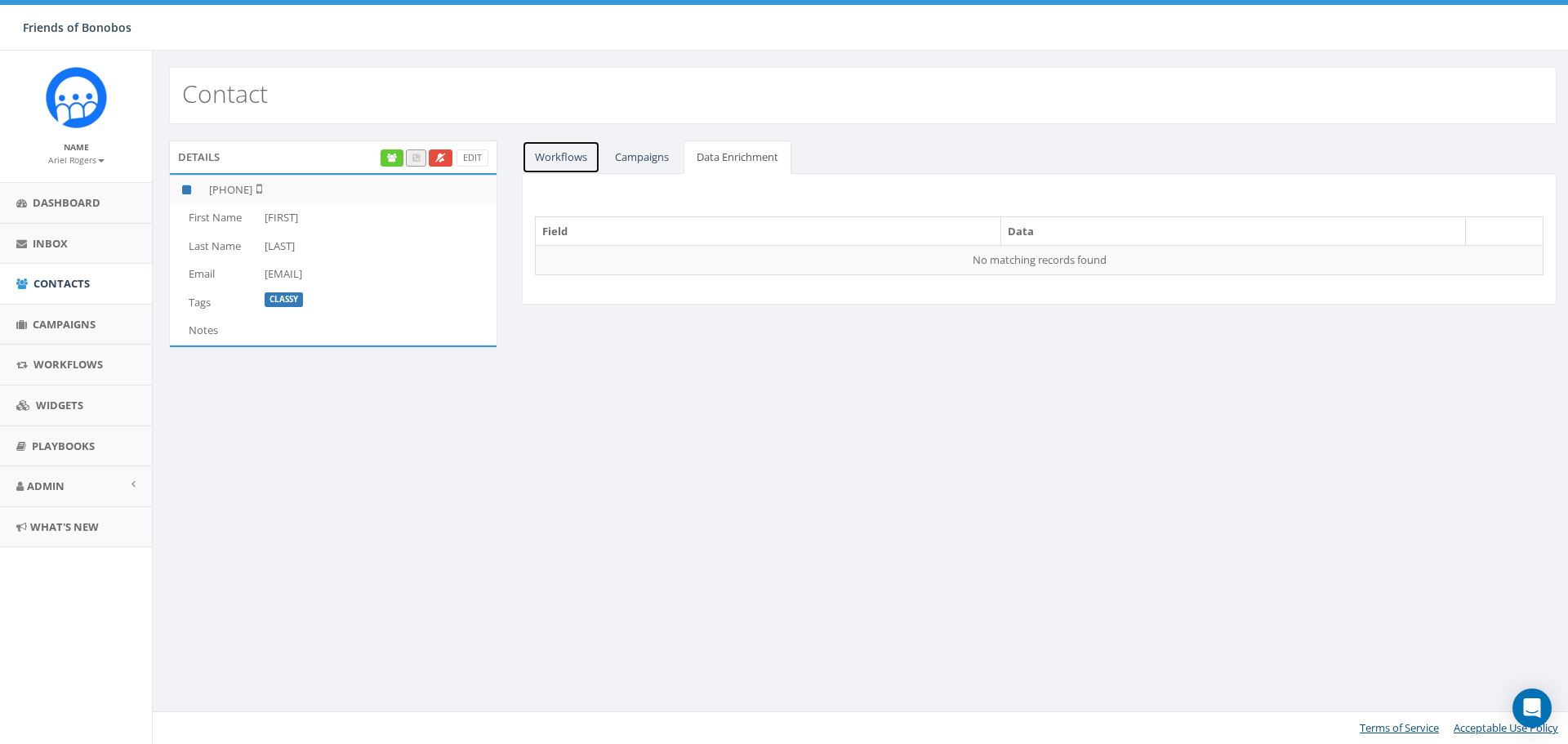 click on "Workflows" at bounding box center (561, 157) 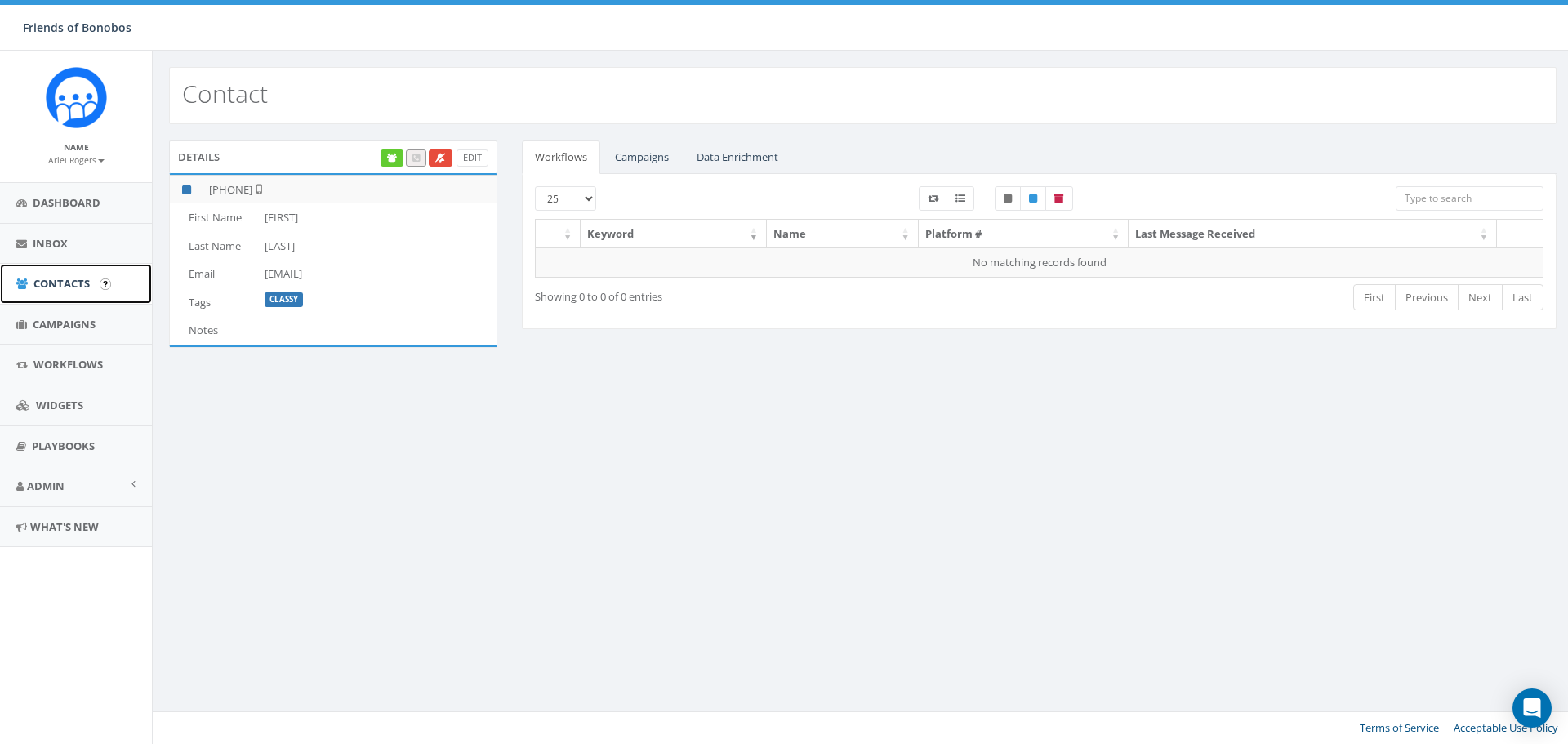 click on "Contacts" at bounding box center [61, 283] 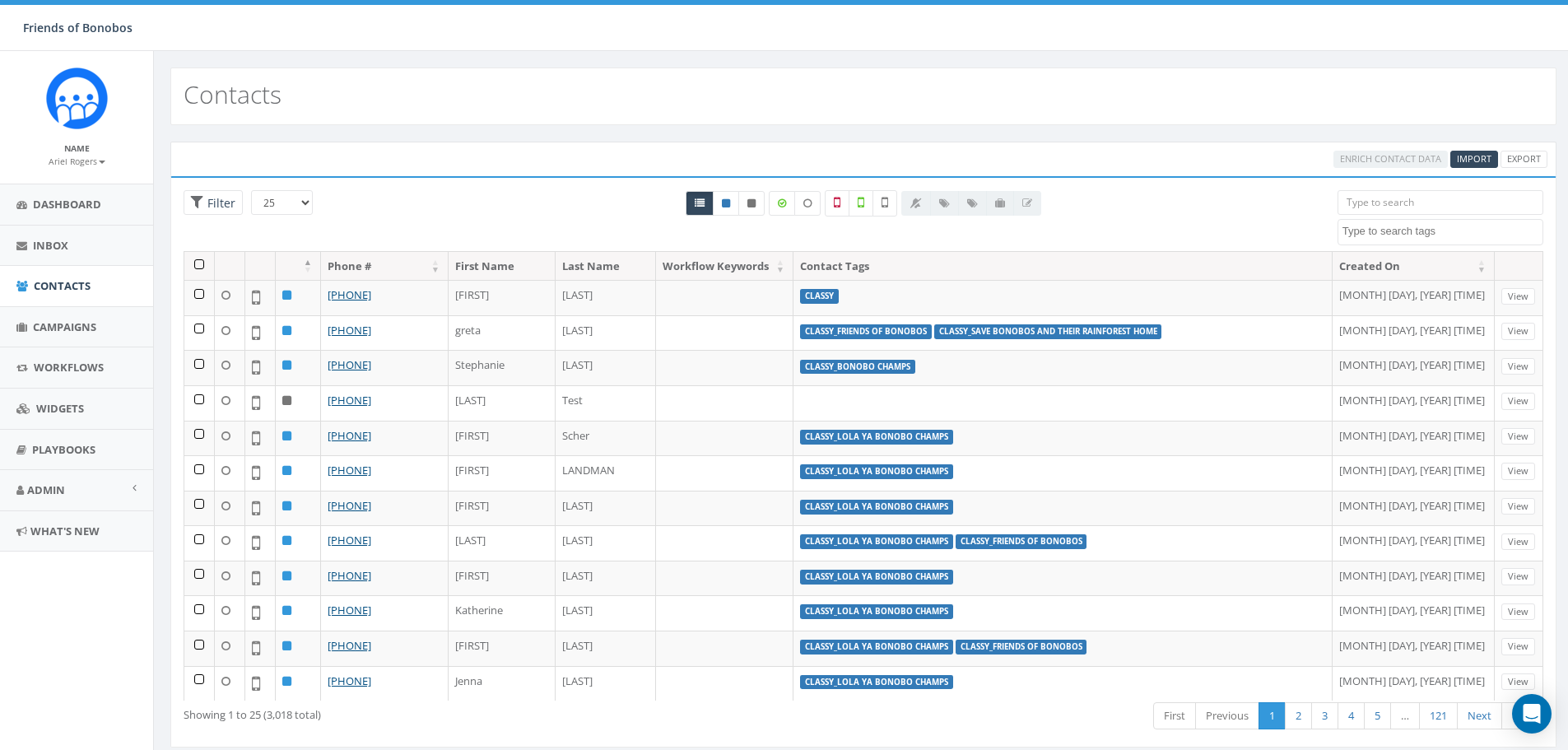 select 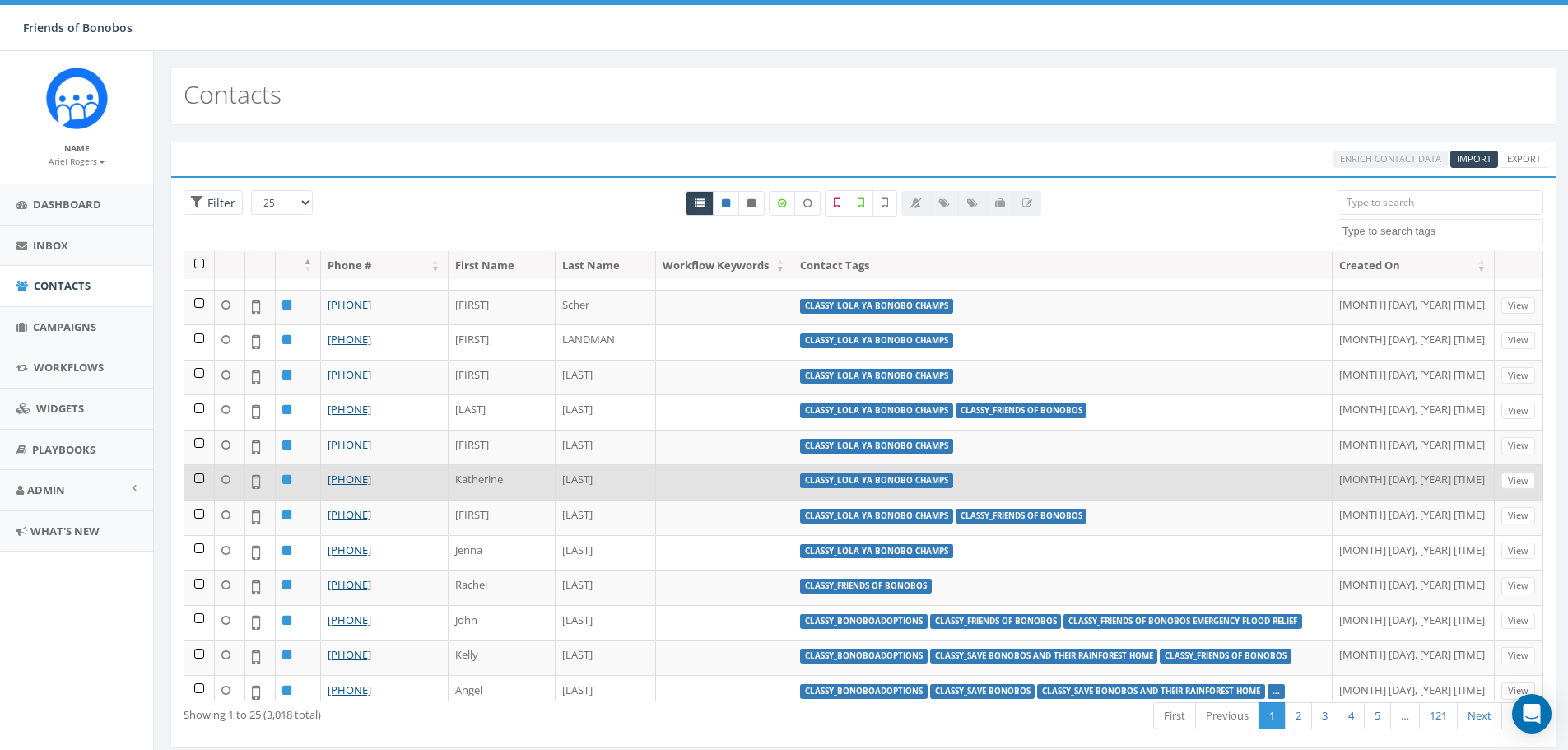 scroll, scrollTop: 0, scrollLeft: 0, axis: both 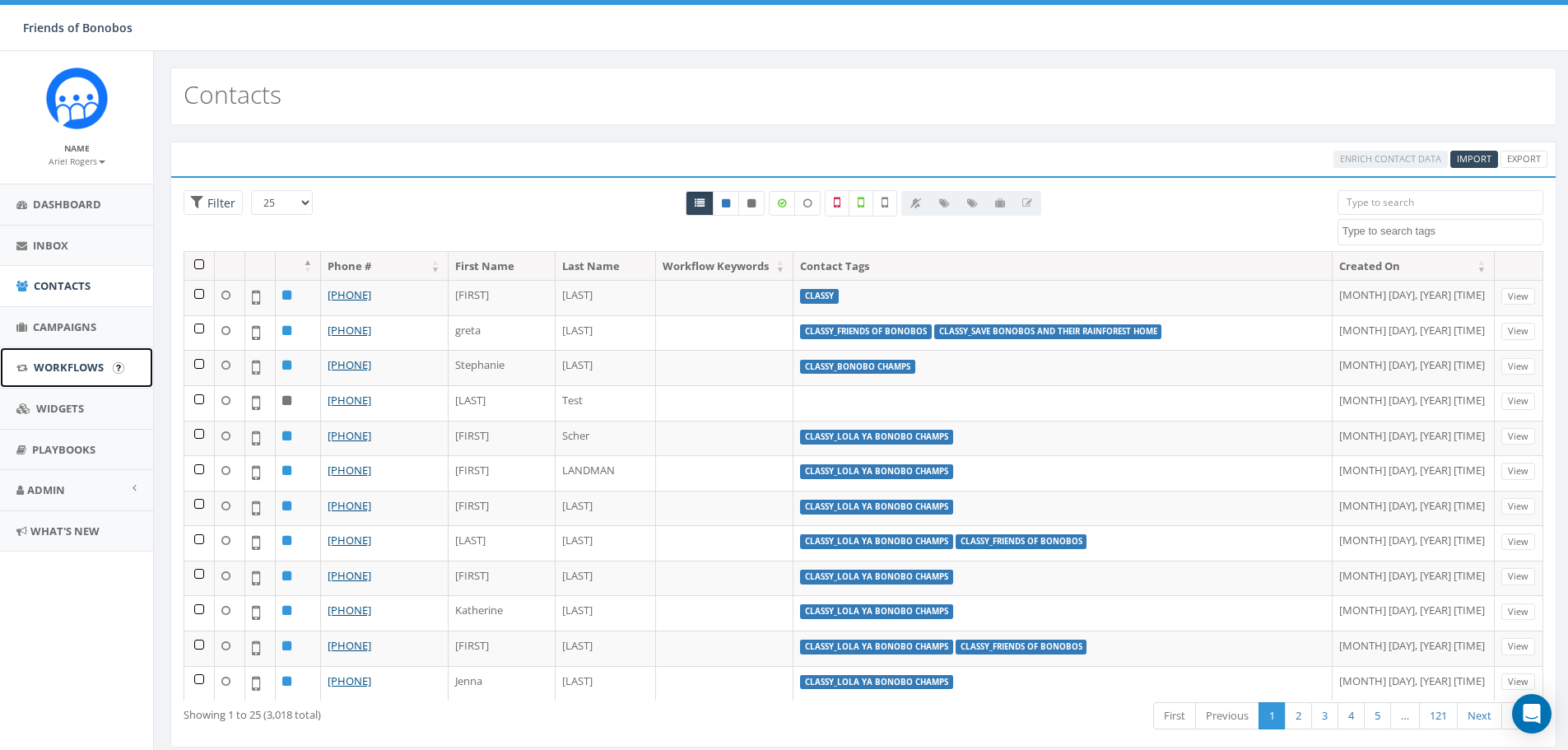 click on "Workflows" at bounding box center [68, 367] 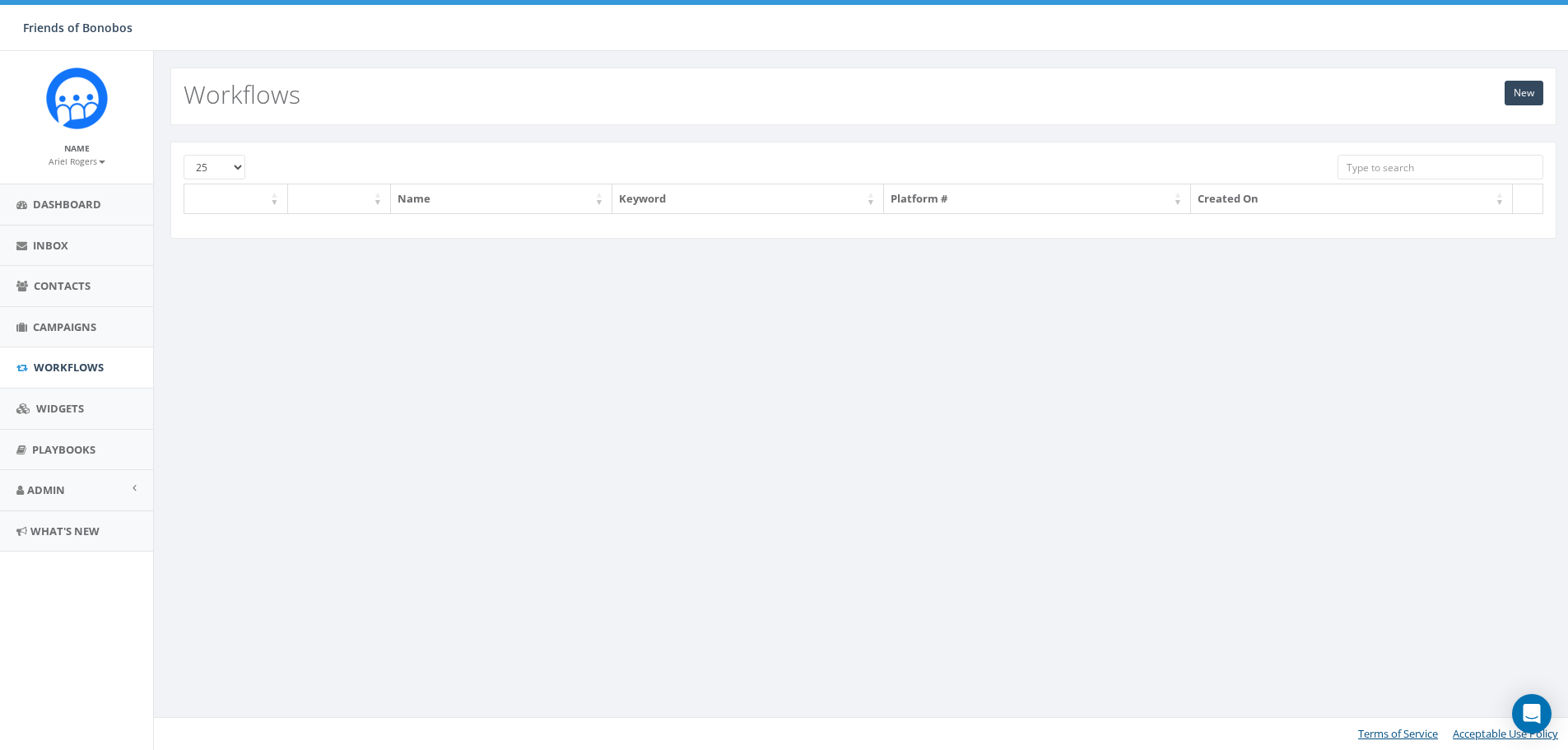 scroll, scrollTop: 0, scrollLeft: 0, axis: both 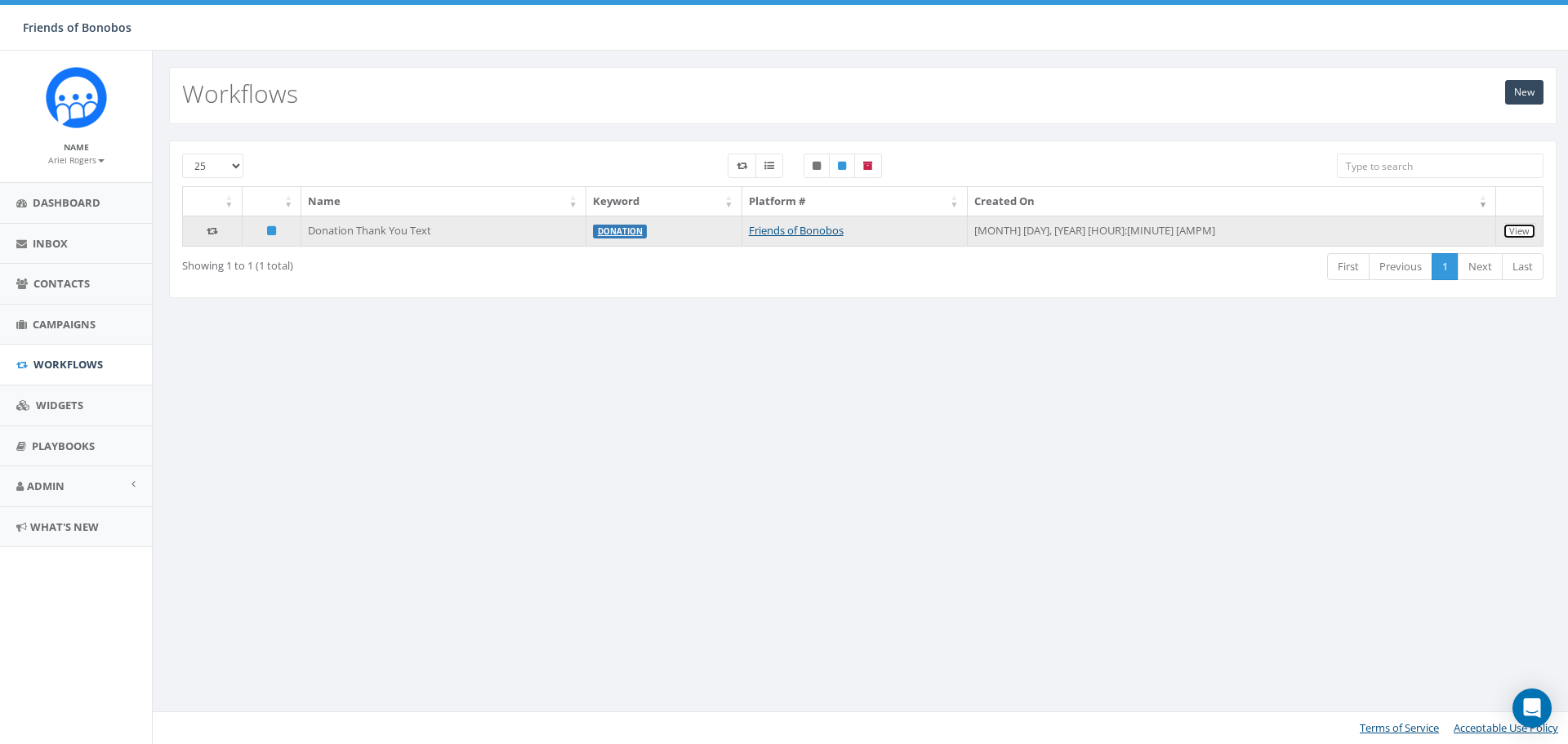 click on "View" at bounding box center [1519, 231] 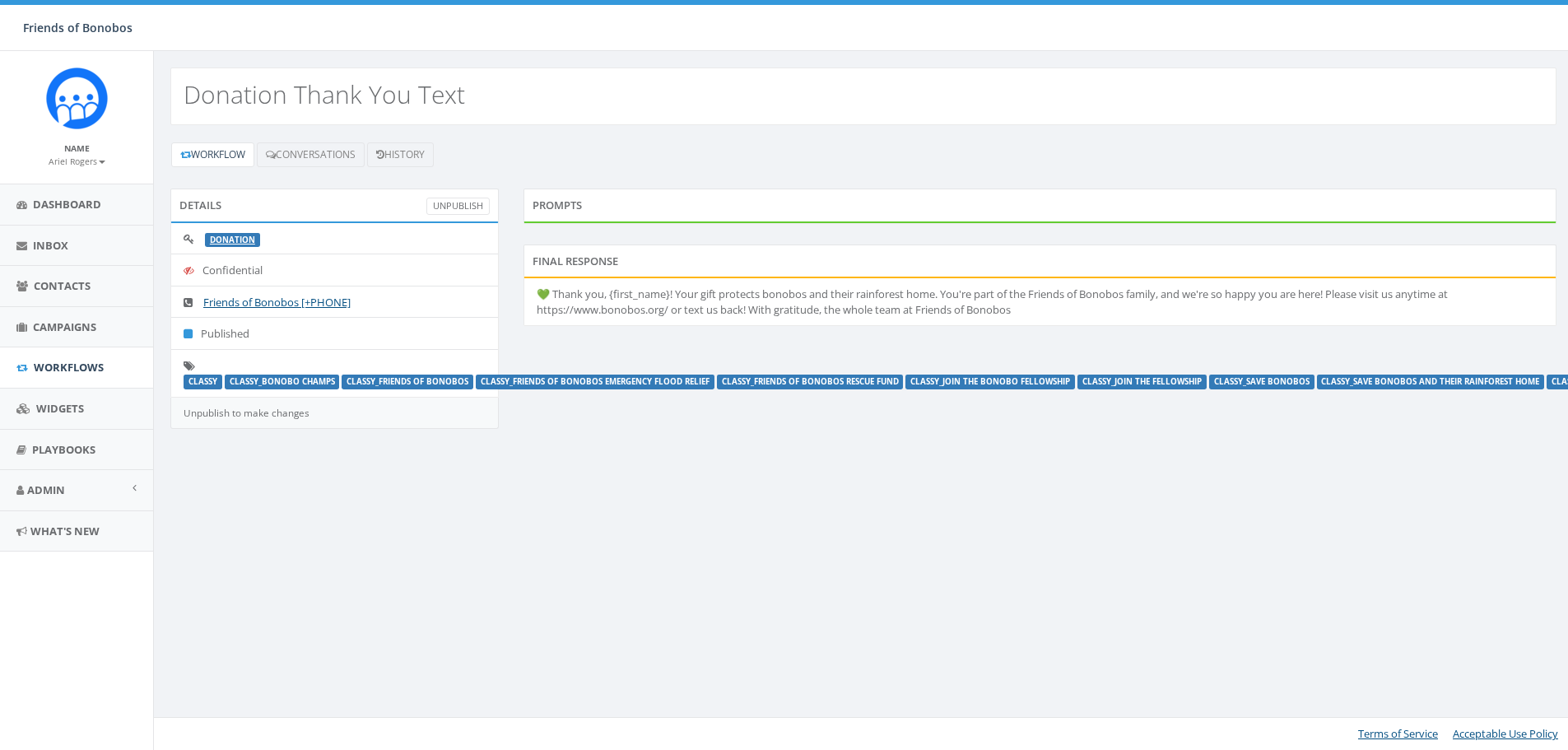 scroll, scrollTop: 0, scrollLeft: 0, axis: both 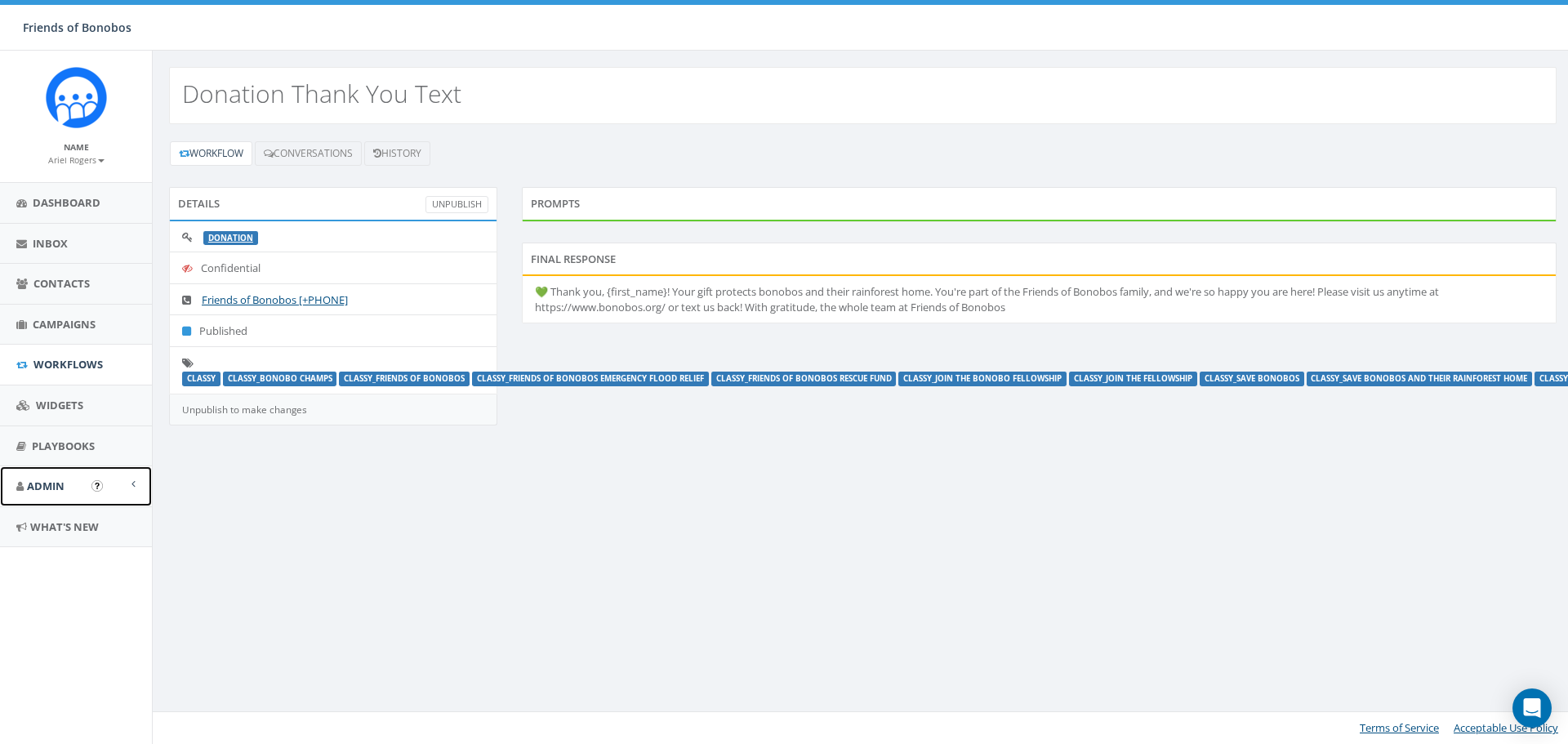 click on "Admin" at bounding box center (46, 486) 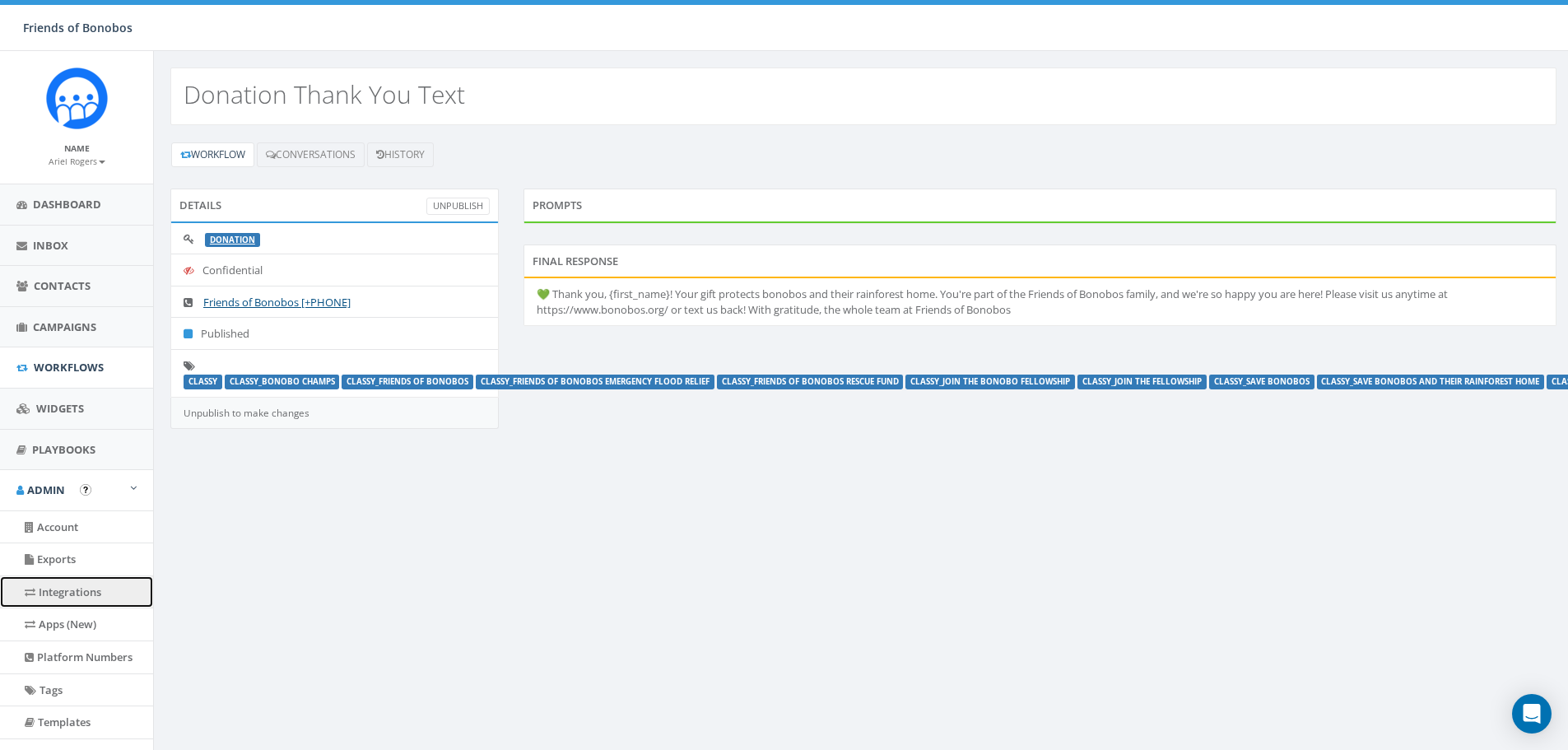 click on "Integrations" at bounding box center (77, 592) 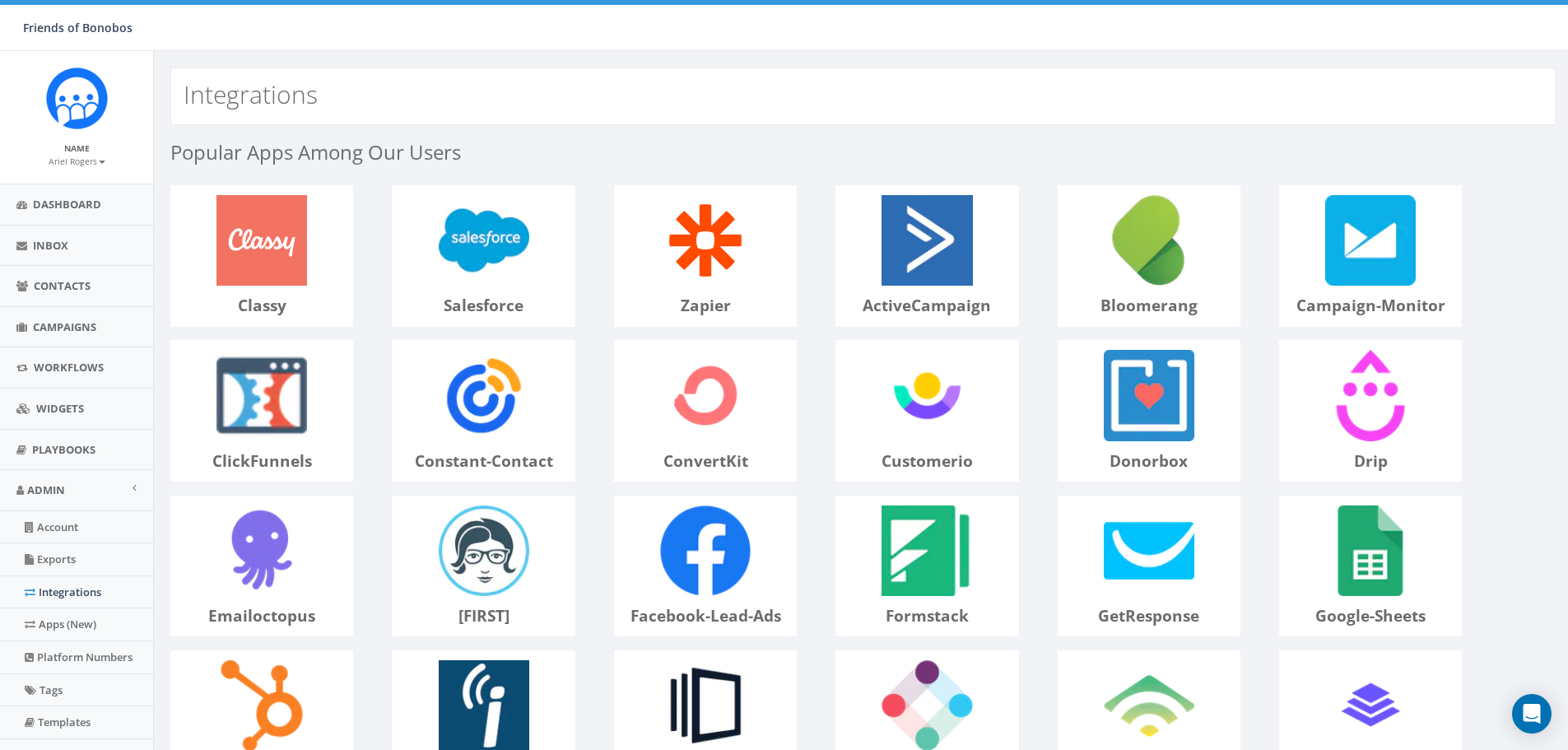 scroll, scrollTop: 0, scrollLeft: 0, axis: both 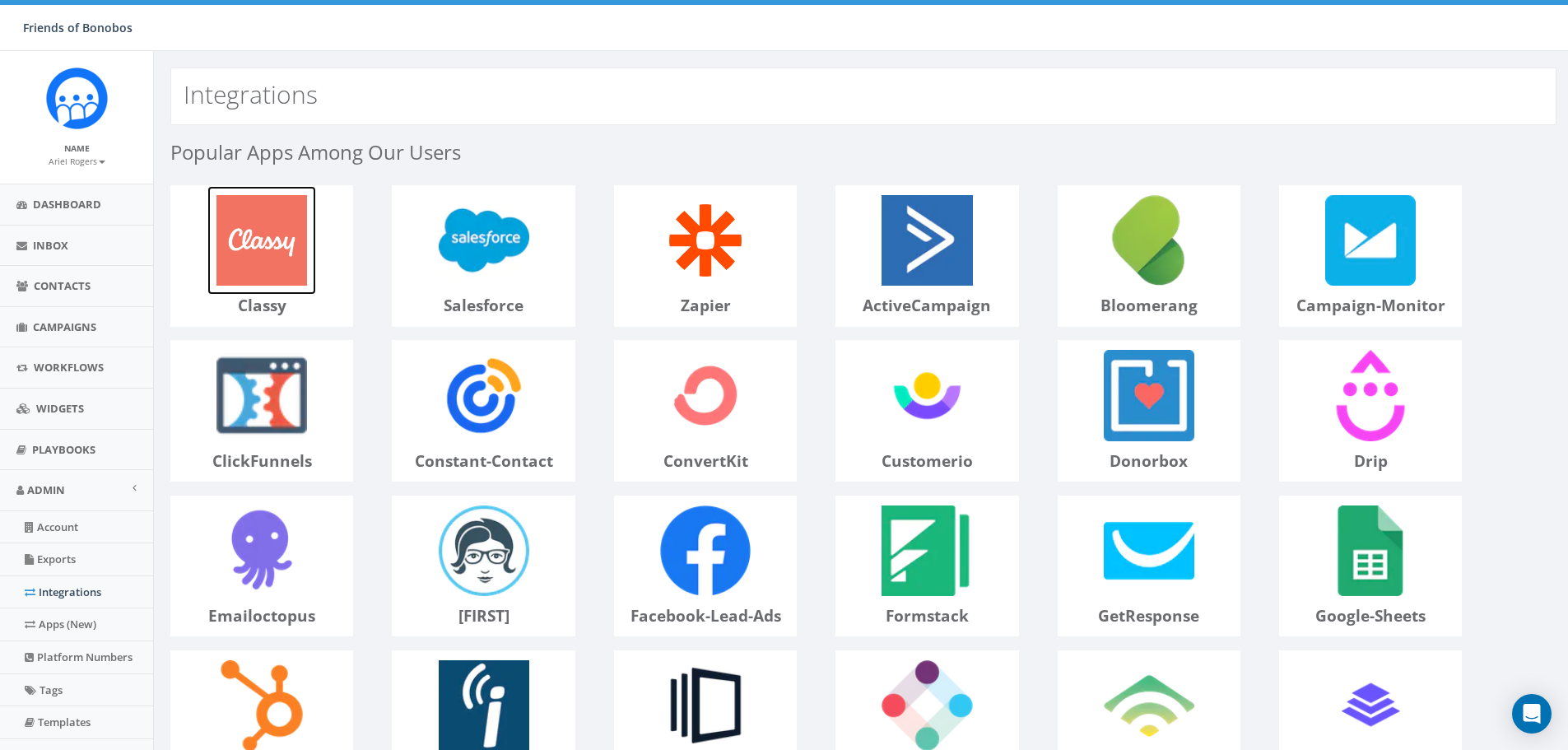 click at bounding box center [262, 240] 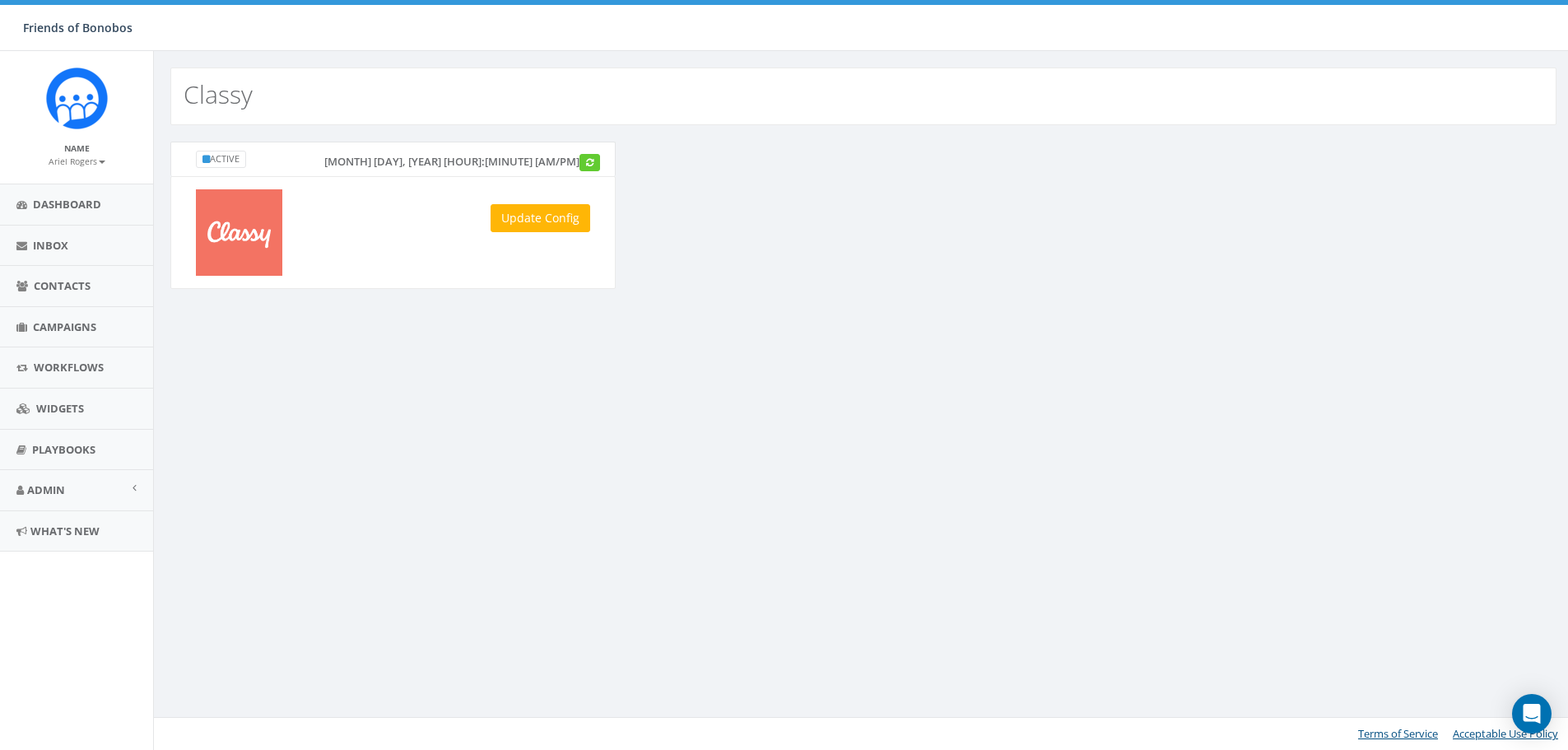 scroll, scrollTop: 0, scrollLeft: 0, axis: both 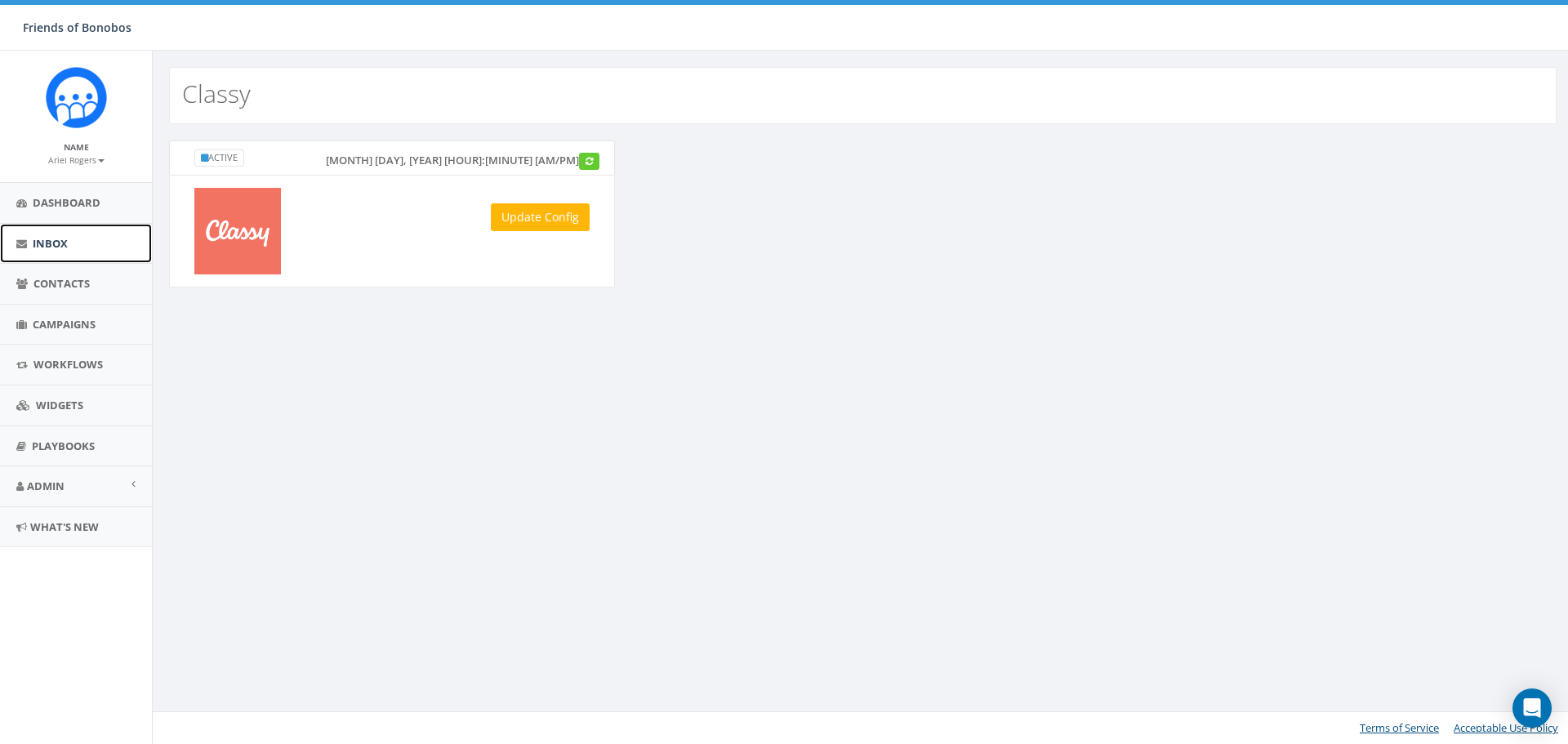 click on "Inbox" at bounding box center (50, 243) 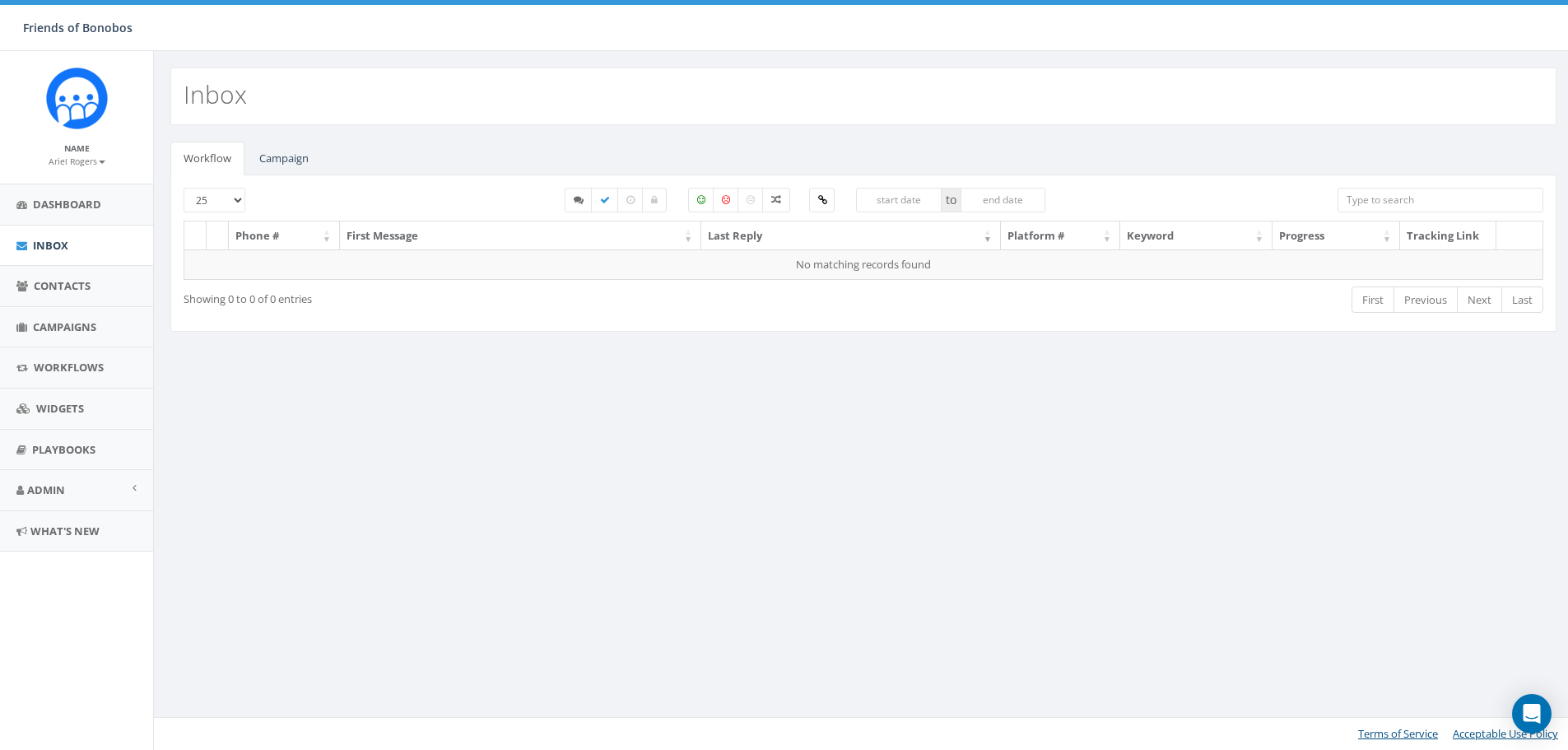 select 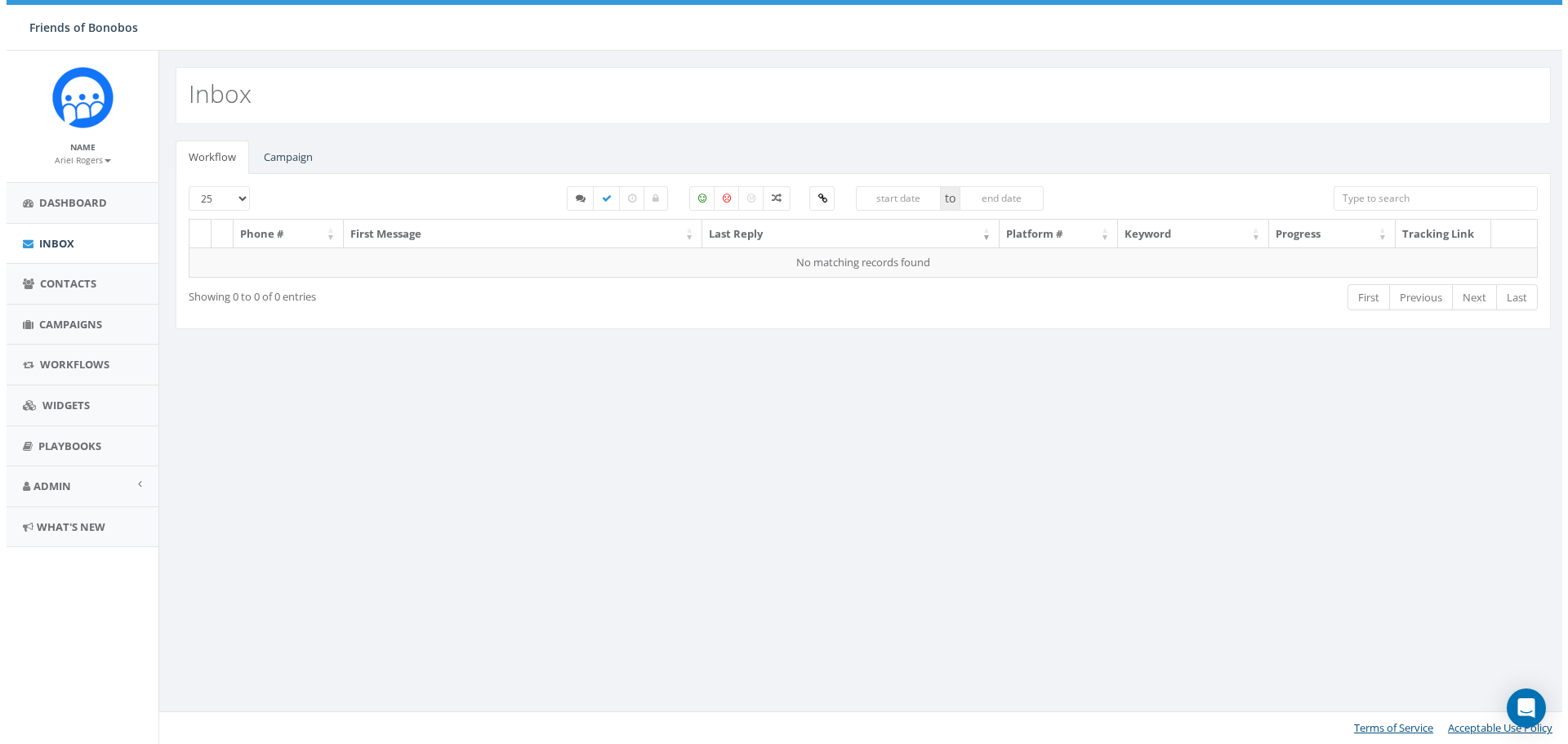 scroll, scrollTop: 0, scrollLeft: 0, axis: both 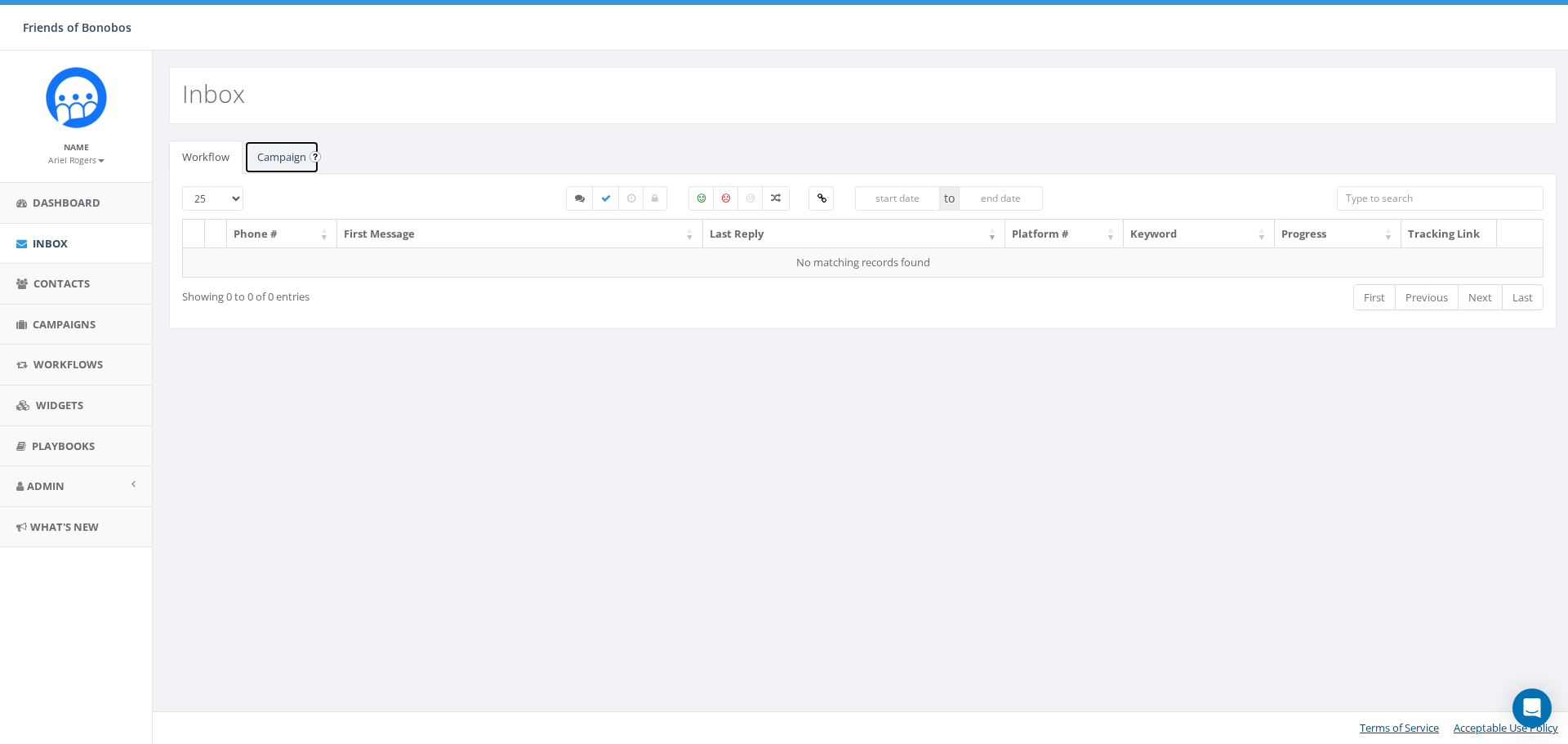 click on "Campaign" at bounding box center [282, 157] 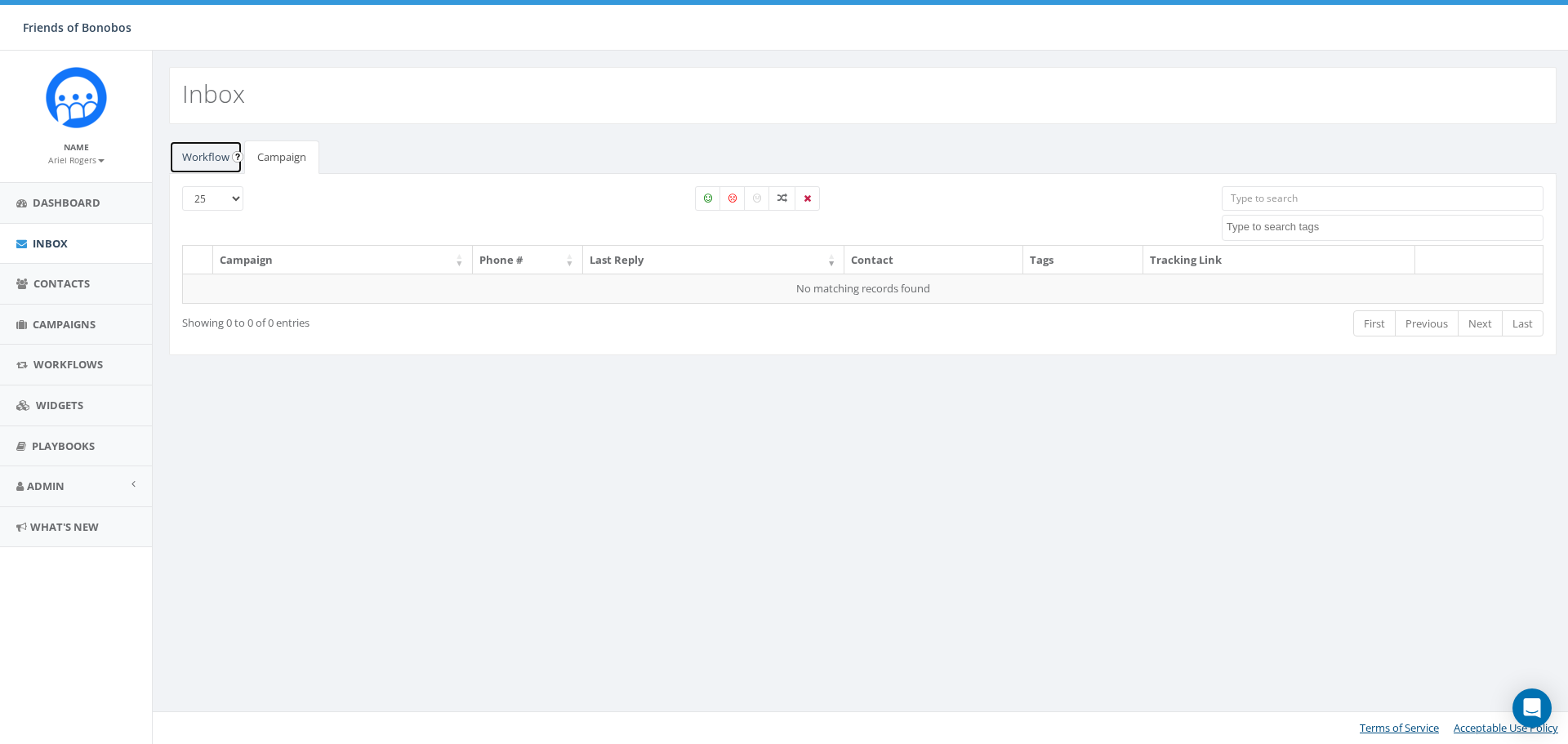 click on "Workflow" at bounding box center (206, 157) 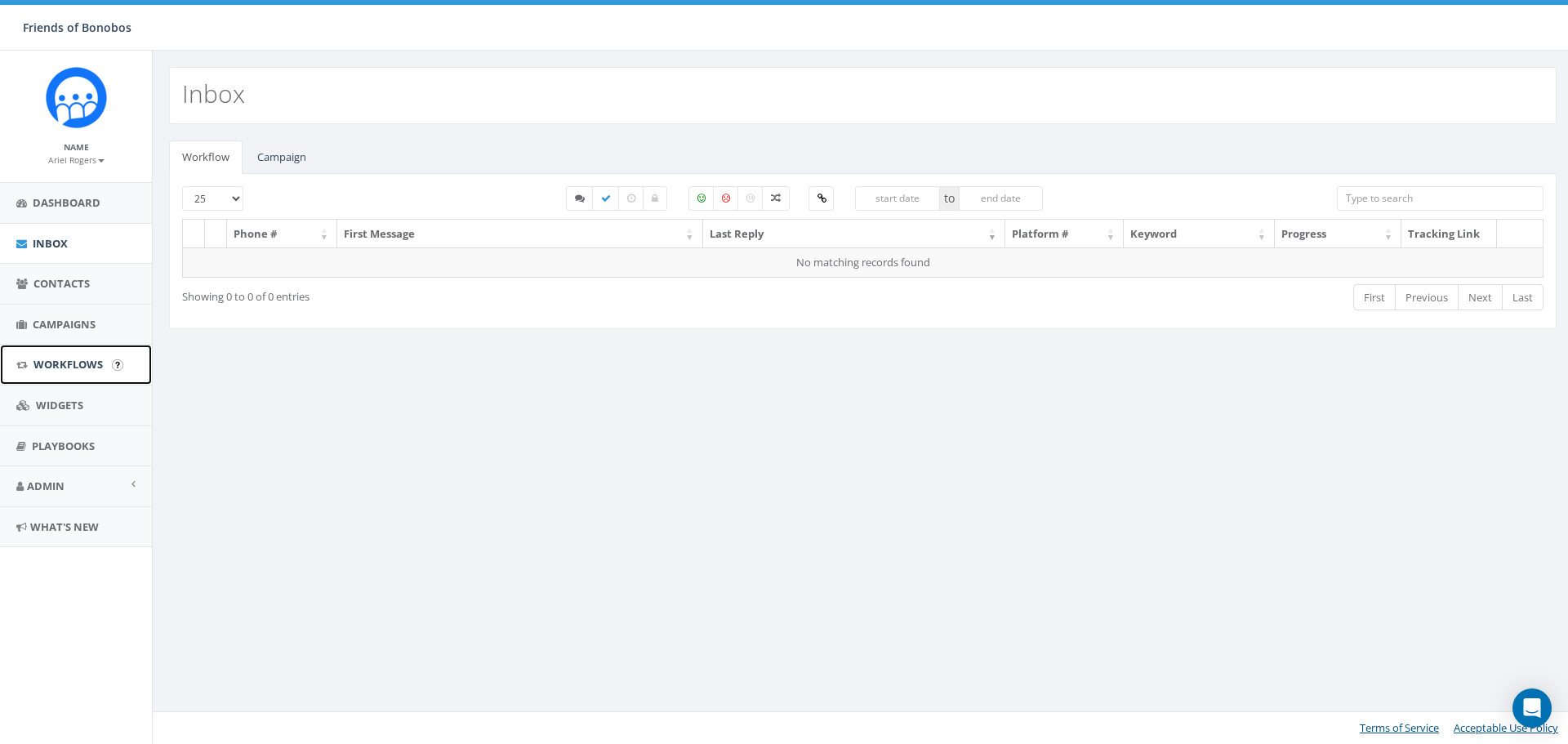 click on "Workflows" at bounding box center [76, 364] 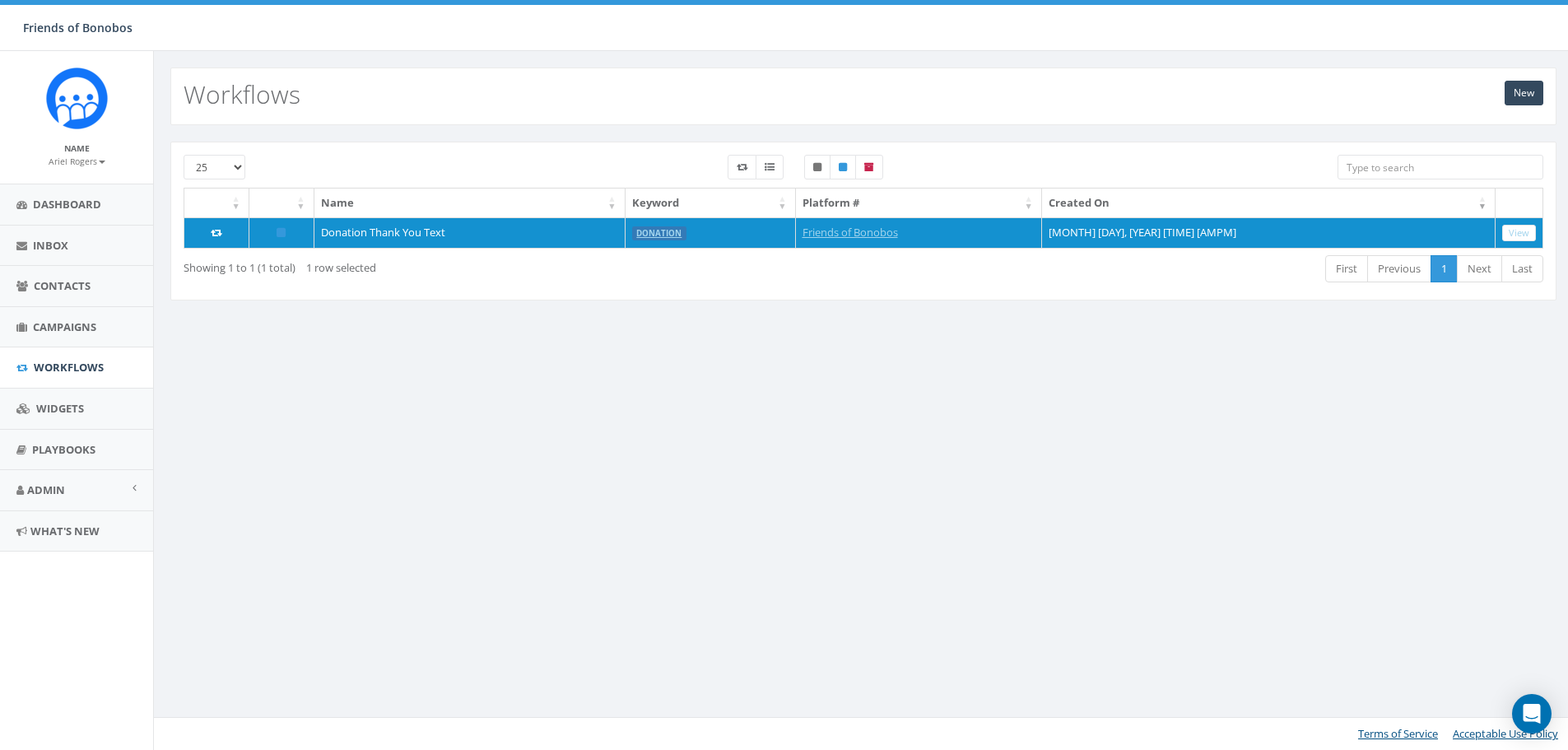 scroll, scrollTop: 0, scrollLeft: 0, axis: both 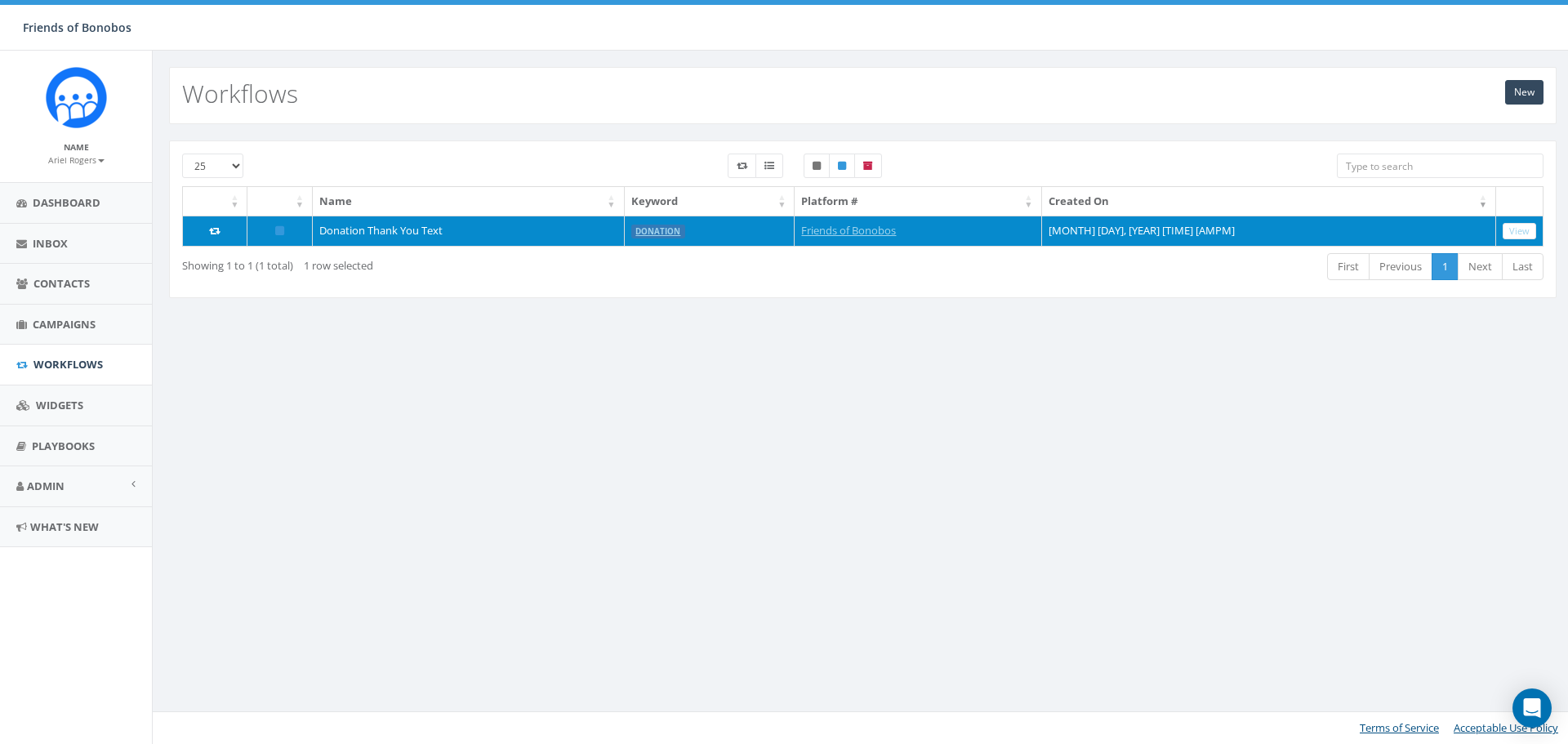 click at bounding box center [215, 230] 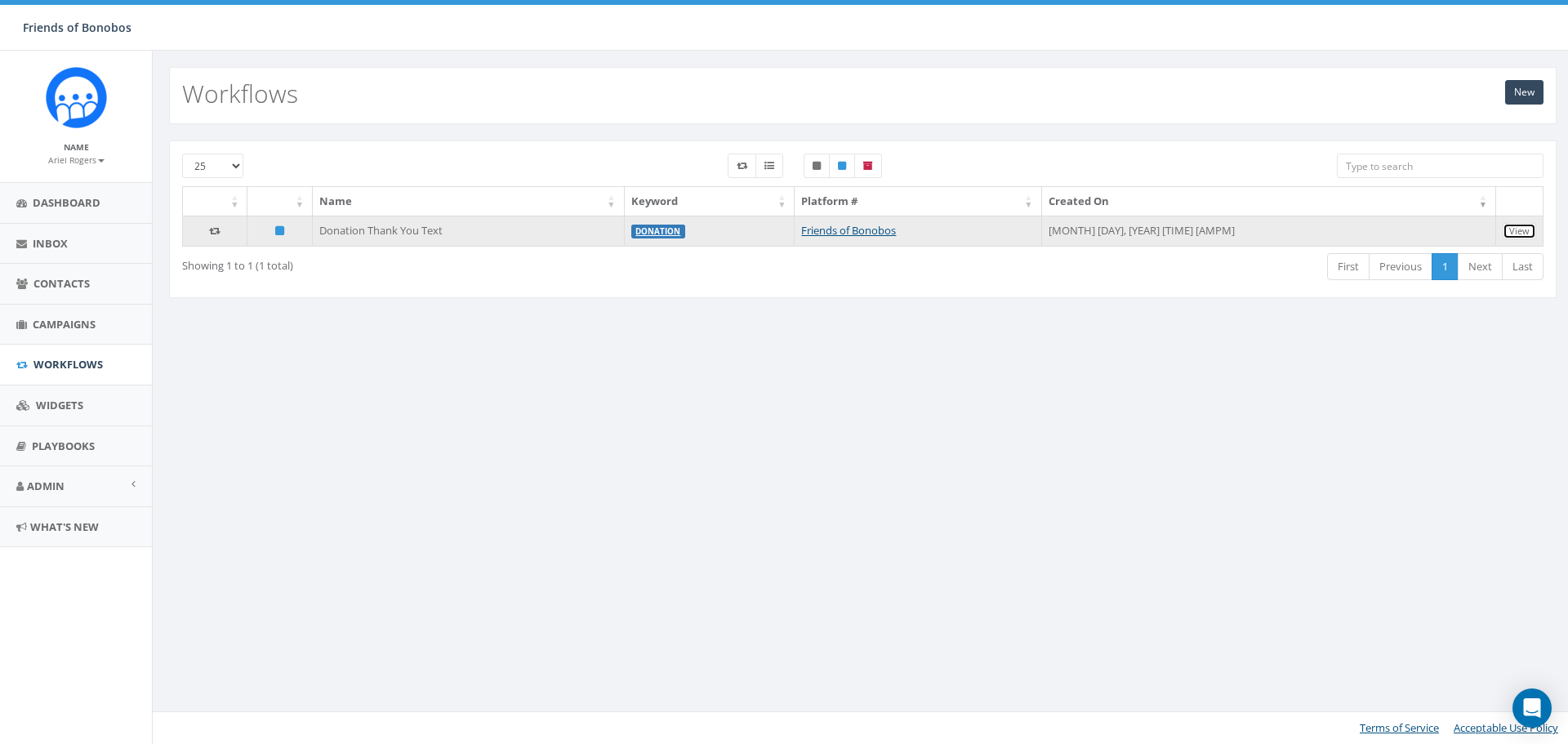 click on "View" at bounding box center [1519, 231] 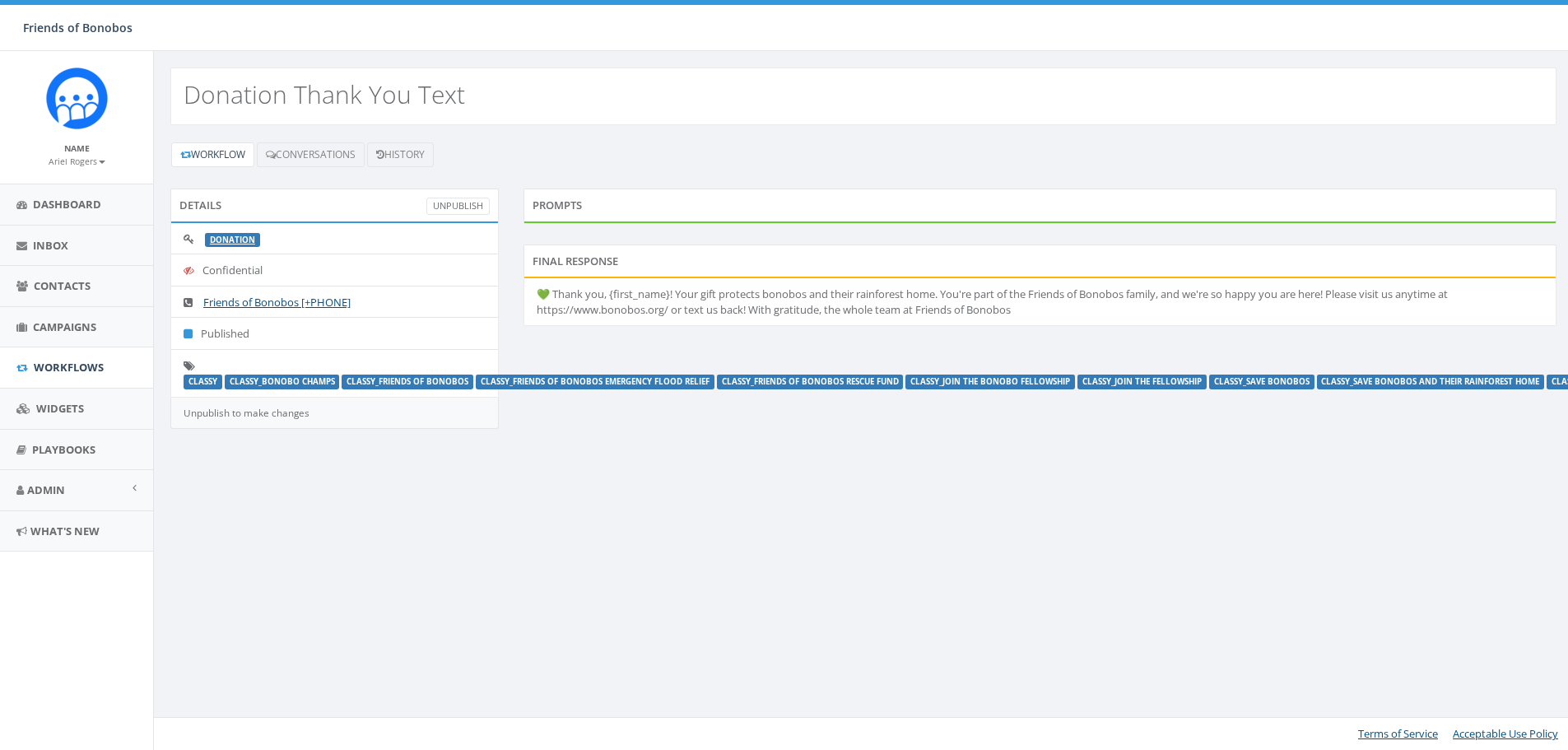scroll, scrollTop: 0, scrollLeft: 0, axis: both 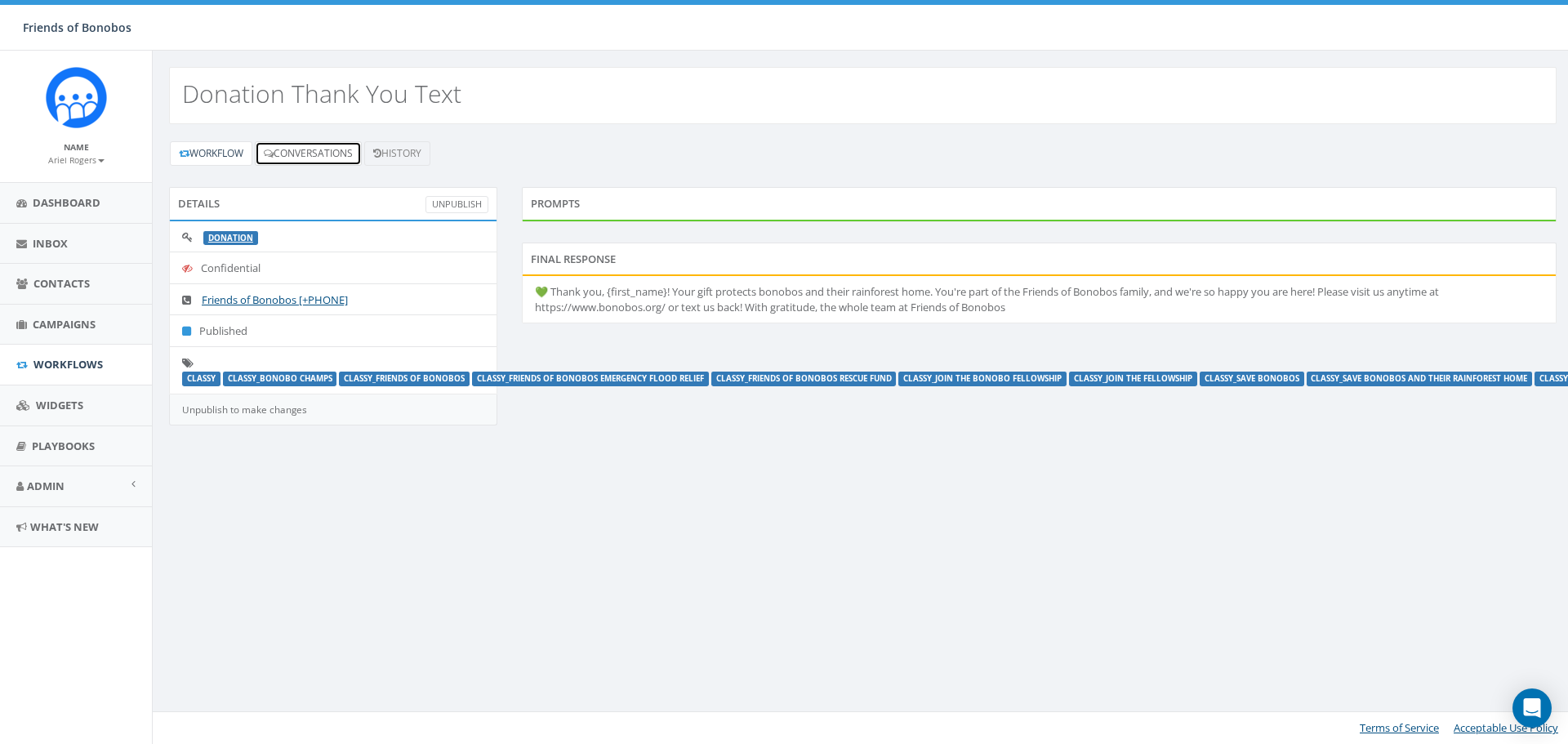 click on "Conversations" at bounding box center (308, 154) 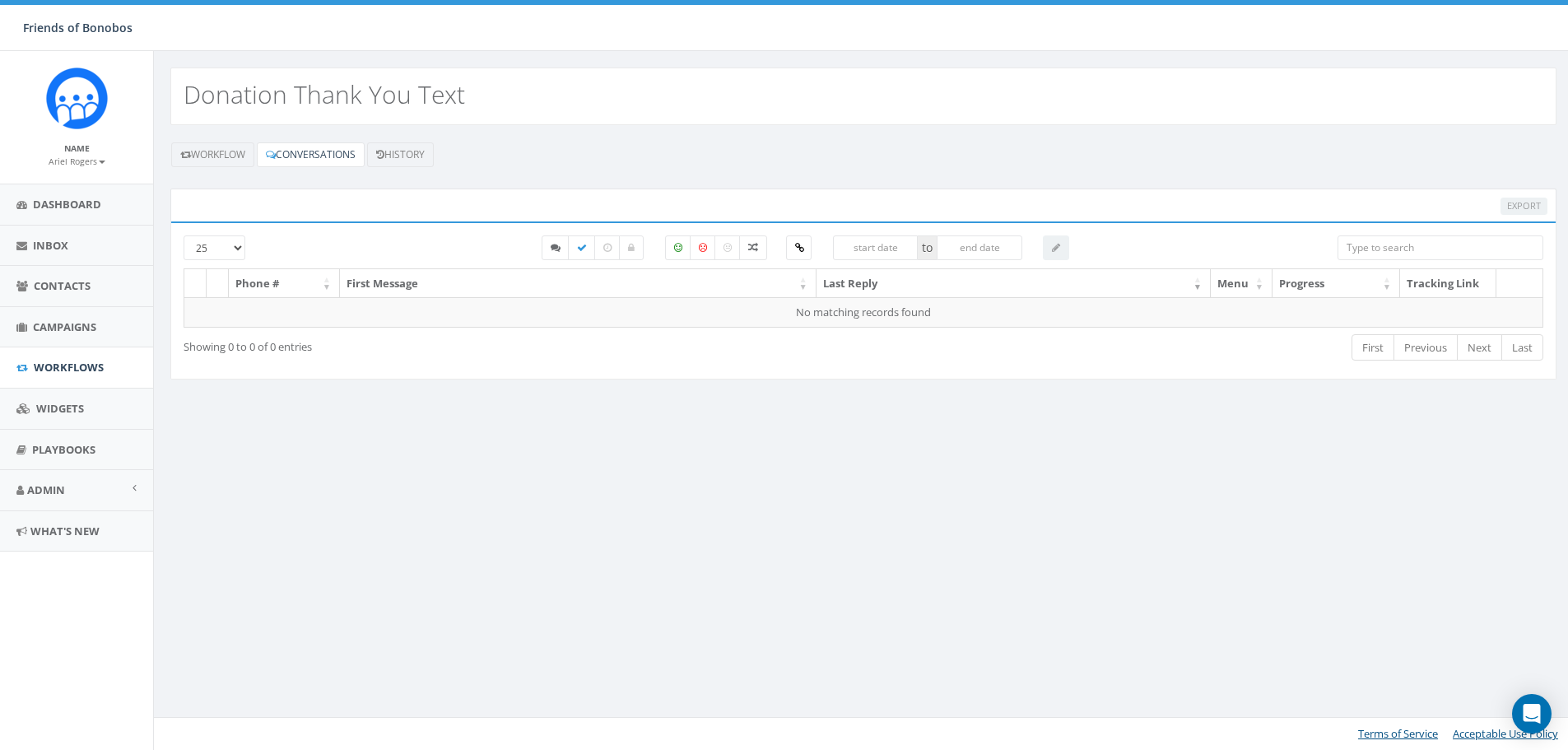 scroll, scrollTop: 0, scrollLeft: 0, axis: both 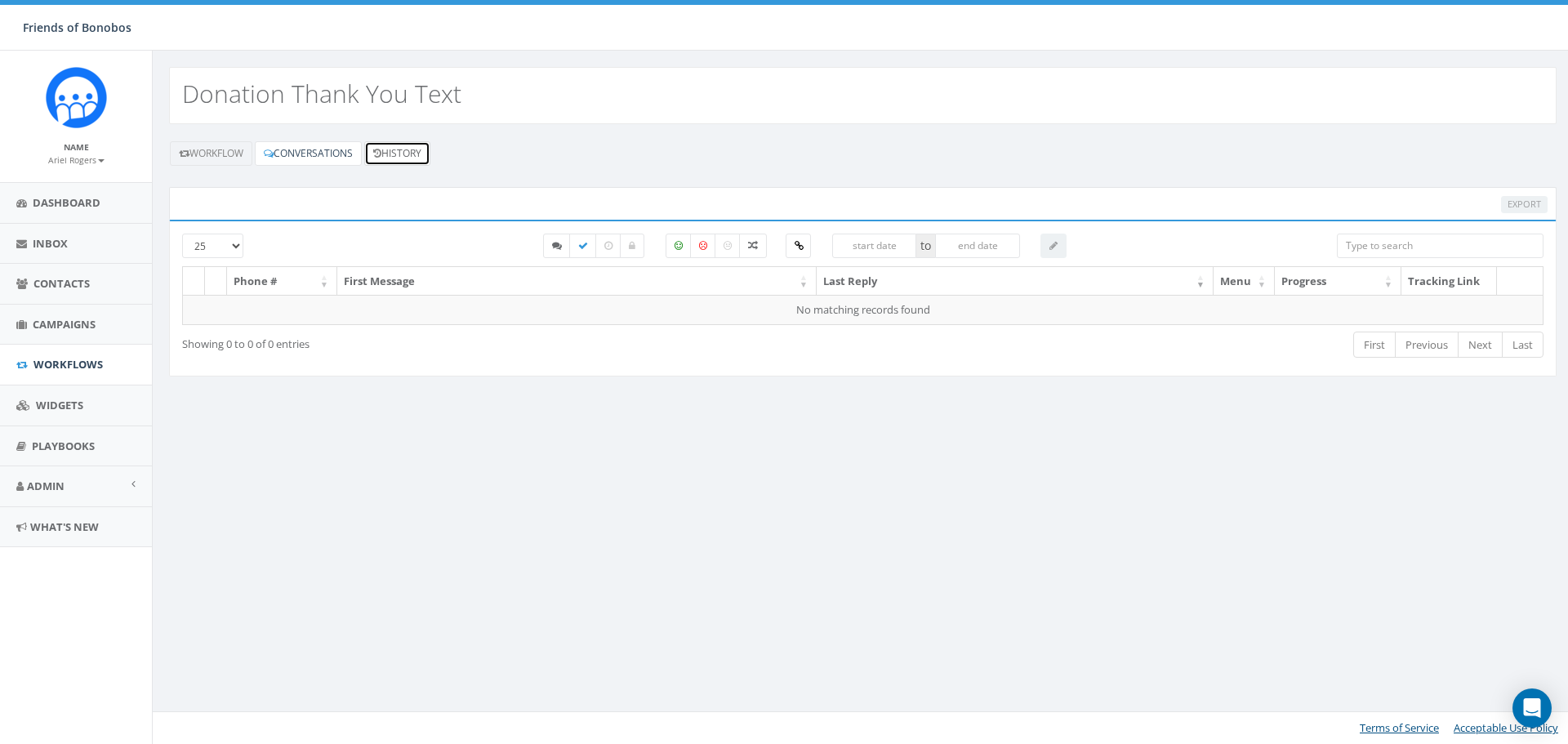 click on "History" at bounding box center (397, 154) 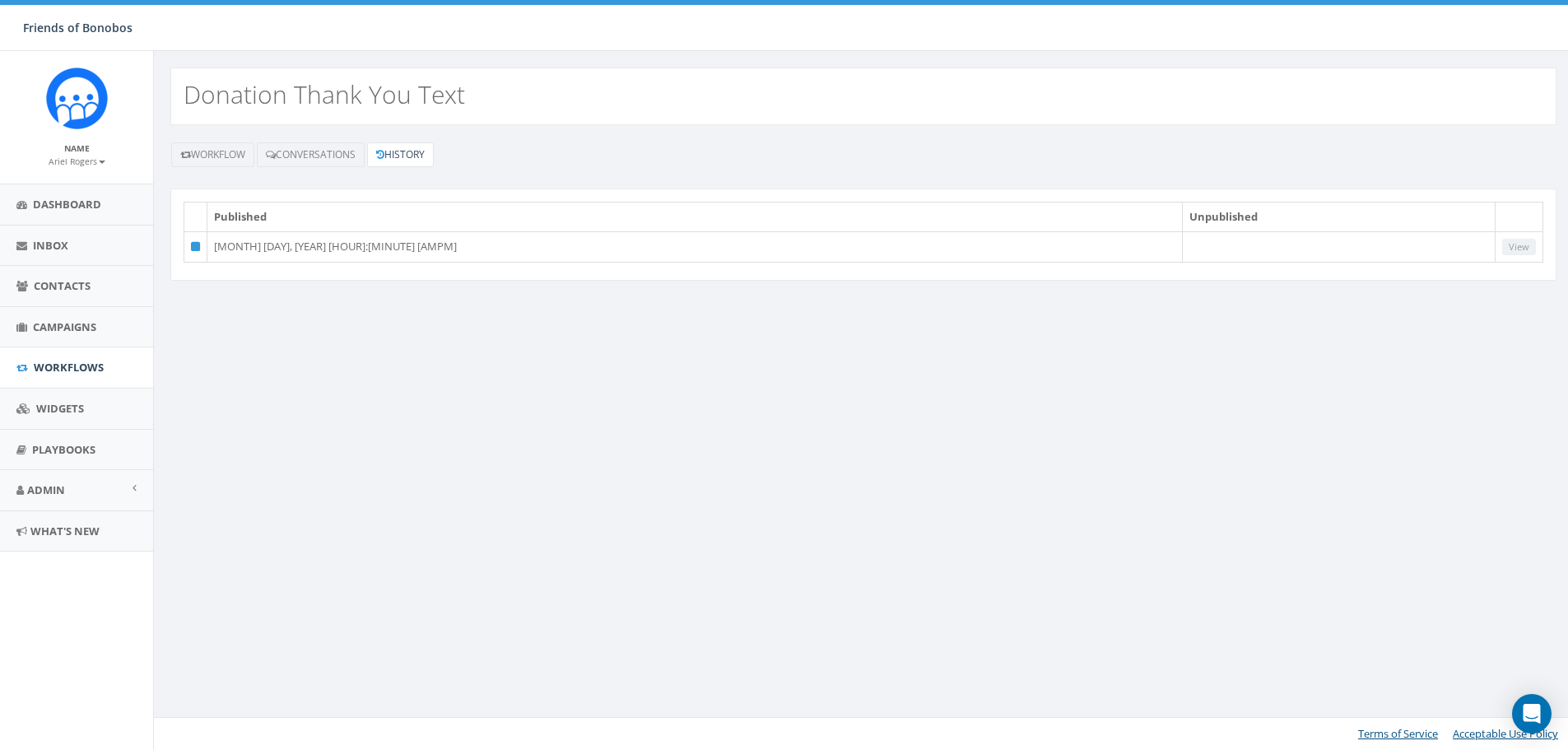 scroll, scrollTop: 0, scrollLeft: 0, axis: both 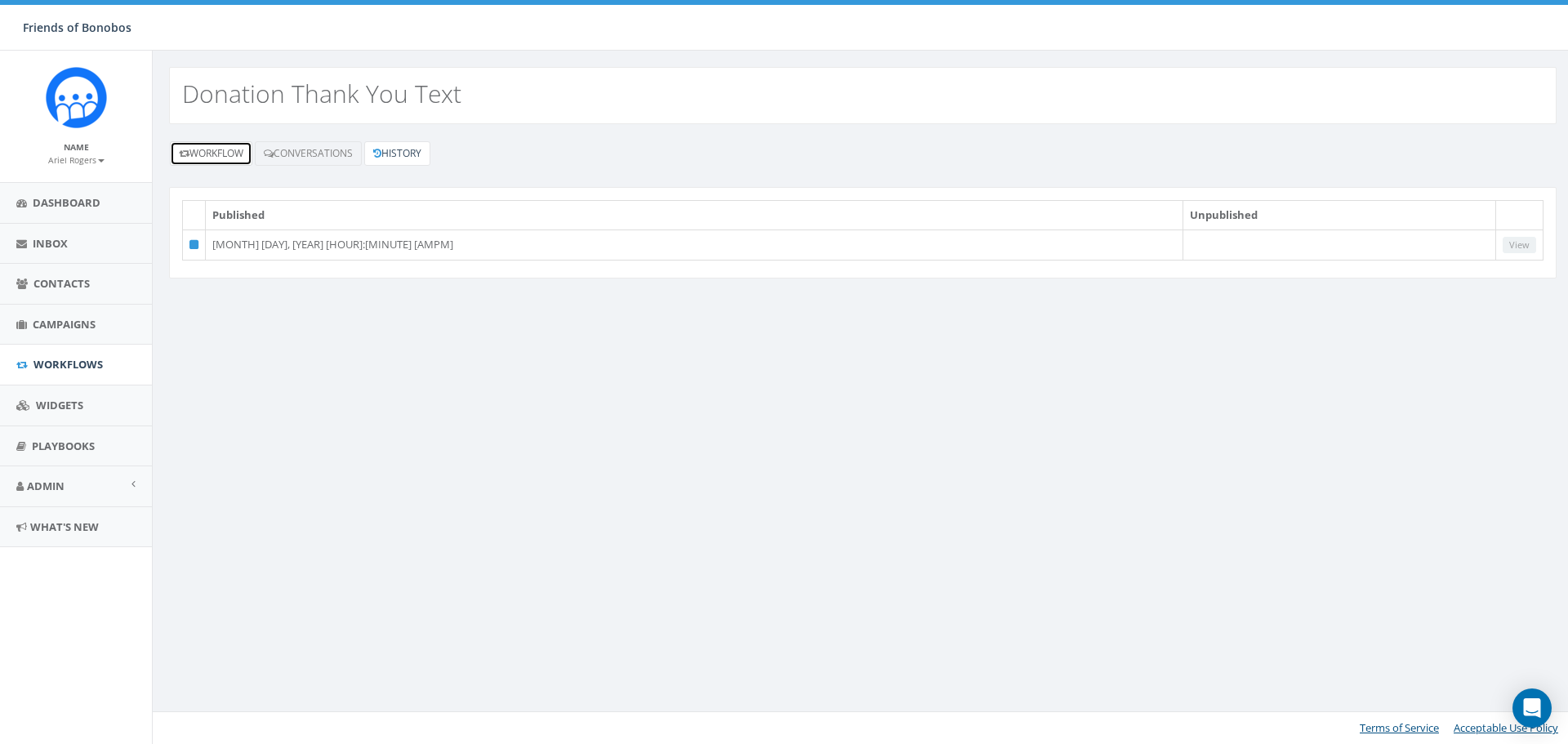 click on "Workflow" at bounding box center (211, 154) 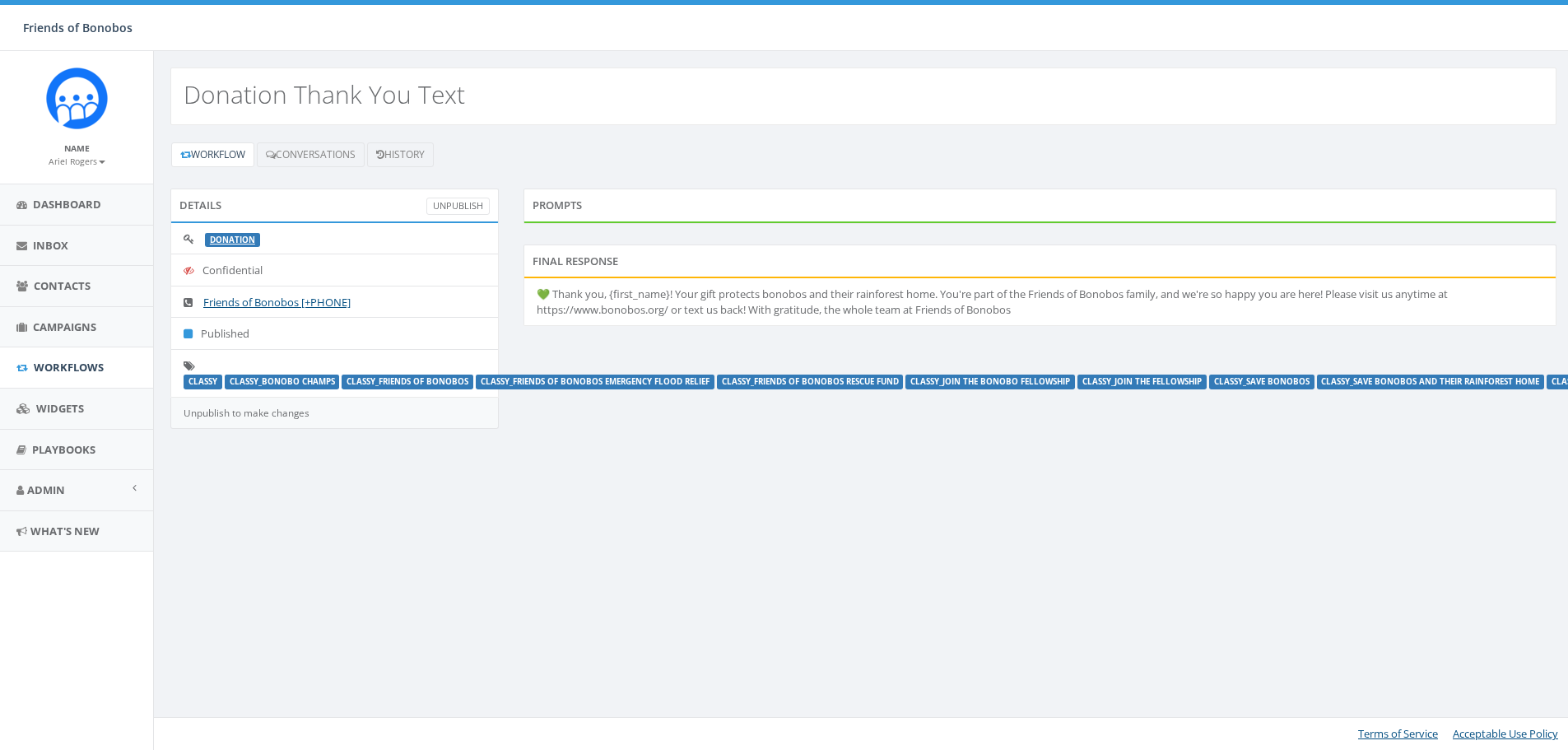 scroll, scrollTop: 0, scrollLeft: 0, axis: both 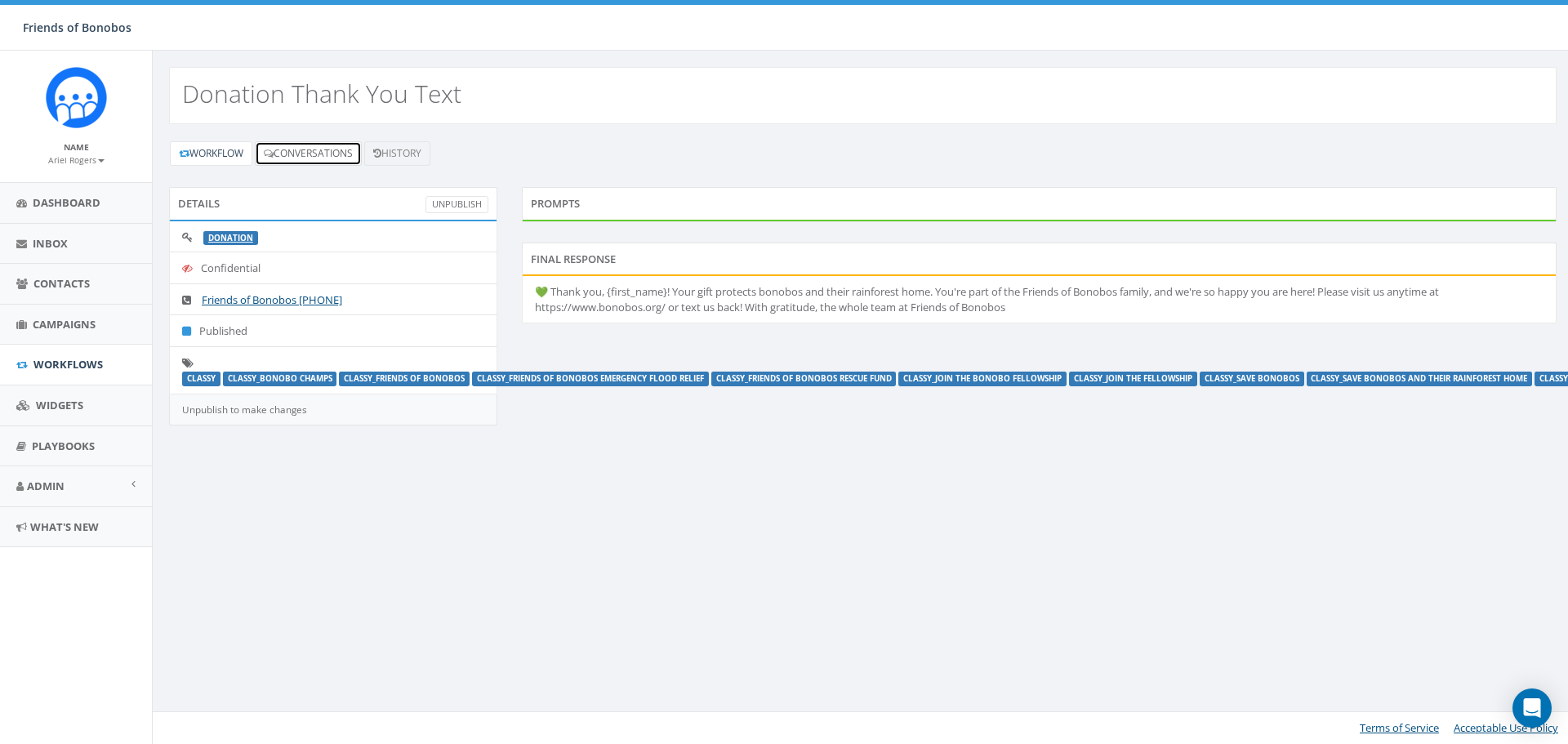 click on "Conversations" at bounding box center [308, 154] 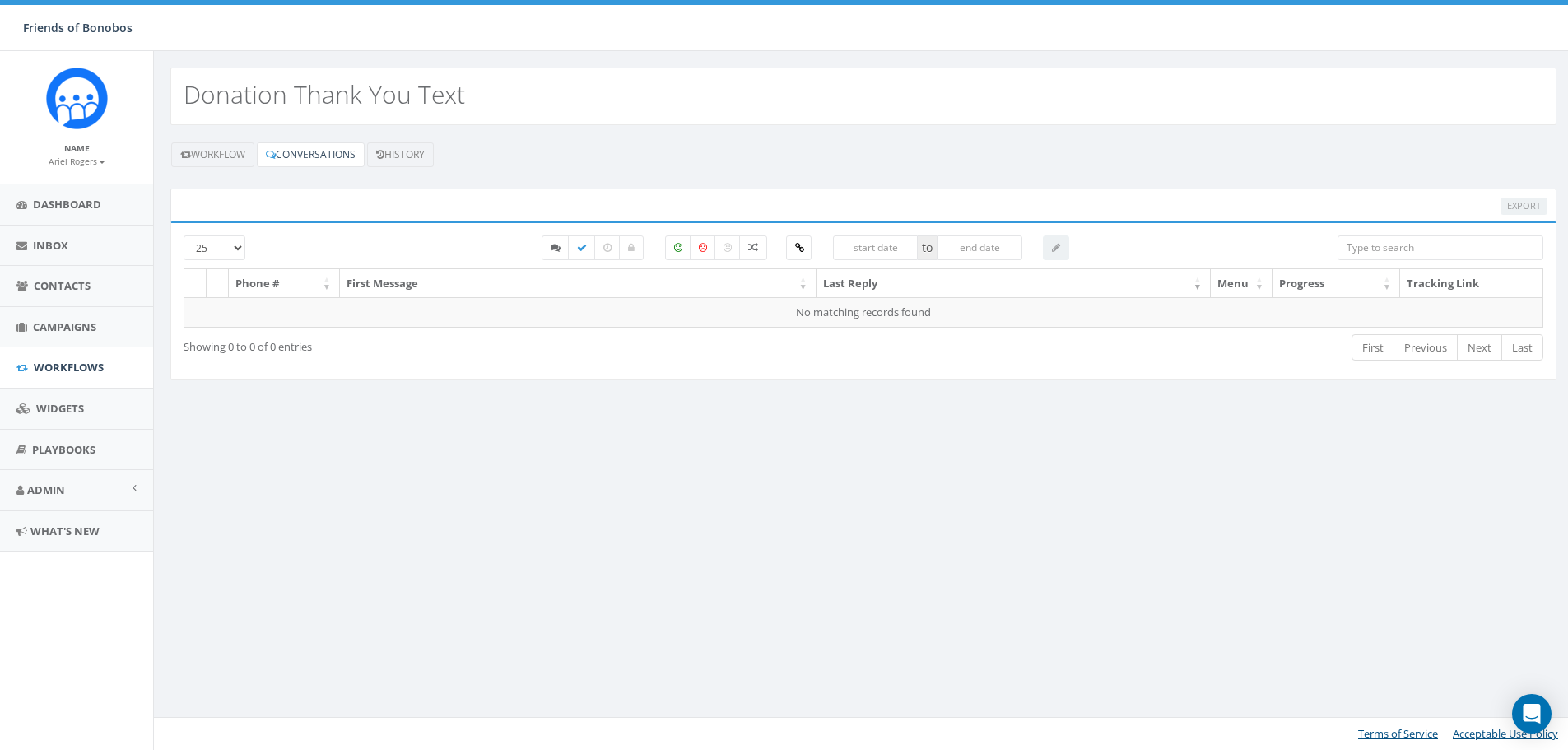 scroll, scrollTop: 0, scrollLeft: 0, axis: both 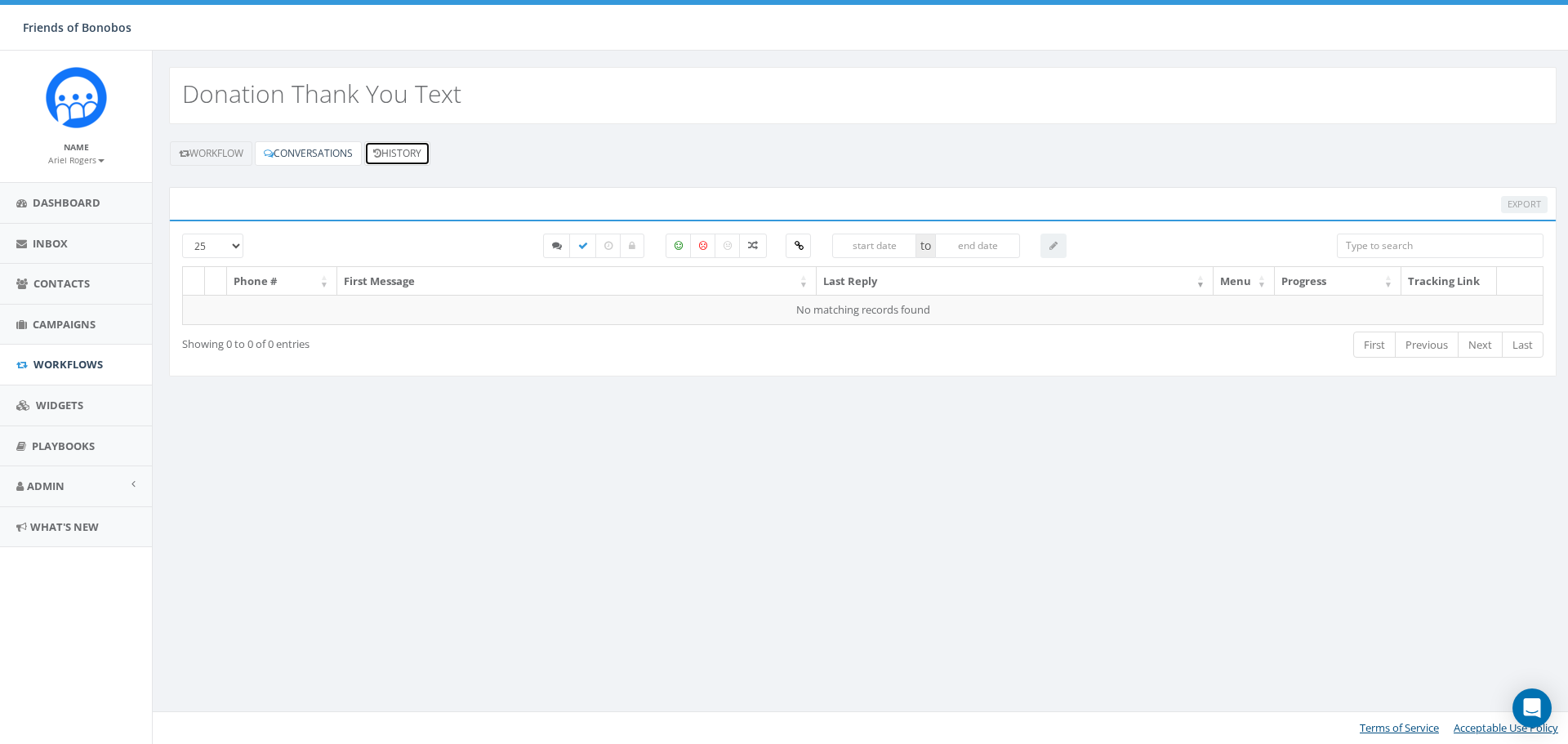 click on "History" at bounding box center [397, 154] 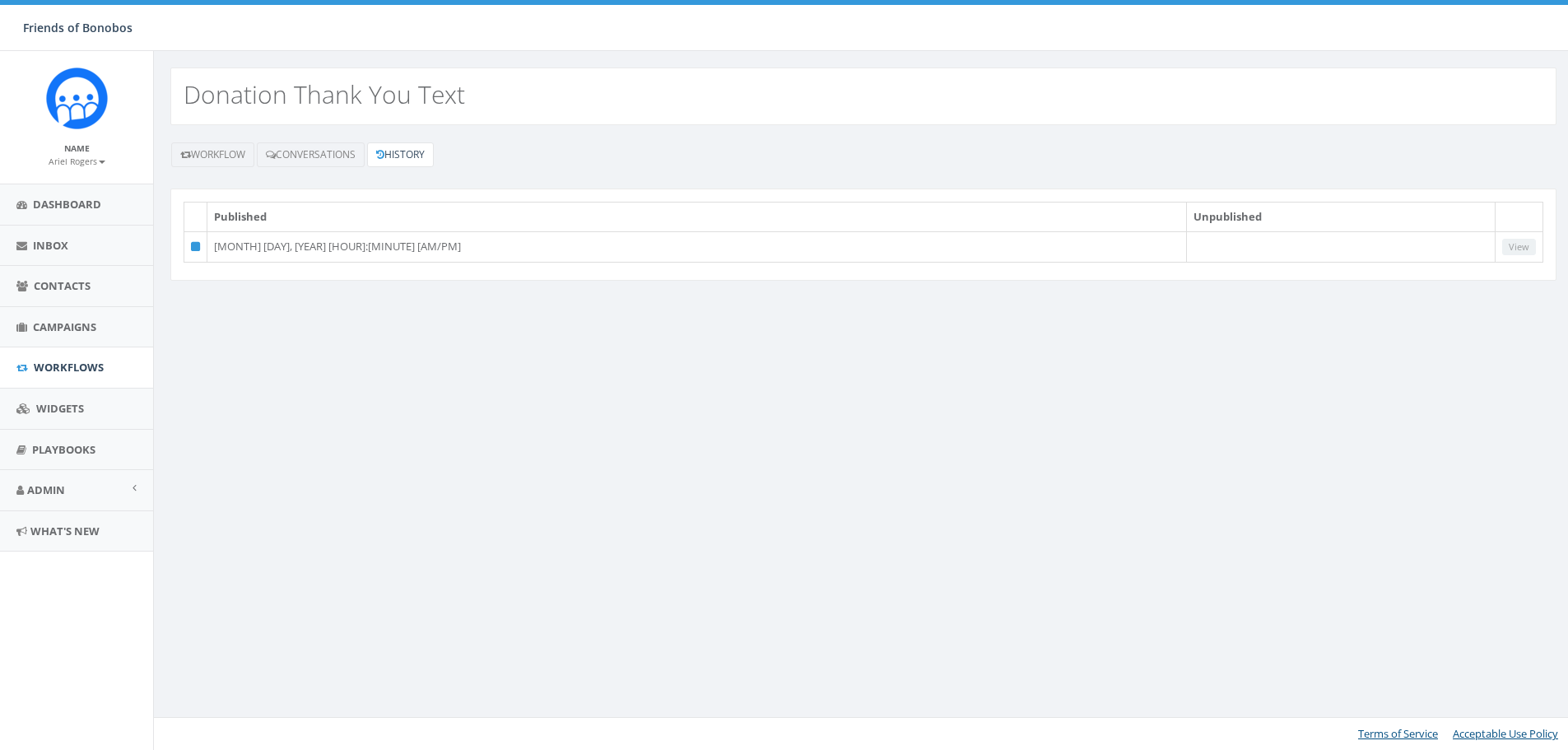 scroll, scrollTop: 0, scrollLeft: 0, axis: both 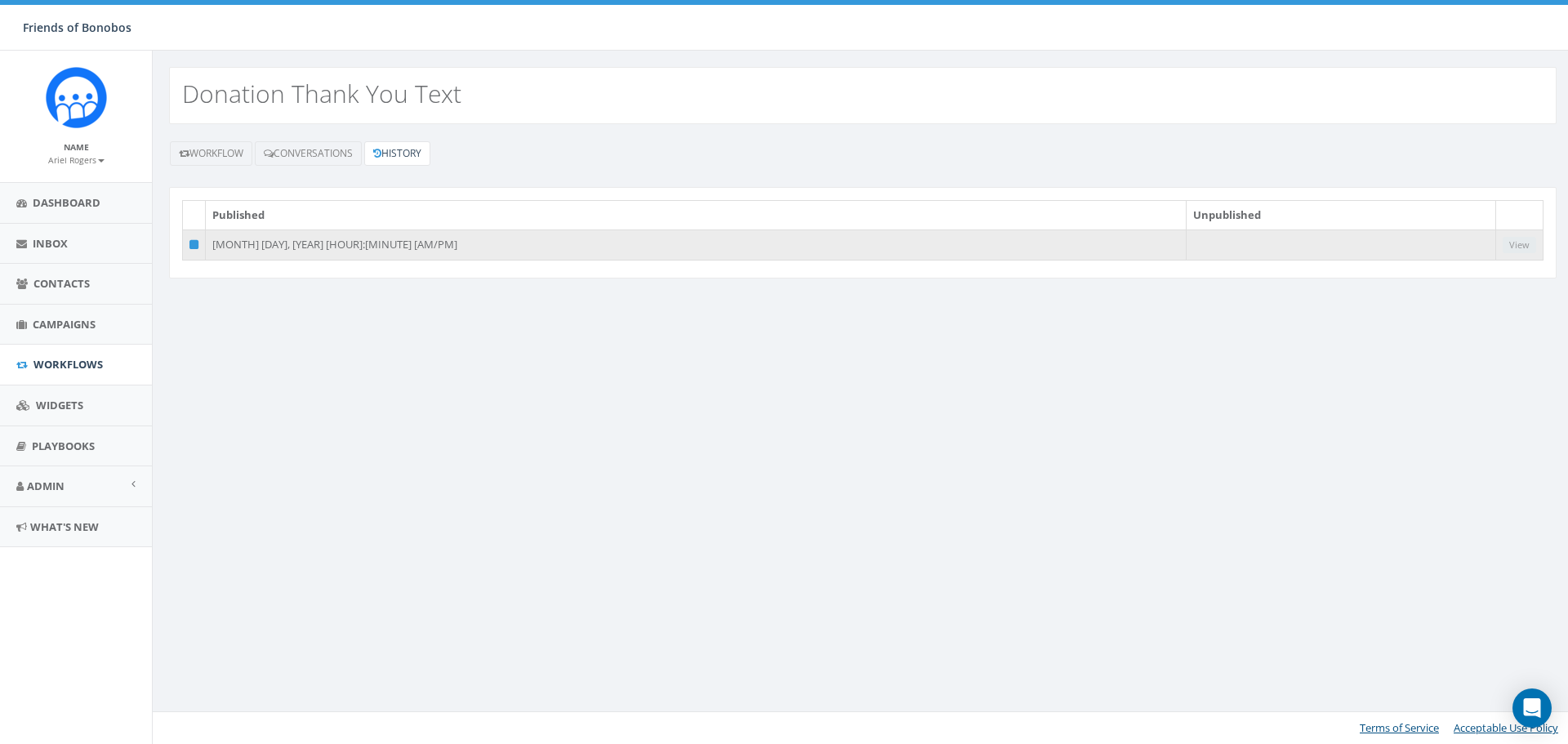 click on "August 01, 2025 11:17 AM" at bounding box center (696, 245) 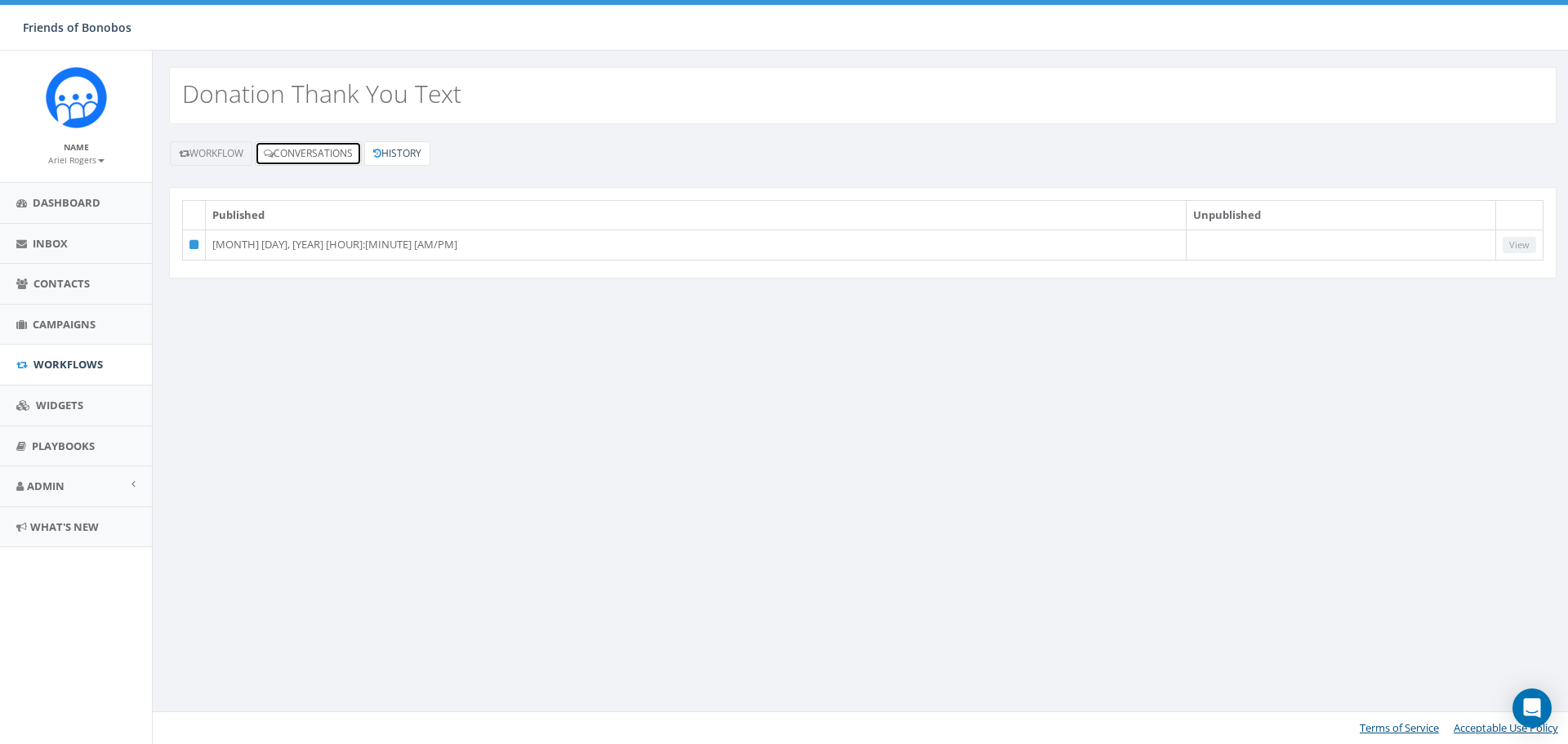 click on "Conversations" at bounding box center (308, 154) 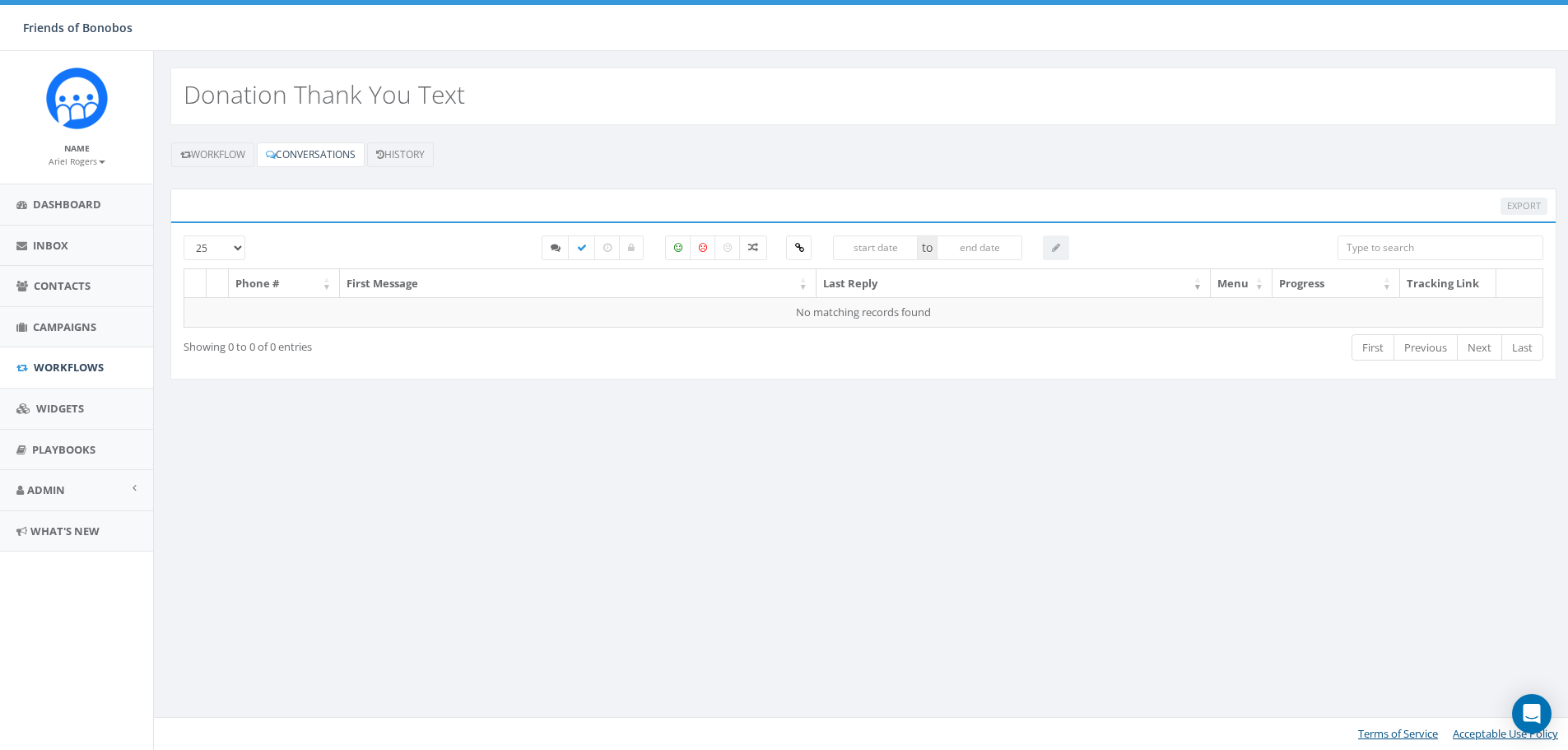 scroll, scrollTop: 0, scrollLeft: 0, axis: both 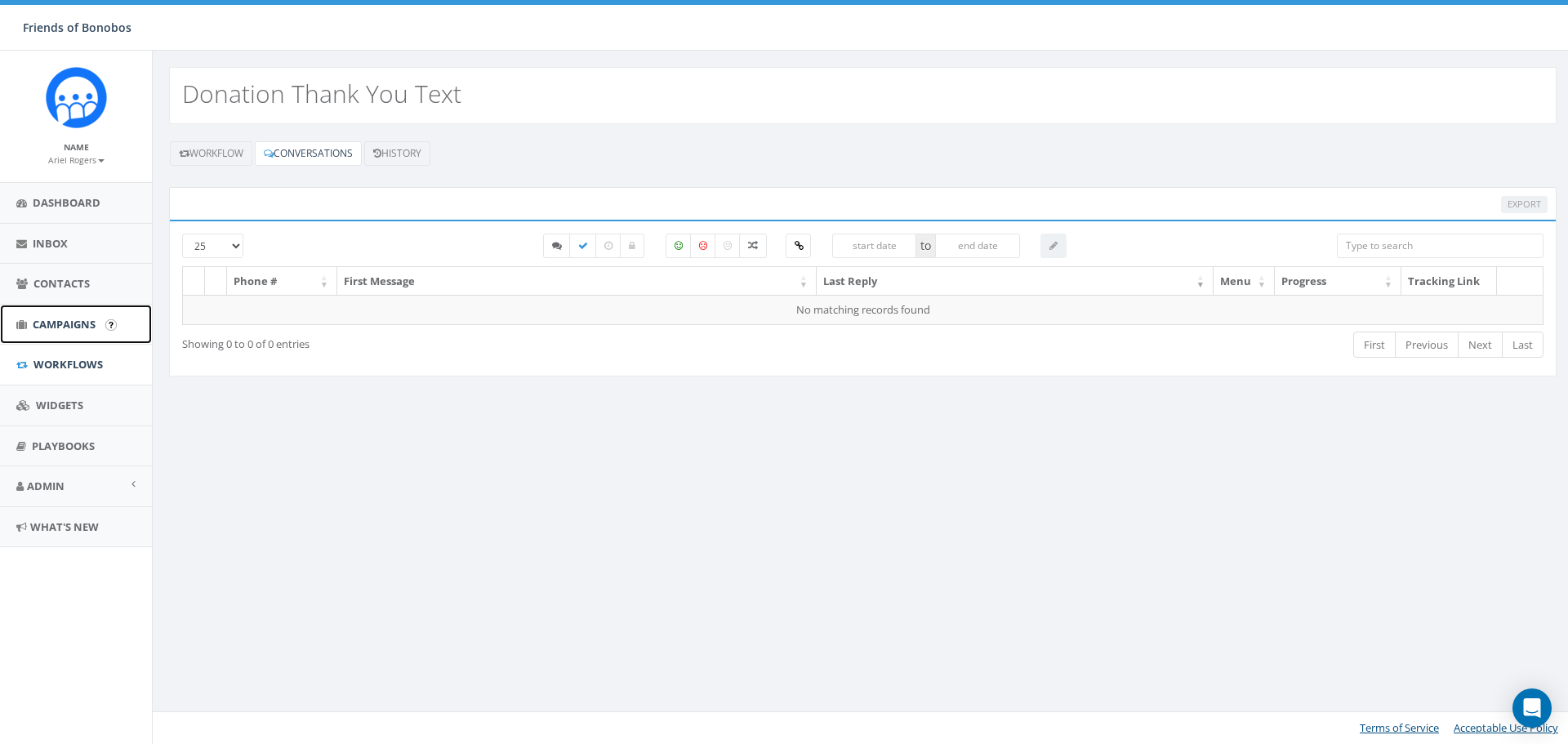 click on "Campaigns" at bounding box center (64, 324) 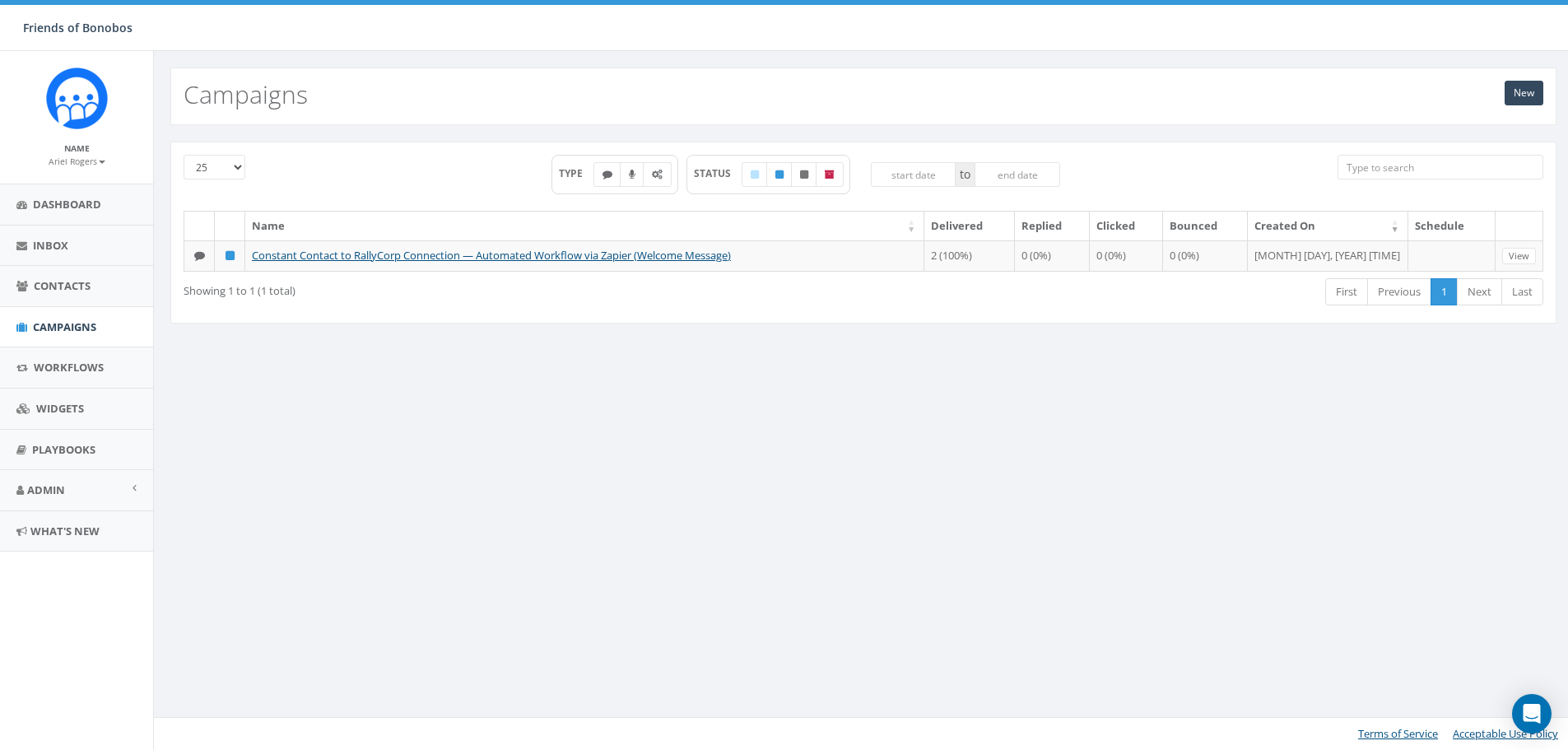 scroll, scrollTop: 0, scrollLeft: 0, axis: both 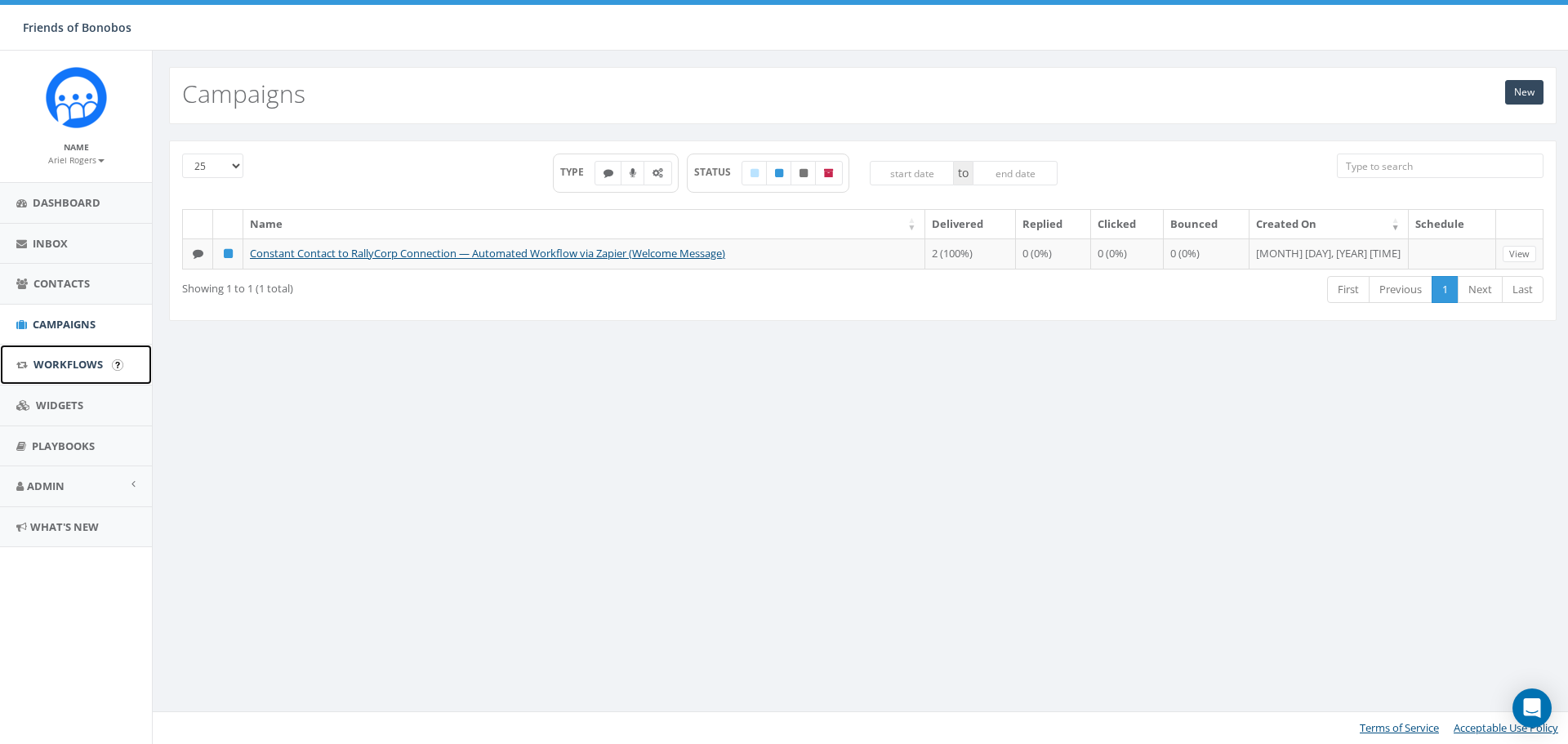 click on "Workflows" at bounding box center [68, 364] 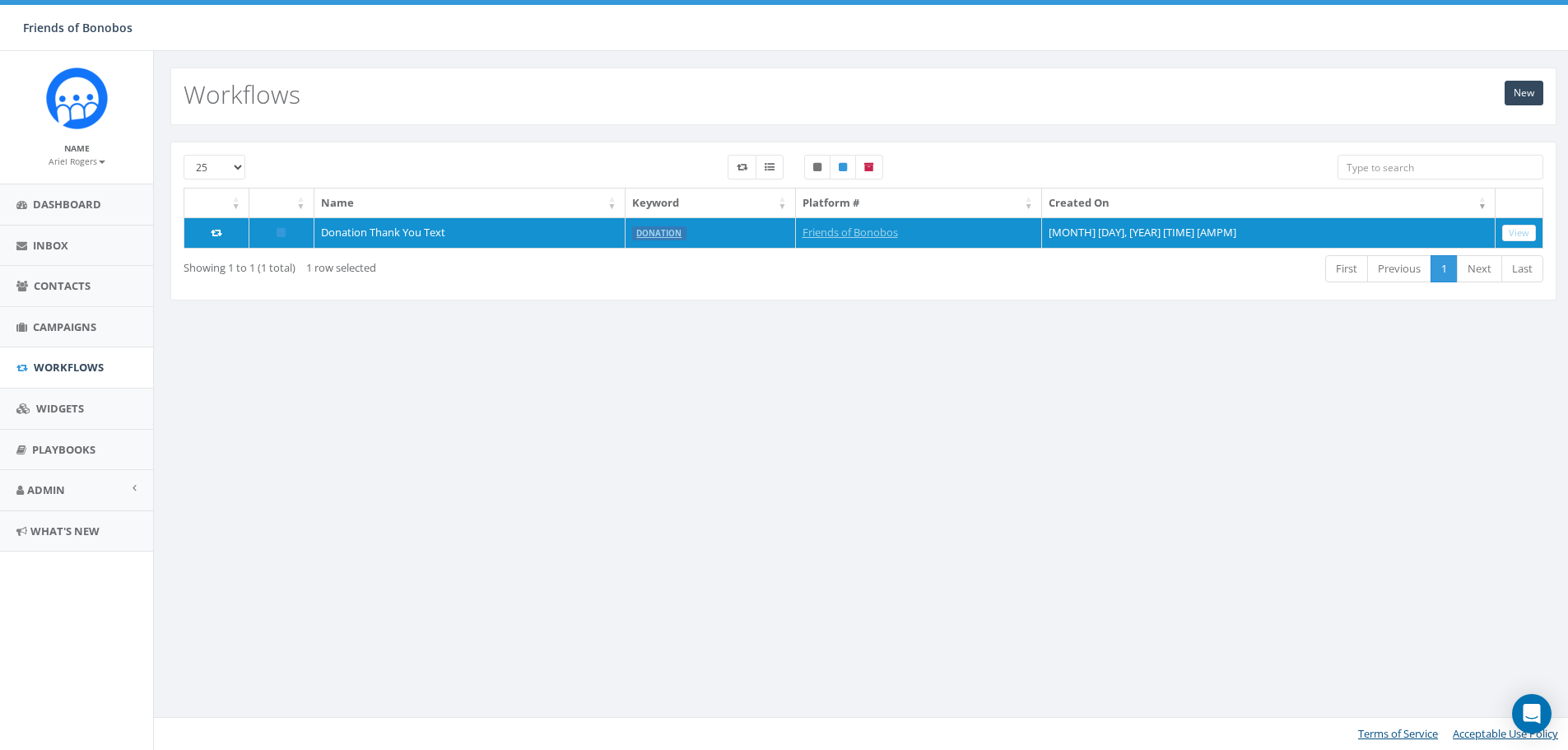 scroll, scrollTop: 0, scrollLeft: 0, axis: both 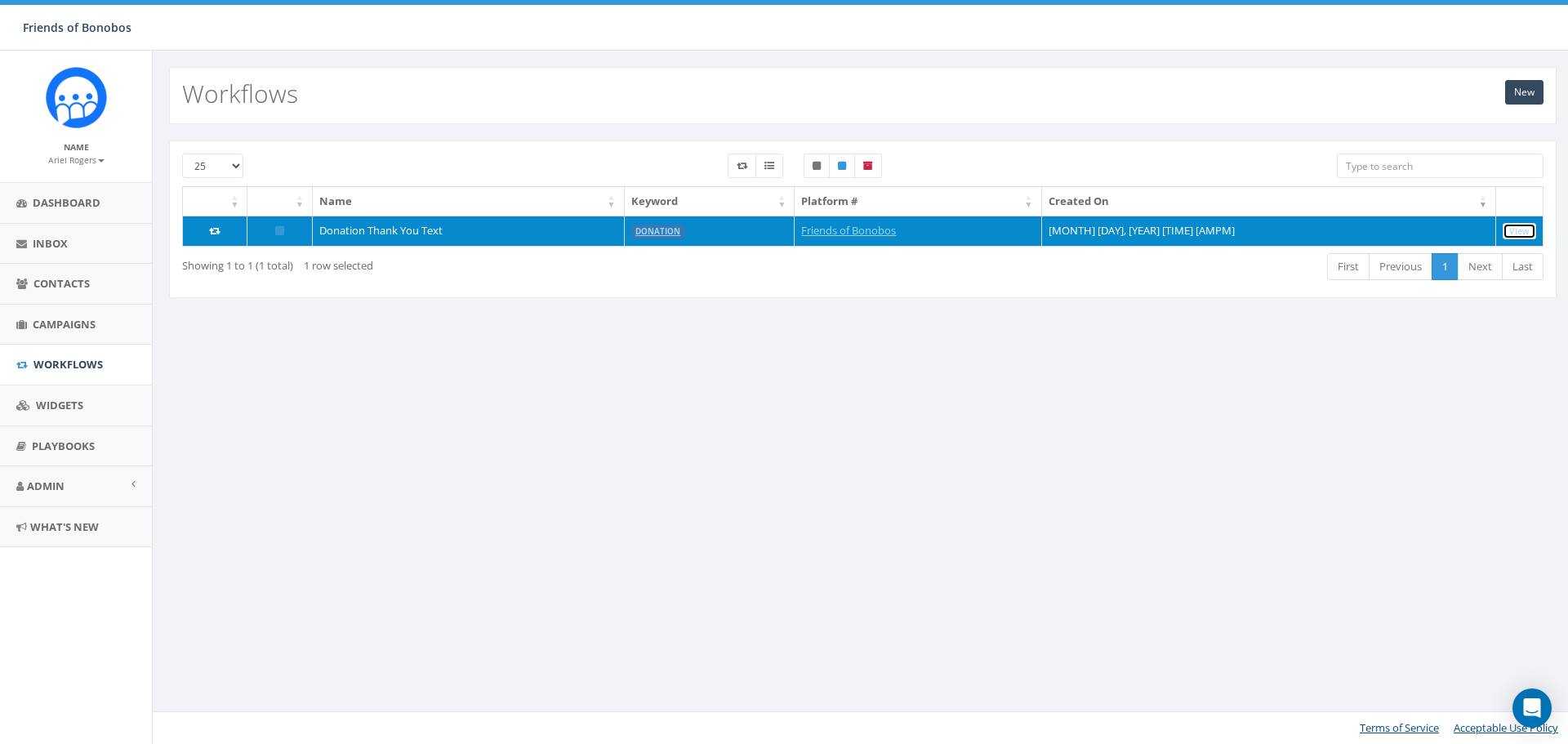 click on "View" at bounding box center (1519, 231) 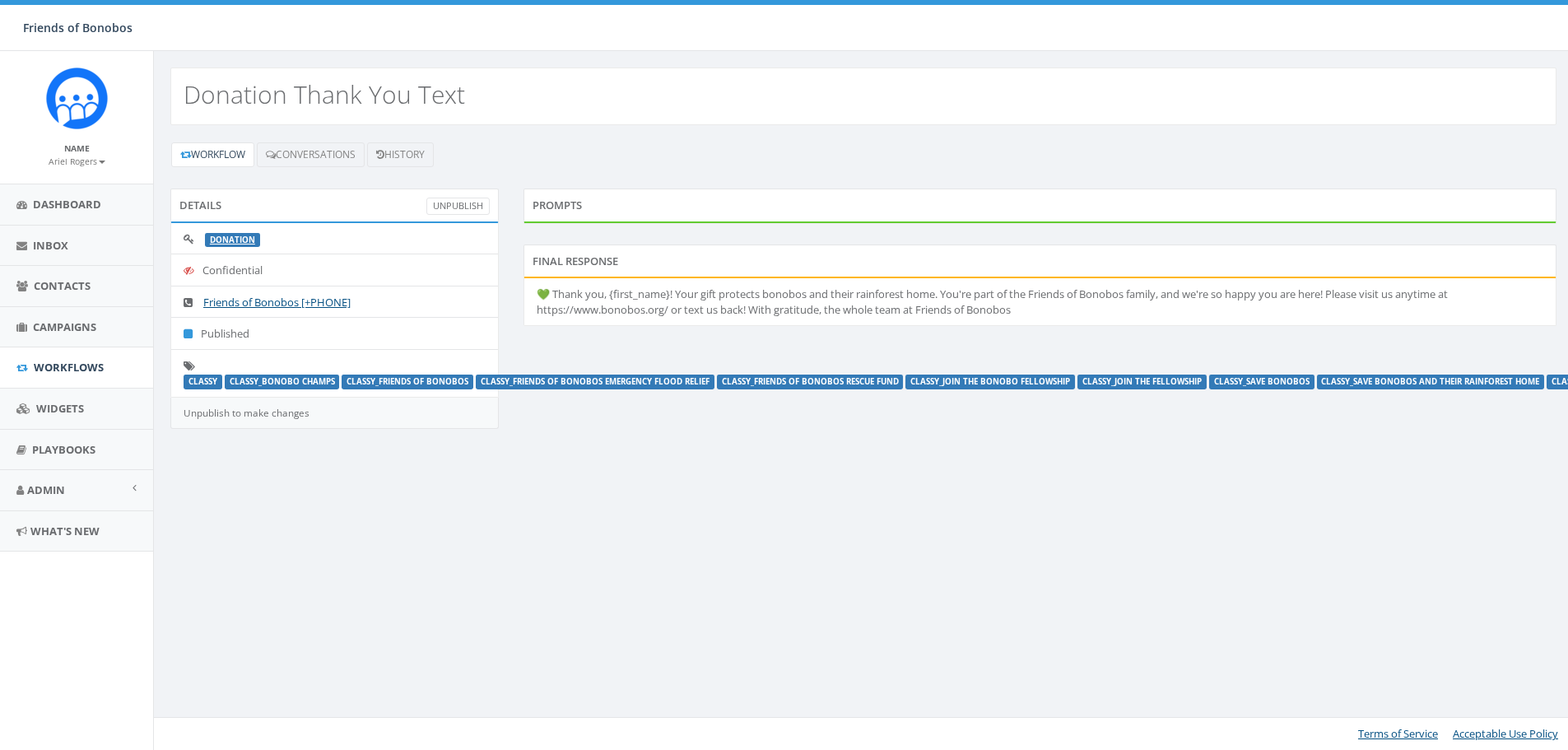 scroll, scrollTop: 0, scrollLeft: 0, axis: both 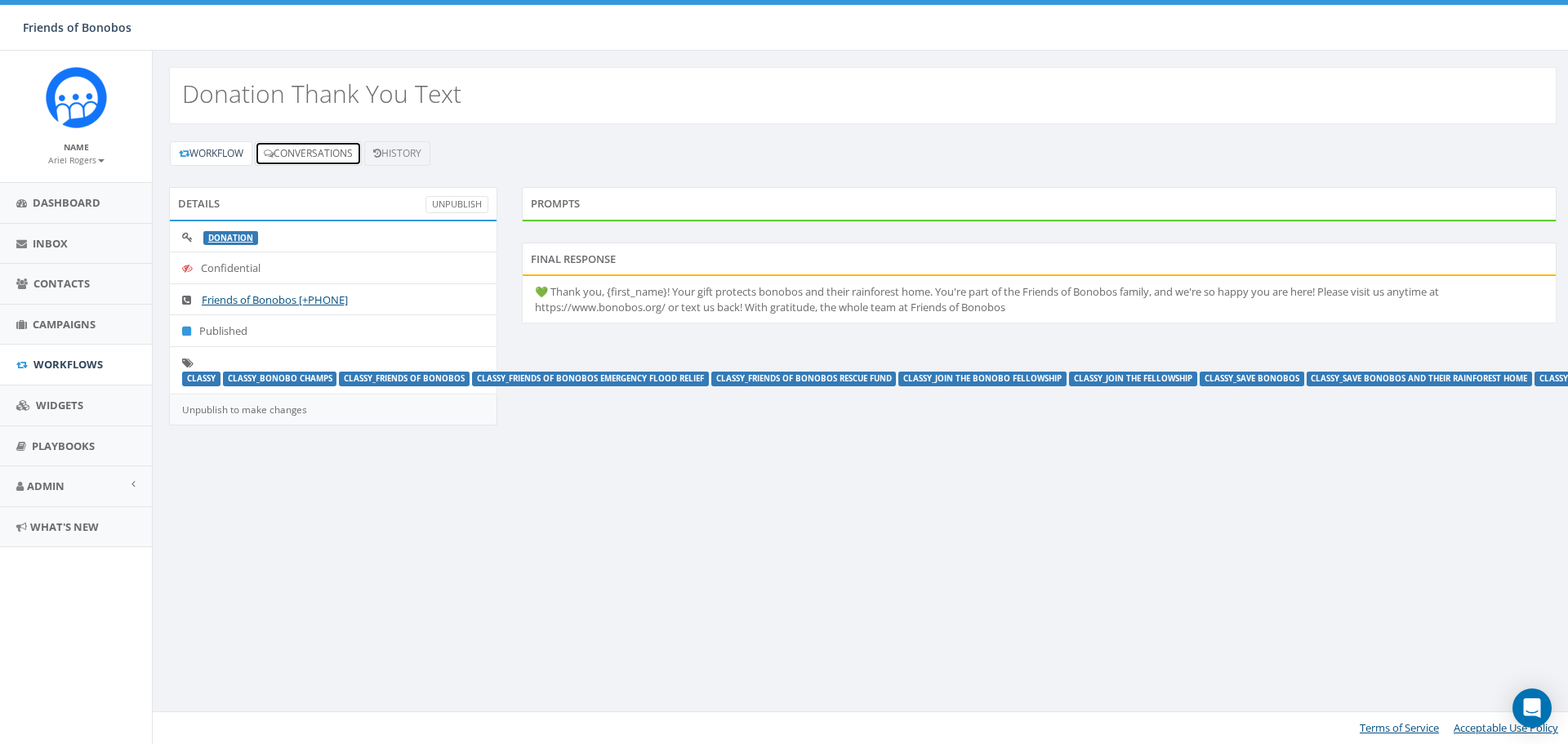 click on "Conversations" at bounding box center [308, 154] 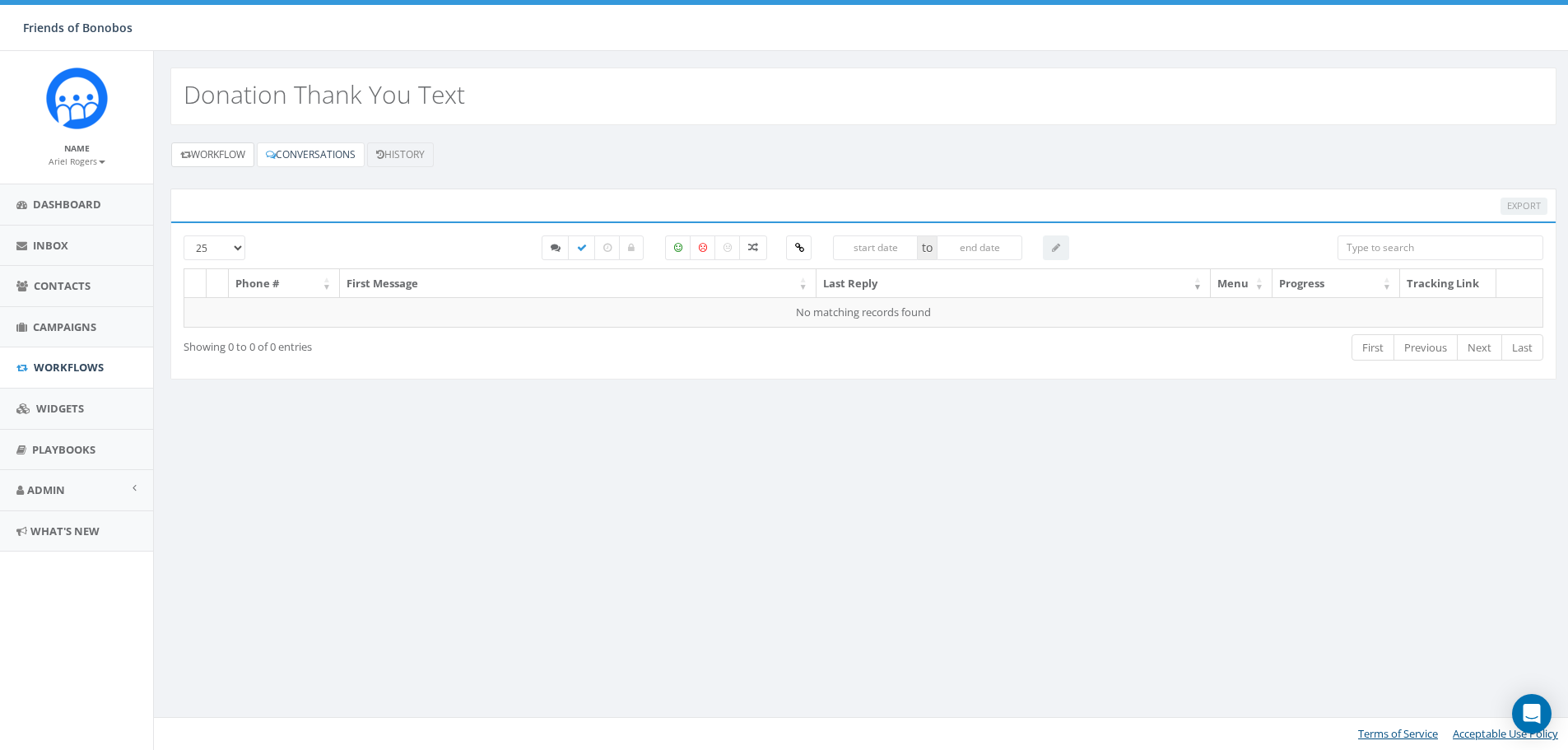scroll, scrollTop: 0, scrollLeft: 0, axis: both 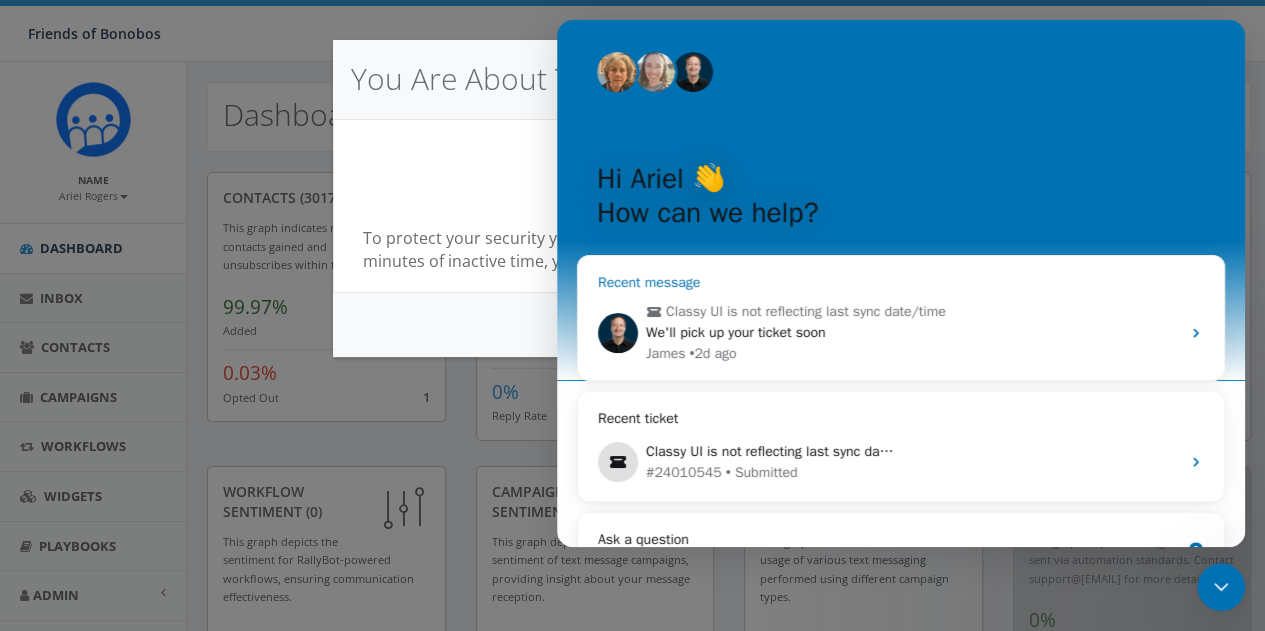 click on "We'll pick up your ticket soon" at bounding box center (736, 332) 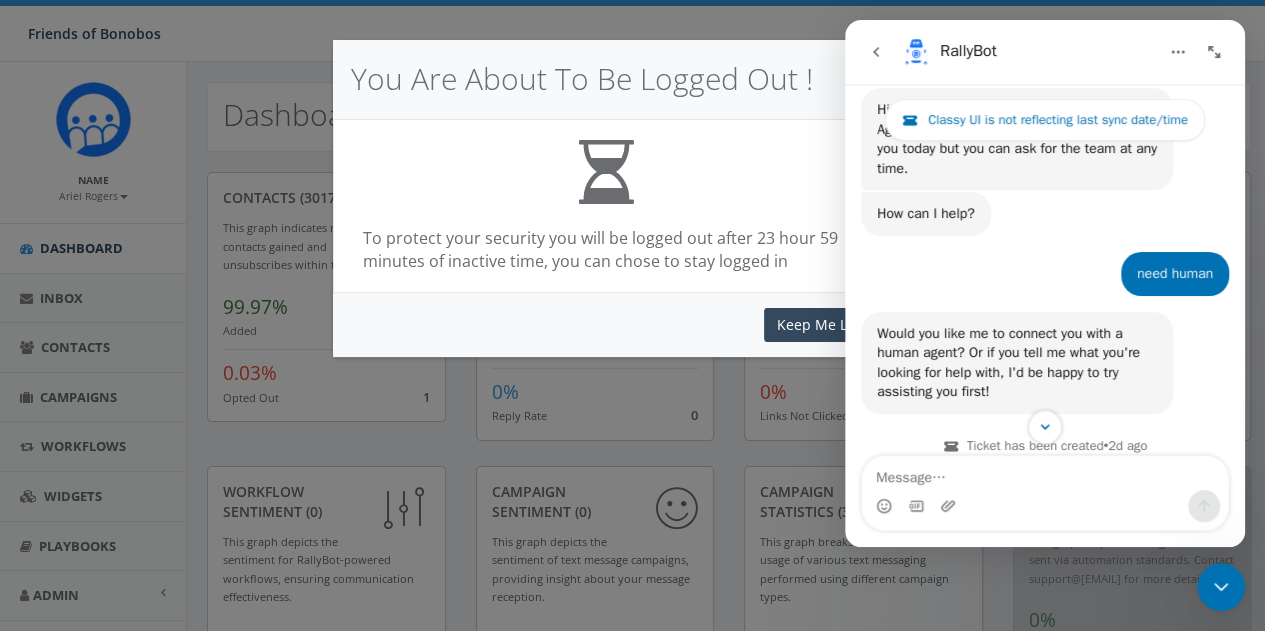 scroll, scrollTop: 124, scrollLeft: 0, axis: vertical 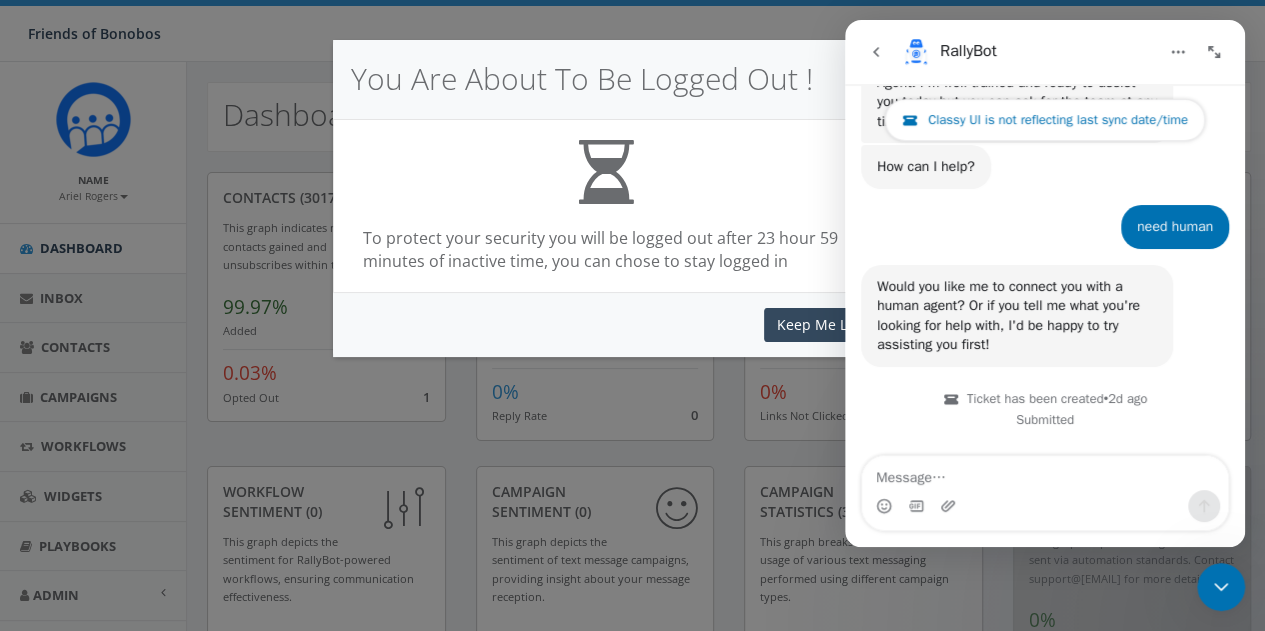 click on "Classy UI is not reflecting last sync date/time" at bounding box center (1058, 120) 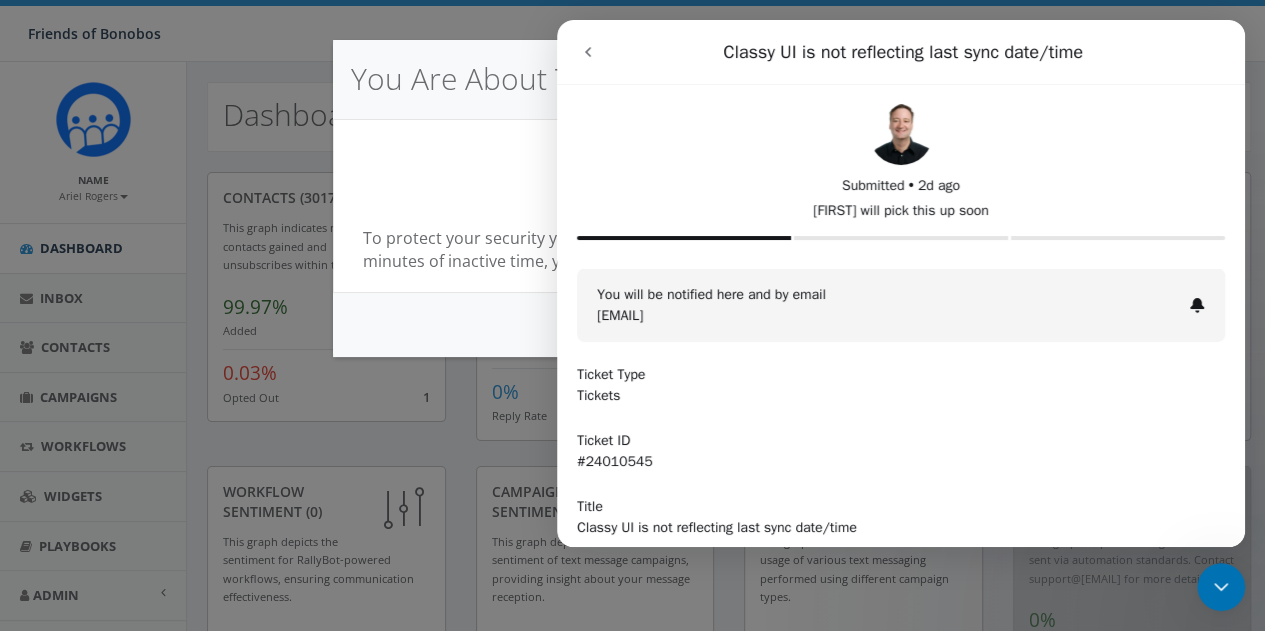 scroll, scrollTop: 0, scrollLeft: 0, axis: both 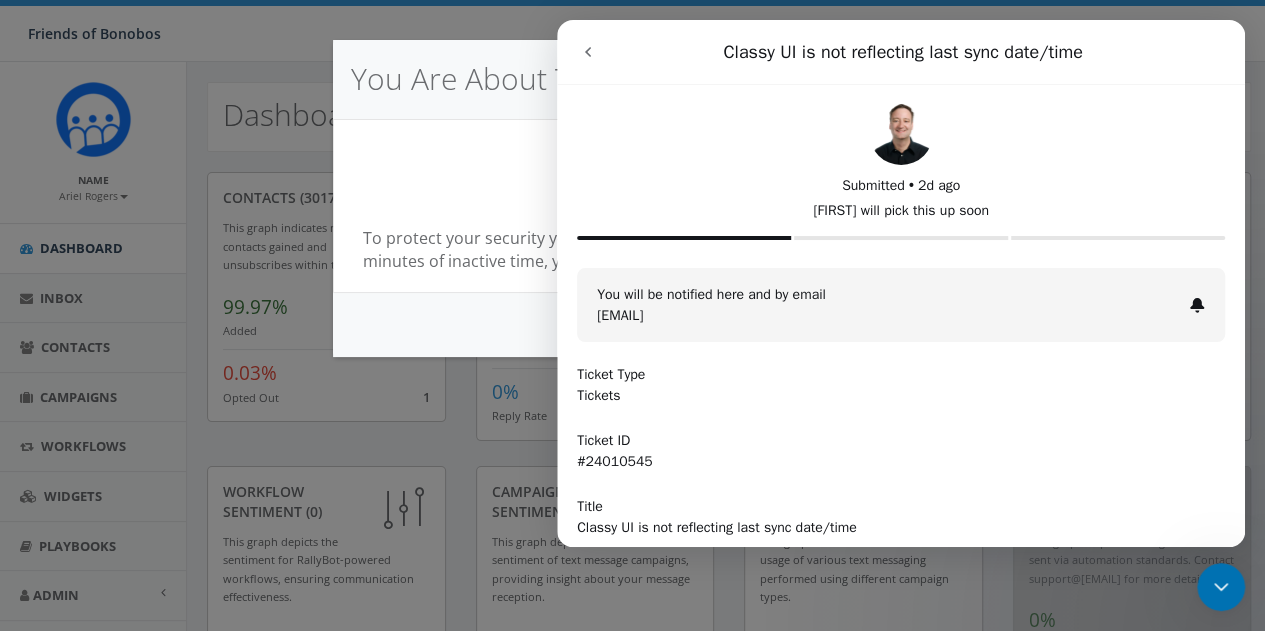 click 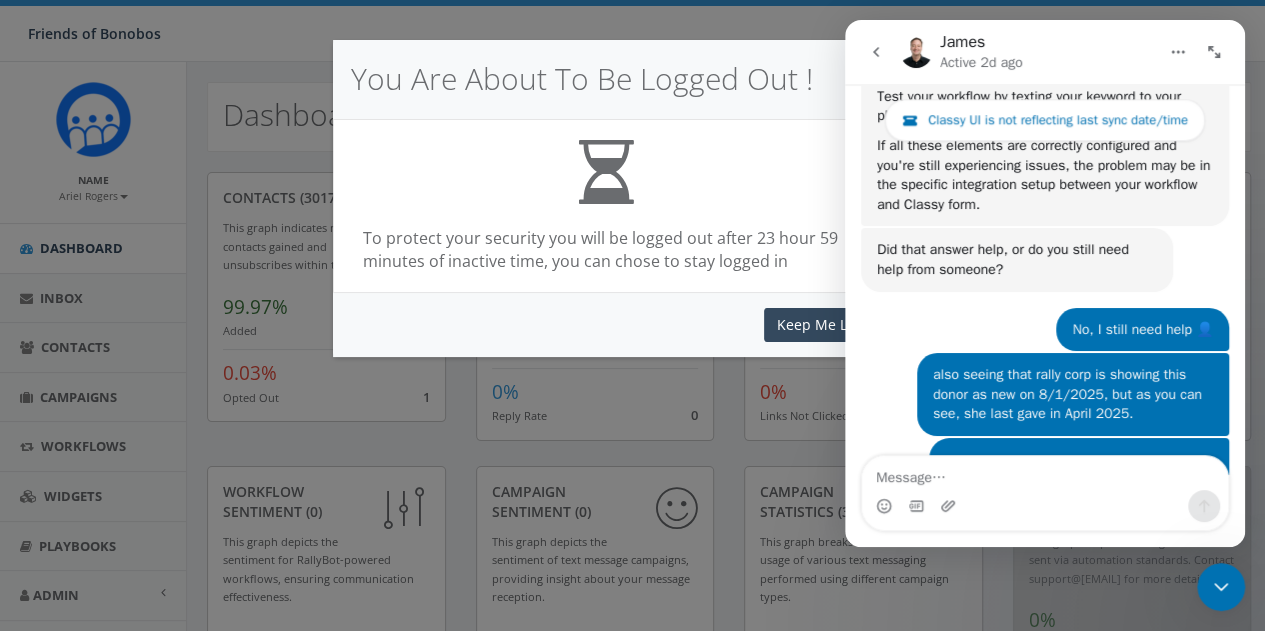 scroll, scrollTop: 1309, scrollLeft: 0, axis: vertical 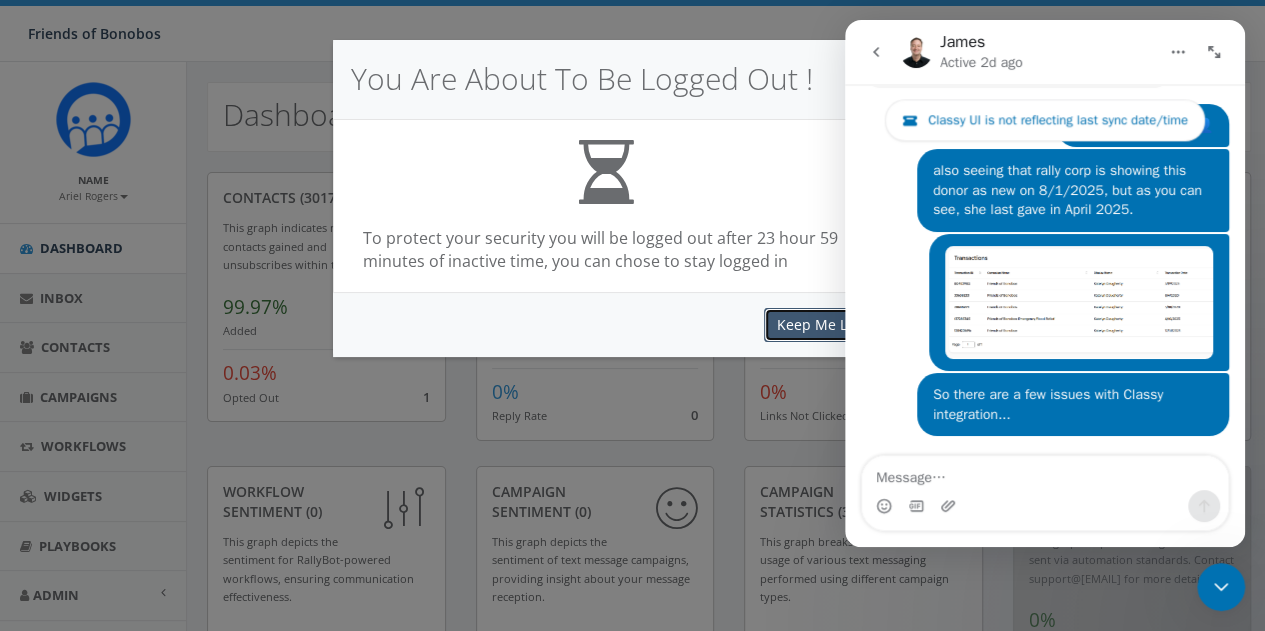 click on "Keep Me Logged In" at bounding box center [841, 325] 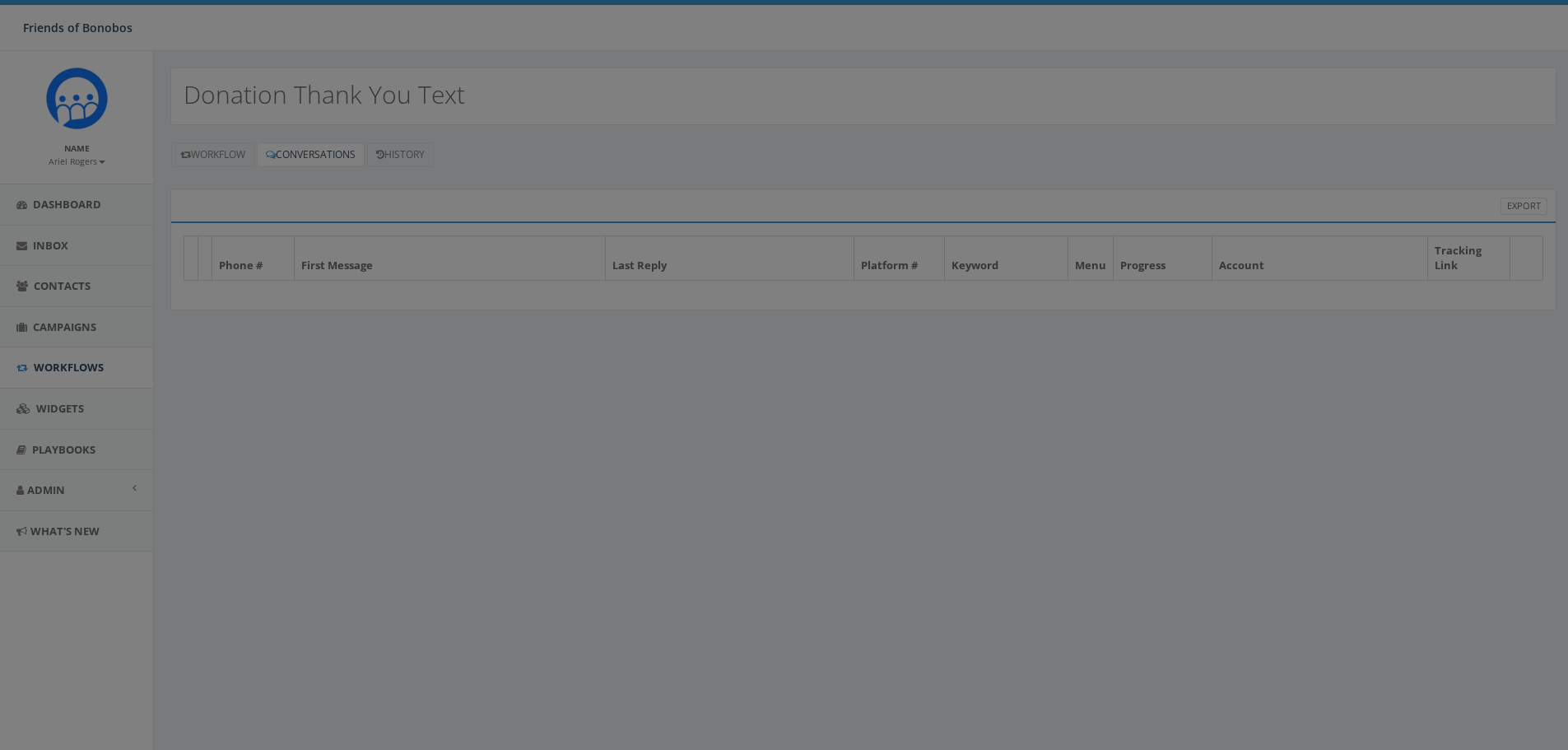 scroll, scrollTop: 0, scrollLeft: 0, axis: both 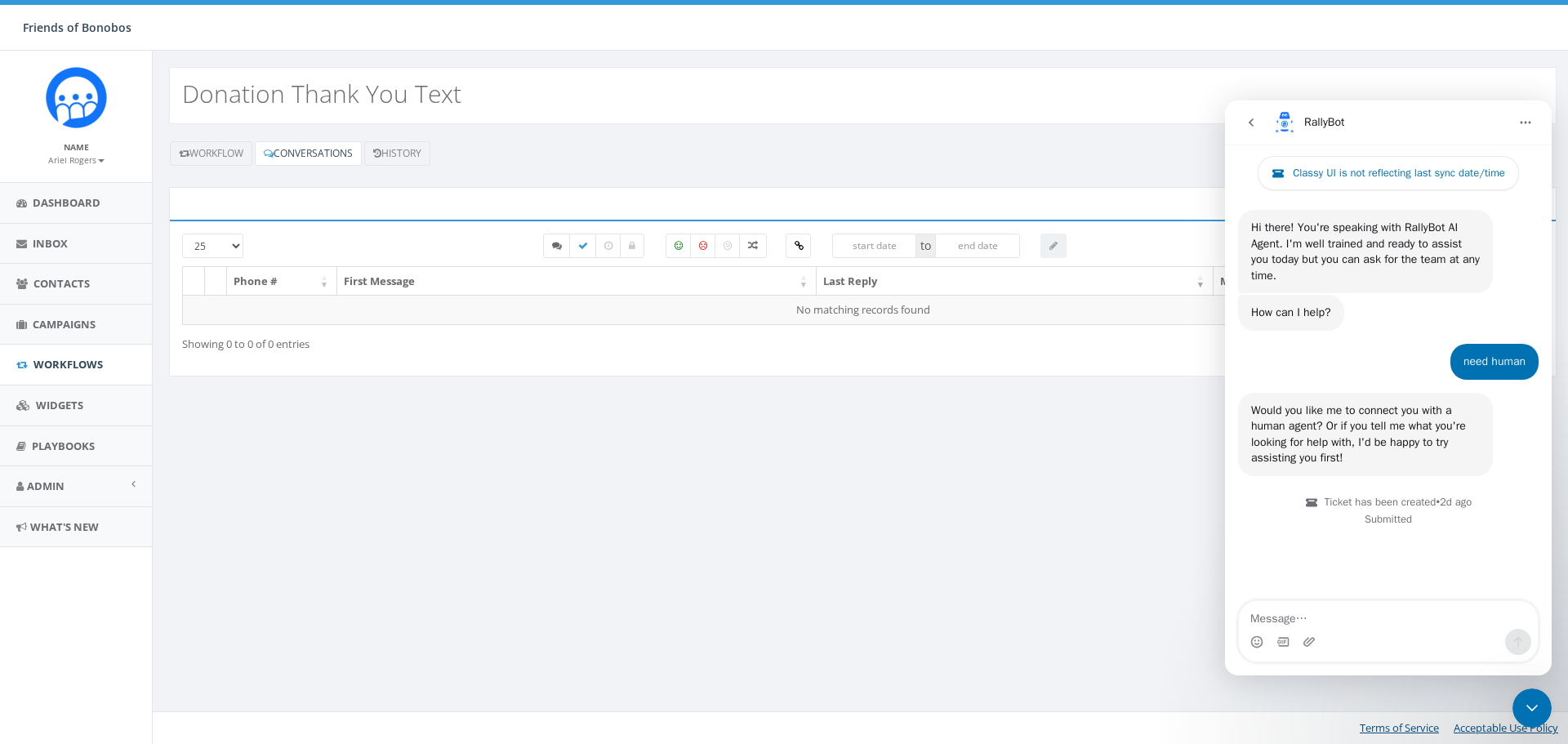 click 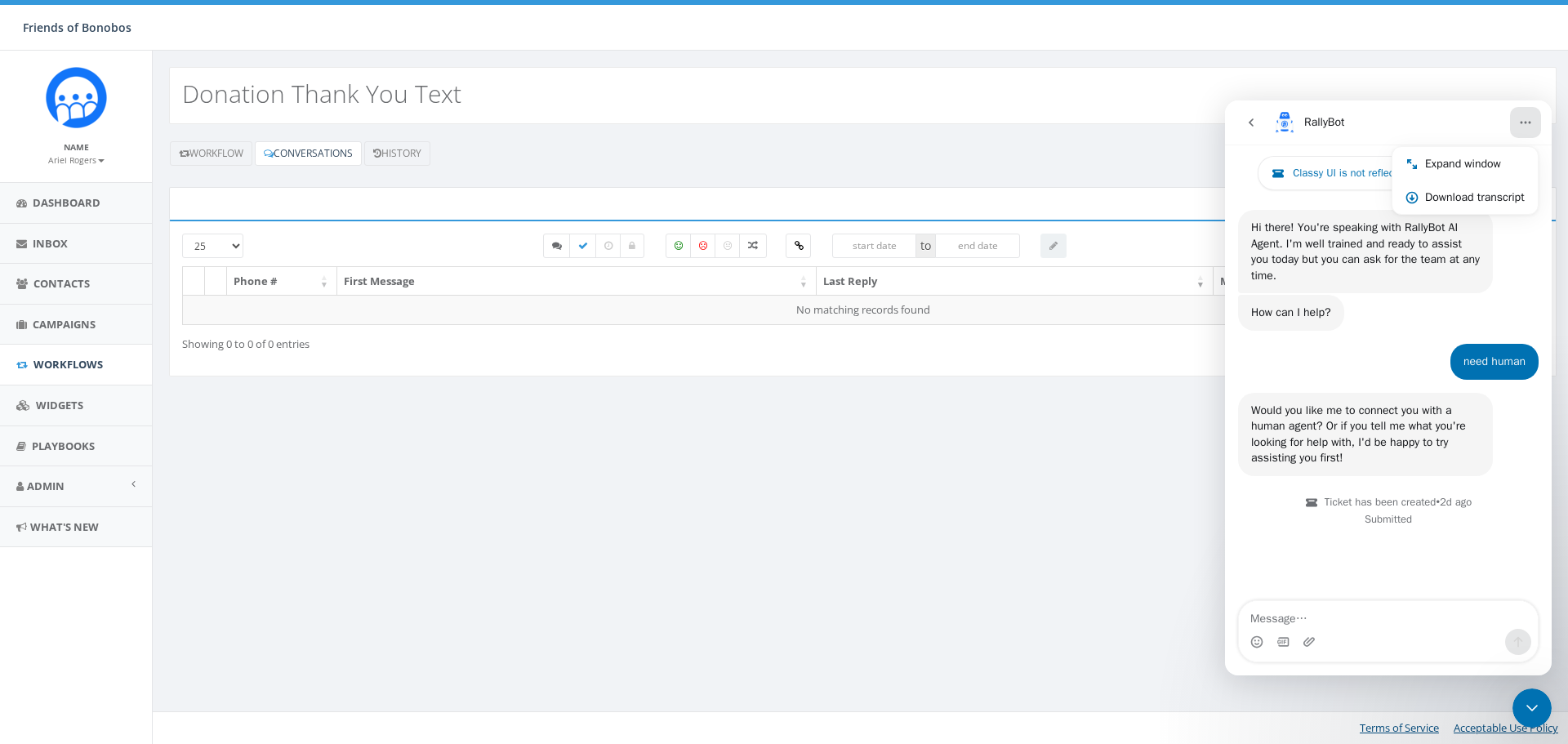 click 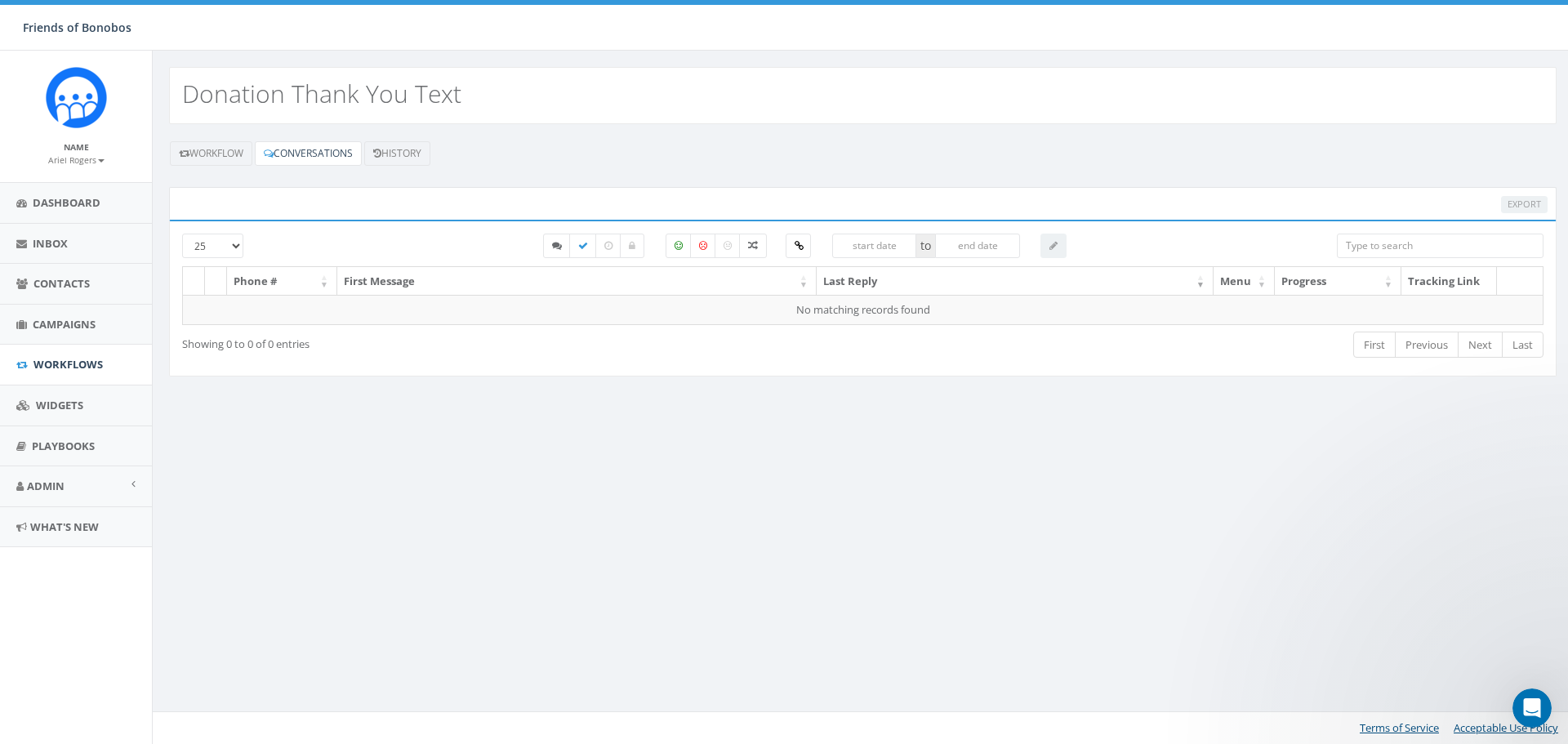 scroll, scrollTop: 0, scrollLeft: 0, axis: both 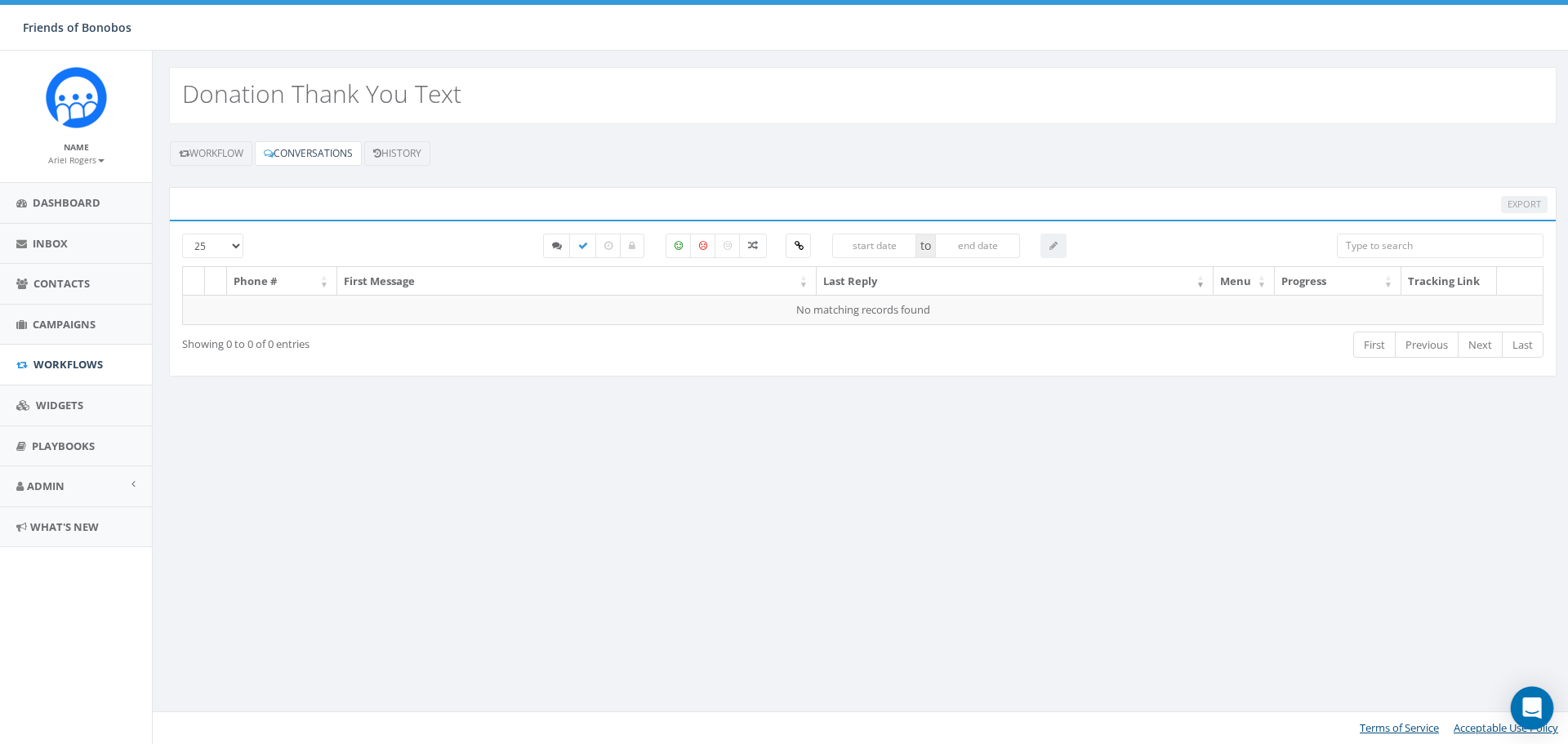 click 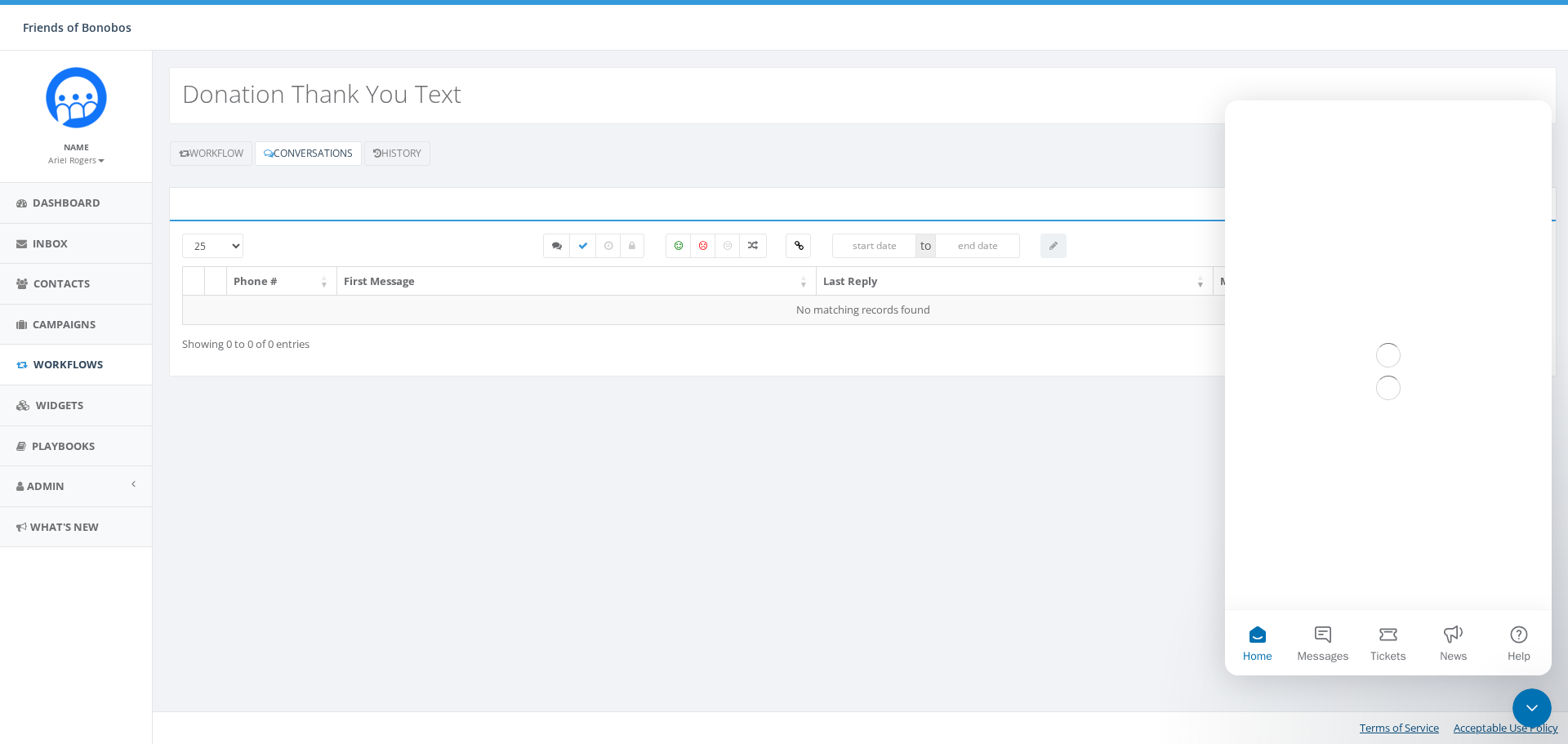 scroll, scrollTop: 0, scrollLeft: 0, axis: both 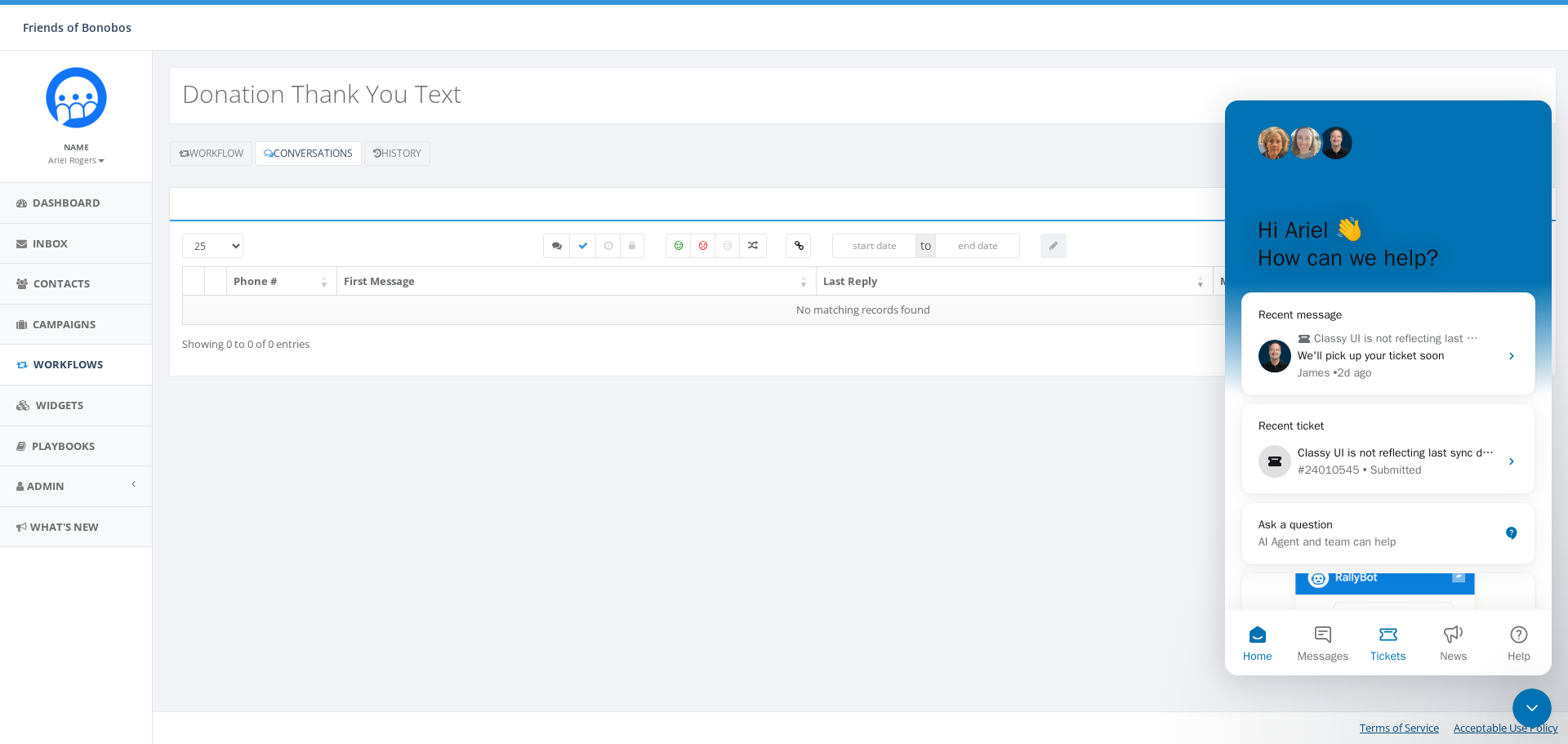 click on "Tickets" at bounding box center (1388, 643) 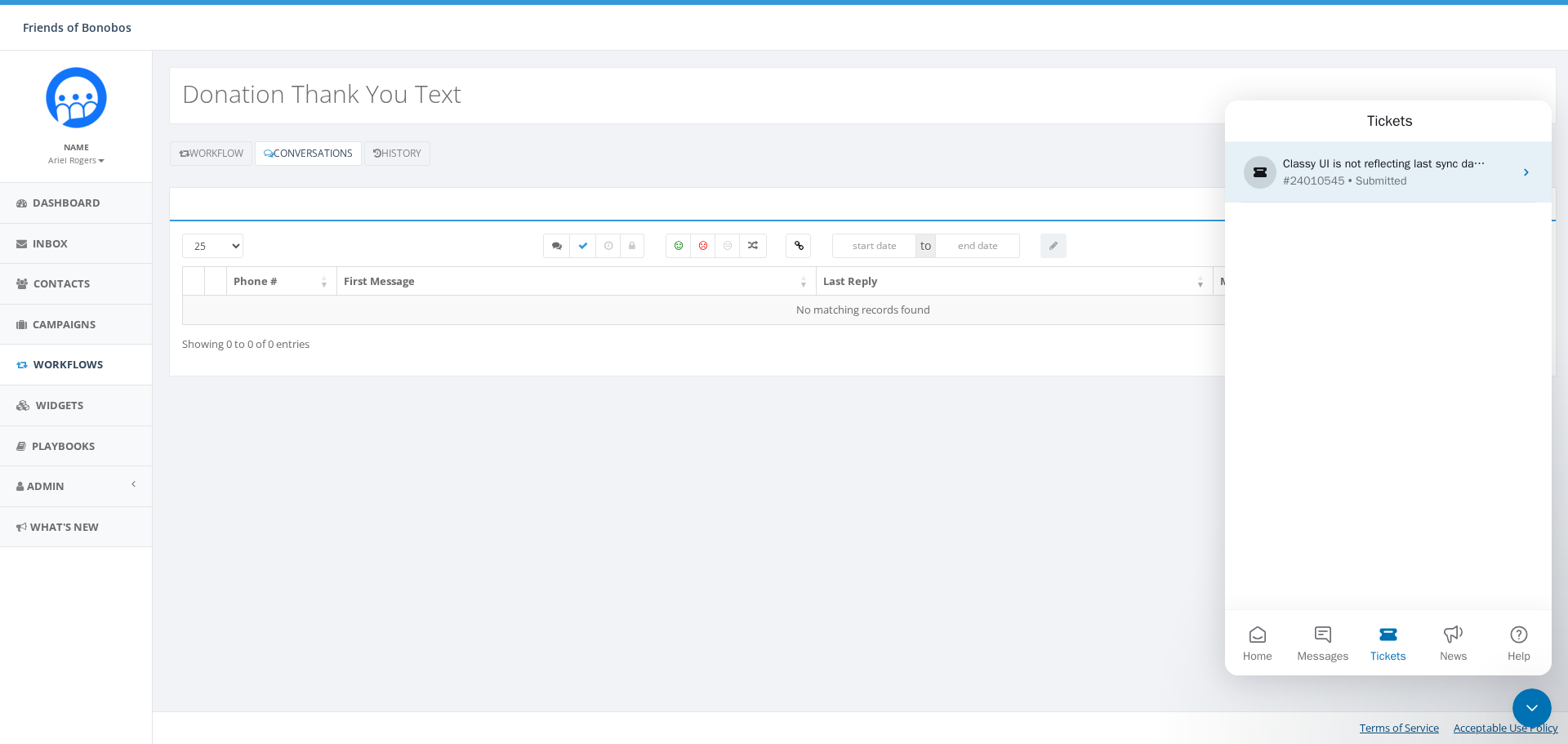 click on "Classy UI is not reflecting last sync date/time" at bounding box center [1385, 163] 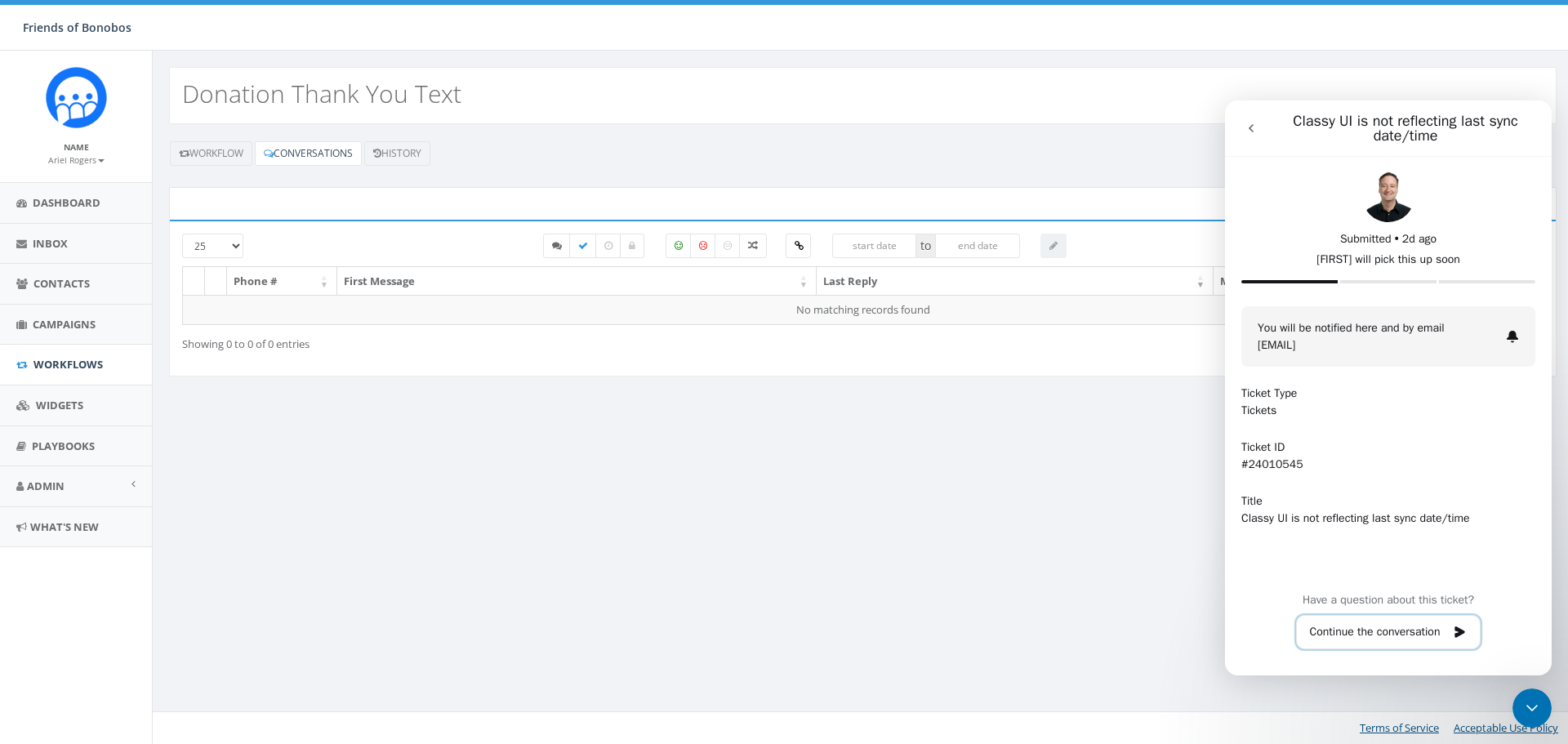 click on "Continue the conversation" at bounding box center (1388, 632) 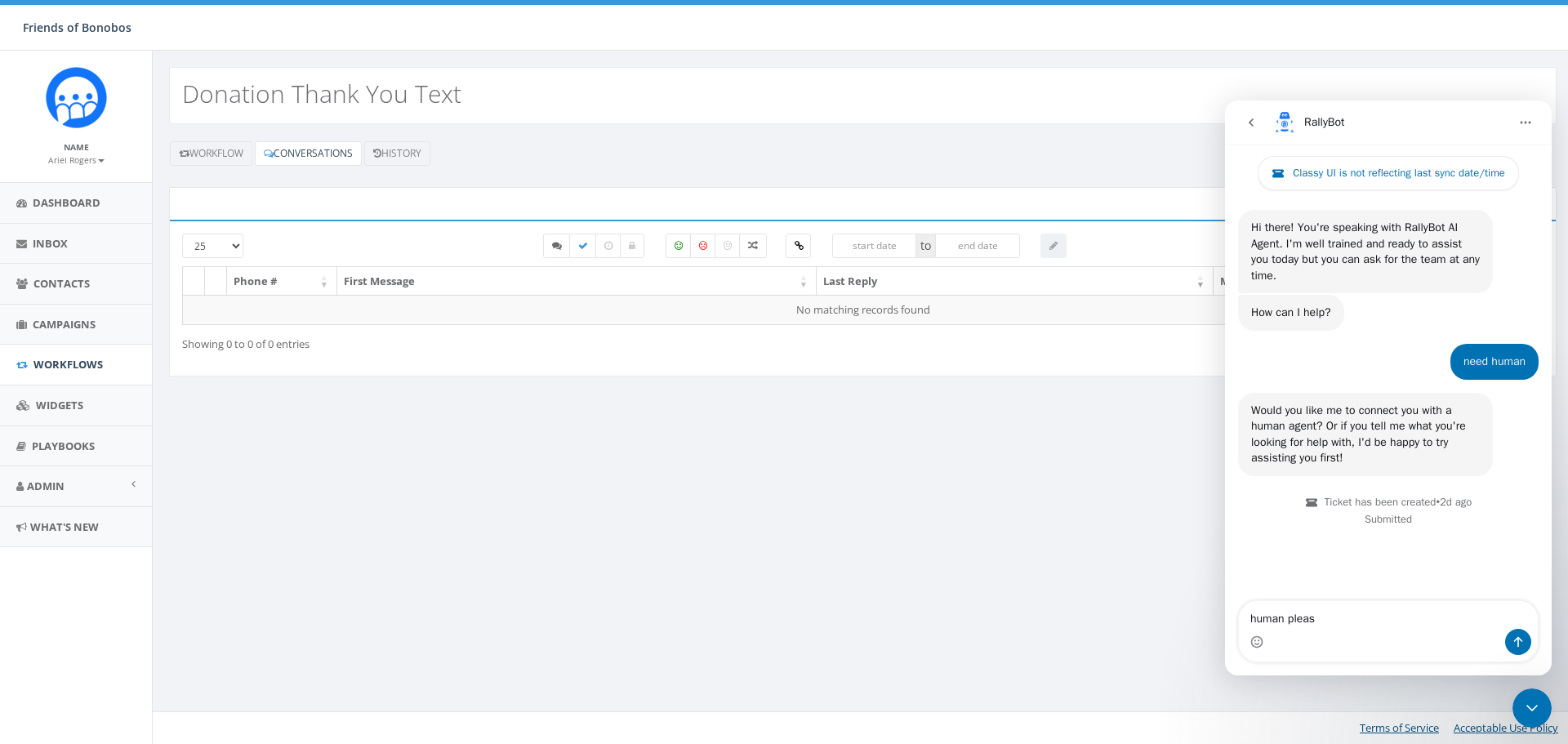 type on "human please" 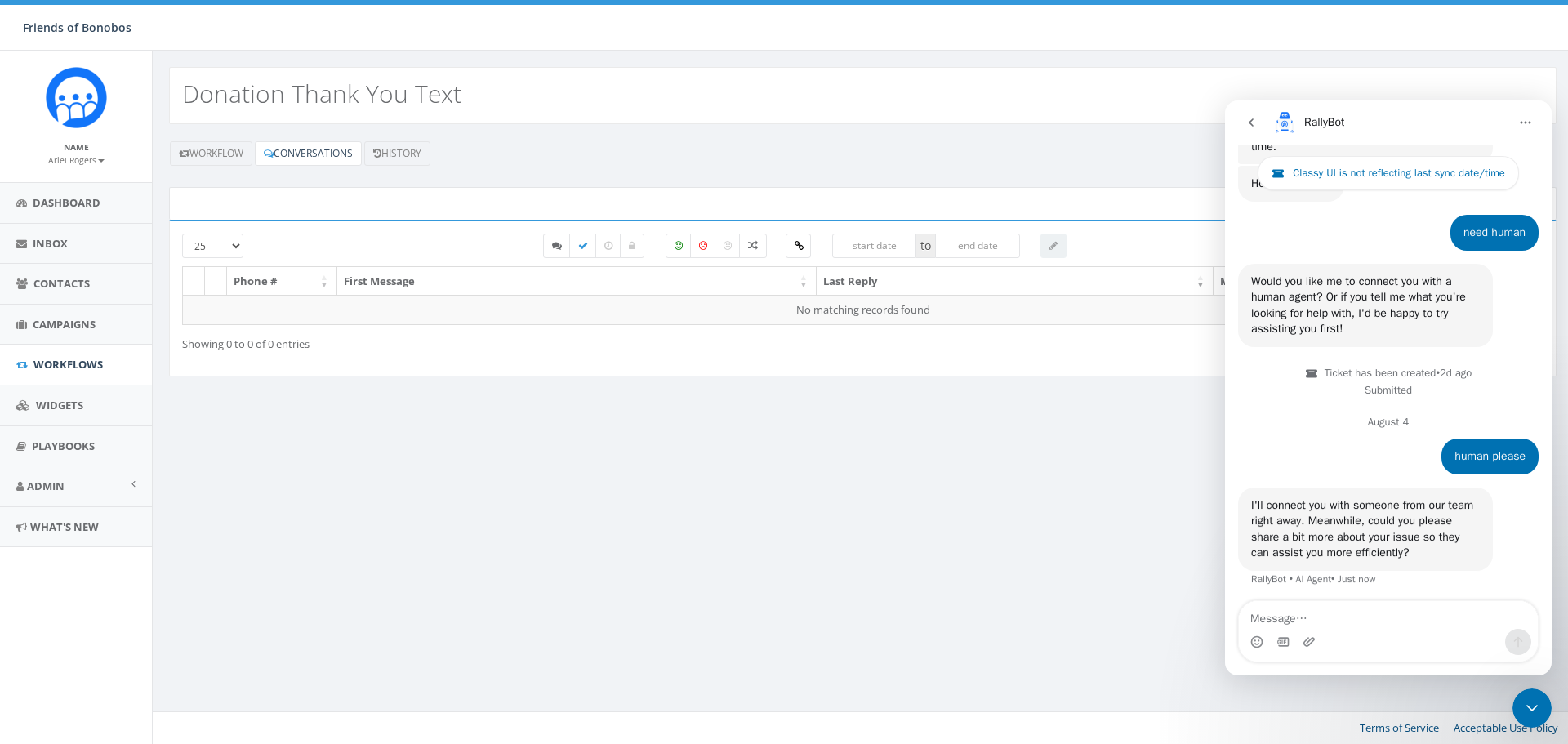 scroll, scrollTop: 133, scrollLeft: 0, axis: vertical 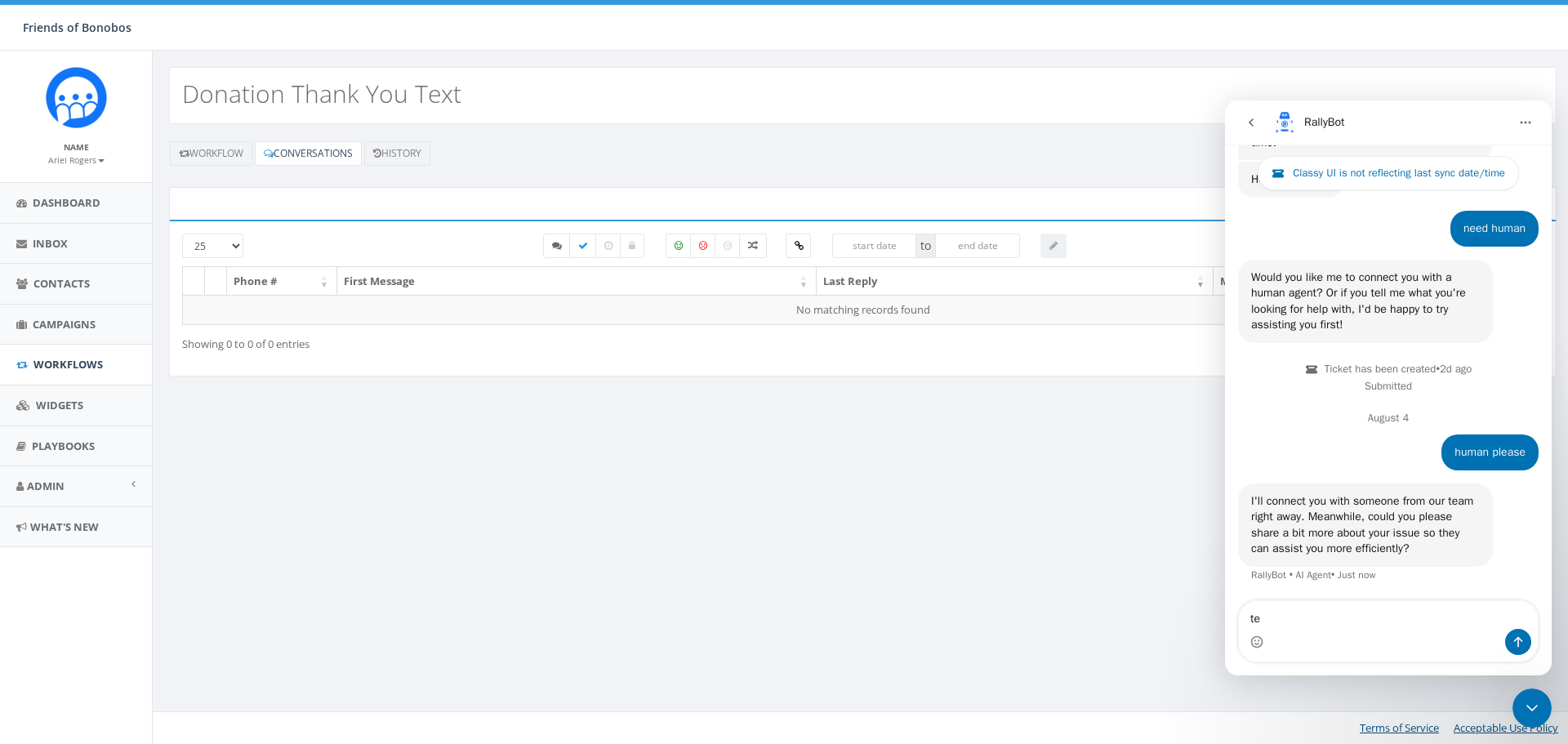 type on "t" 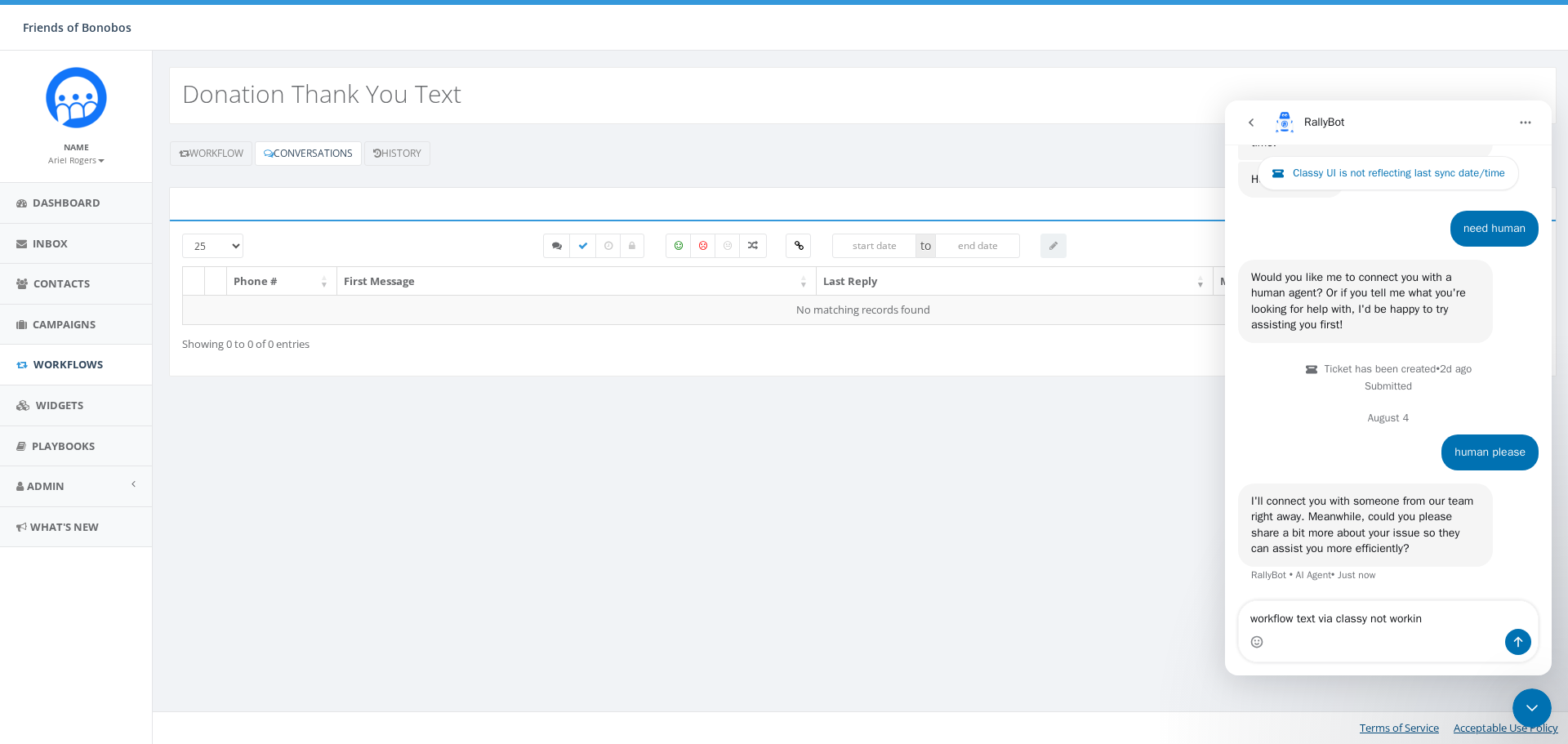 type on "workflow text via classy not working" 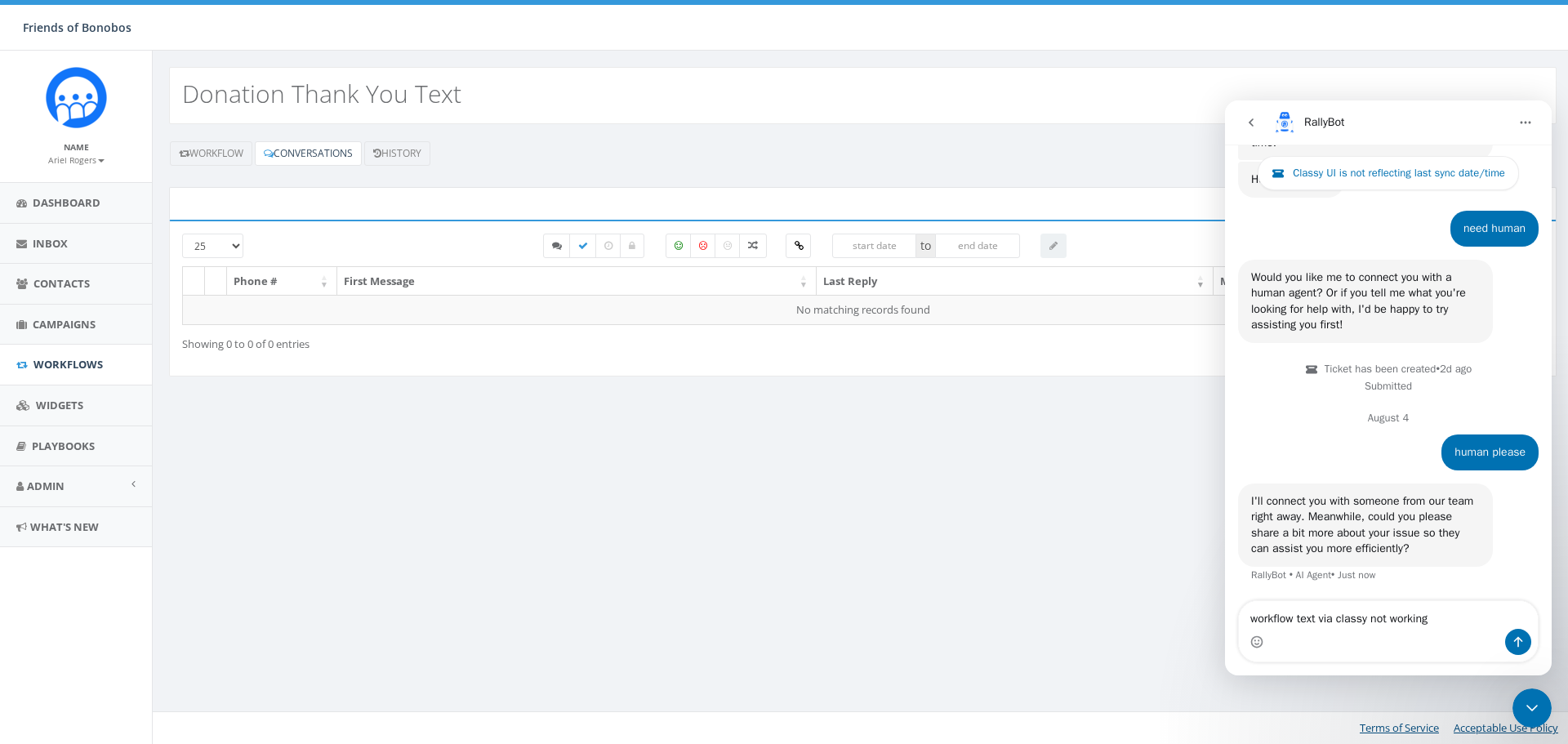 type 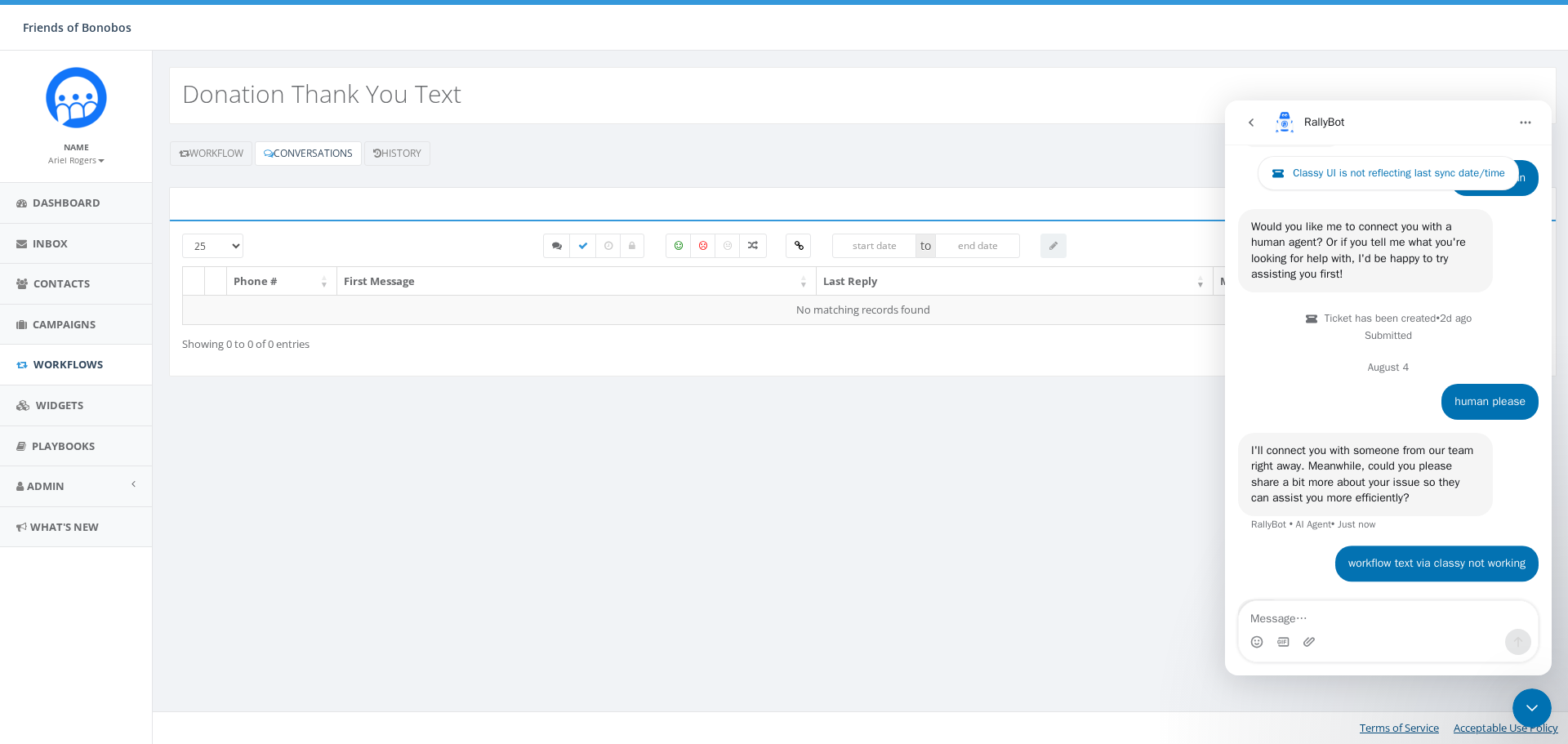 scroll, scrollTop: 235, scrollLeft: 0, axis: vertical 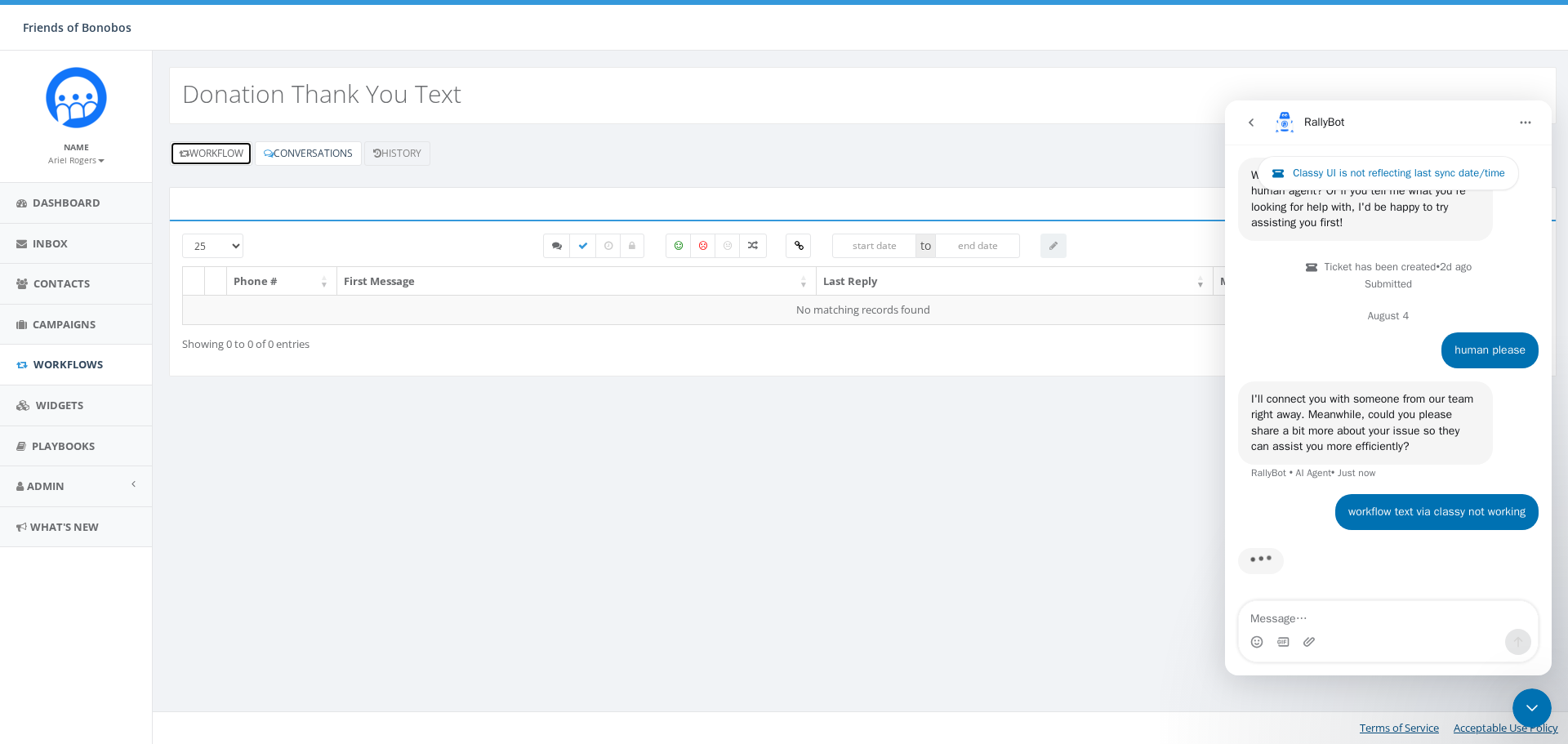click on "Workflow" at bounding box center (211, 154) 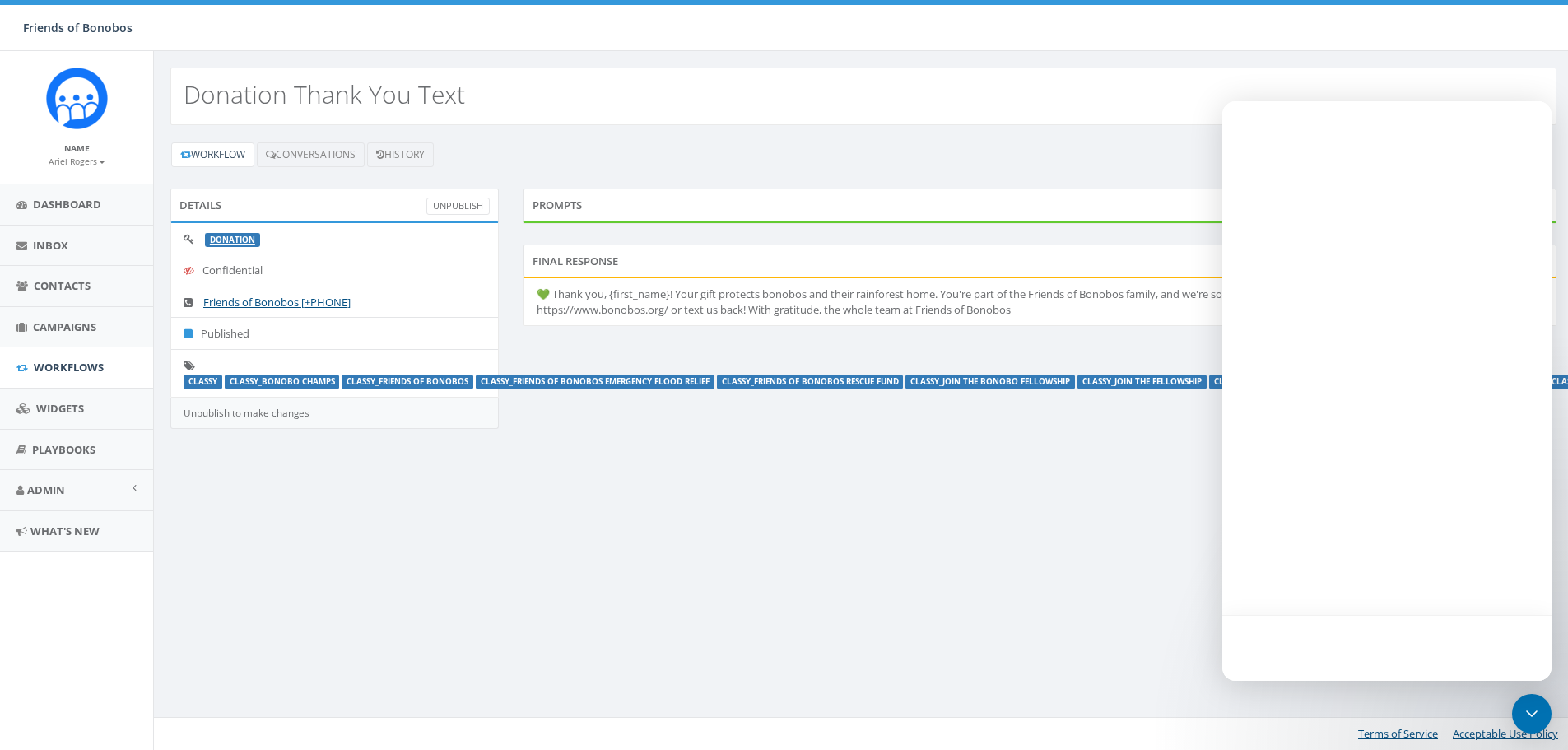 scroll, scrollTop: 0, scrollLeft: 0, axis: both 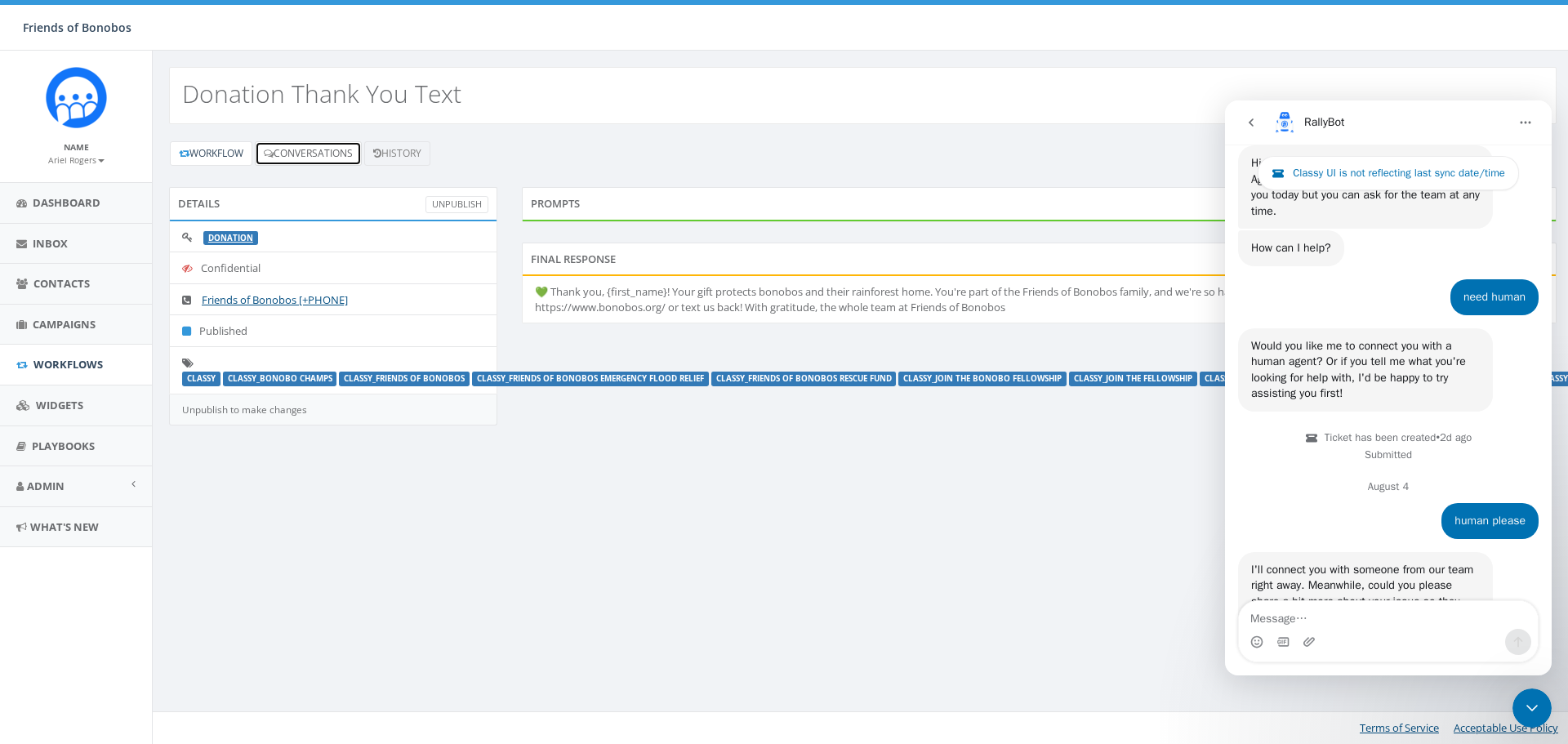 click on "Conversations" at bounding box center [308, 154] 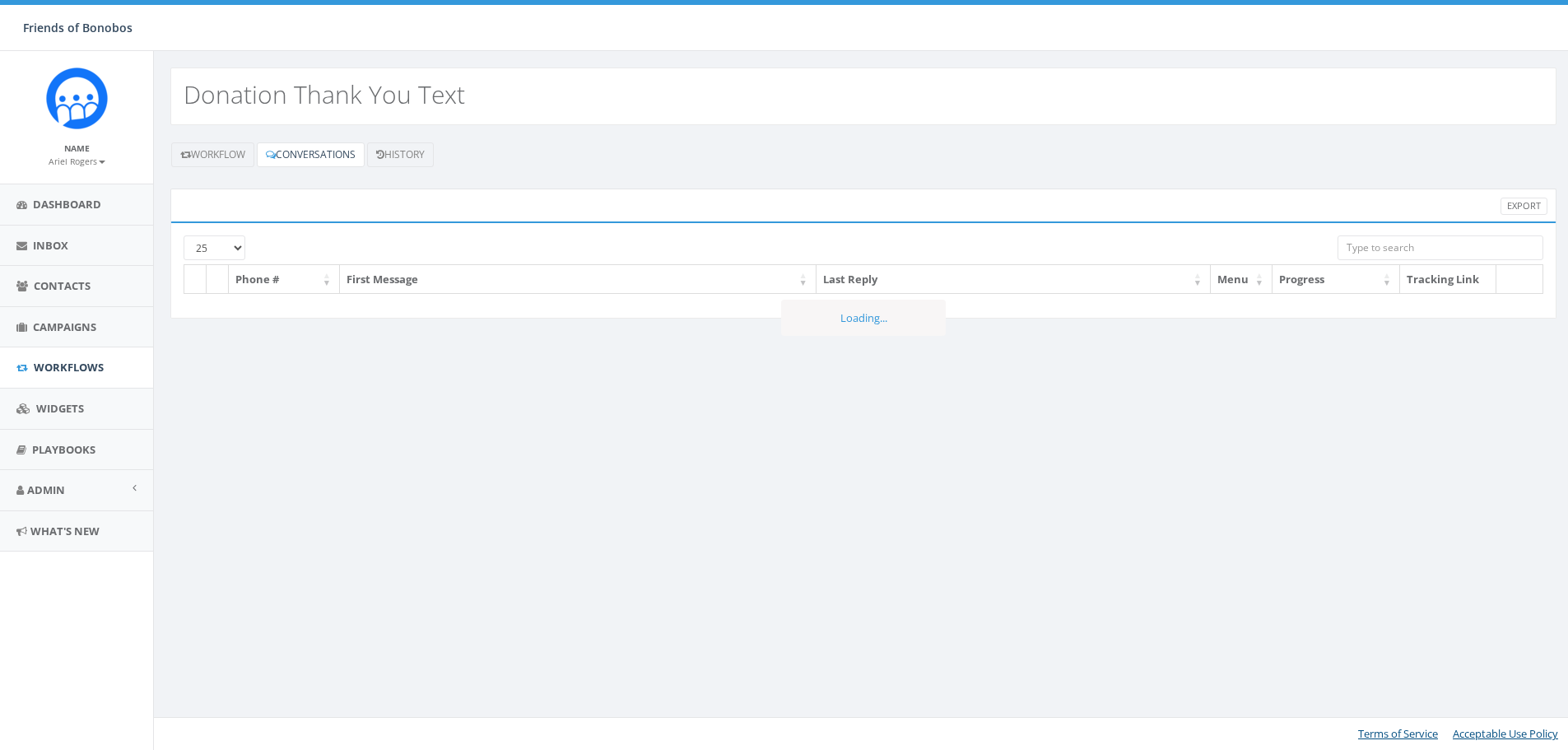 scroll, scrollTop: 0, scrollLeft: 0, axis: both 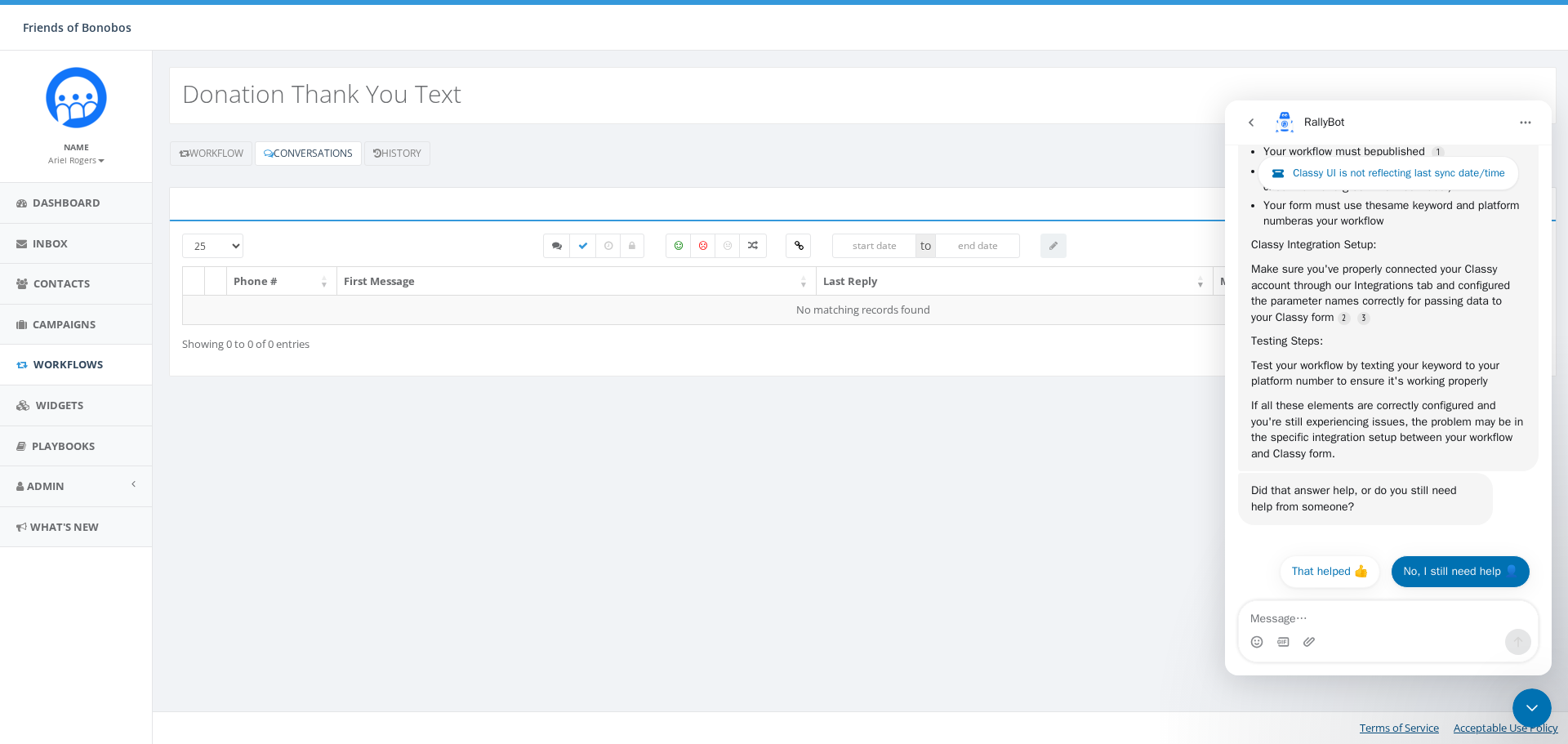 click on "No, I still need help 👤" at bounding box center (1460, 572) 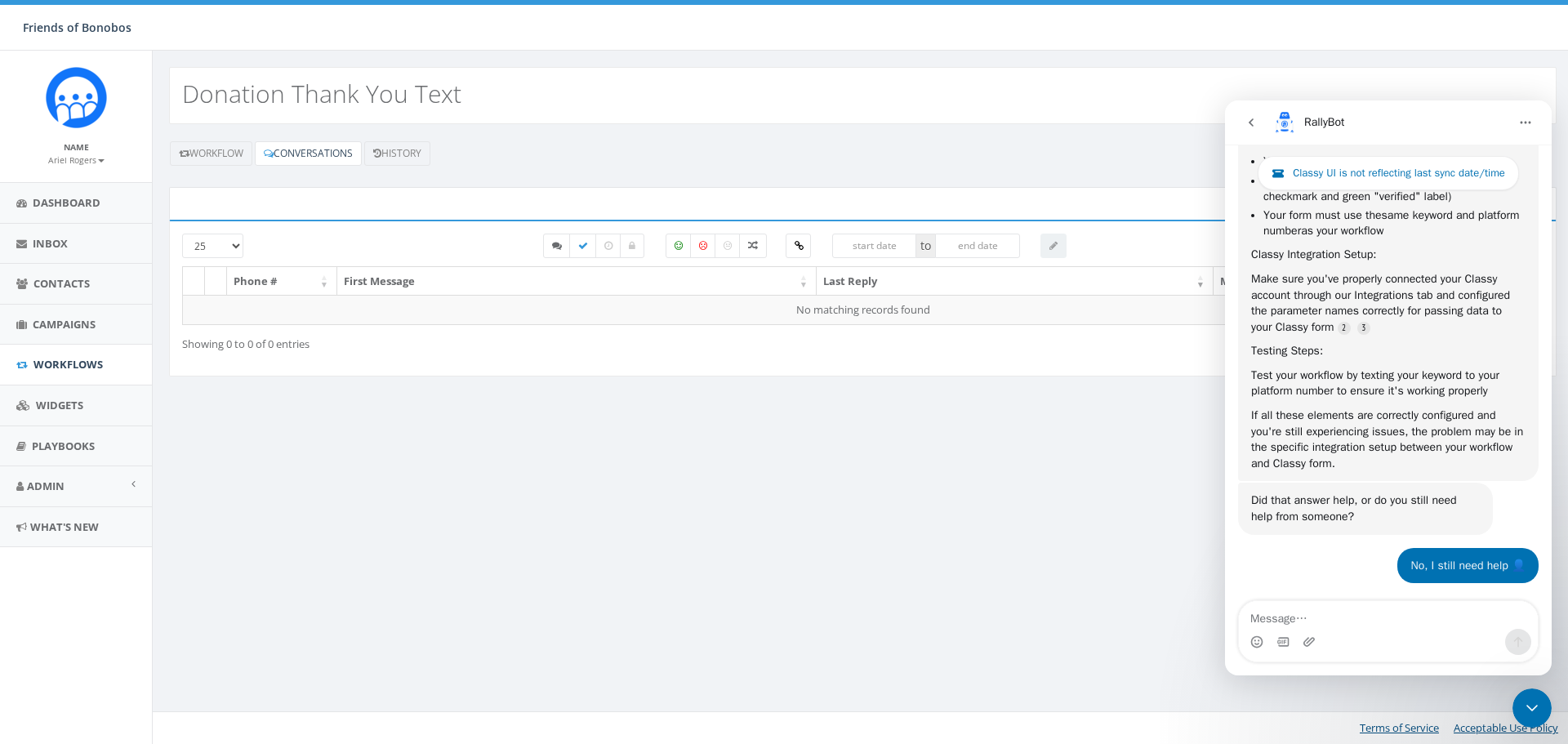 scroll, scrollTop: 681, scrollLeft: 0, axis: vertical 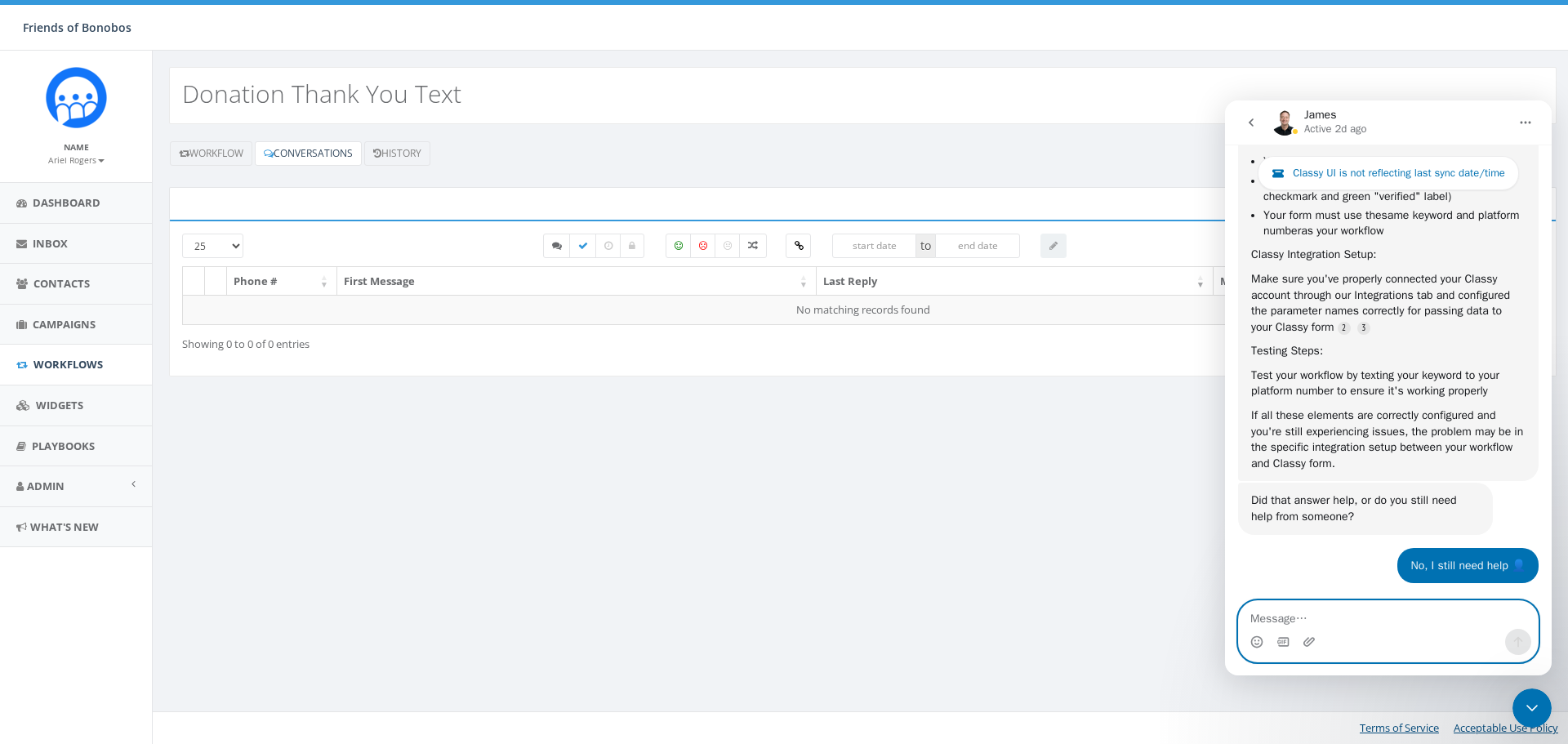 click at bounding box center [1388, 615] 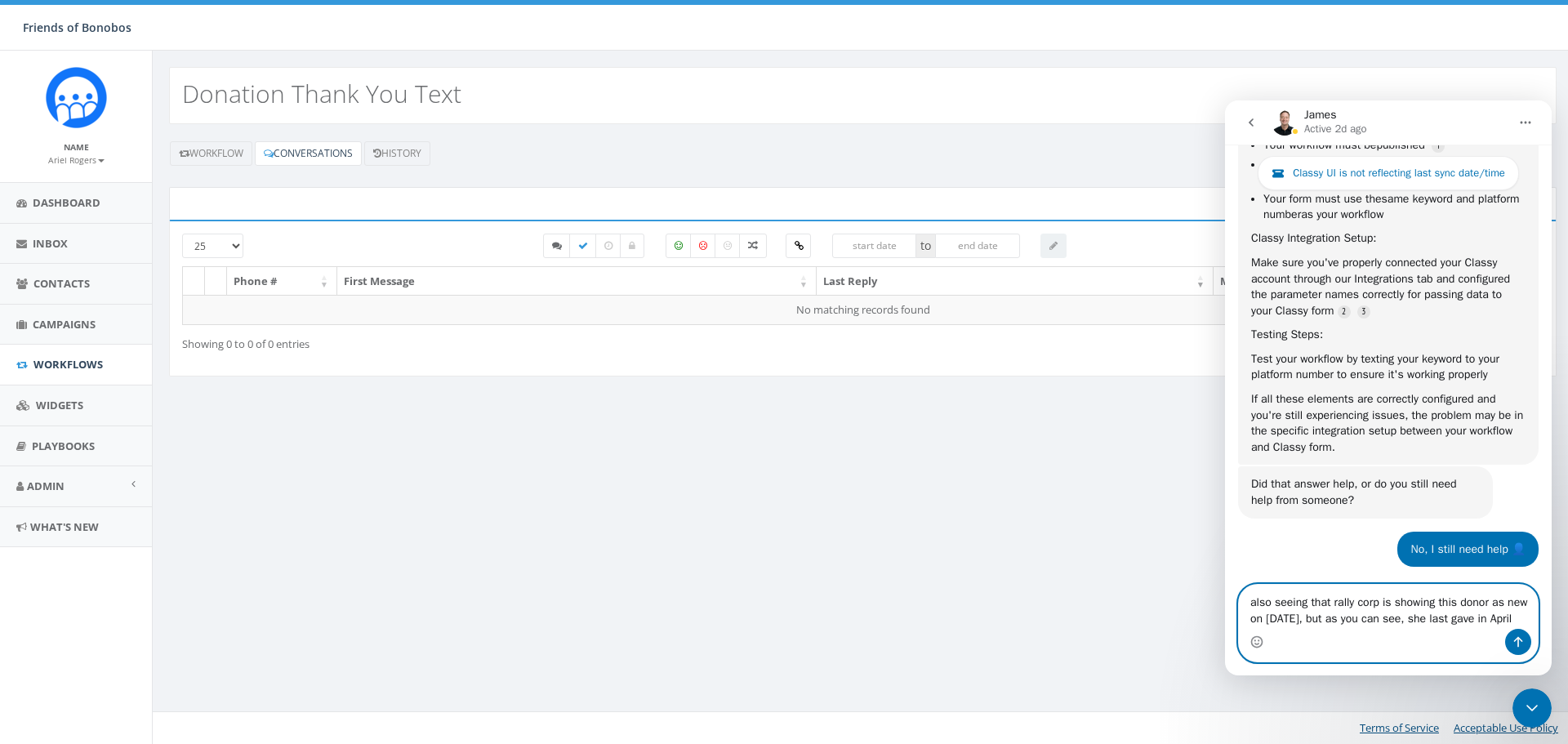 scroll, scrollTop: 714, scrollLeft: 0, axis: vertical 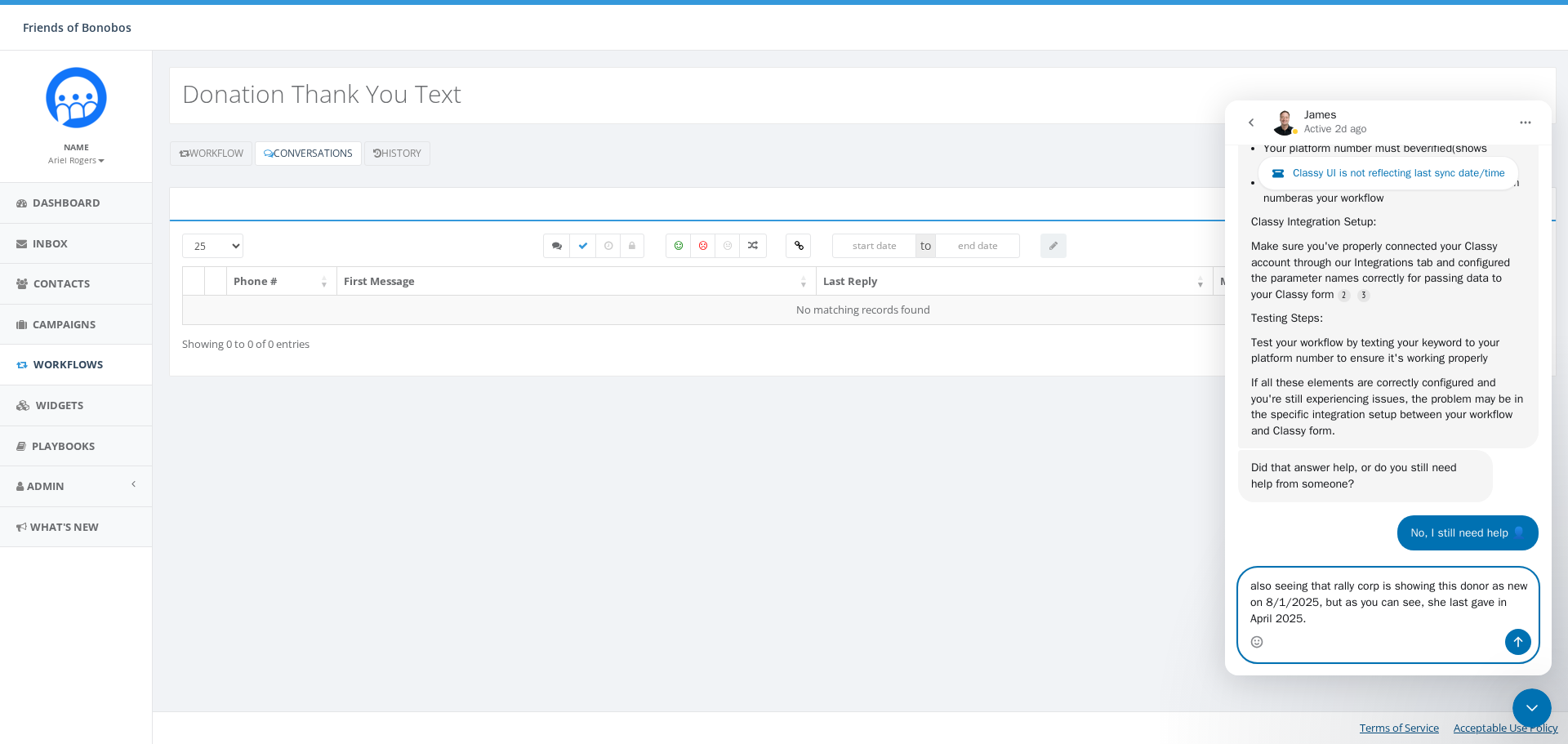 type on "also seeing that rally corp is showing this donor as new on 8/1/2025, but as you can see, she last gave in April 2025." 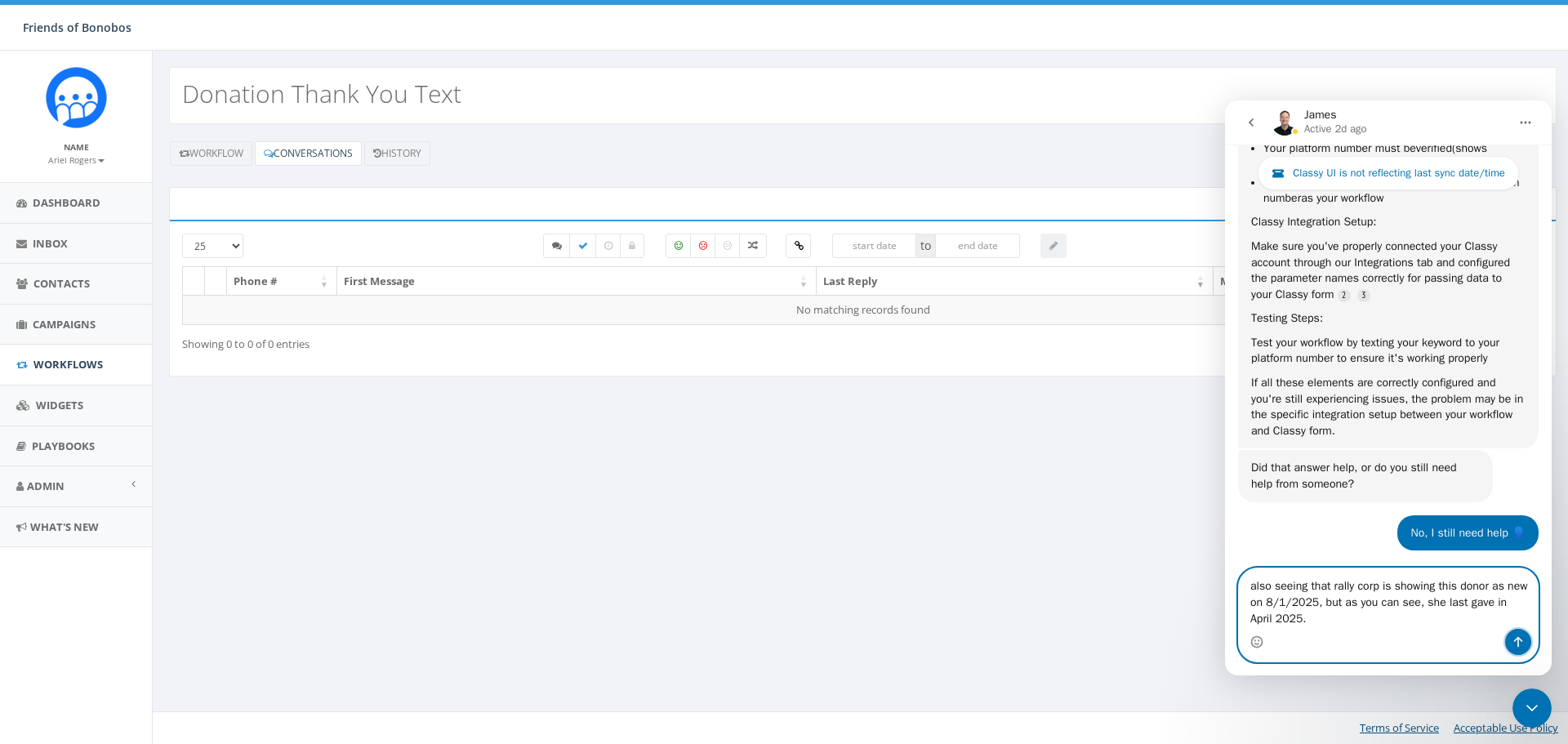 click 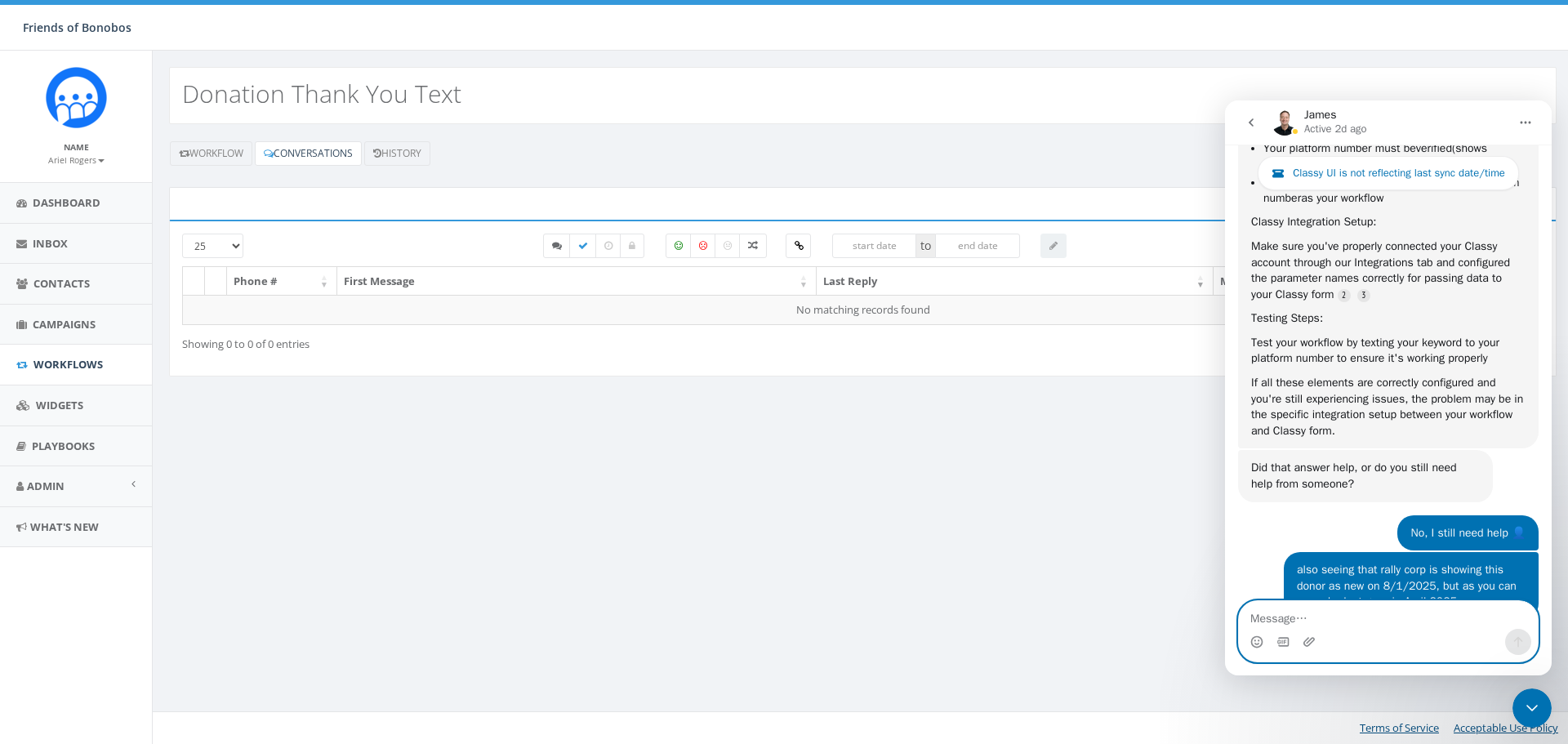 scroll, scrollTop: 751, scrollLeft: 0, axis: vertical 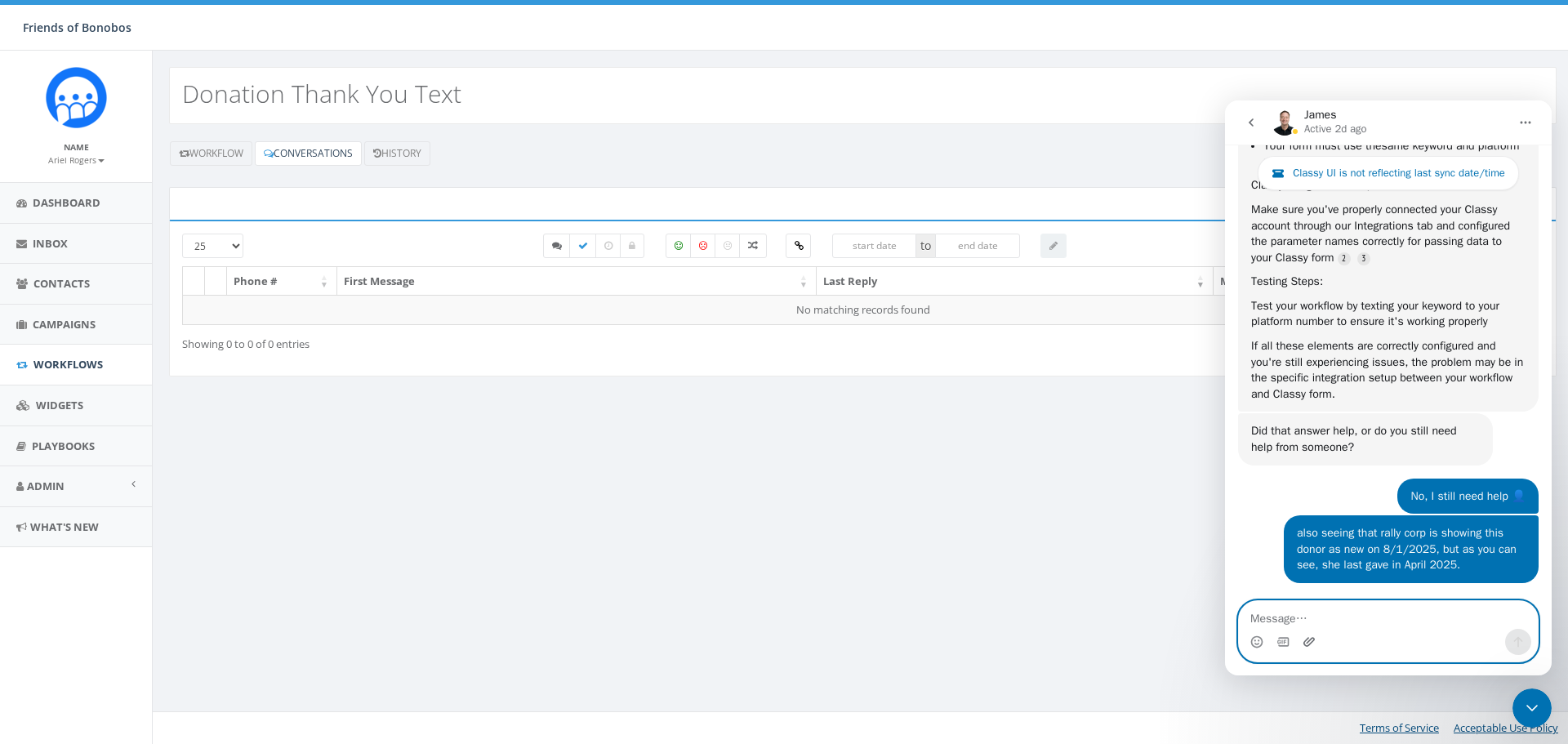 click 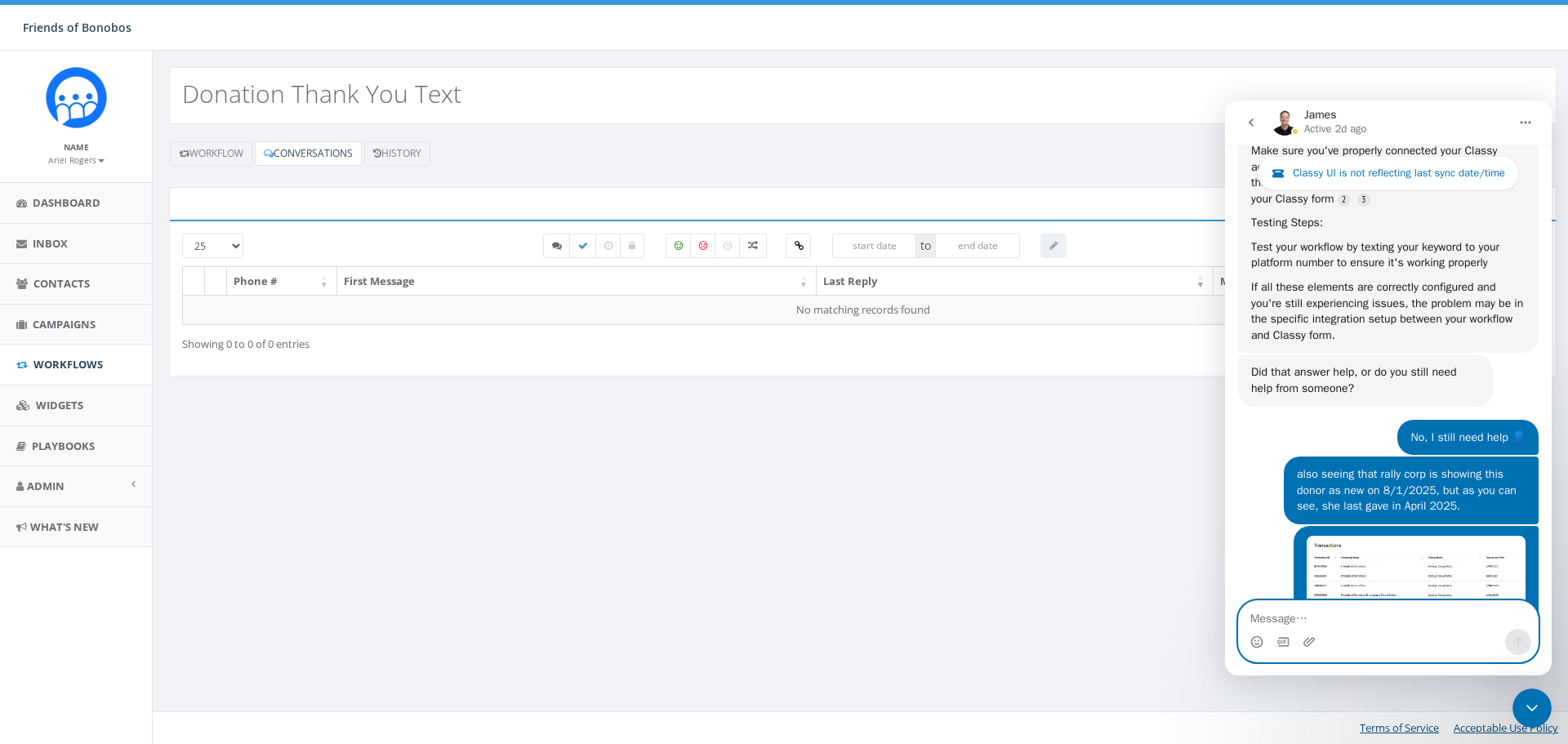 scroll, scrollTop: 864, scrollLeft: 0, axis: vertical 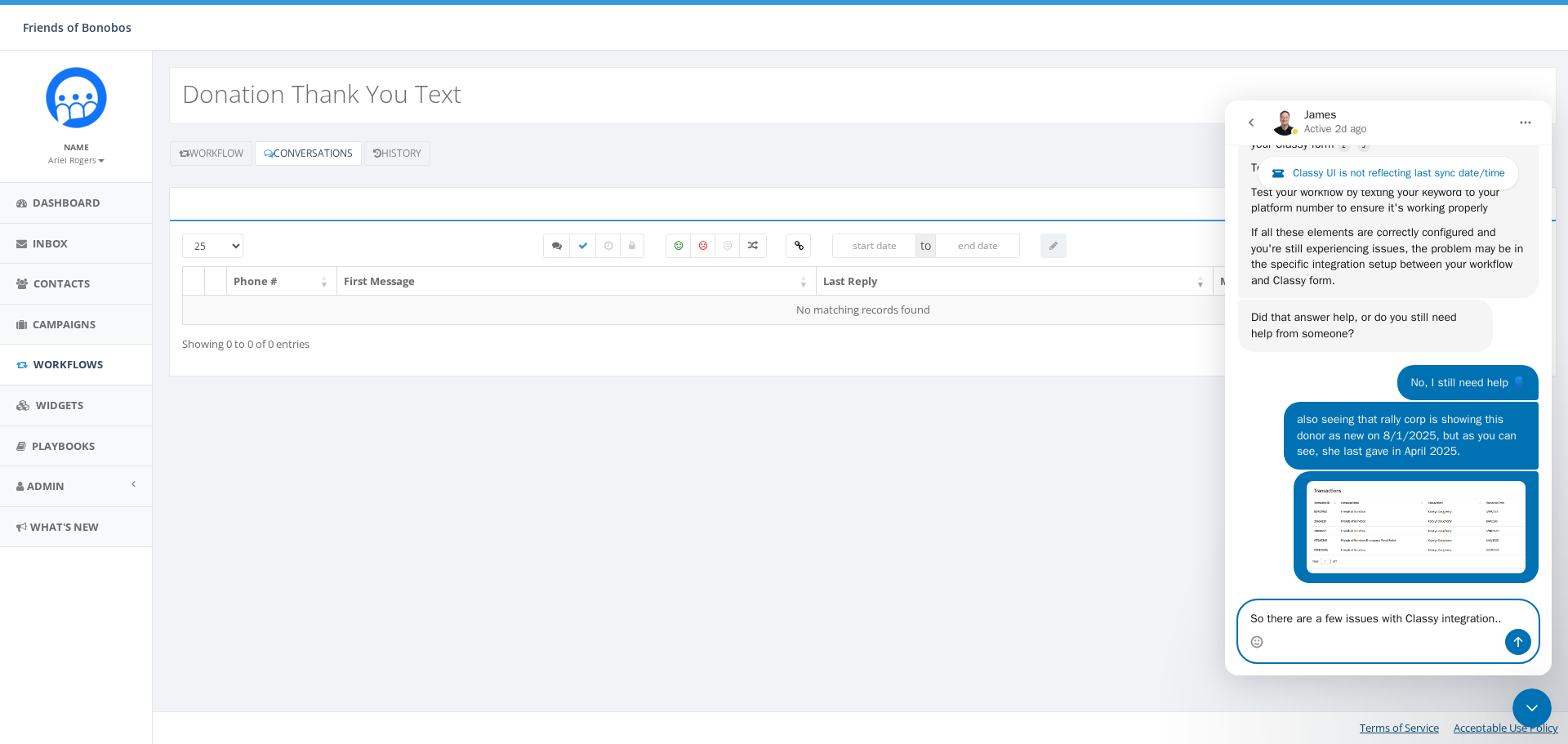 type on "So there are a few issues with Classy integration..." 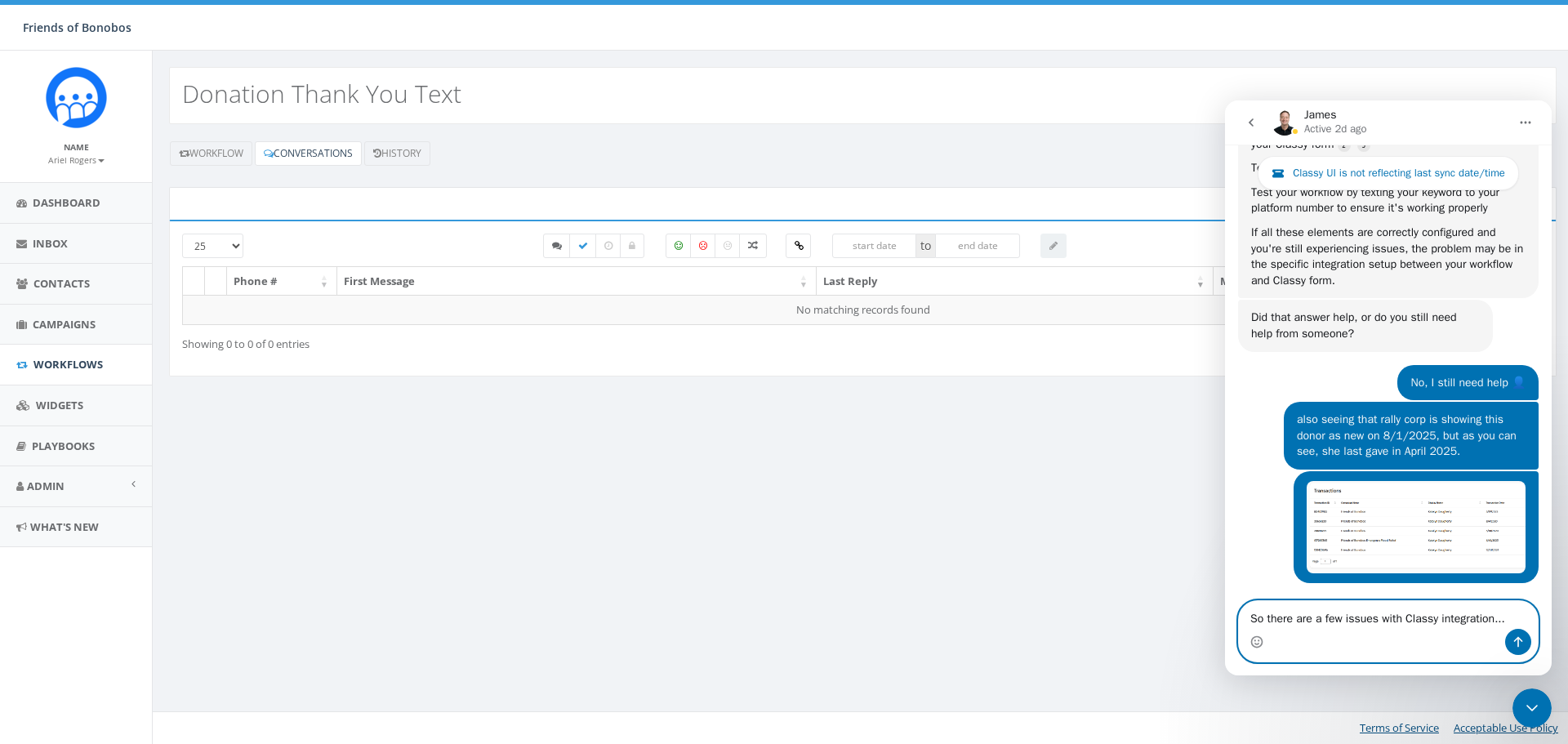 type 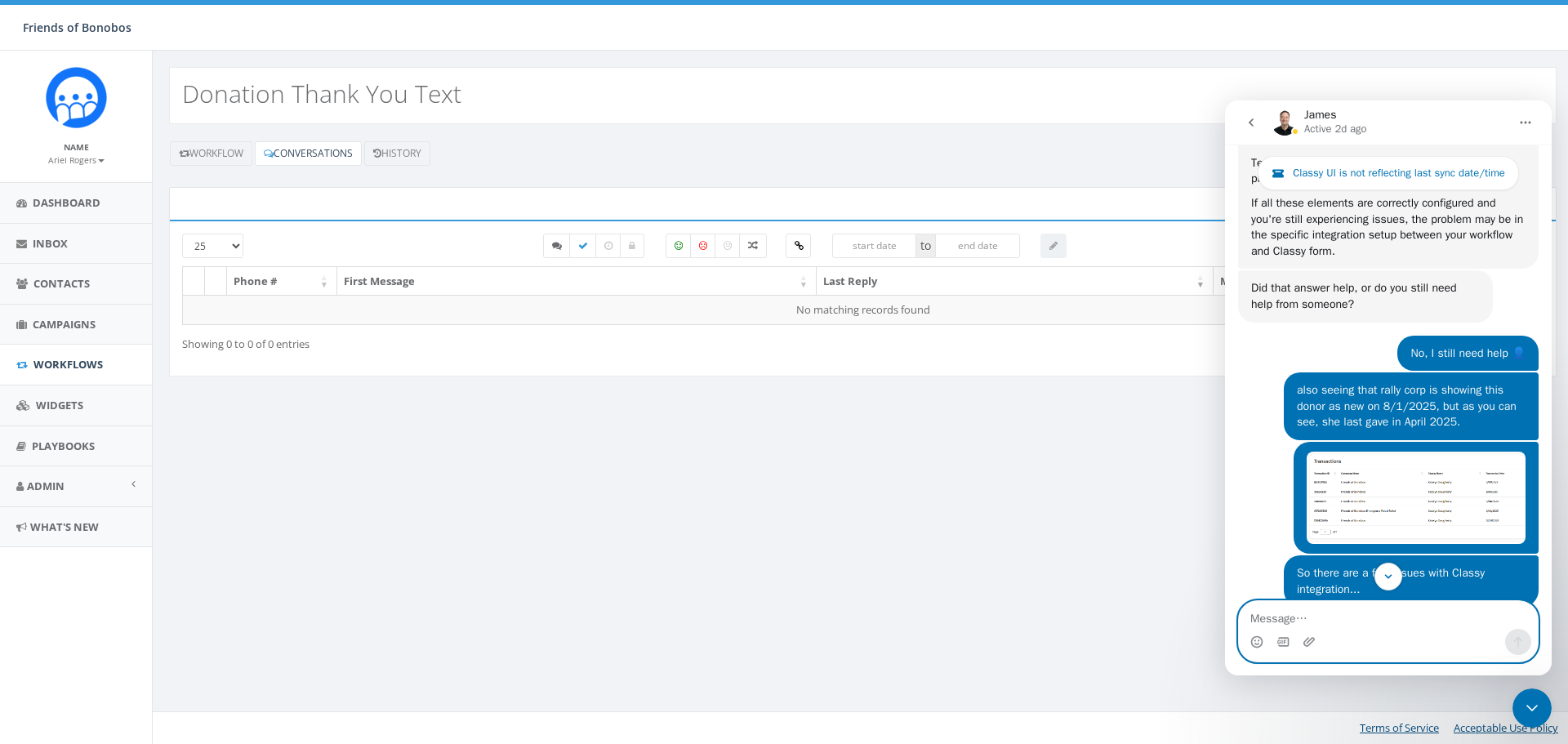scroll, scrollTop: 917, scrollLeft: 0, axis: vertical 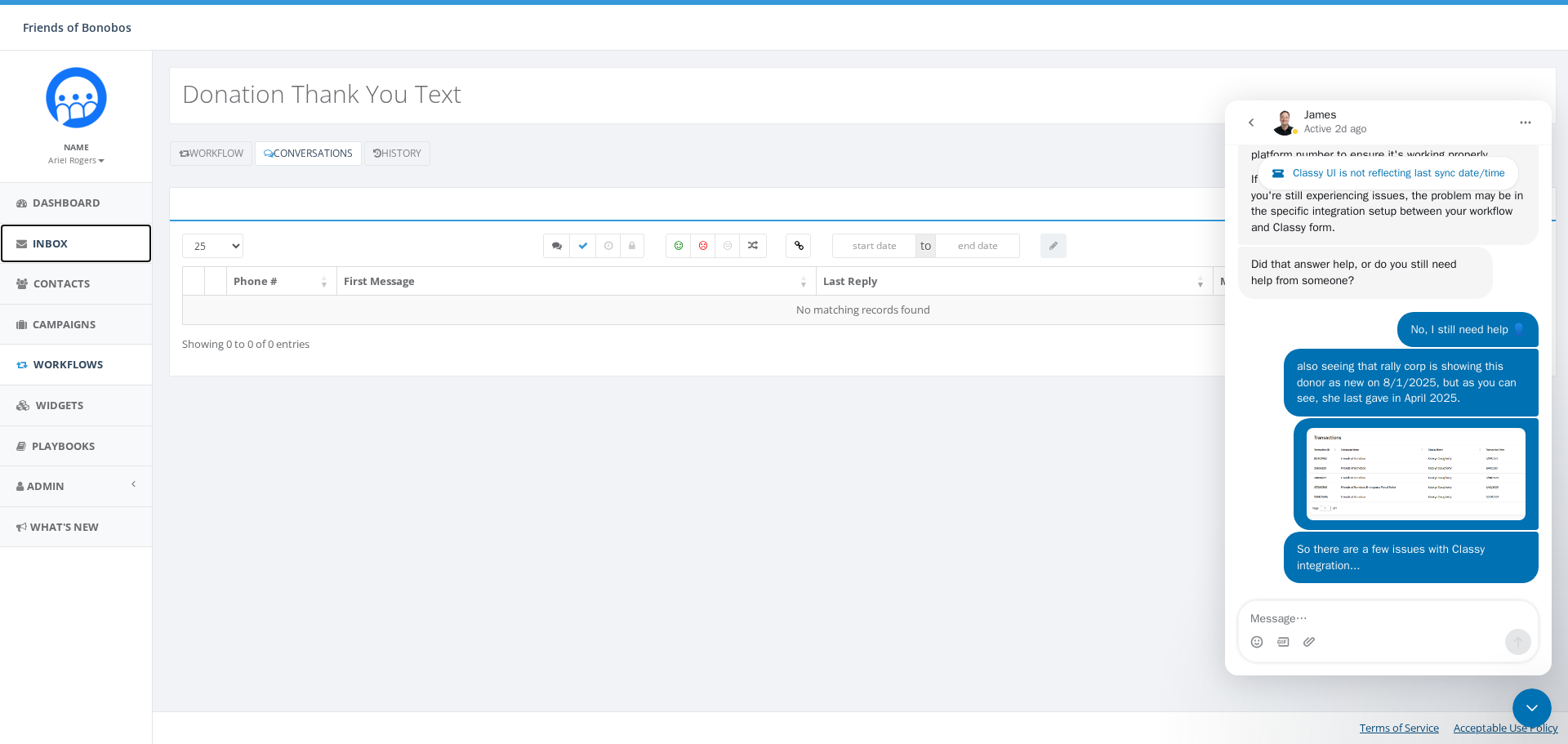click on "Inbox" at bounding box center (50, 243) 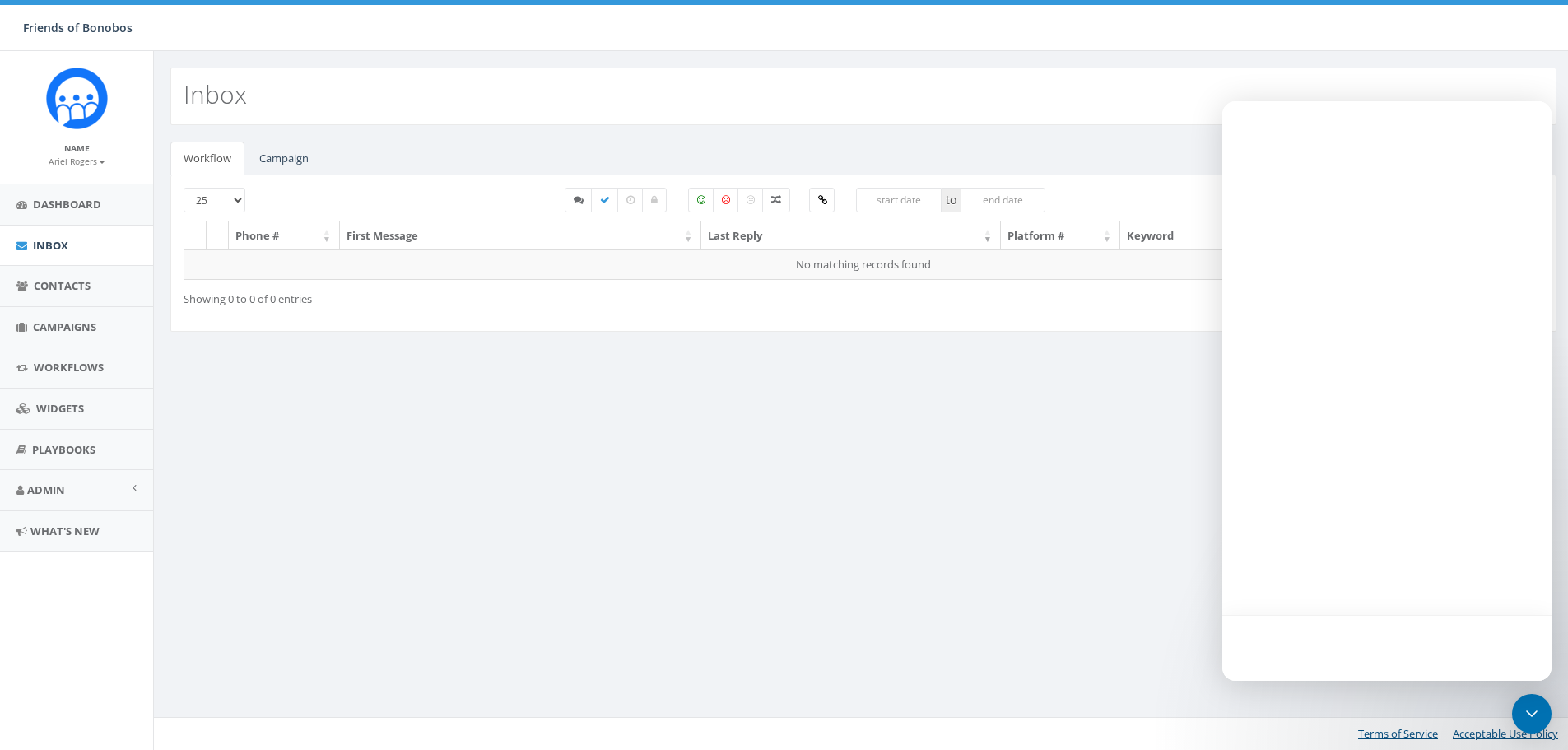 scroll, scrollTop: 0, scrollLeft: 0, axis: both 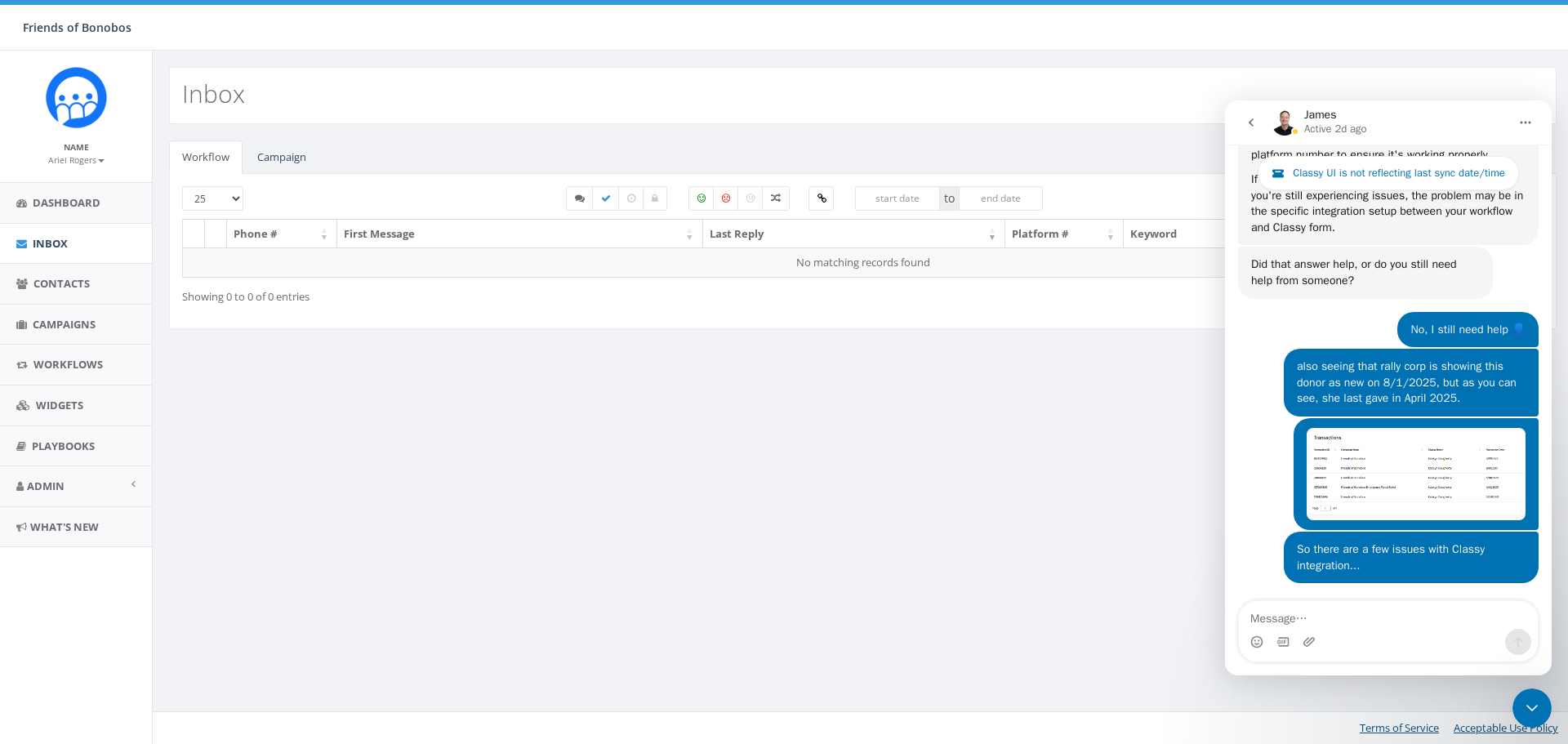 click at bounding box center [1532, 708] 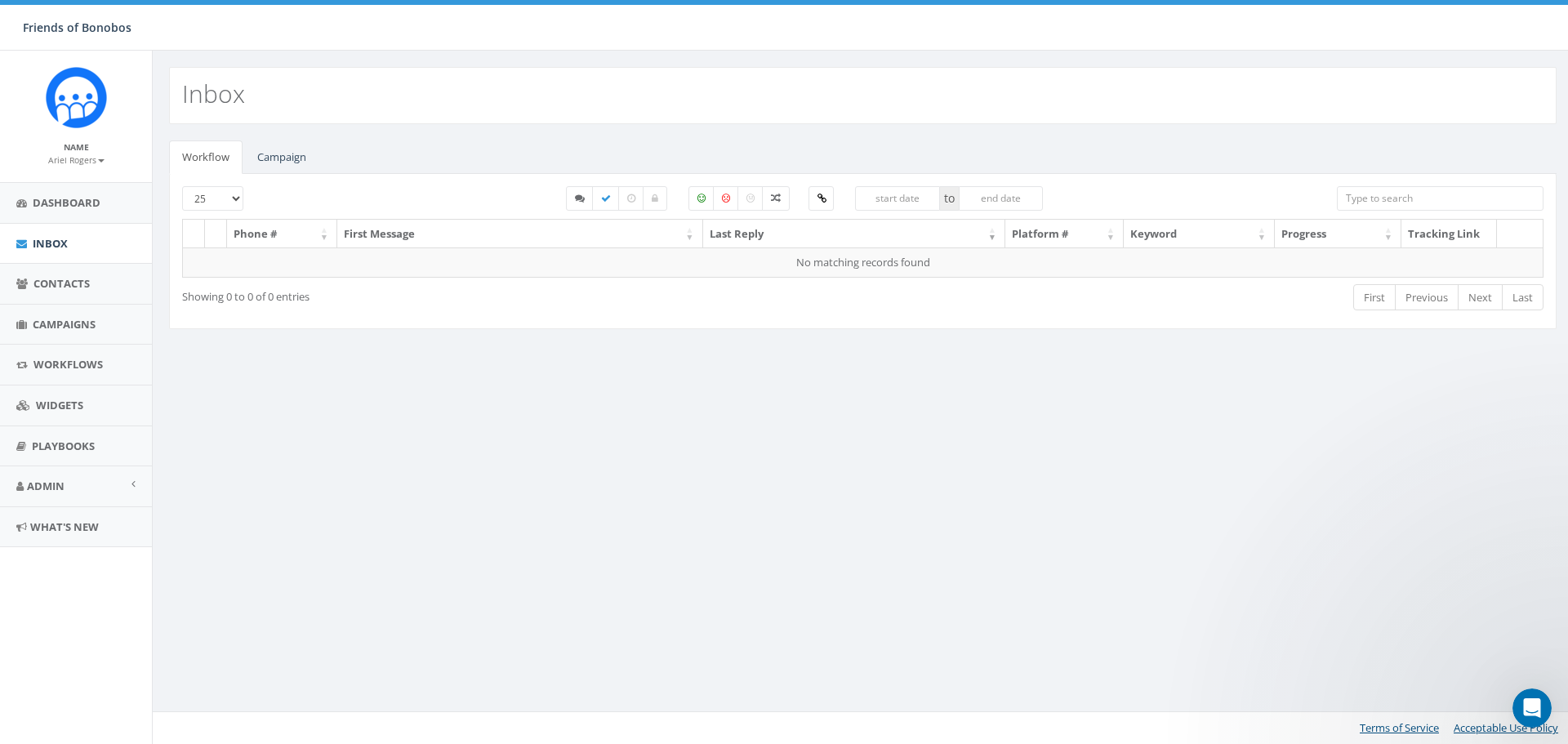 scroll, scrollTop: 0, scrollLeft: 0, axis: both 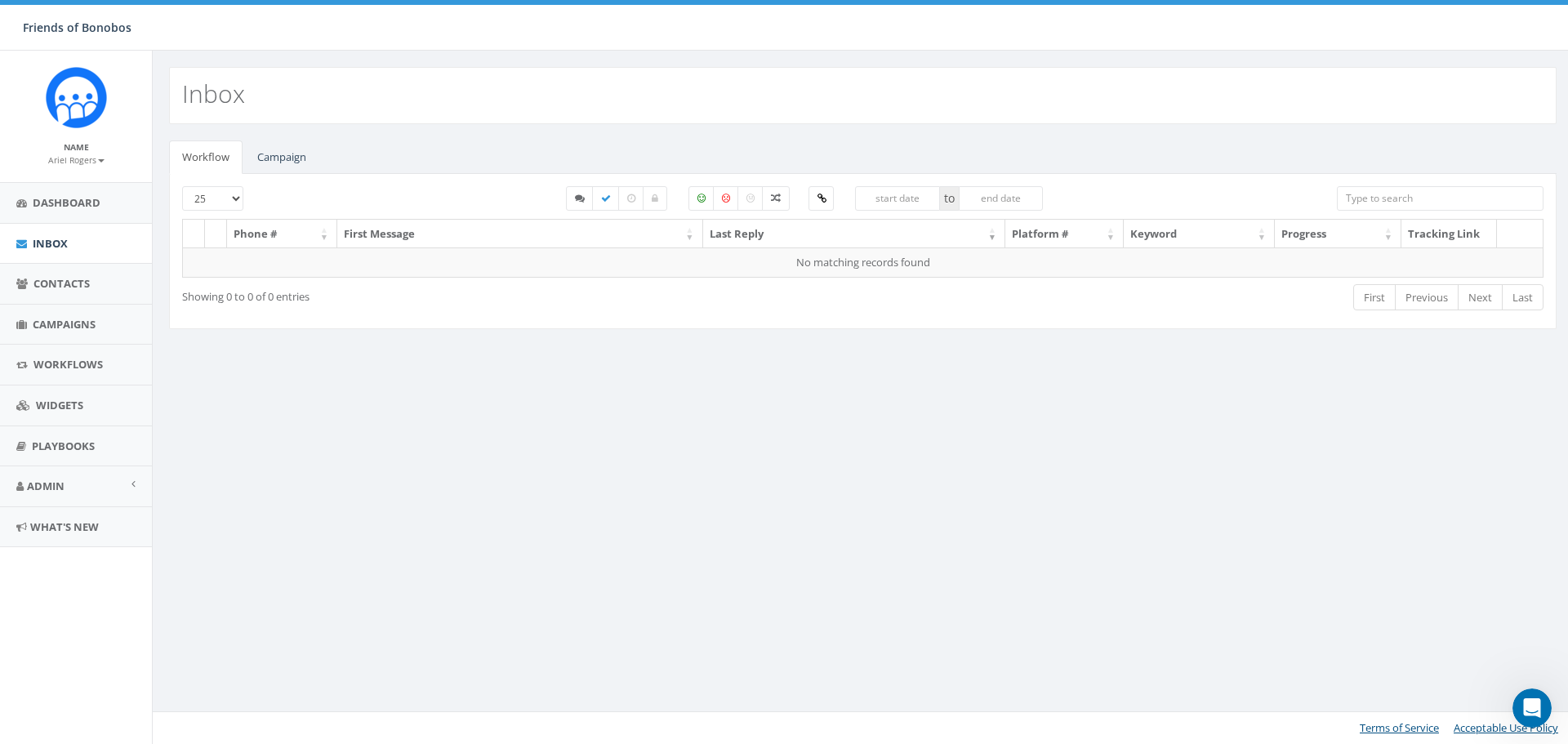 click 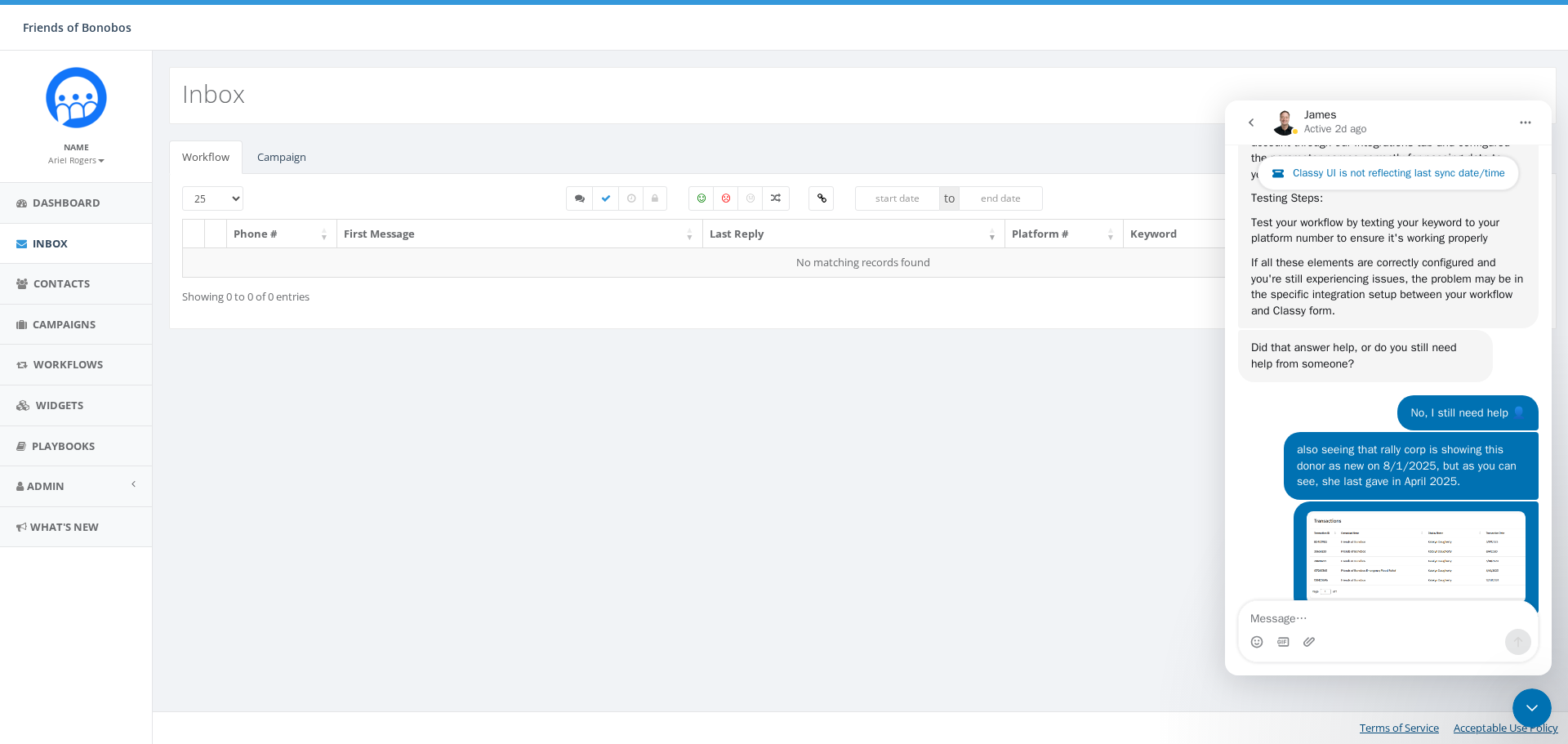 scroll, scrollTop: 917, scrollLeft: 0, axis: vertical 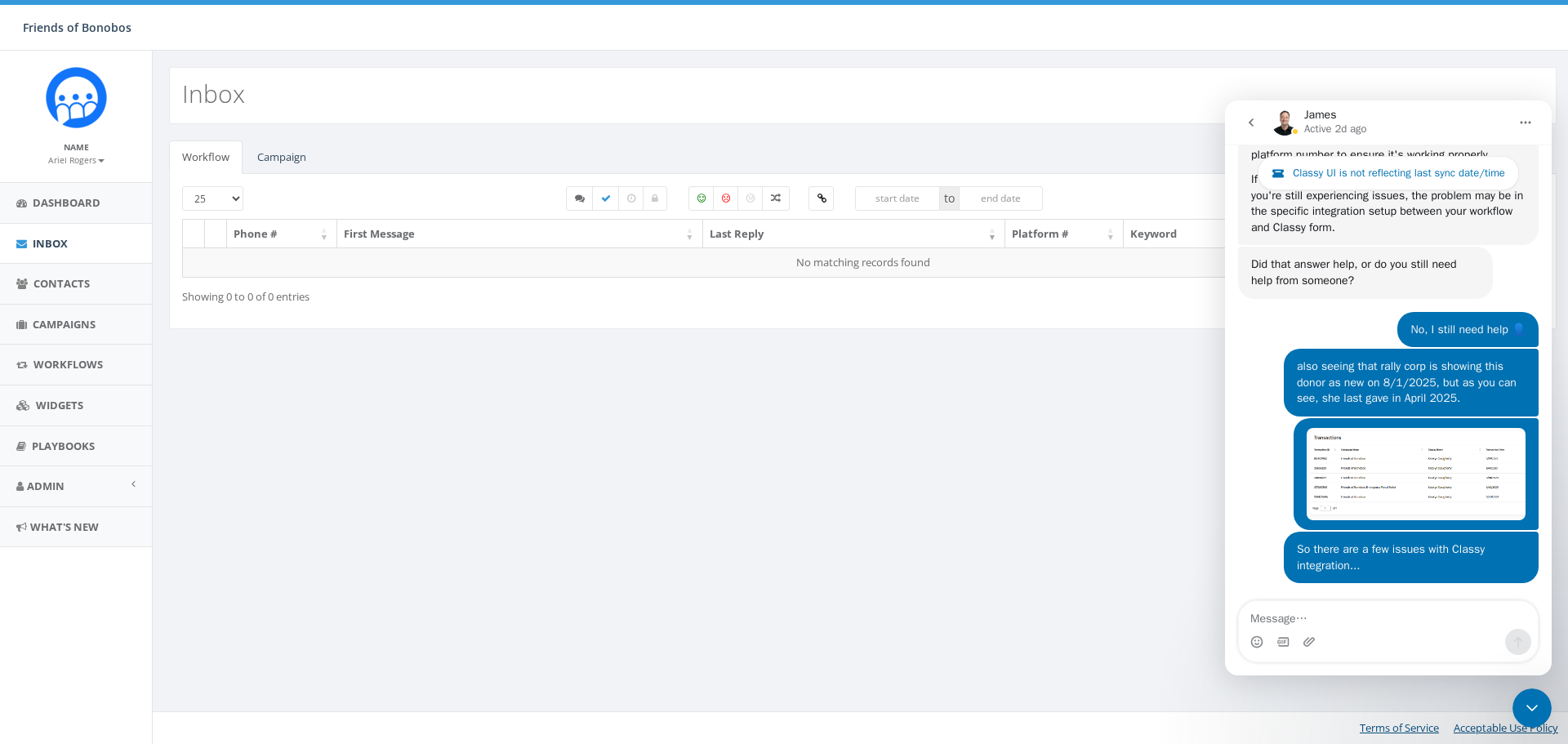 click at bounding box center (1251, 123) 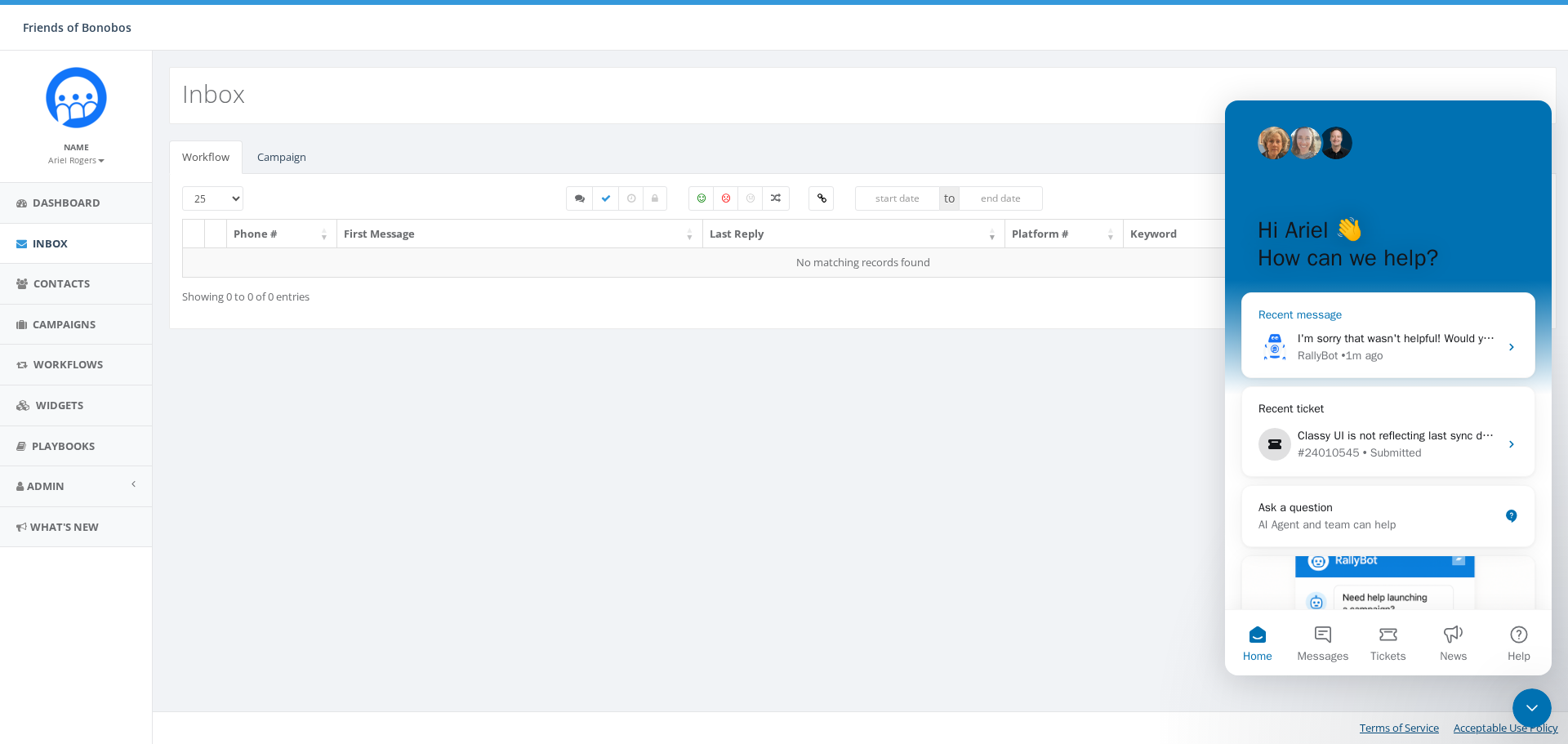 click on "I'm sorry that wasn't helpful! Would you like me to connect you with a human agent? Or if you can share more details about what you're trying to do, I can keep trying to assist you." at bounding box center [1746, 338] 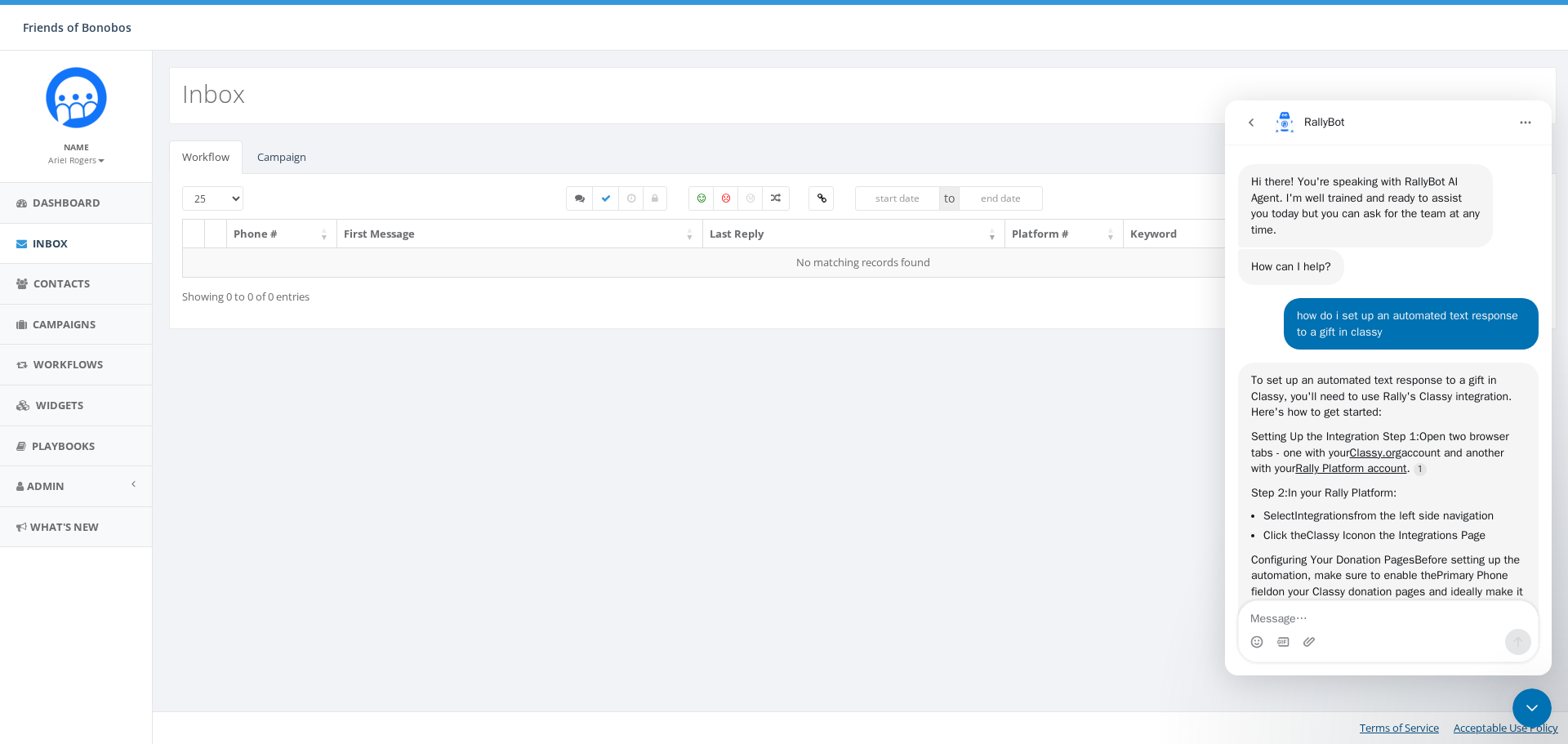 scroll, scrollTop: 2, scrollLeft: 0, axis: vertical 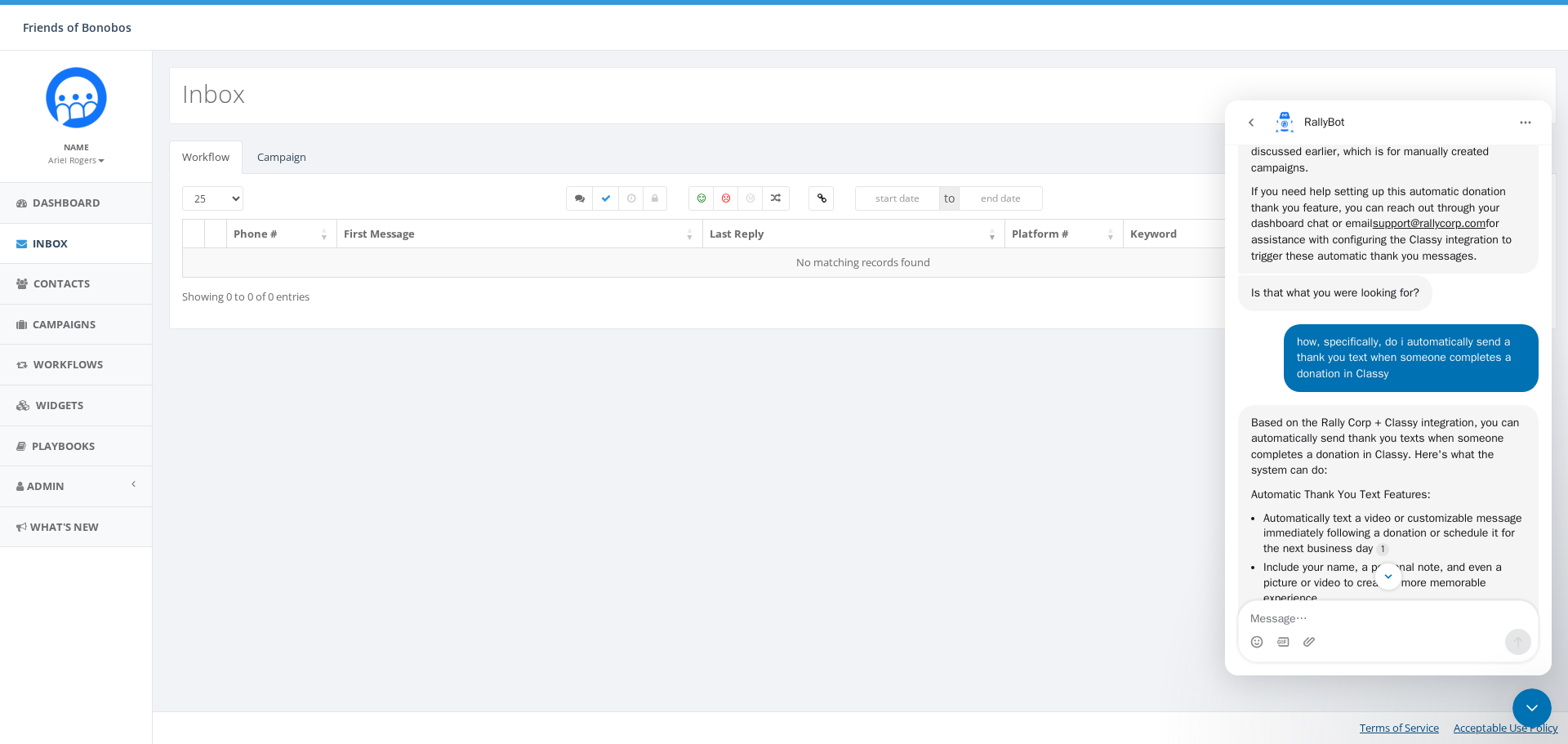 click on "how, specifically, do i automatically send a thank you text when someone completes a donation in Classy" at bounding box center [1411, 358] 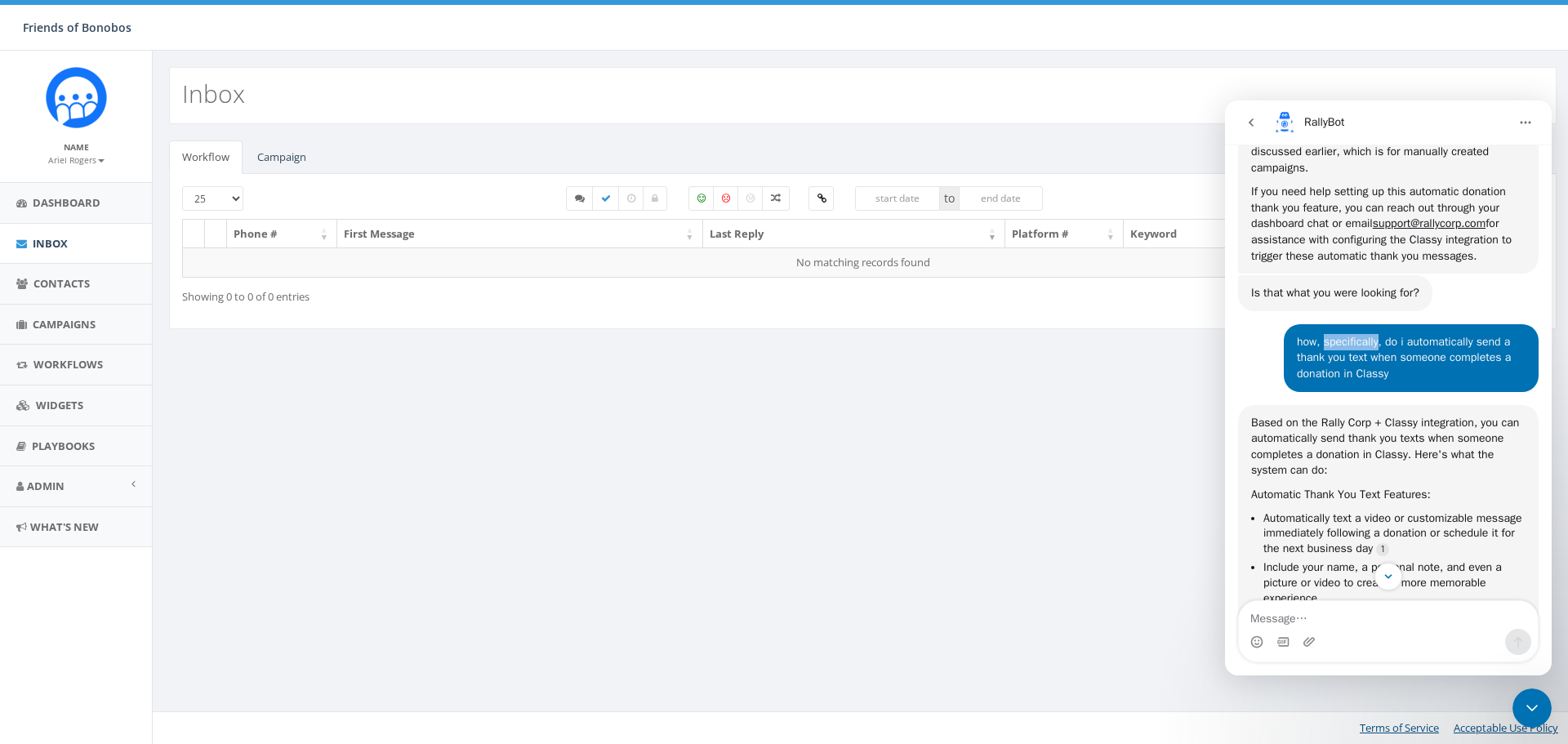 click on "how, specifically, do i automatically send a thank you text when someone completes a donation in Classy" at bounding box center [1411, 358] 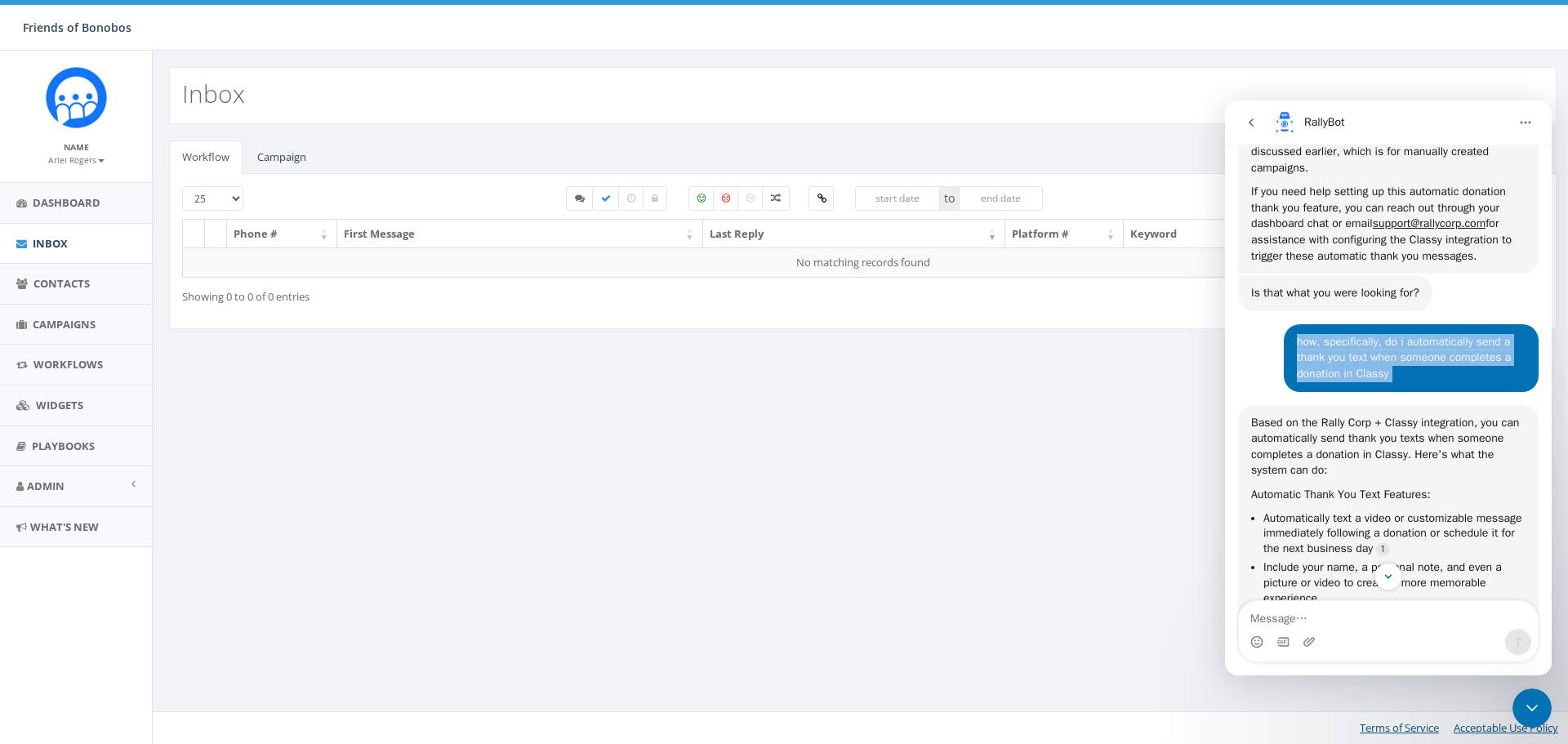 click on "how, specifically, do i automatically send a thank you text when someone completes a donation in Classy" at bounding box center [1411, 358] 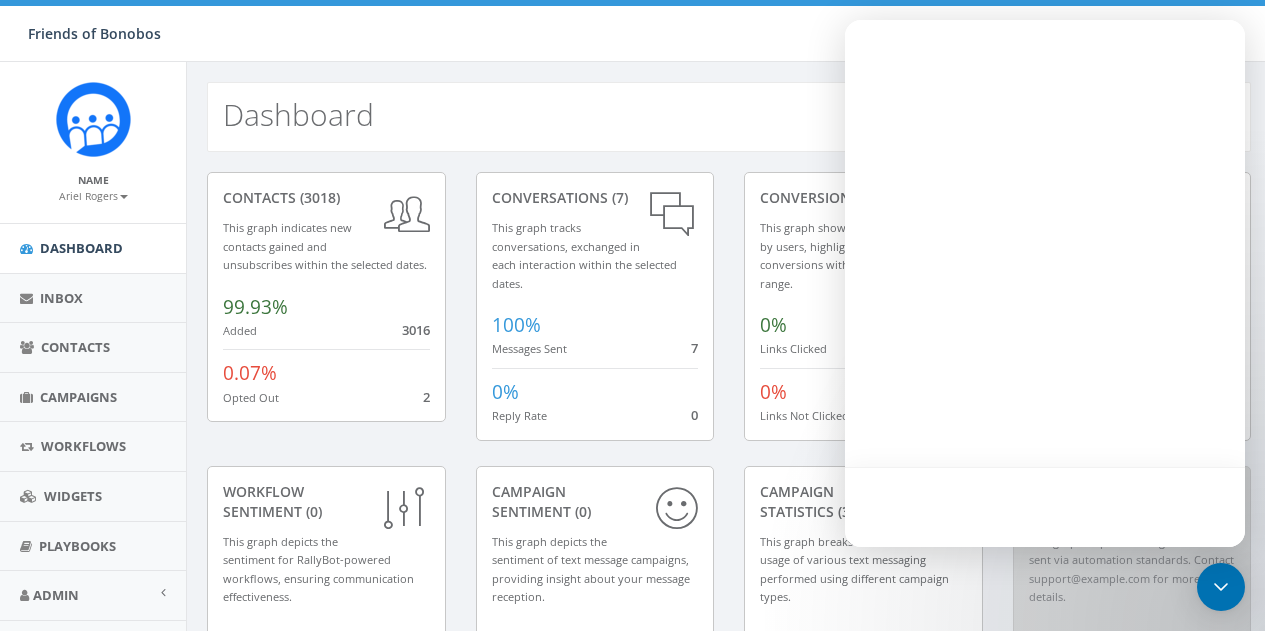 scroll, scrollTop: 0, scrollLeft: 0, axis: both 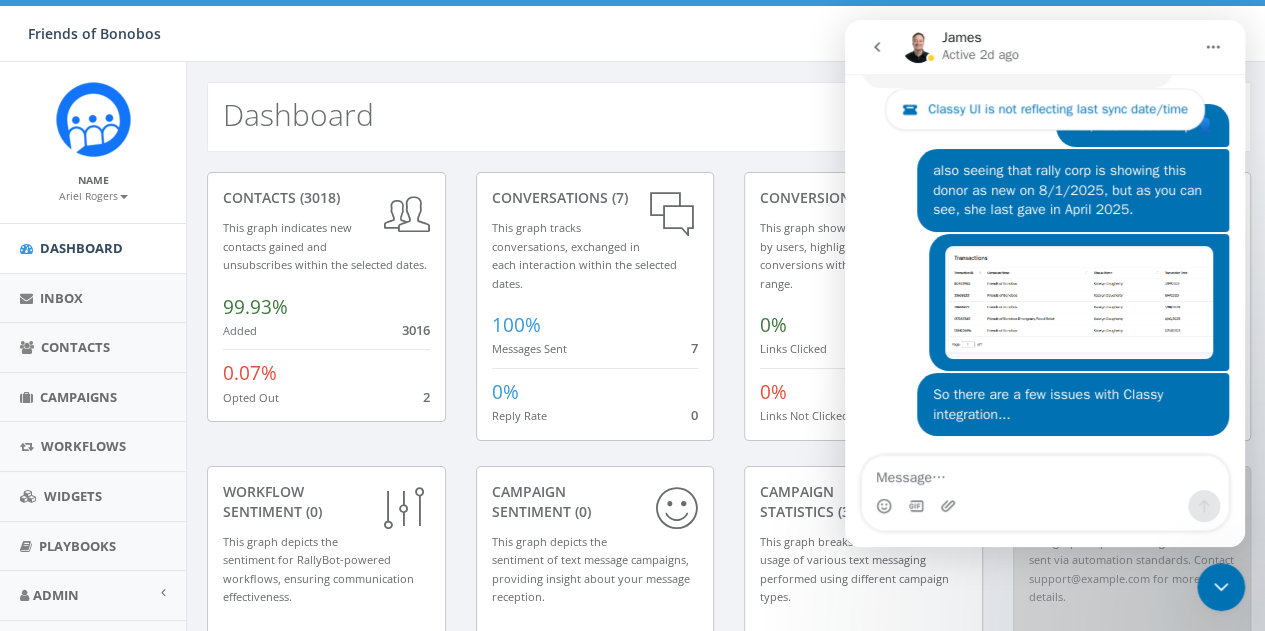 click on "0.07%" at bounding box center (250, 373) 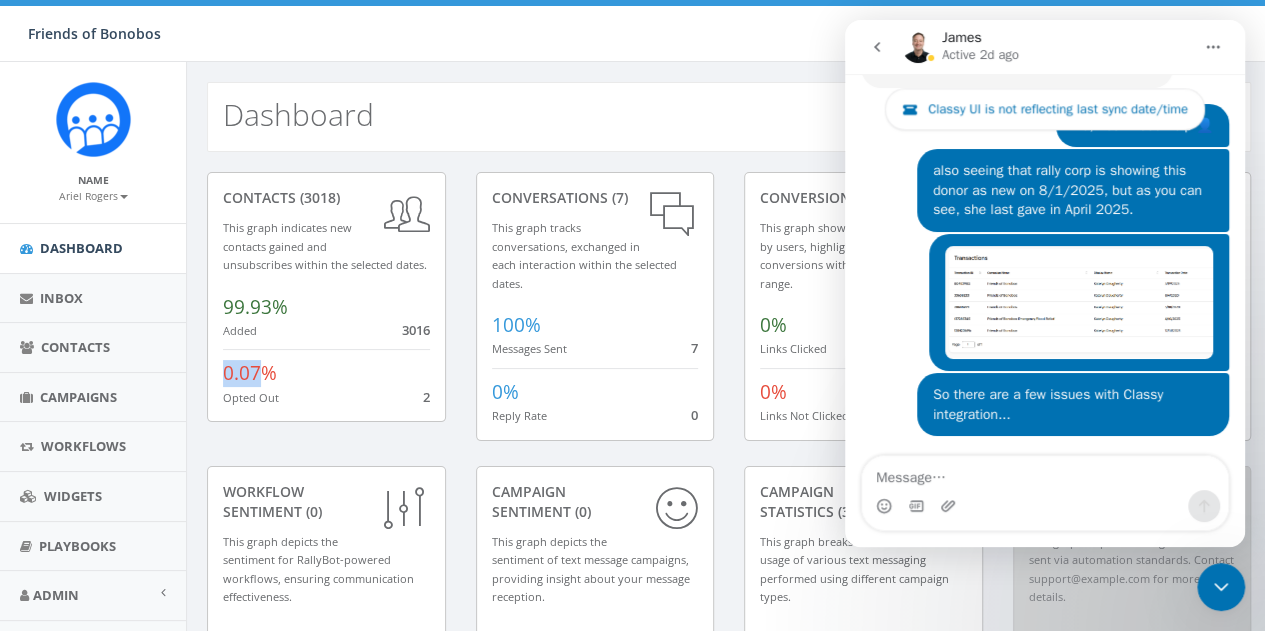 click on "0.07%" at bounding box center (250, 373) 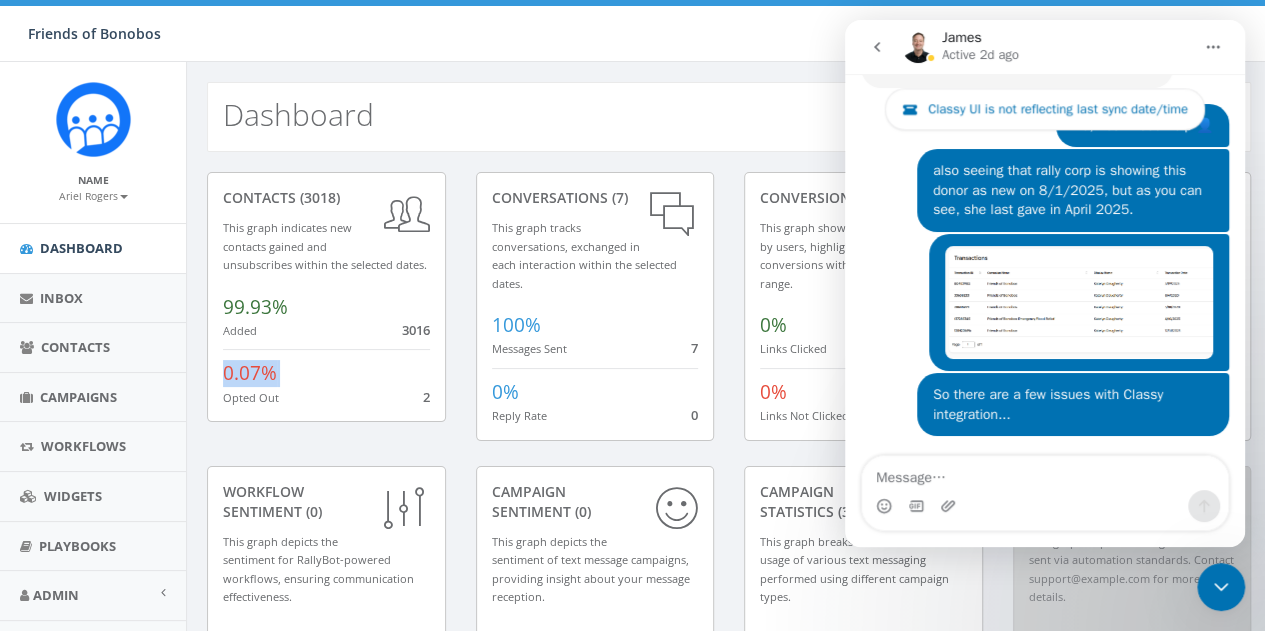 click on "0.07%" at bounding box center [250, 373] 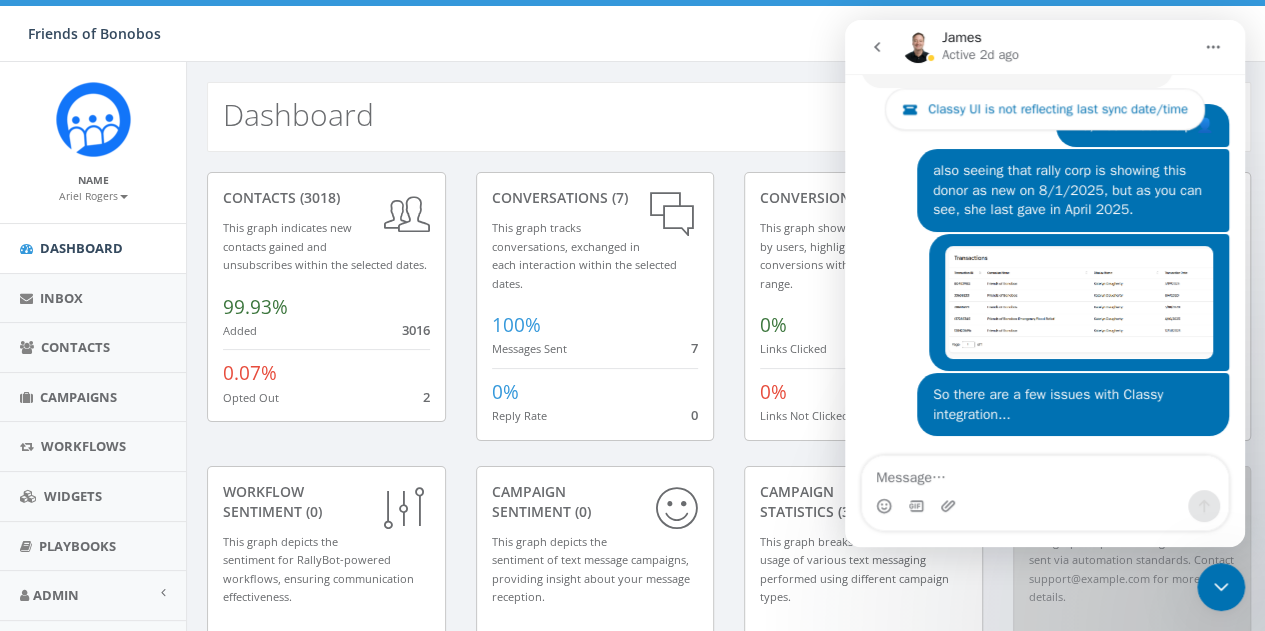click on "contacts (3018) This graph indicates new contacts gained and unsubscribes within the selected dates. 99.93% Added  3016 0.07% Opted Out 2" at bounding box center (326, 297) 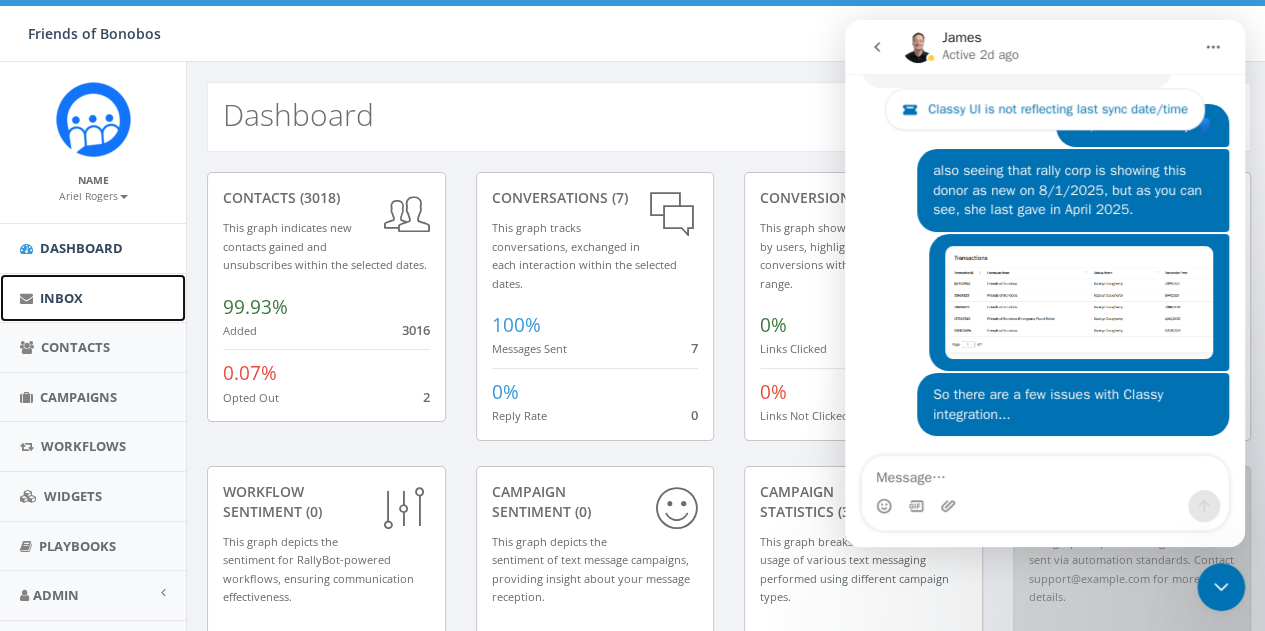 click on "Inbox" at bounding box center (93, 298) 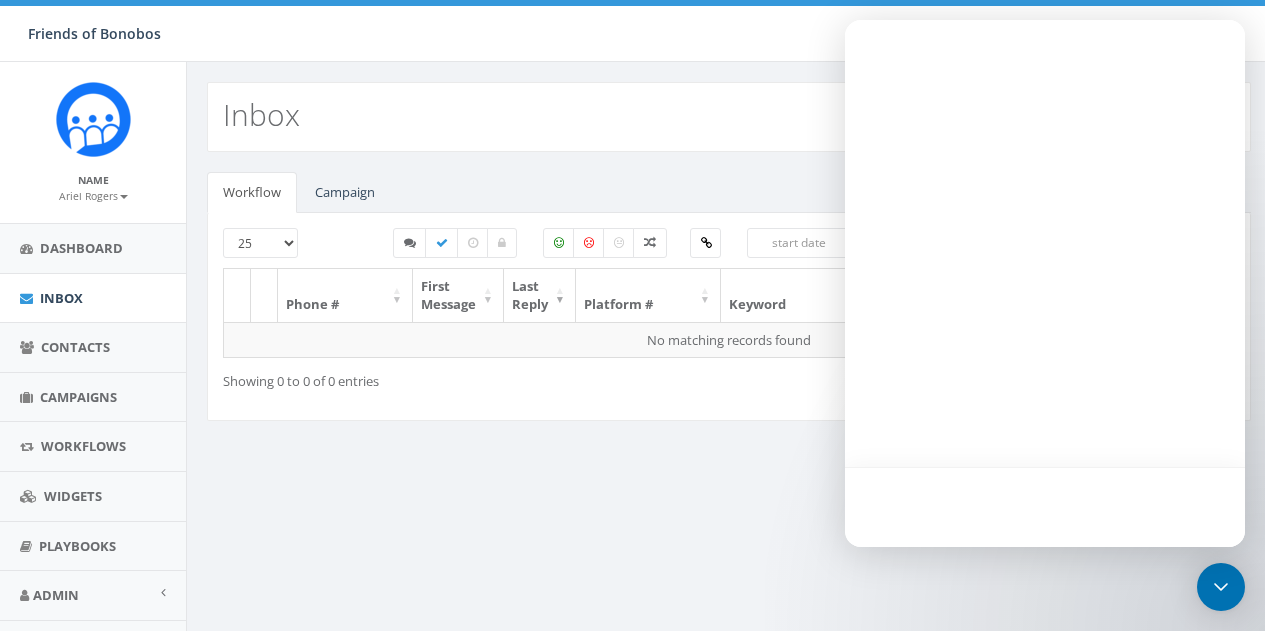 scroll, scrollTop: 0, scrollLeft: 0, axis: both 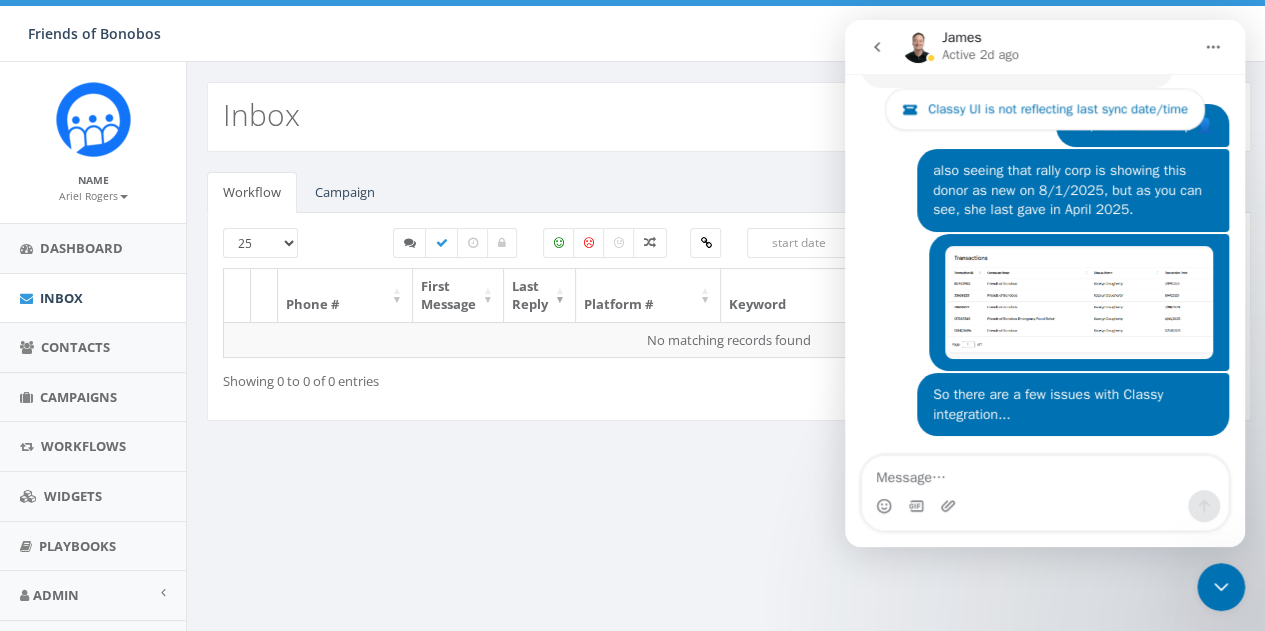 click at bounding box center [1221, 587] 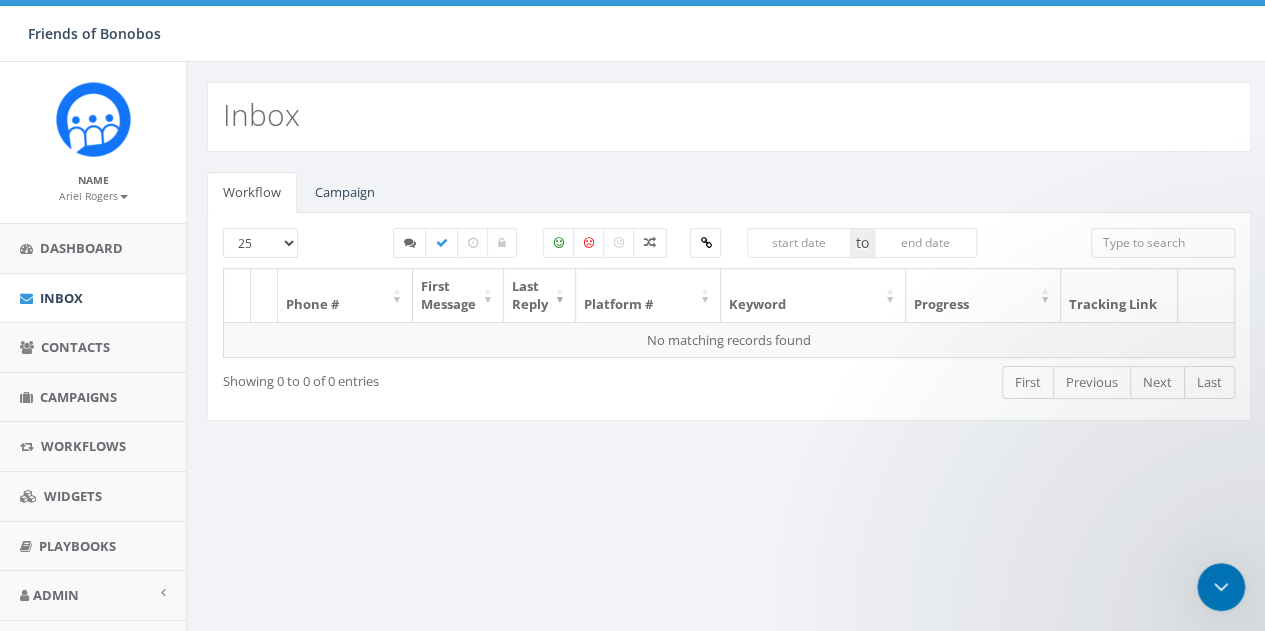 scroll, scrollTop: 0, scrollLeft: 0, axis: both 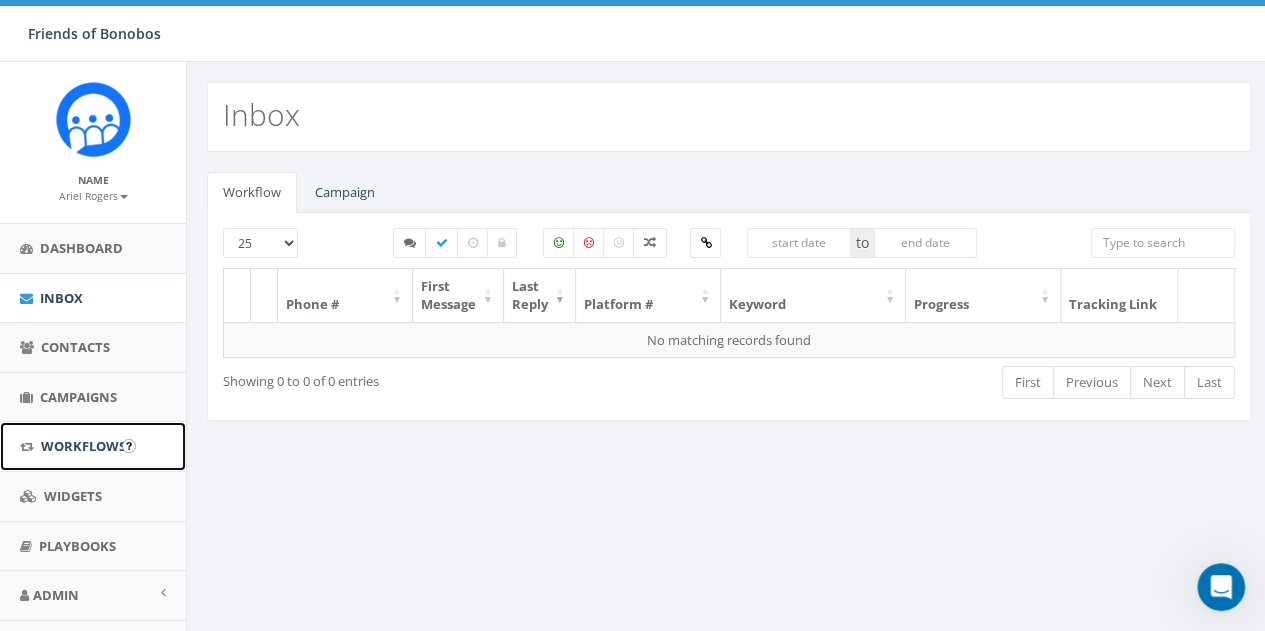 click on "Workflows" at bounding box center (93, 446) 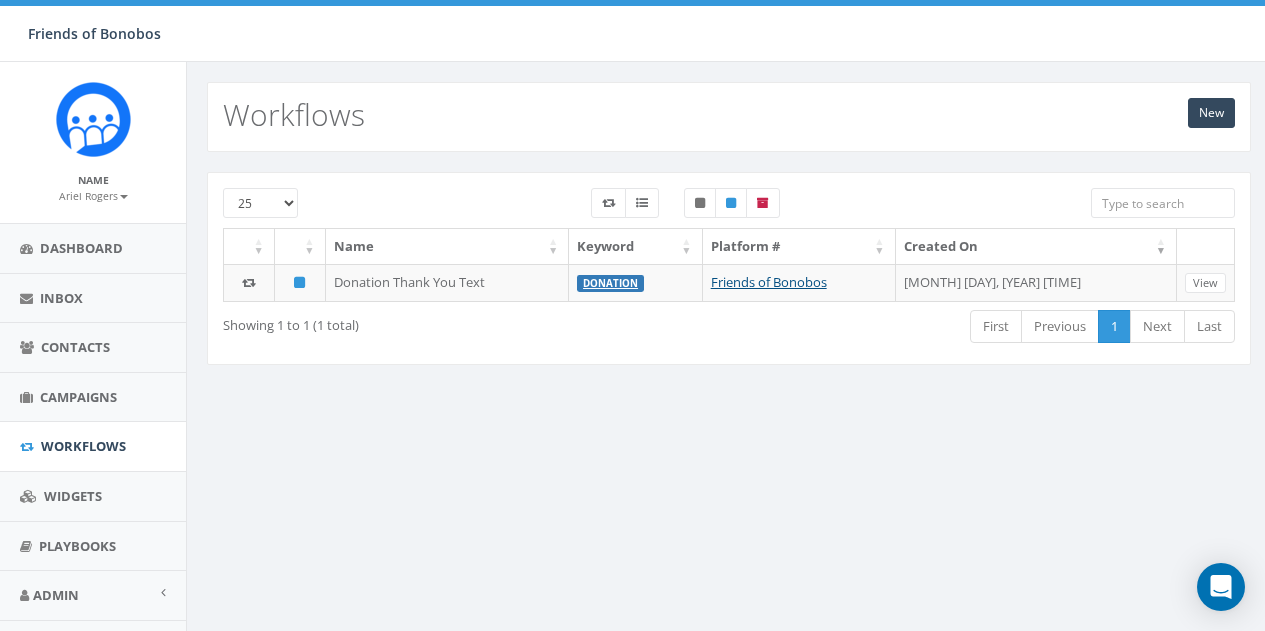 scroll, scrollTop: 0, scrollLeft: 0, axis: both 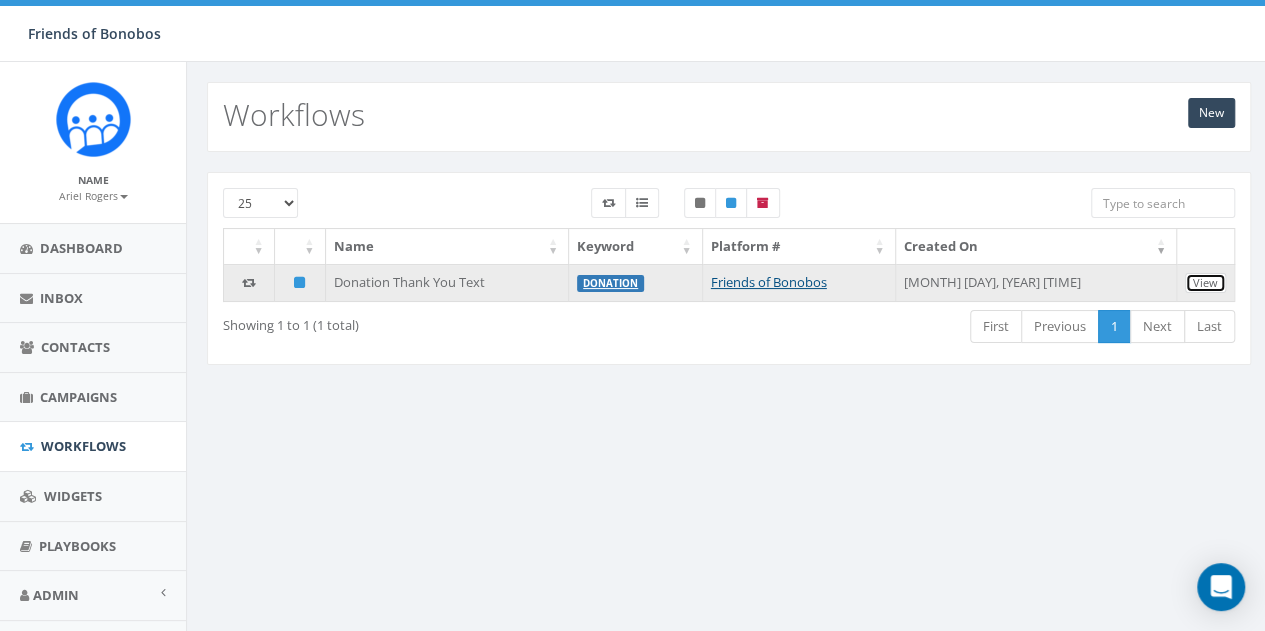 click on "View" at bounding box center [1205, 283] 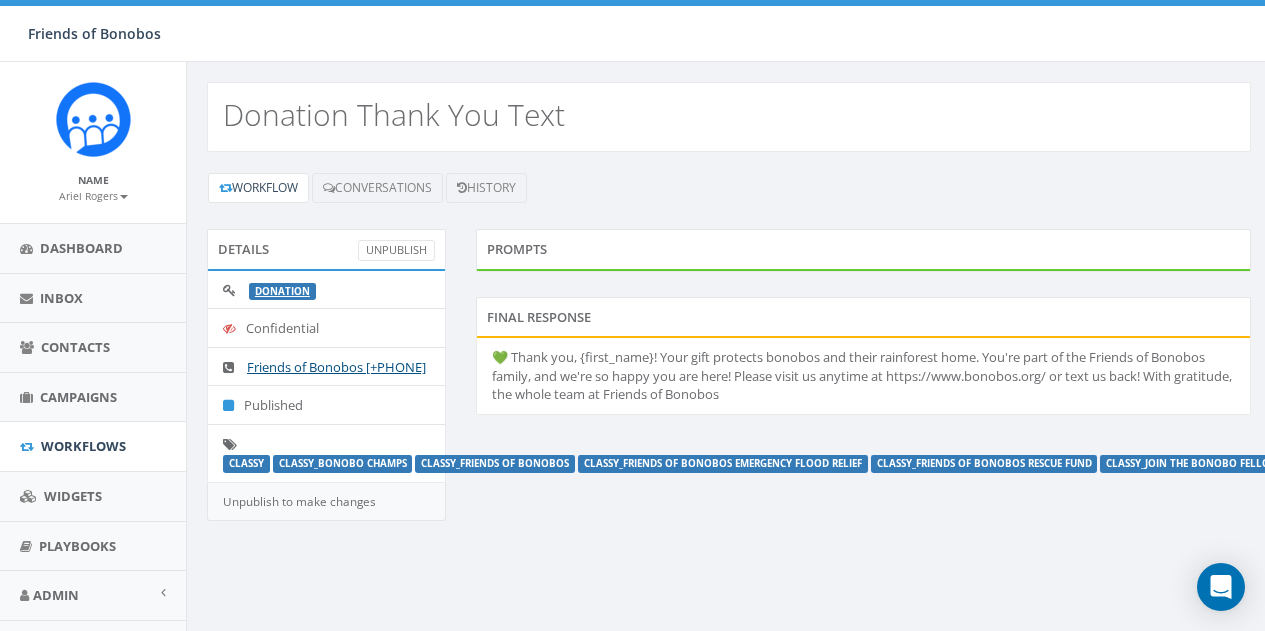 scroll, scrollTop: 0, scrollLeft: 0, axis: both 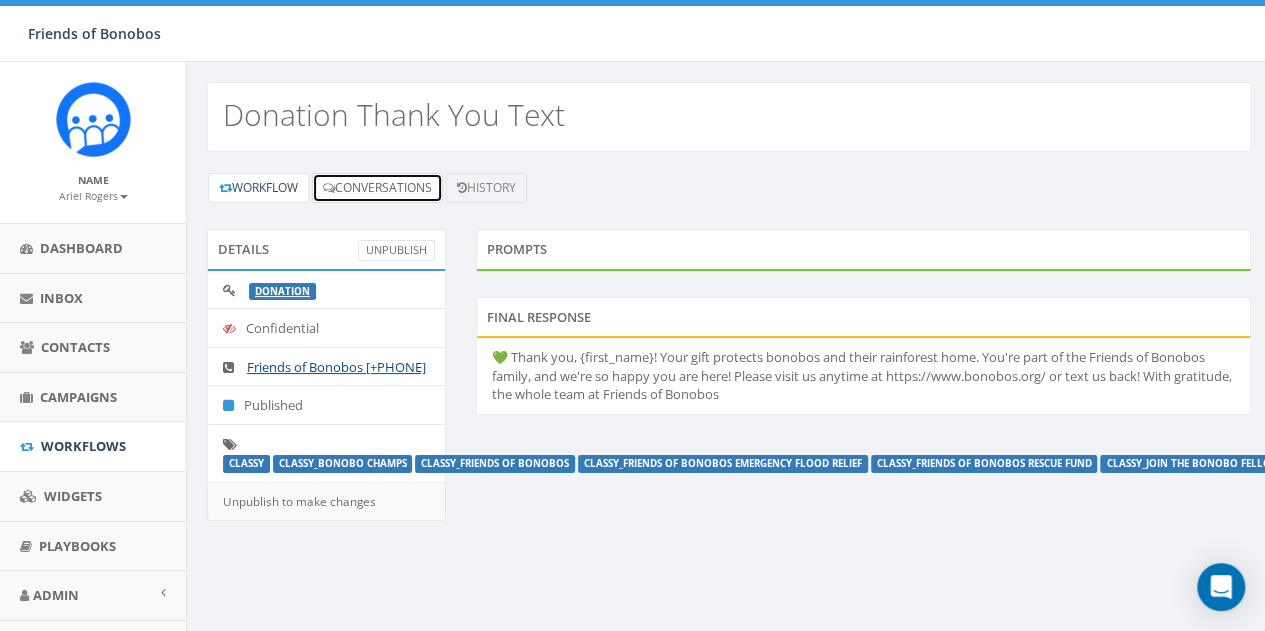 click on "Conversations" at bounding box center [377, 188] 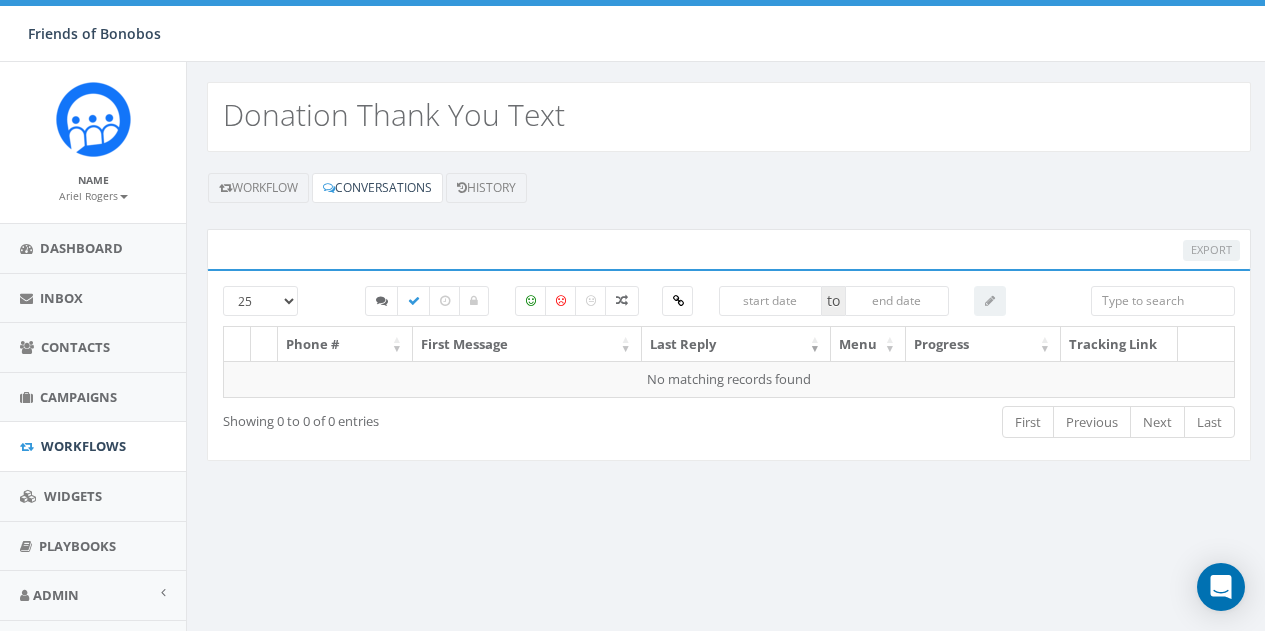 scroll, scrollTop: 0, scrollLeft: 0, axis: both 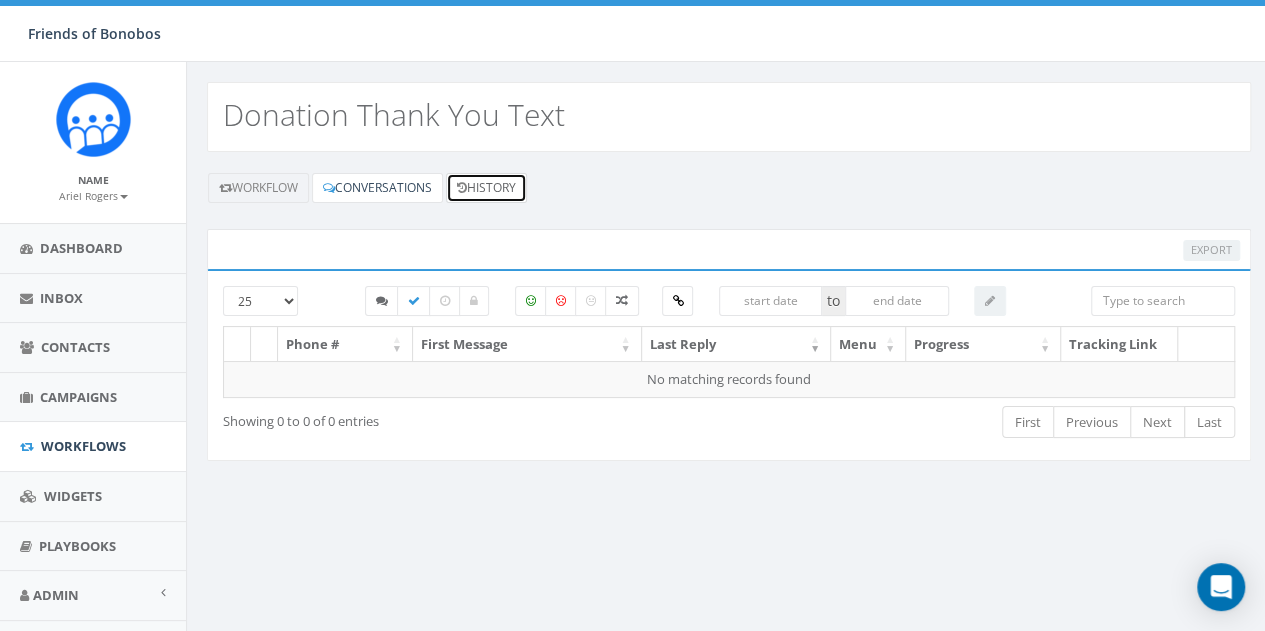 click on "History" at bounding box center (486, 188) 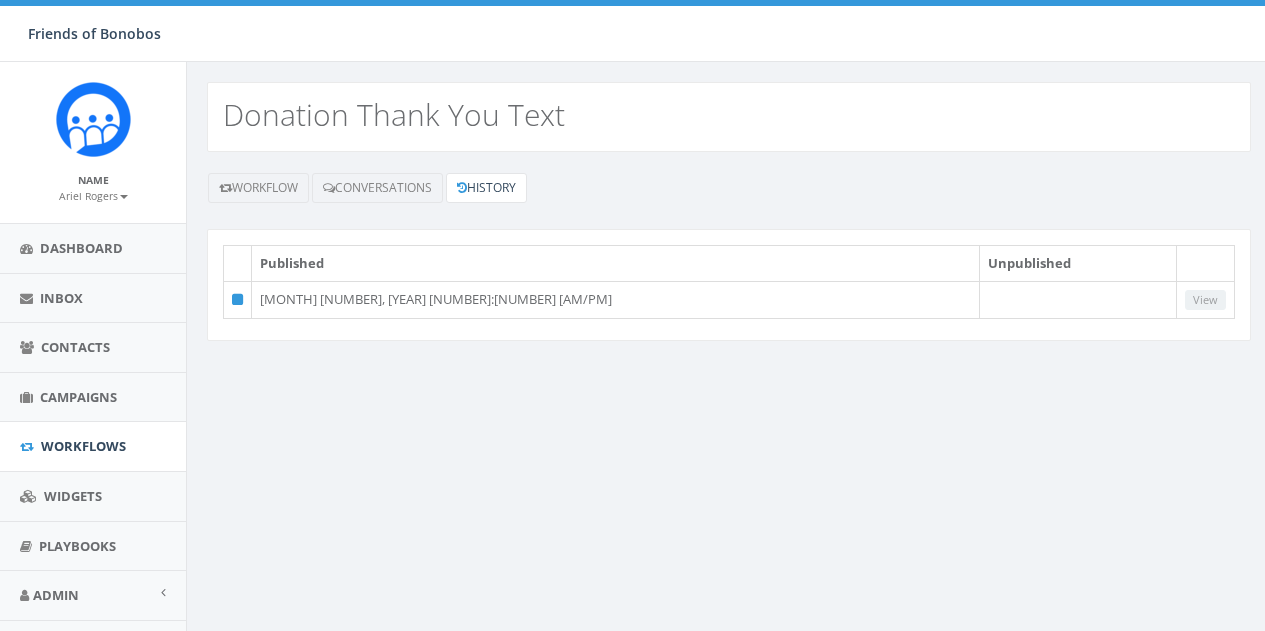 scroll, scrollTop: 0, scrollLeft: 0, axis: both 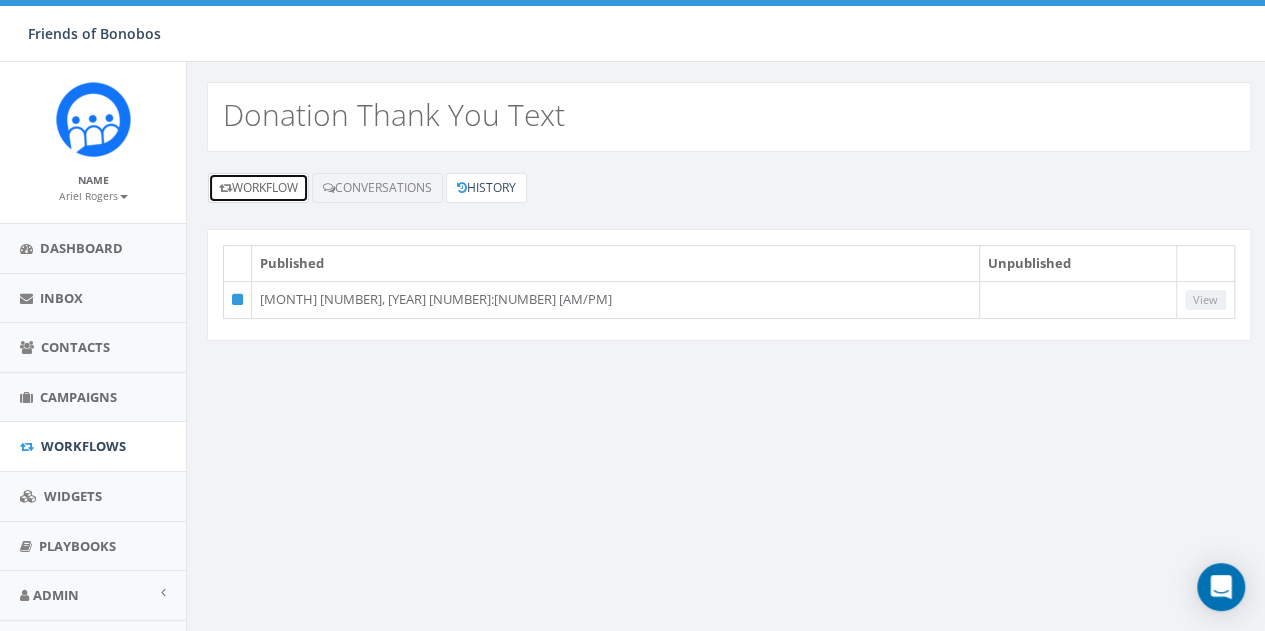 click at bounding box center [225, 188] 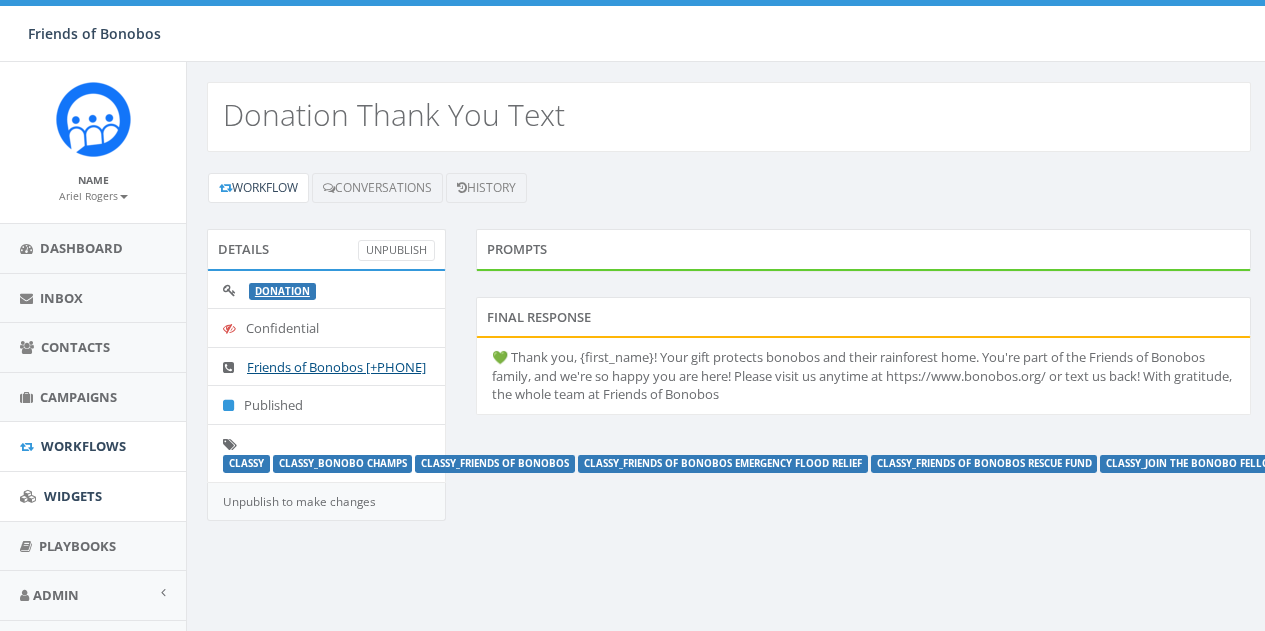 scroll, scrollTop: 0, scrollLeft: 0, axis: both 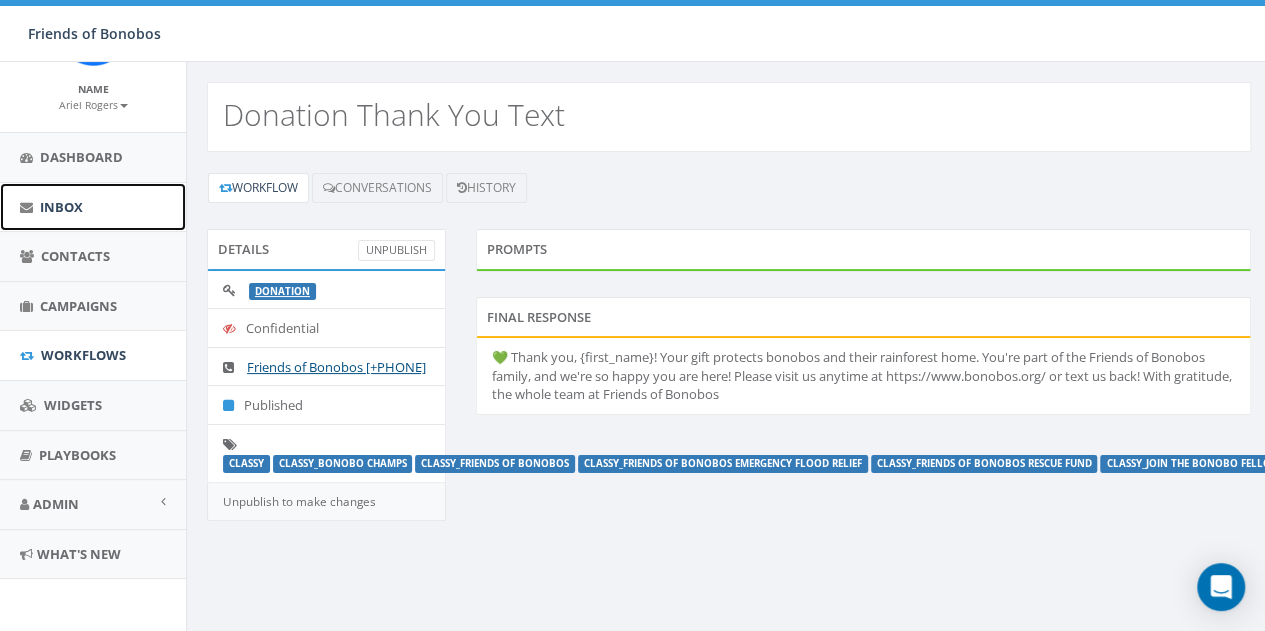 click on "Inbox" at bounding box center (61, 207) 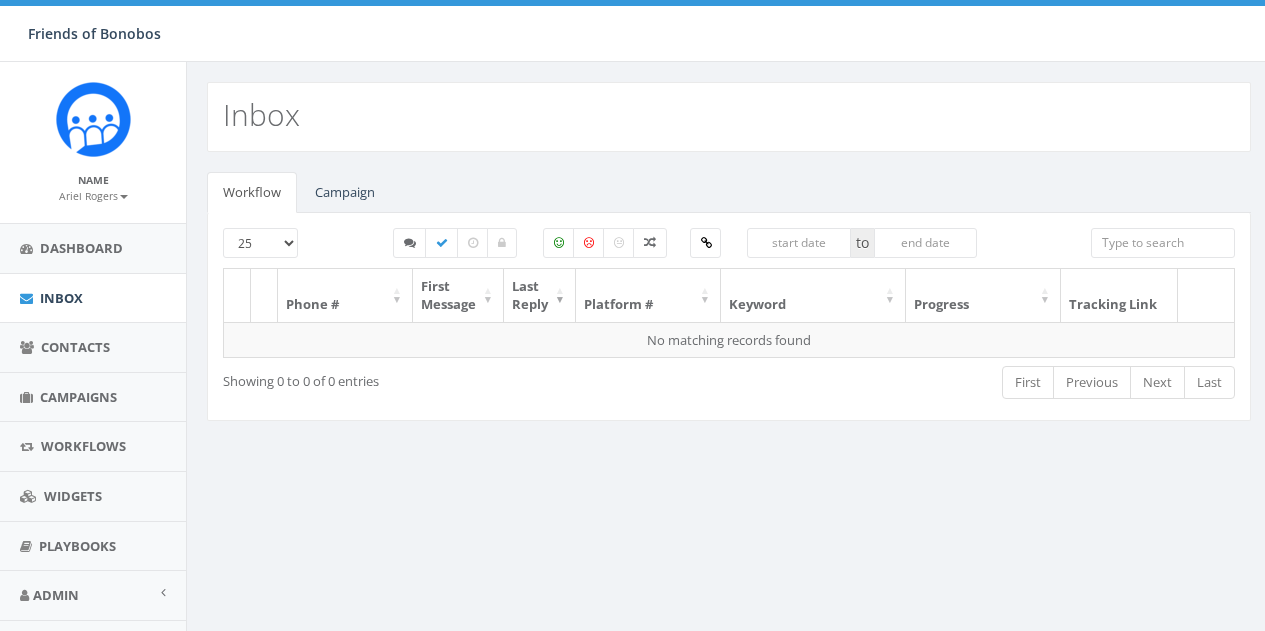 scroll, scrollTop: 0, scrollLeft: 0, axis: both 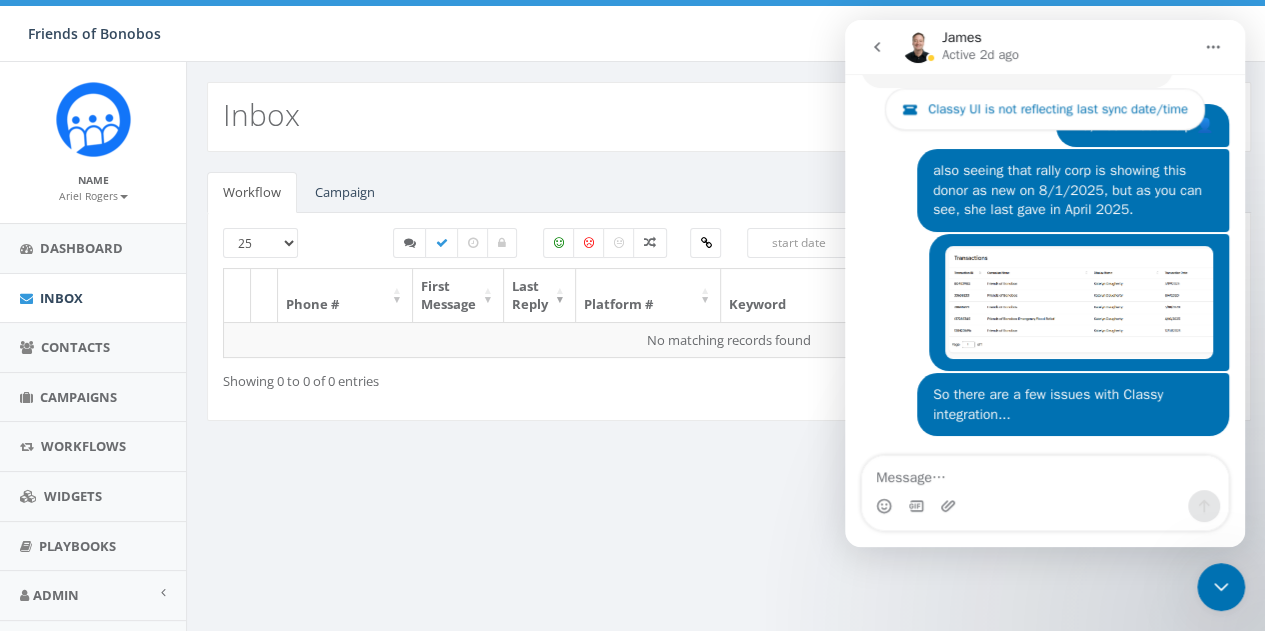 click 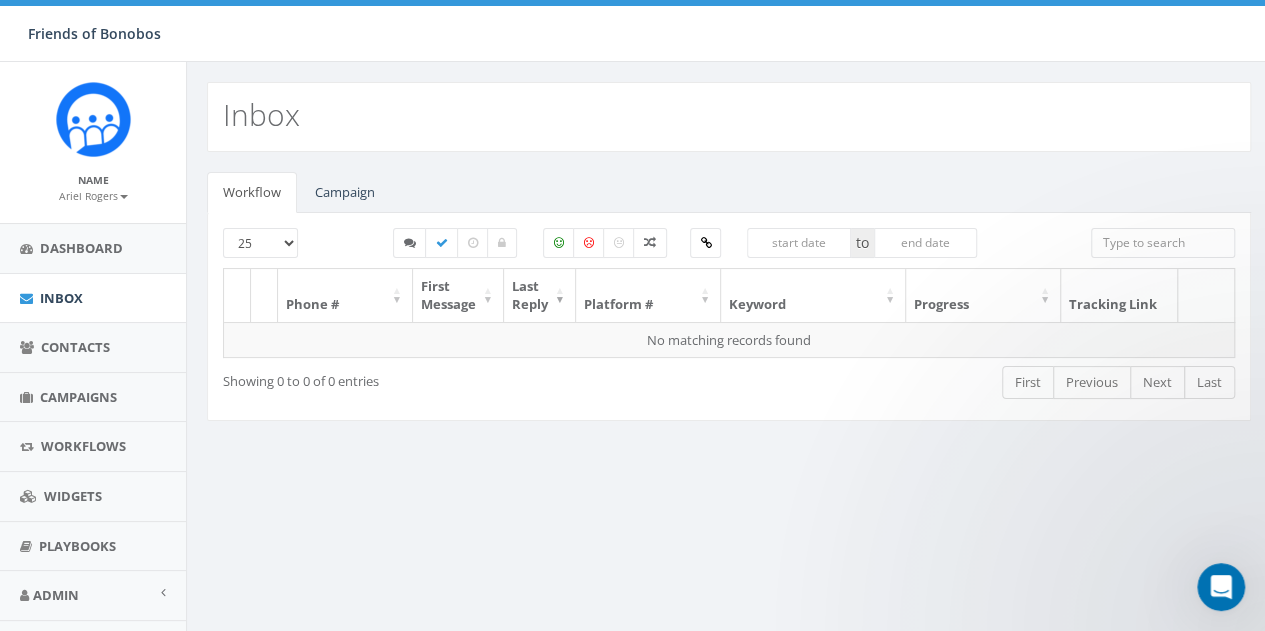 scroll, scrollTop: 0, scrollLeft: 0, axis: both 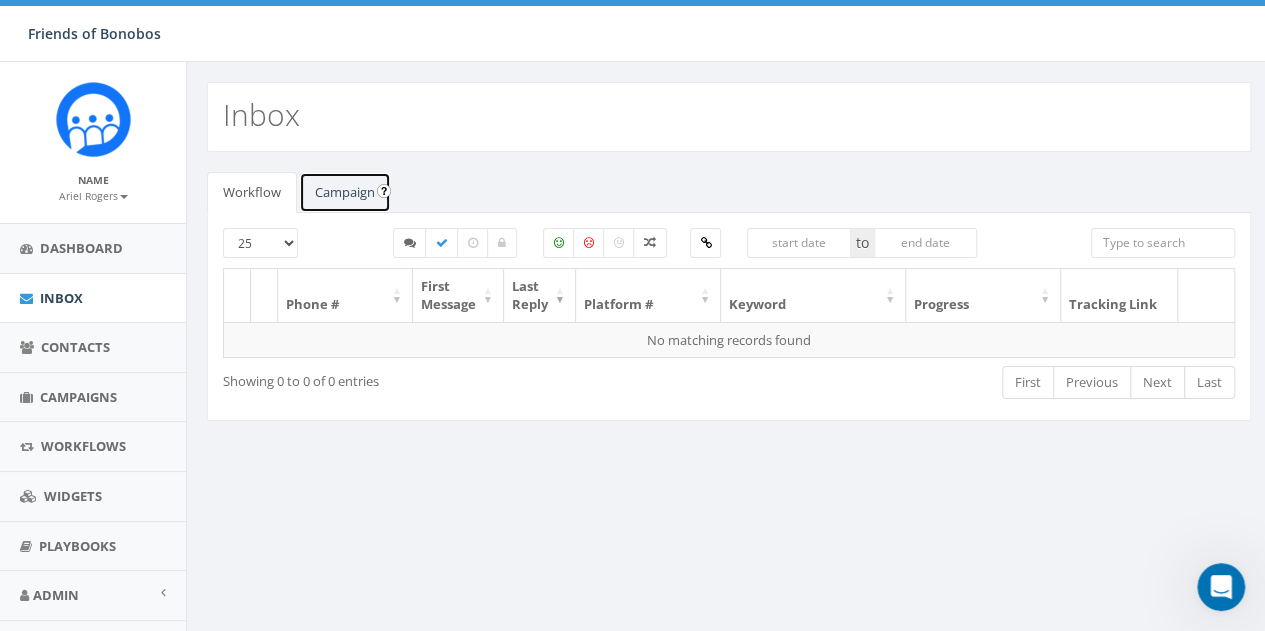 click on "Campaign" at bounding box center [345, 192] 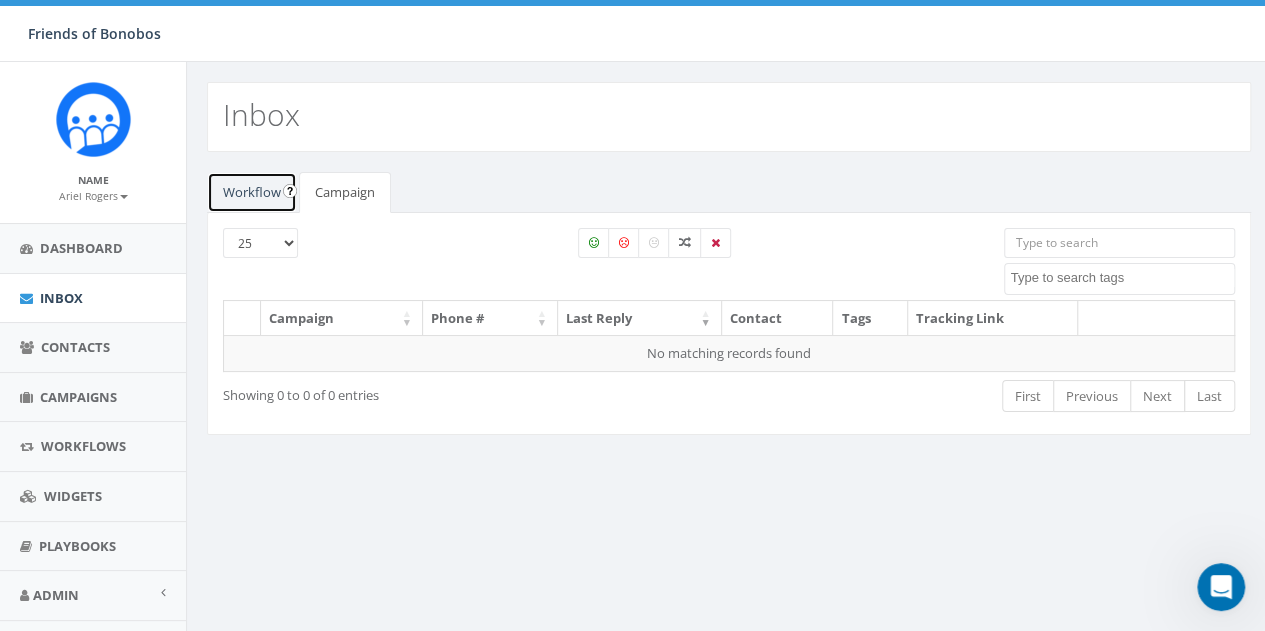 click on "Workflow" at bounding box center (252, 192) 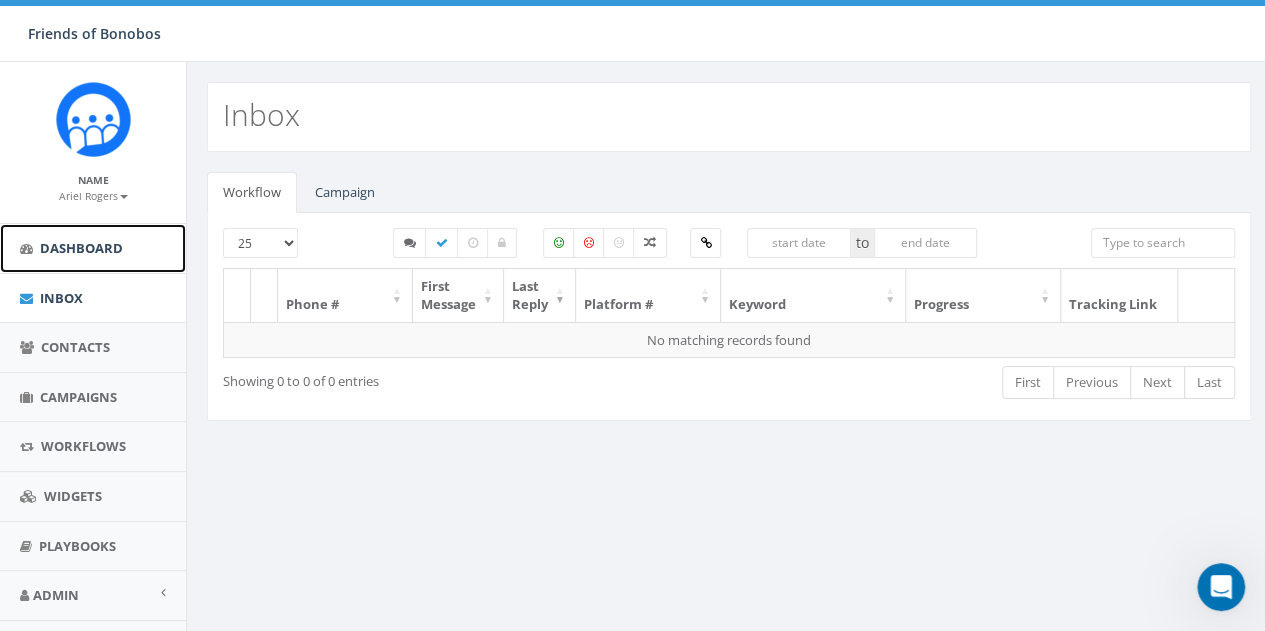 click on "Dashboard" at bounding box center [81, 248] 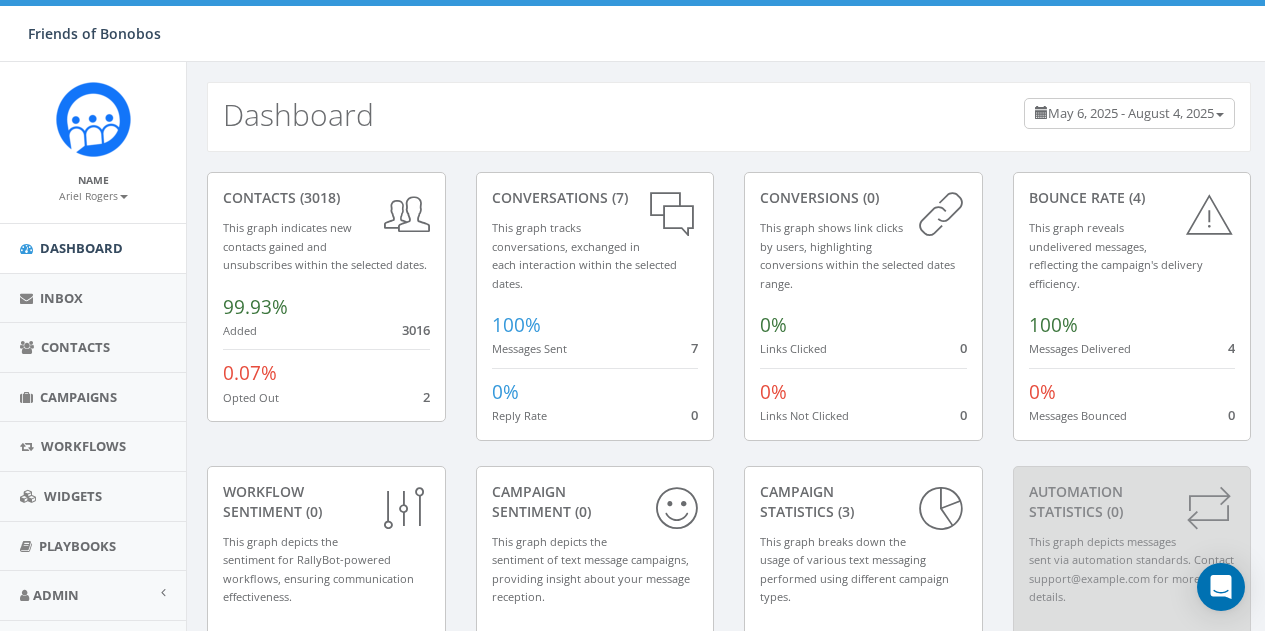 scroll, scrollTop: 0, scrollLeft: 0, axis: both 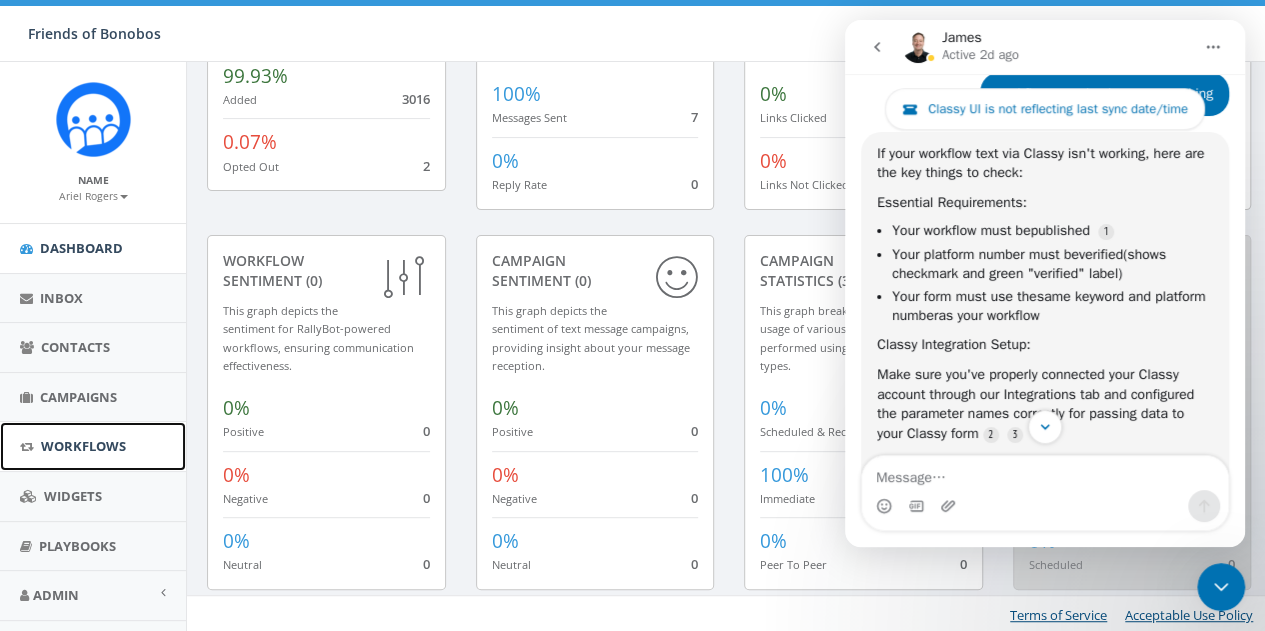 click on "Workflows" at bounding box center [83, 446] 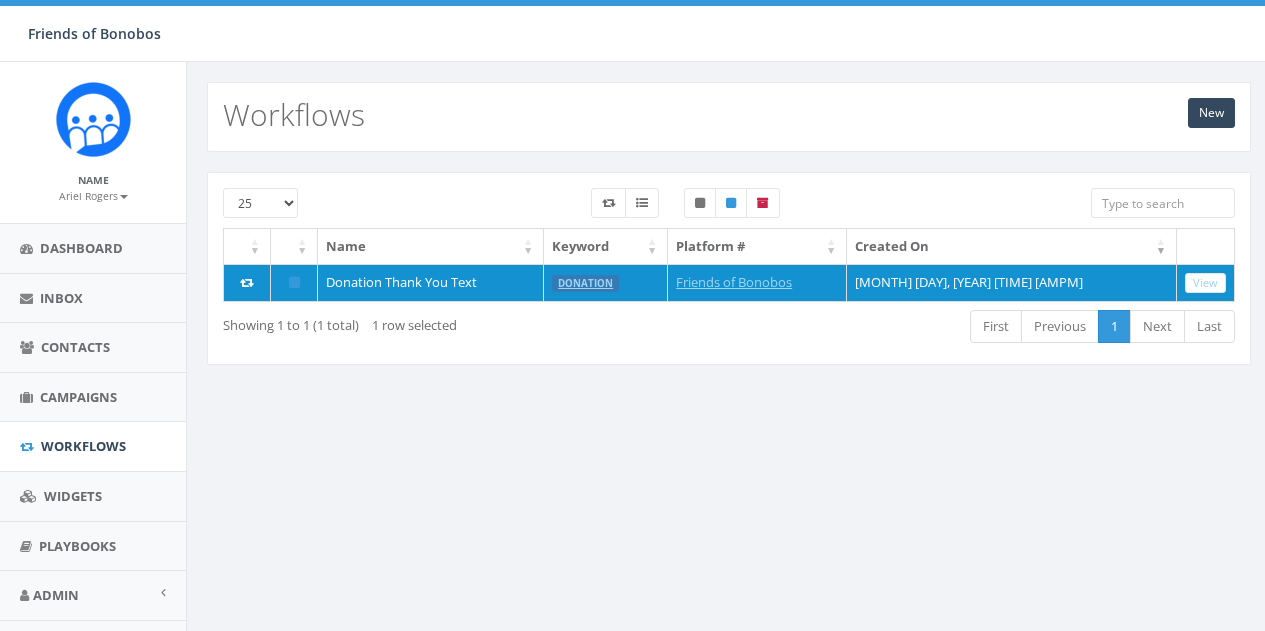 scroll, scrollTop: 0, scrollLeft: 0, axis: both 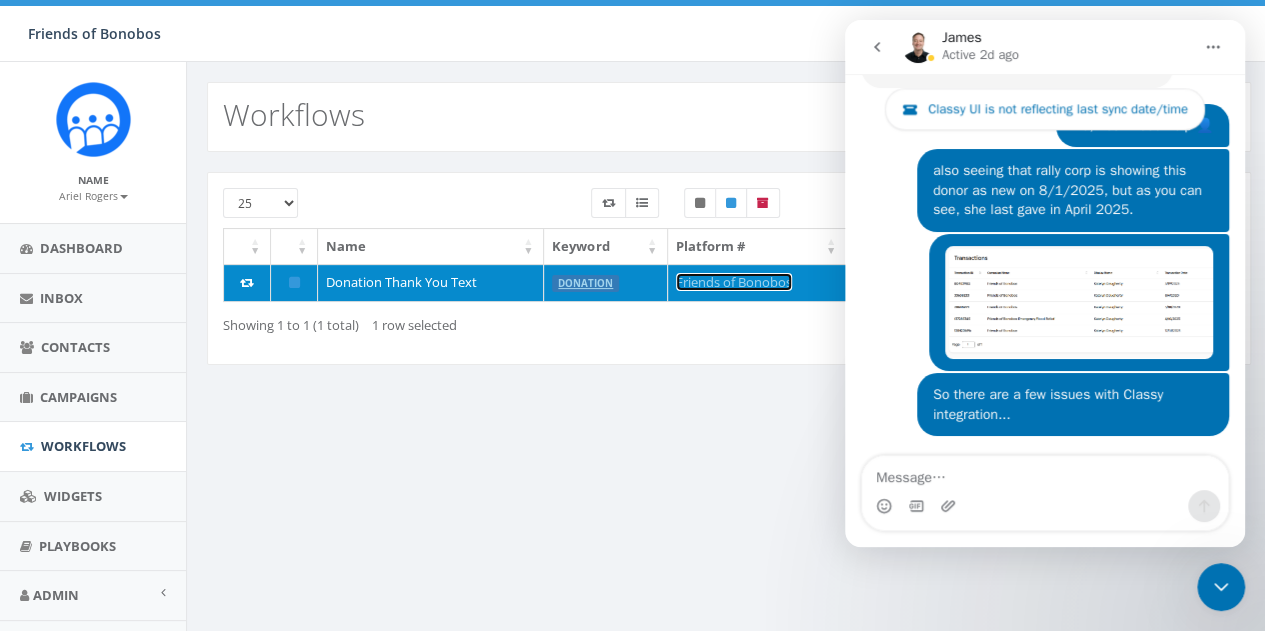 click on "Friends of Bonobos" at bounding box center (734, 282) 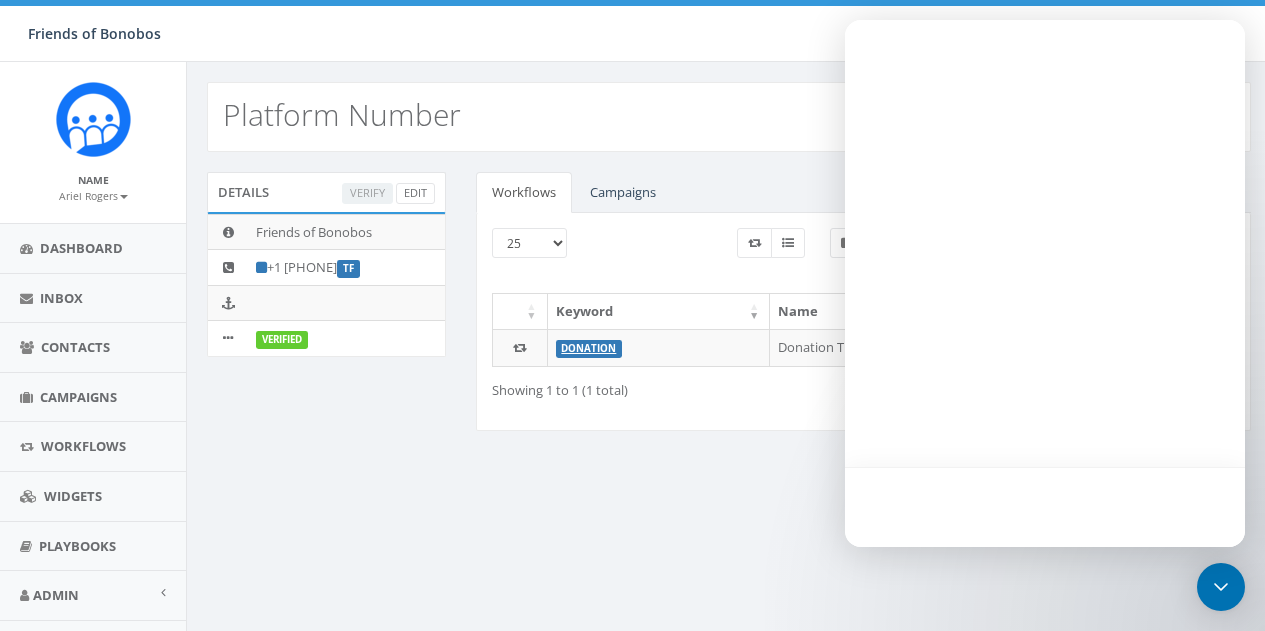 scroll, scrollTop: 0, scrollLeft: 0, axis: both 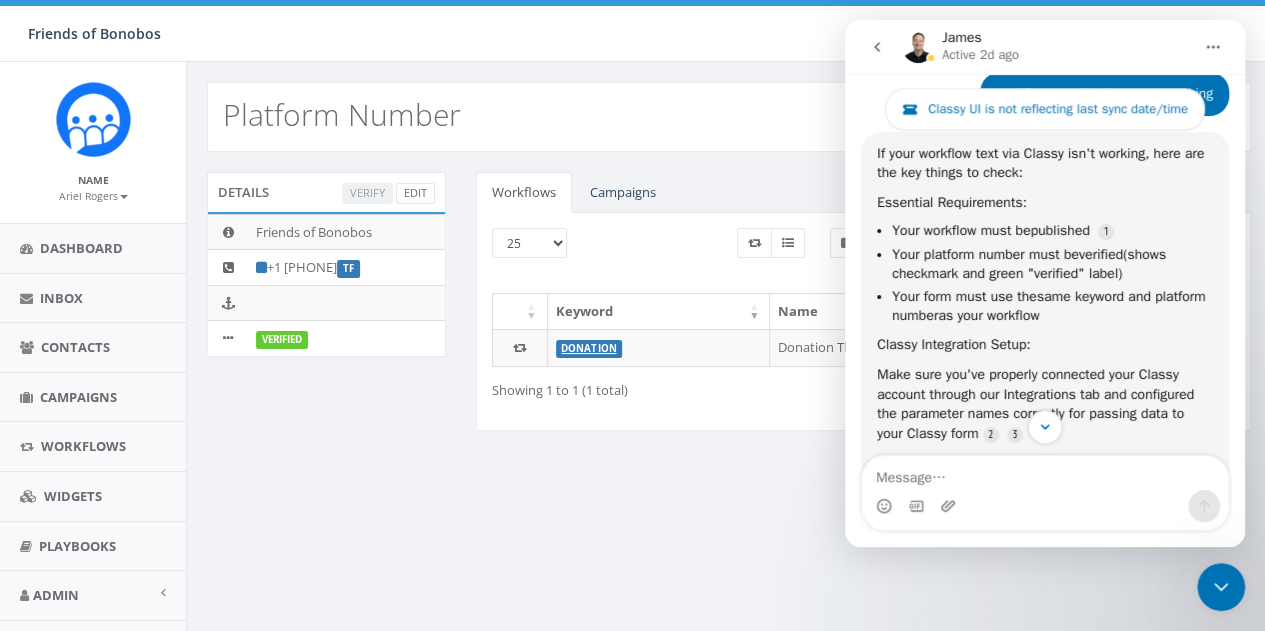 click on "Your form must use the  same keyword and platform number  as your workflow" at bounding box center [1052, 306] 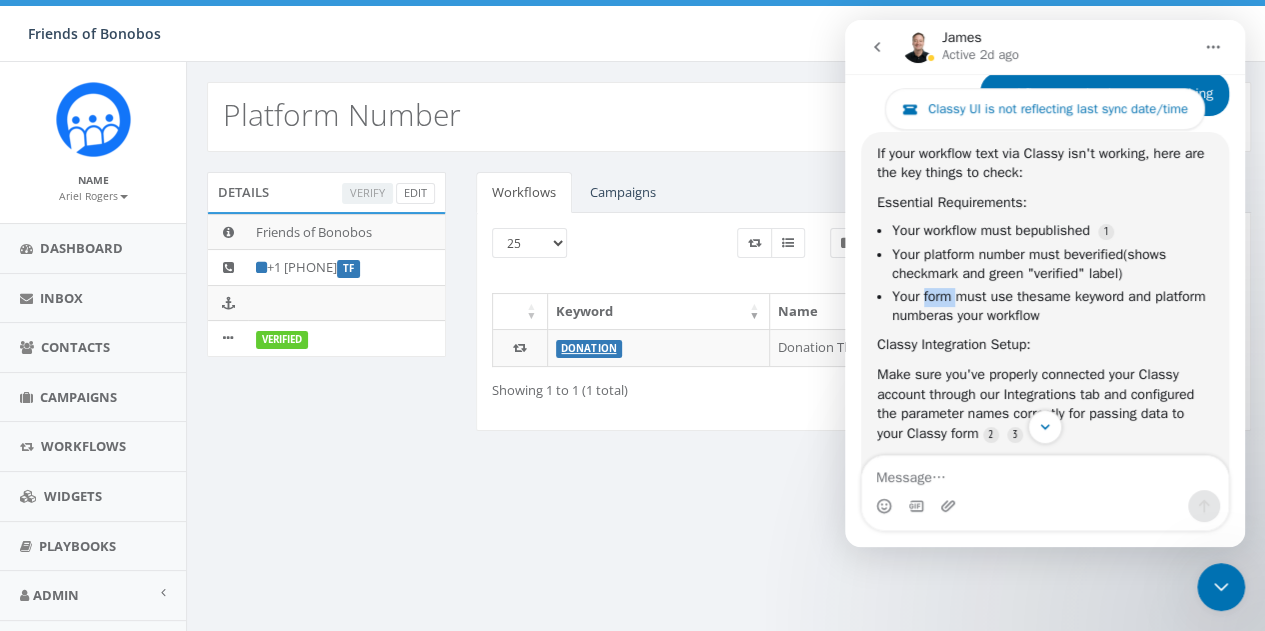 click on "Your form must use the  same keyword and platform number  as your workflow" at bounding box center [1052, 306] 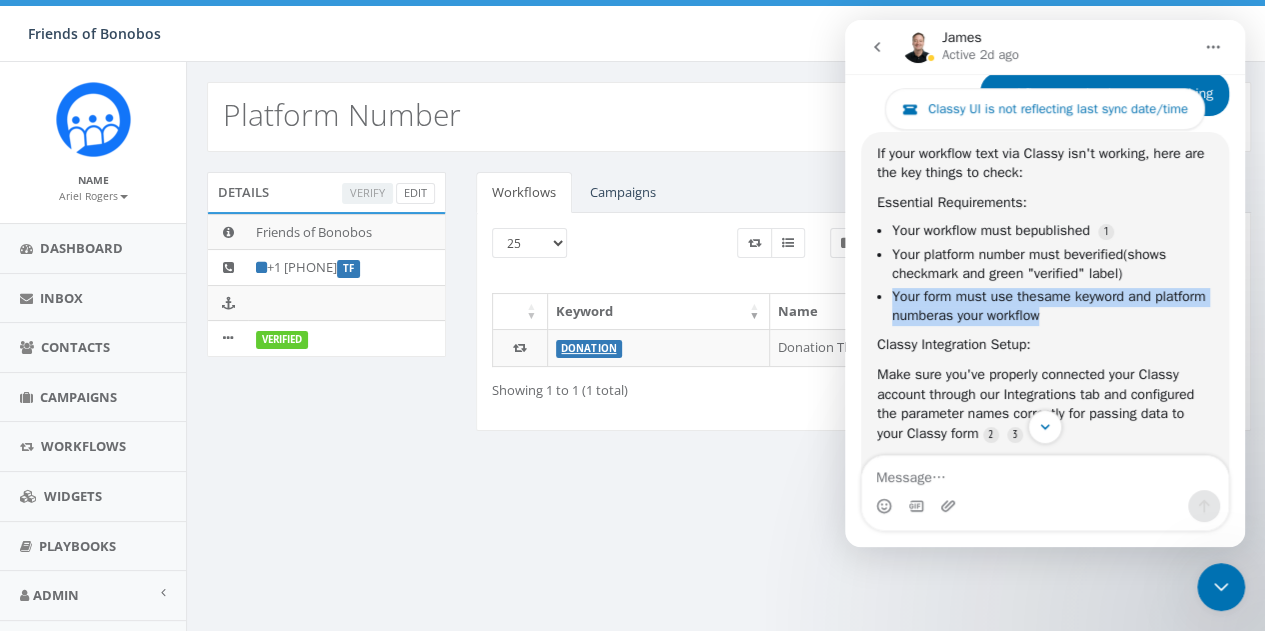 click on "Your form must use the  same keyword and platform number  as your workflow" at bounding box center (1052, 306) 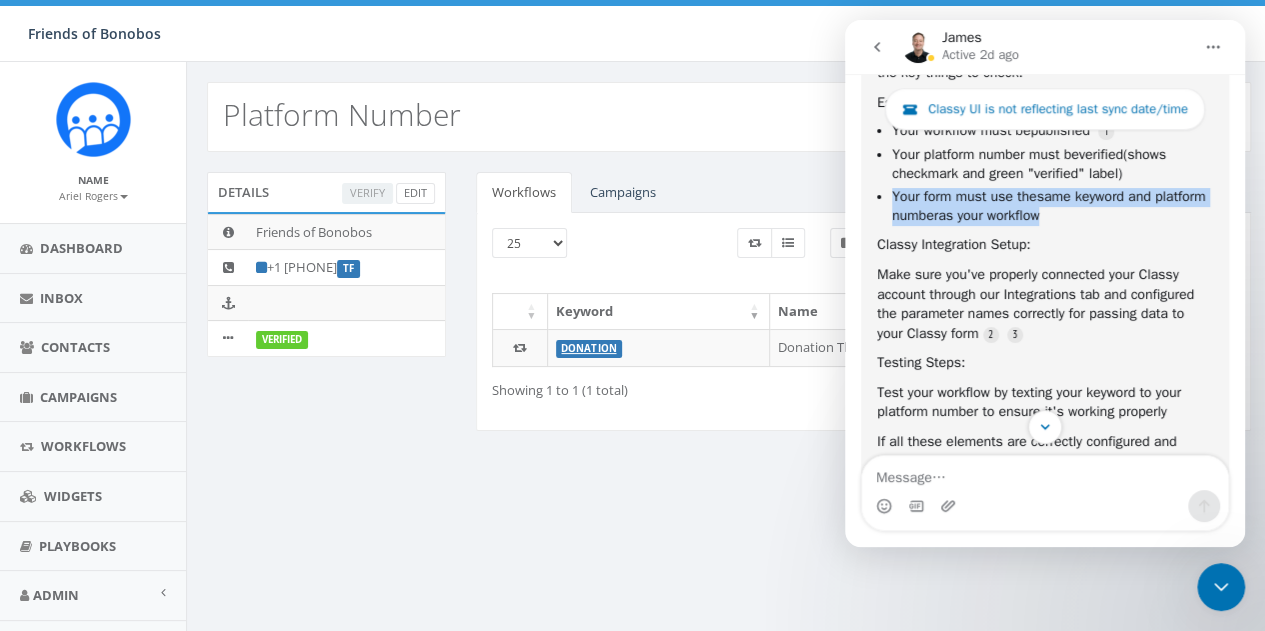 scroll, scrollTop: 998, scrollLeft: 0, axis: vertical 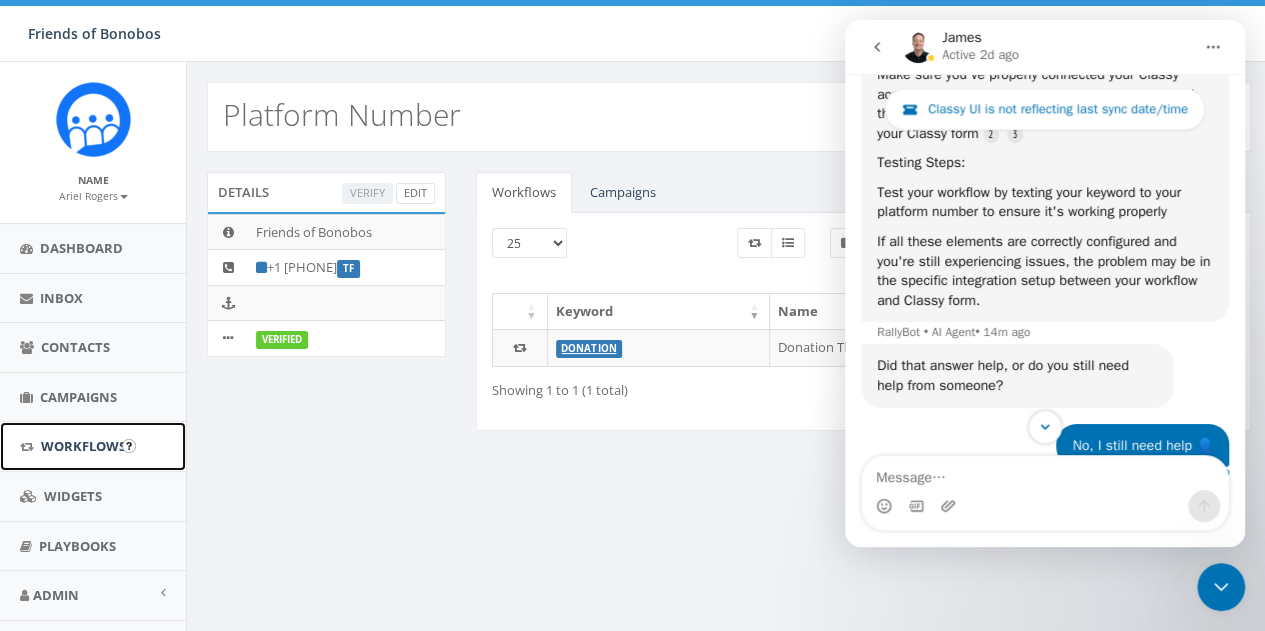 click on "Workflows" at bounding box center (83, 446) 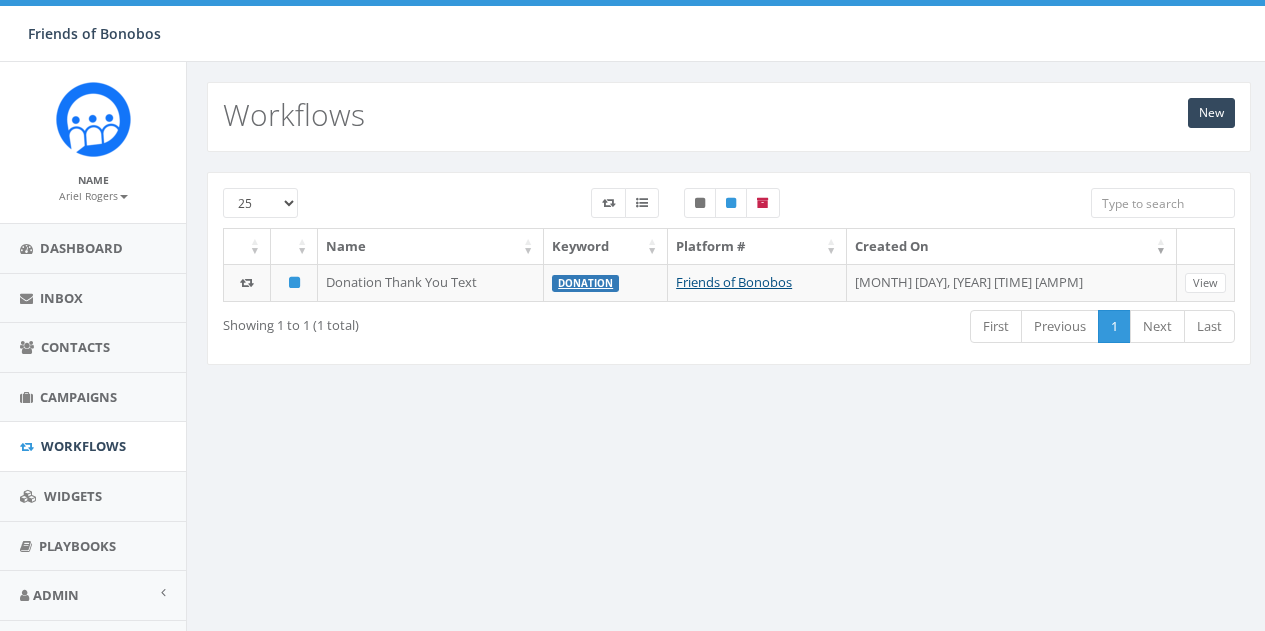 scroll, scrollTop: 0, scrollLeft: 0, axis: both 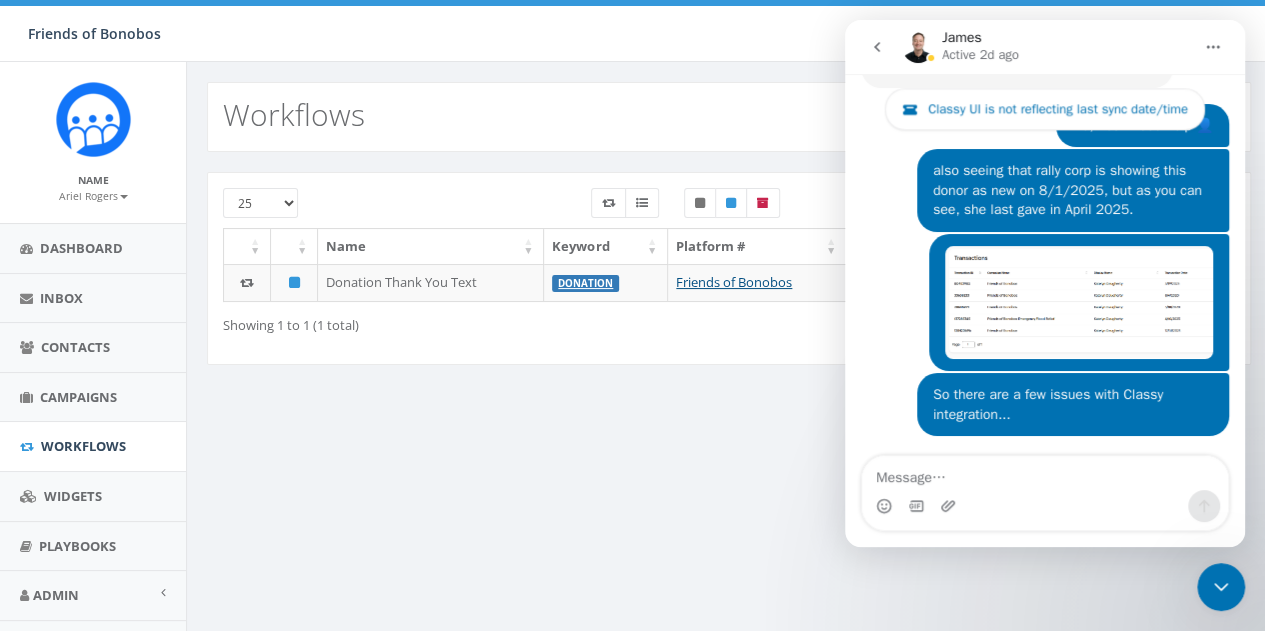 click 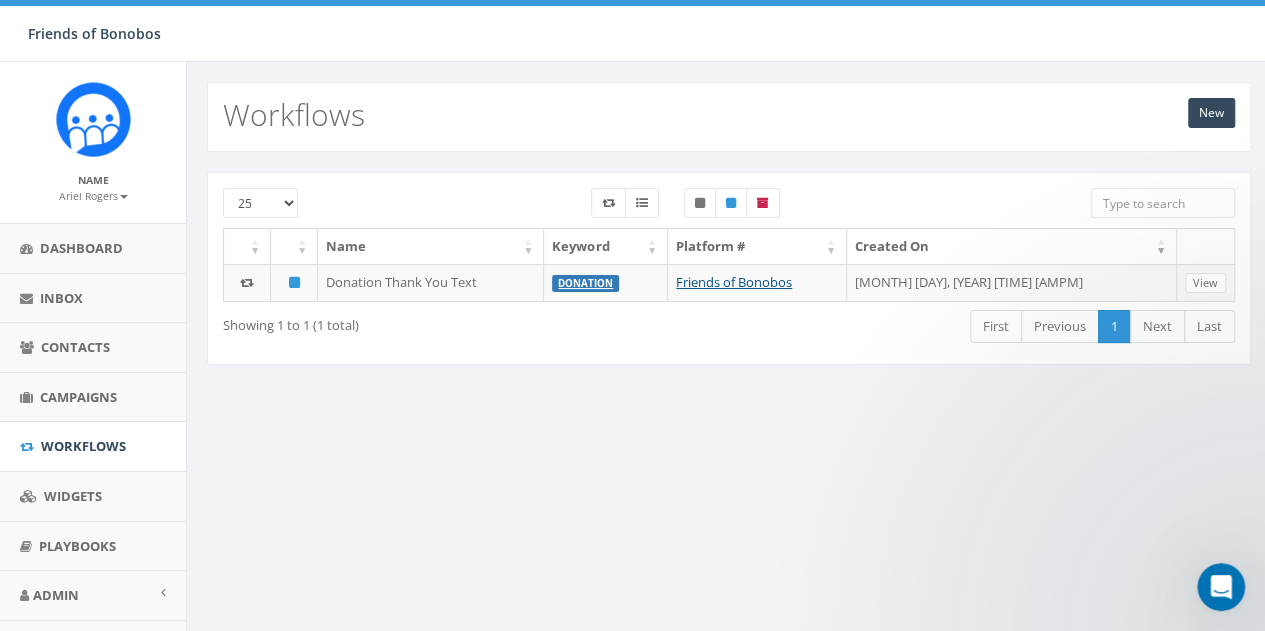 scroll, scrollTop: 0, scrollLeft: 0, axis: both 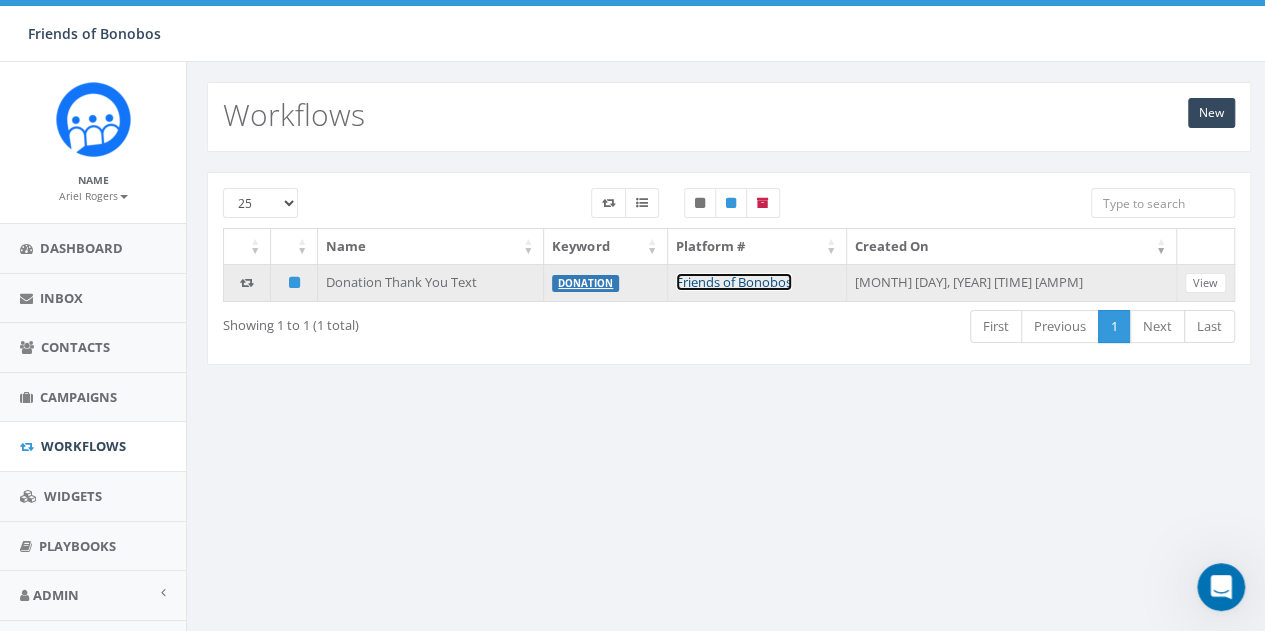click on "Friends of Bonobos" at bounding box center [734, 282] 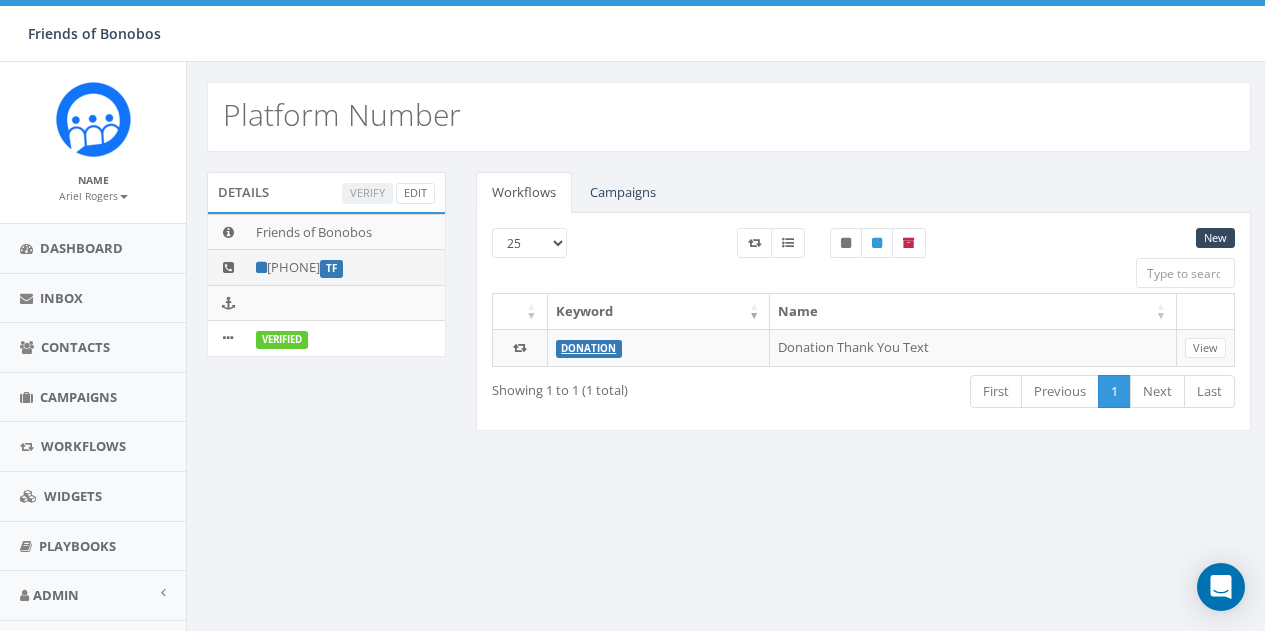 scroll, scrollTop: 0, scrollLeft: 0, axis: both 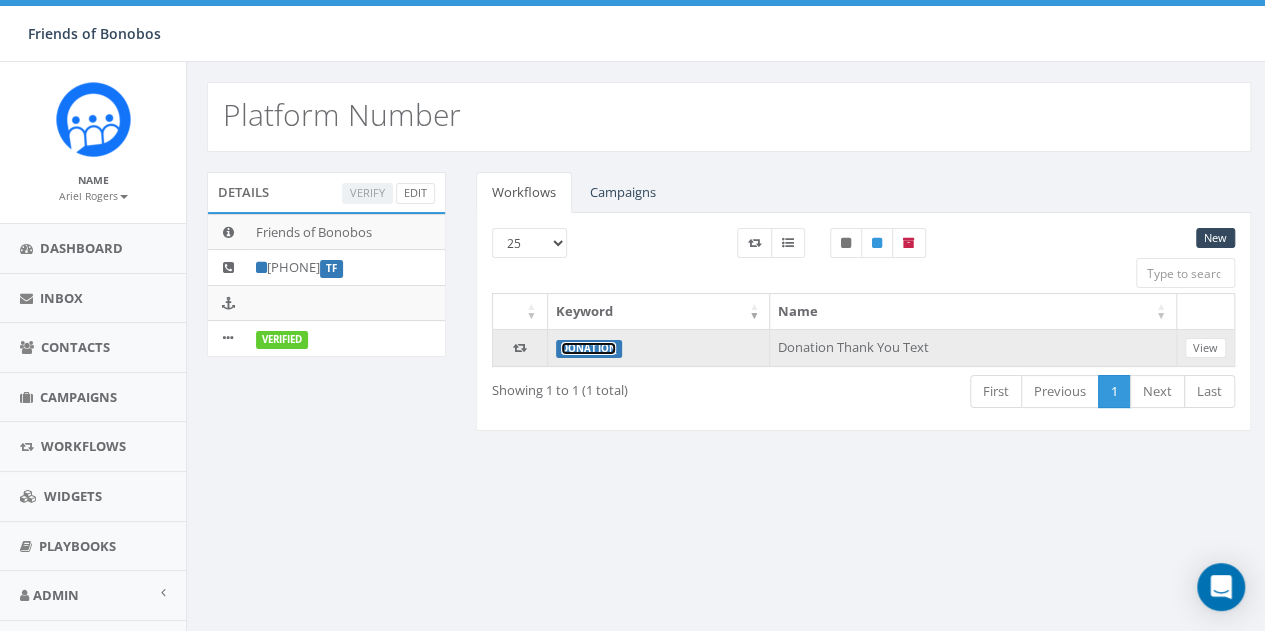 click on "Donation" at bounding box center (588, 348) 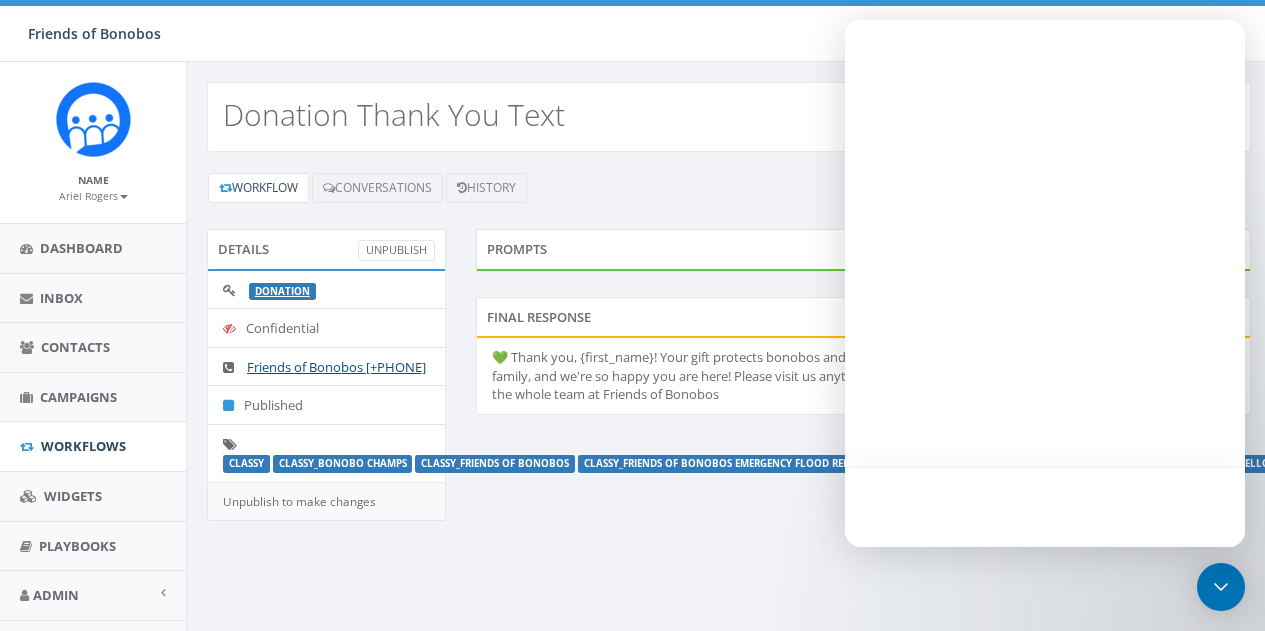 scroll, scrollTop: 0, scrollLeft: 0, axis: both 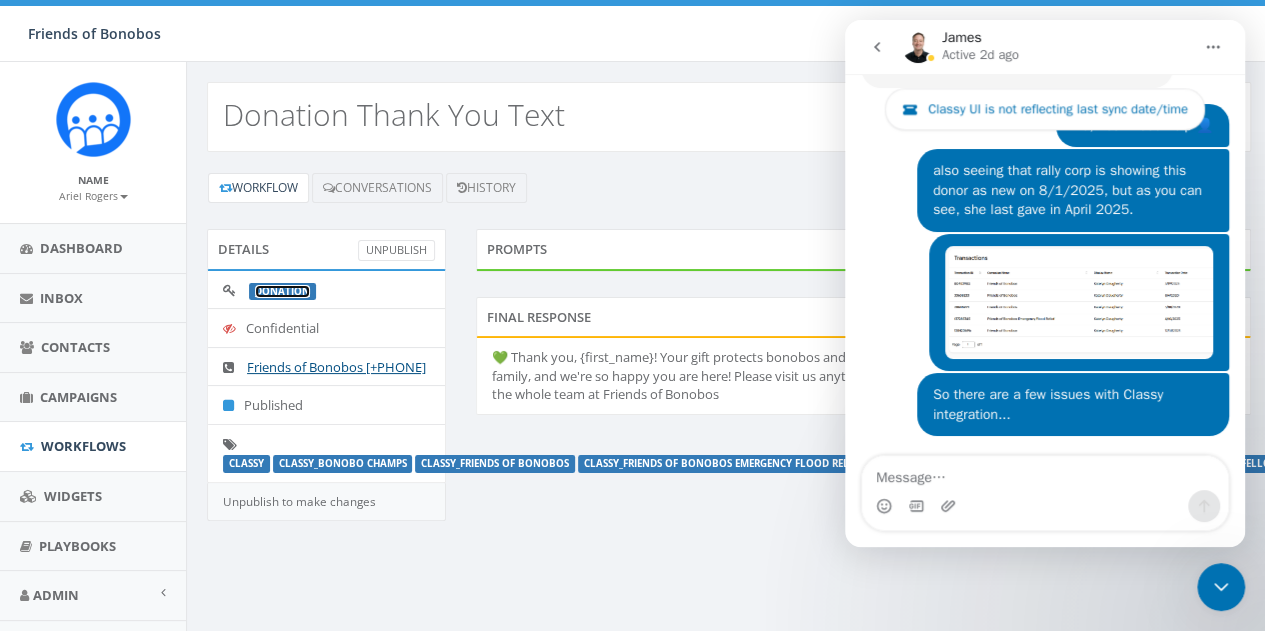 click on "Donation" at bounding box center [282, 291] 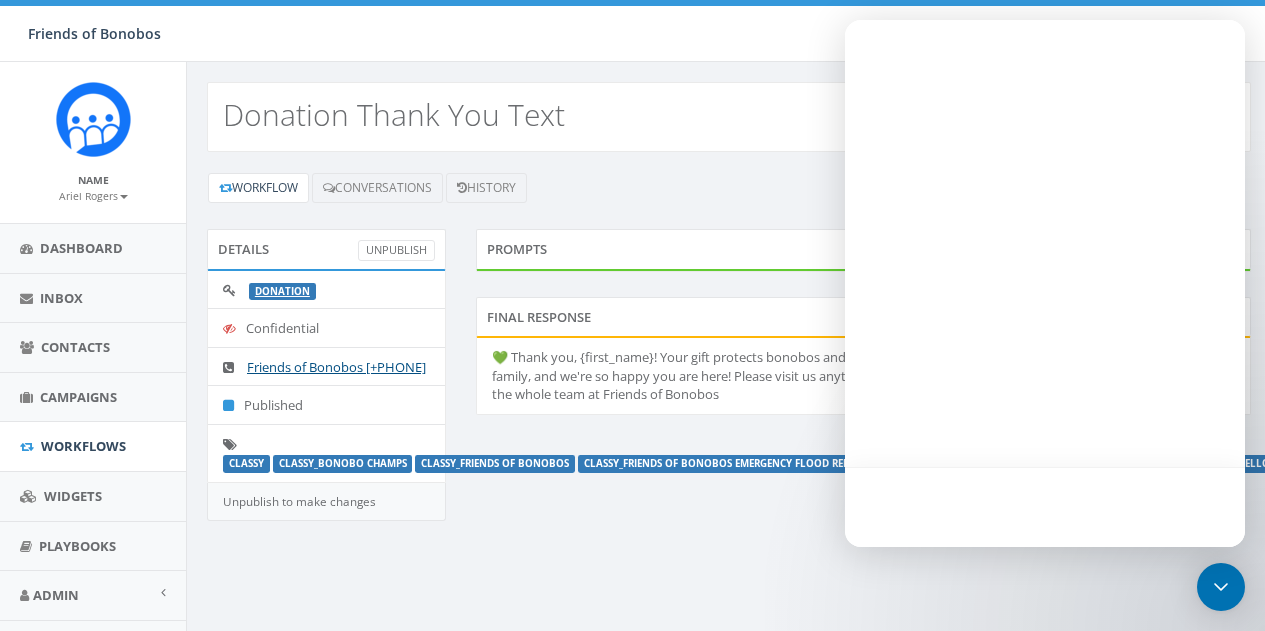 scroll, scrollTop: 0, scrollLeft: 0, axis: both 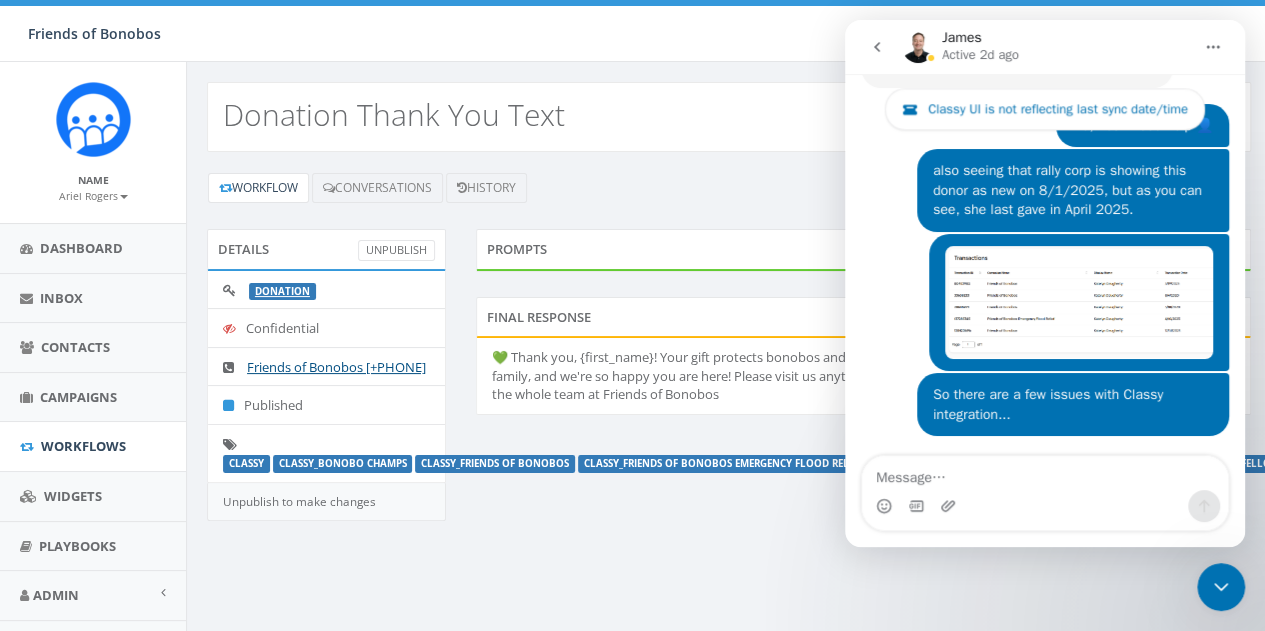 click on "💚 Thank you, {first_name}!
Your gift protects bonobos and their rainforest home. You're part of the Friends of Bonobos family, and we're so happy you are here! Please visit us anytime at  https://www.bonobos.org/ or text us back!
With gratitude,
the whole team at Friends of Bonobos" at bounding box center [864, 376] 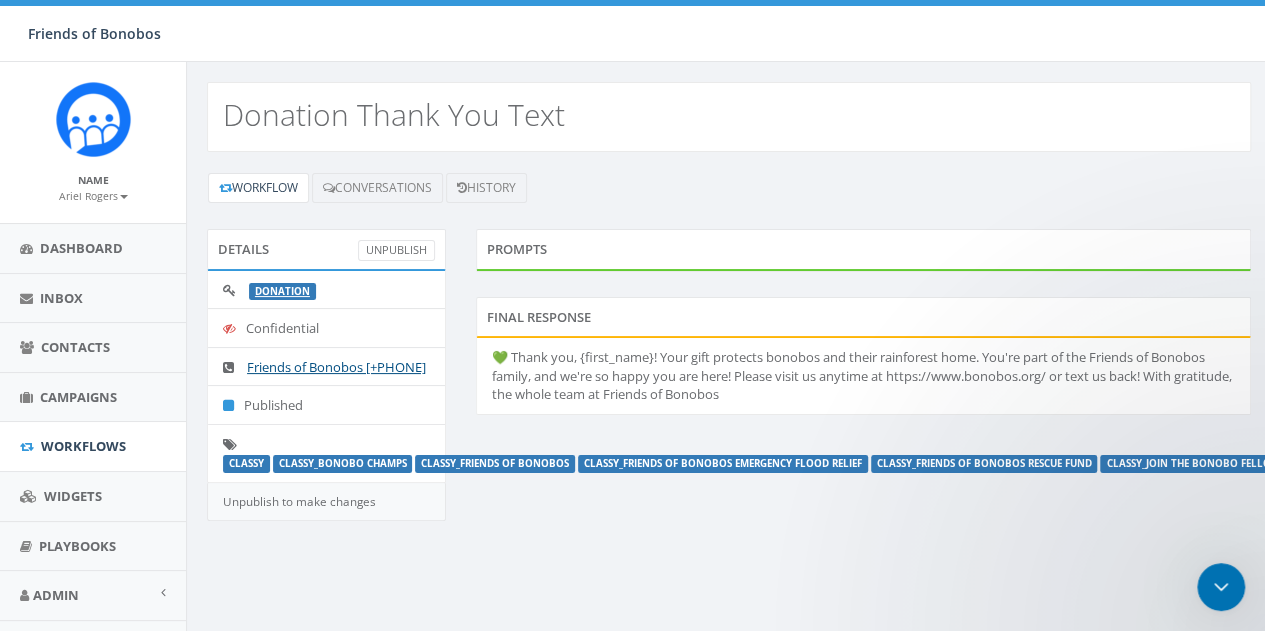 scroll, scrollTop: 0, scrollLeft: 0, axis: both 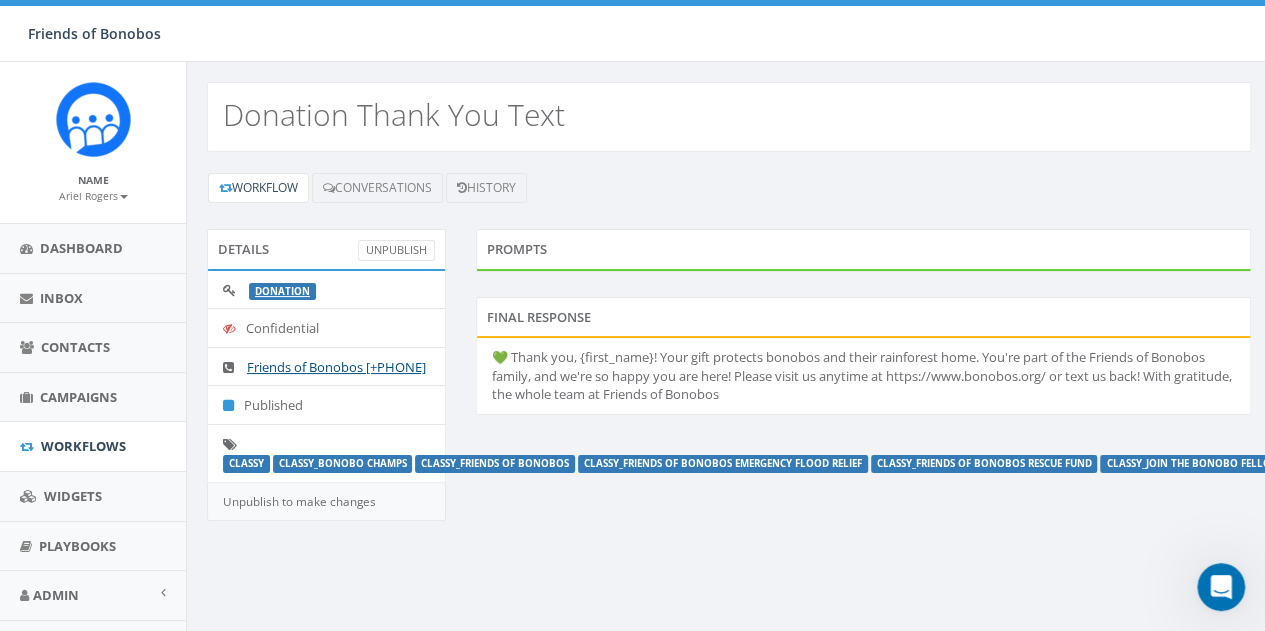 click 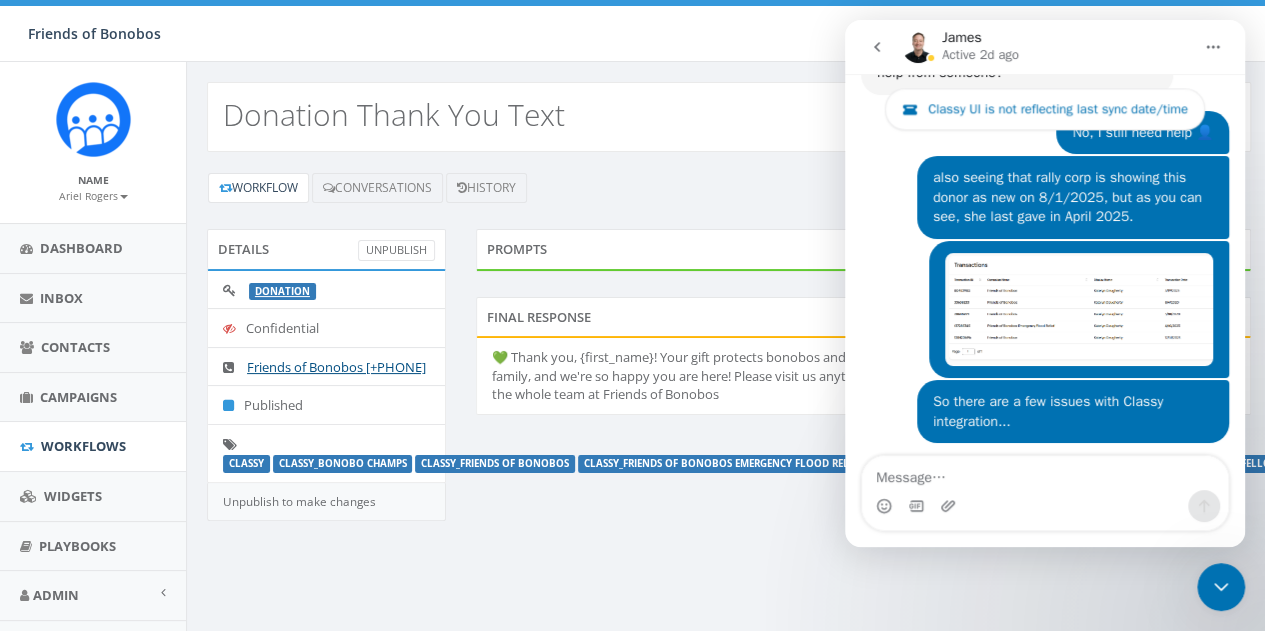 scroll, scrollTop: 1298, scrollLeft: 0, axis: vertical 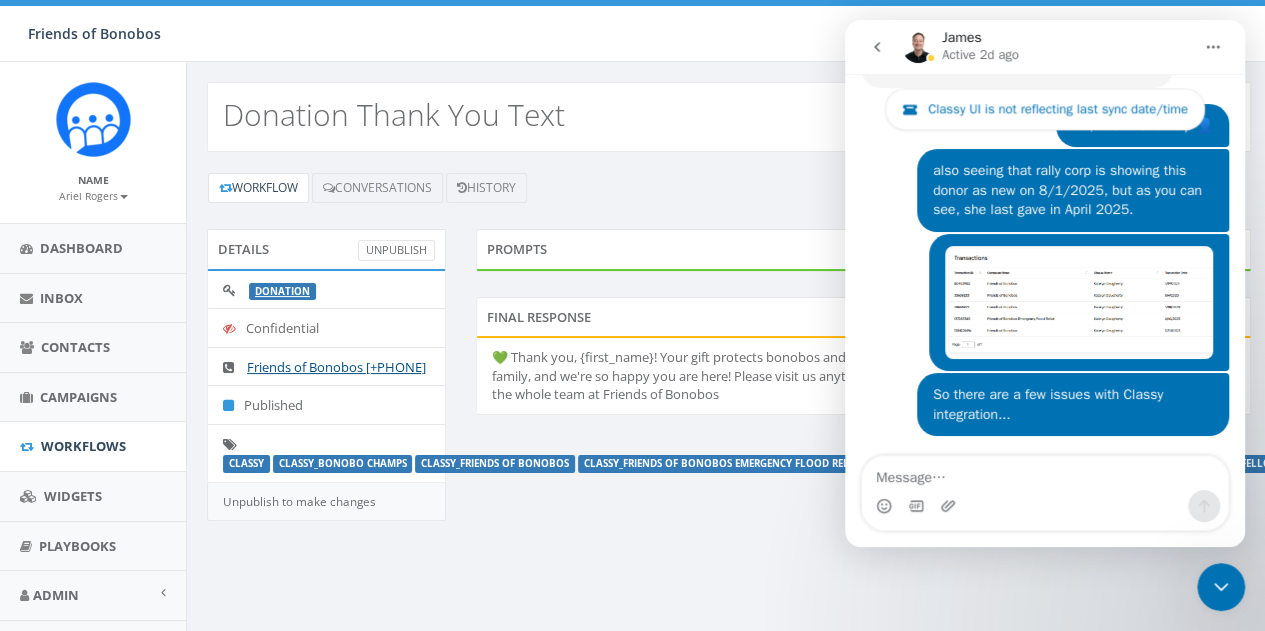 click at bounding box center (877, 47) 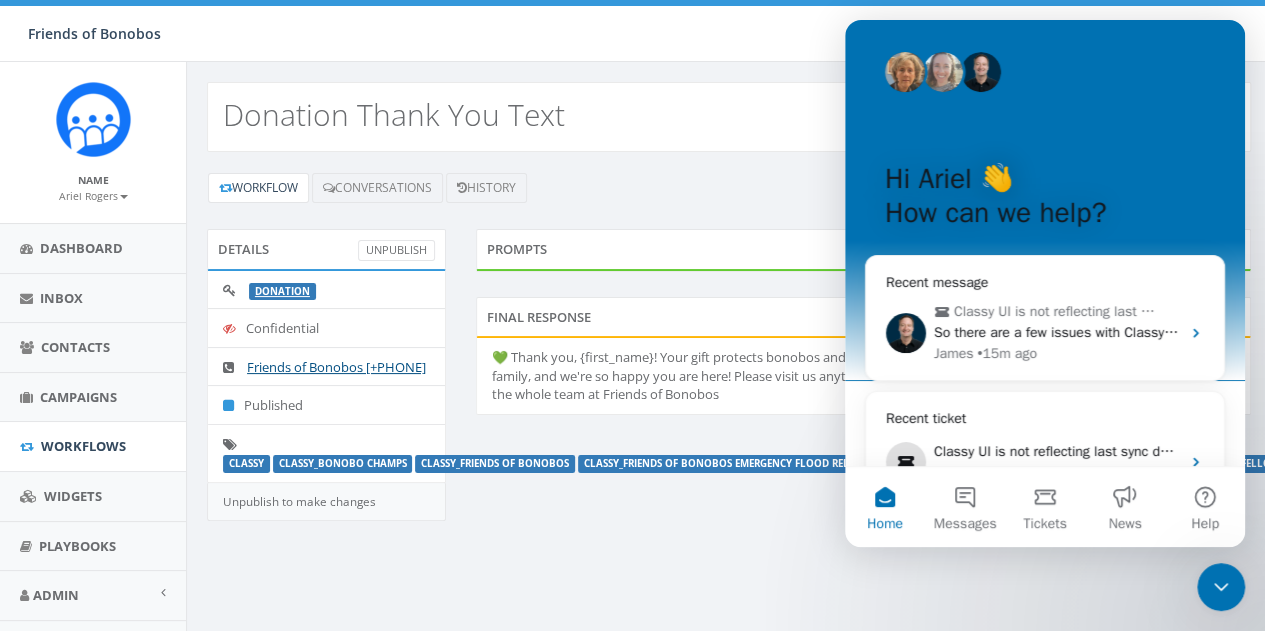 scroll, scrollTop: 300, scrollLeft: 0, axis: vertical 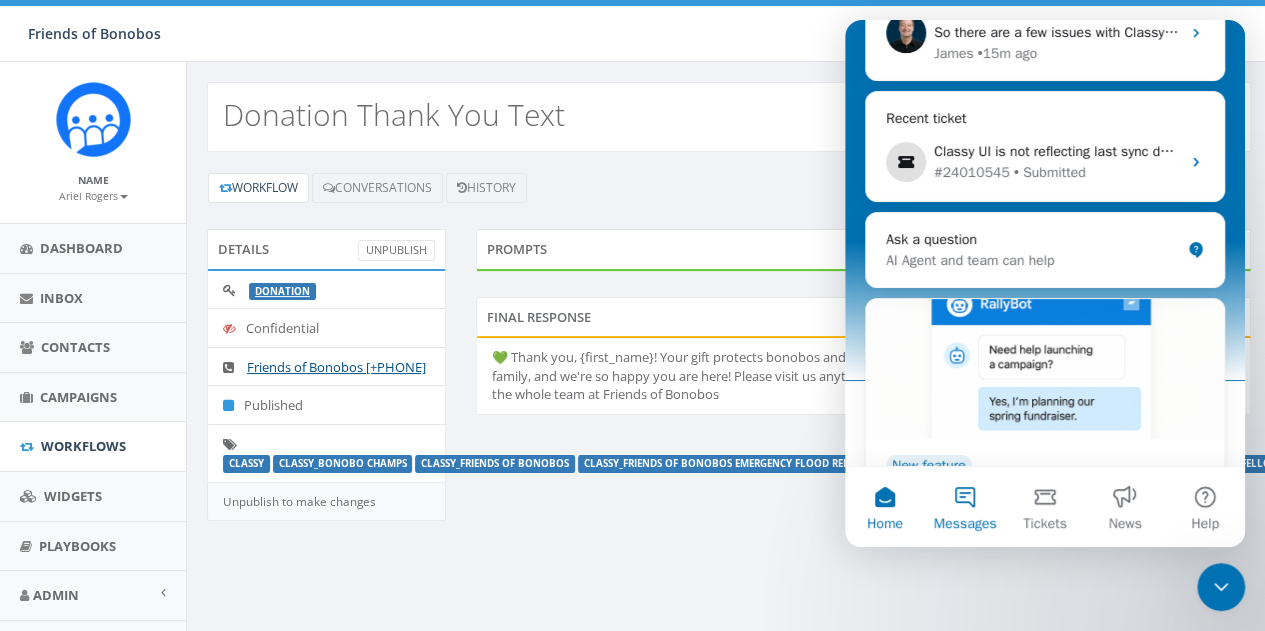 click on "Messages" at bounding box center (965, 507) 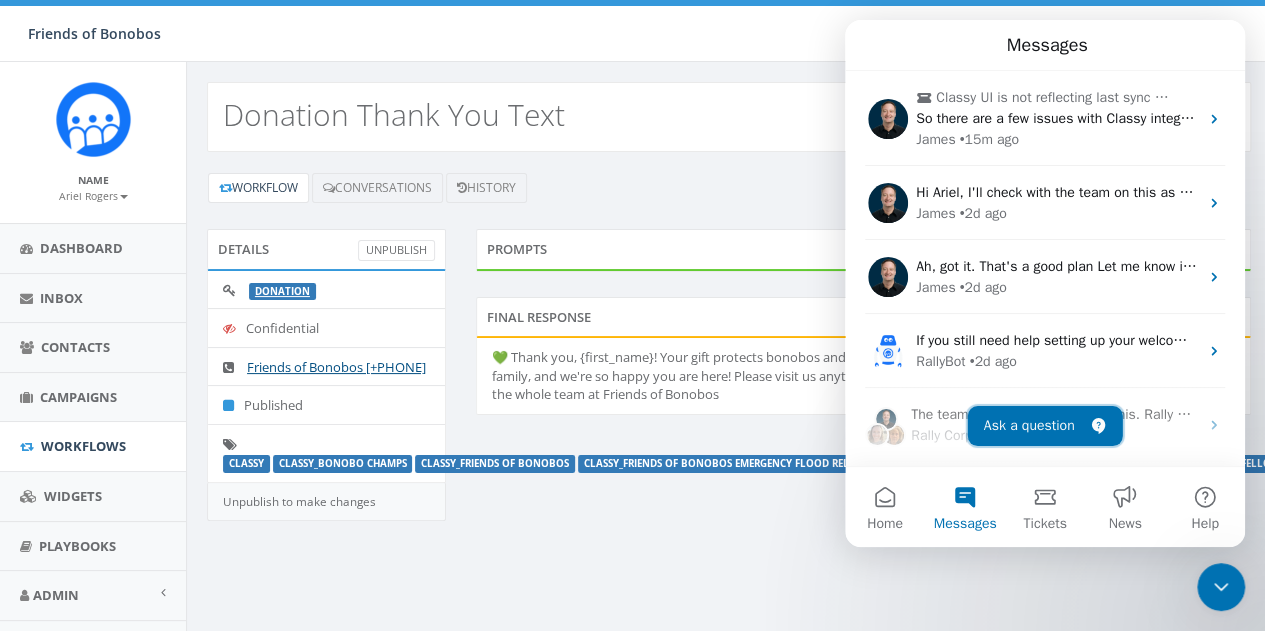 click on "Ask a question" at bounding box center [1045, 426] 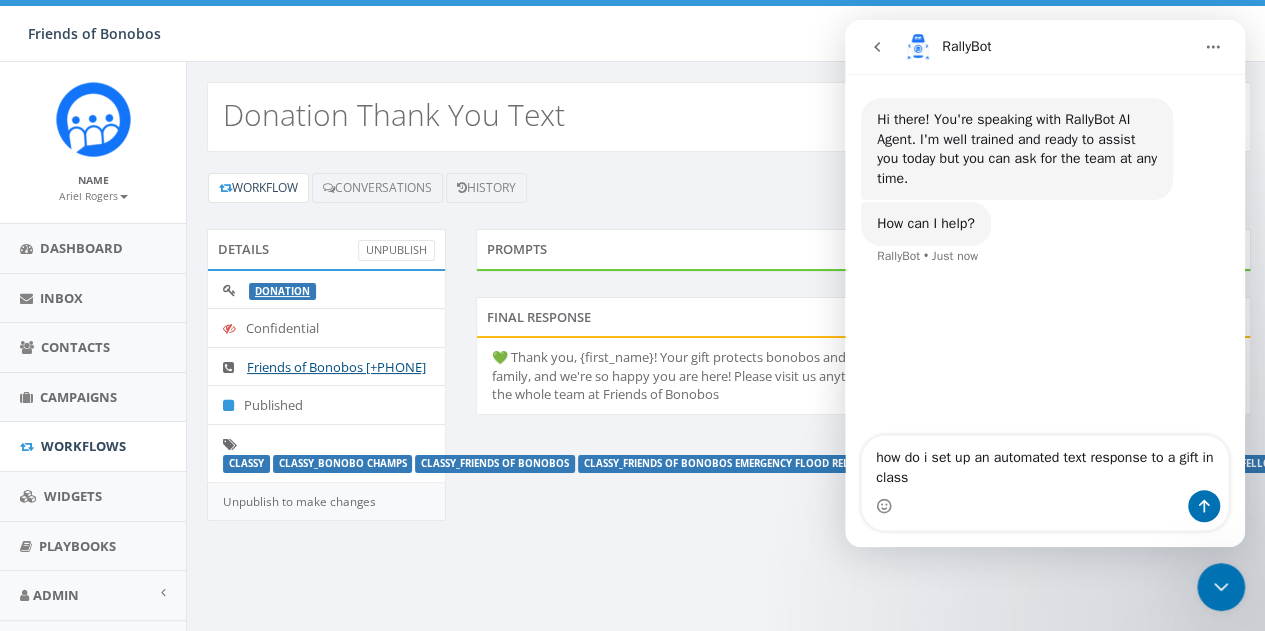 type on "how do i set up an automated text response to a gift in classy" 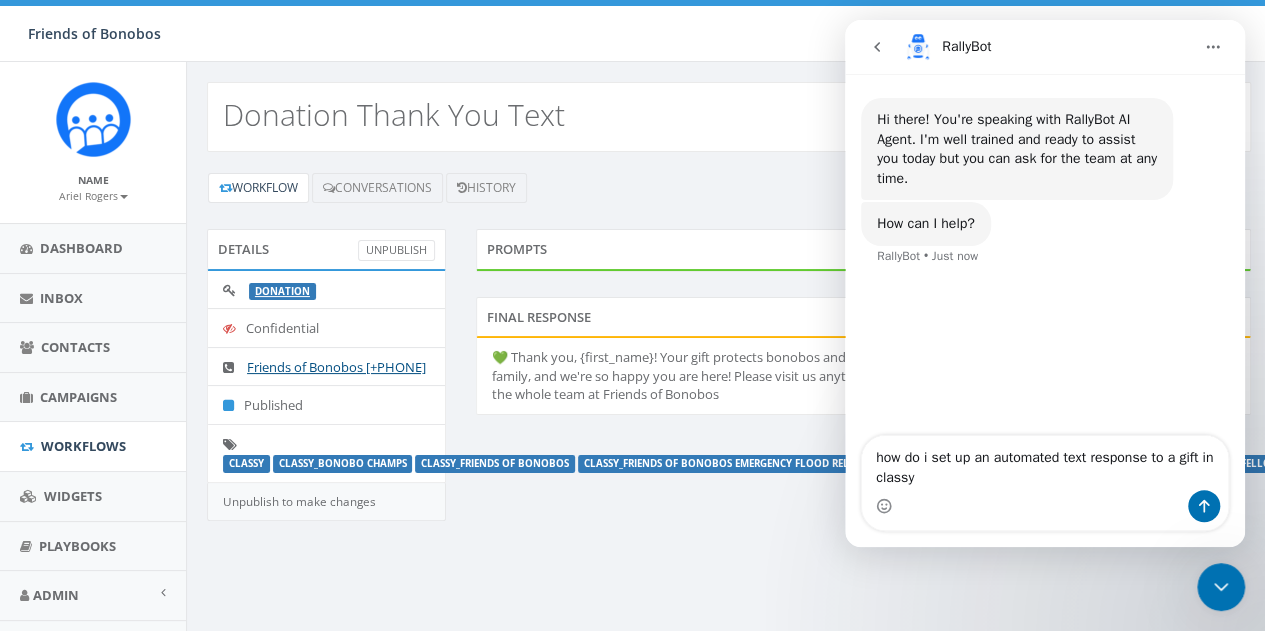 type 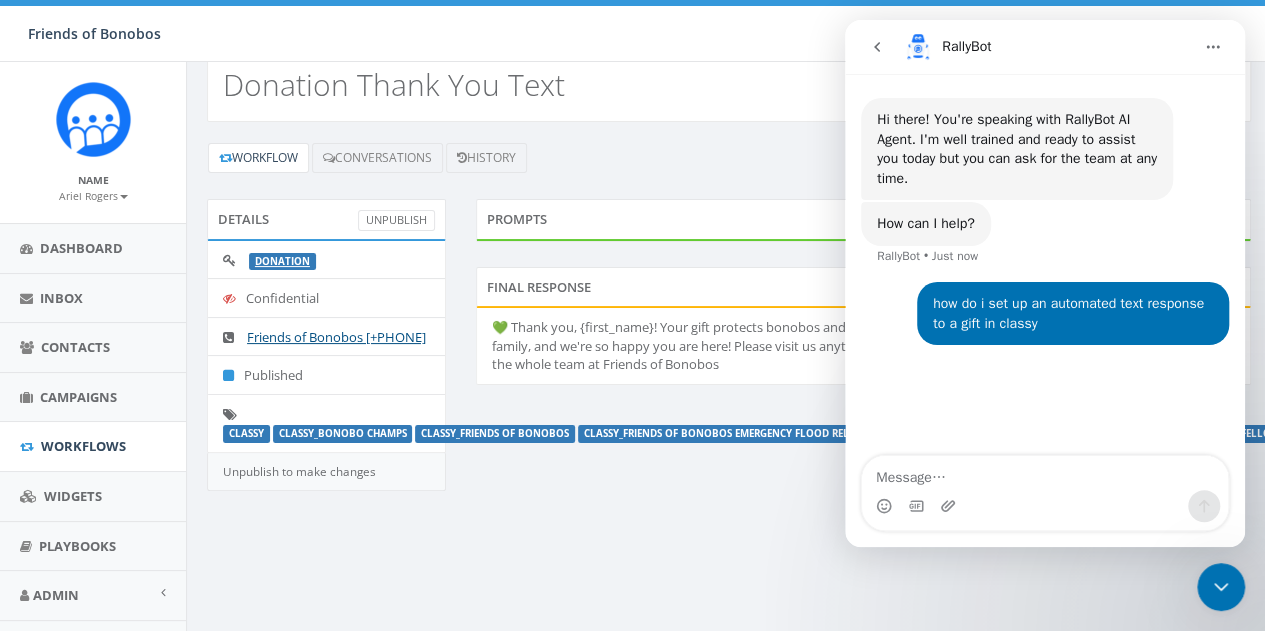 scroll, scrollTop: 0, scrollLeft: 0, axis: both 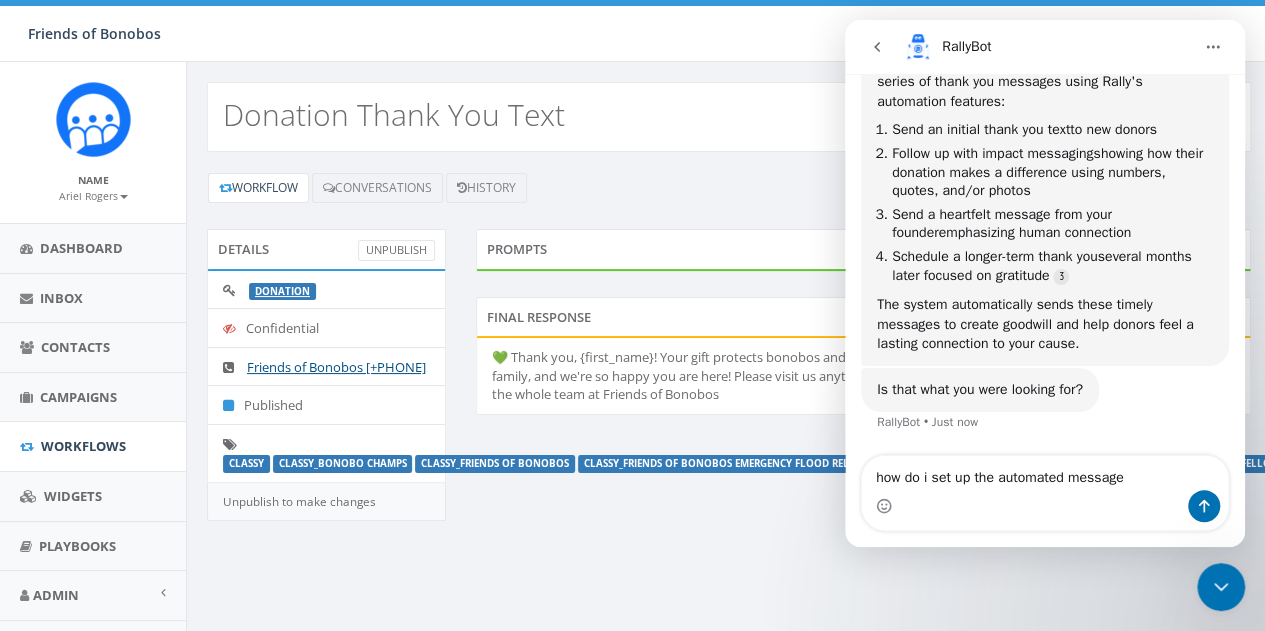 type on "how do i set up the automated messages" 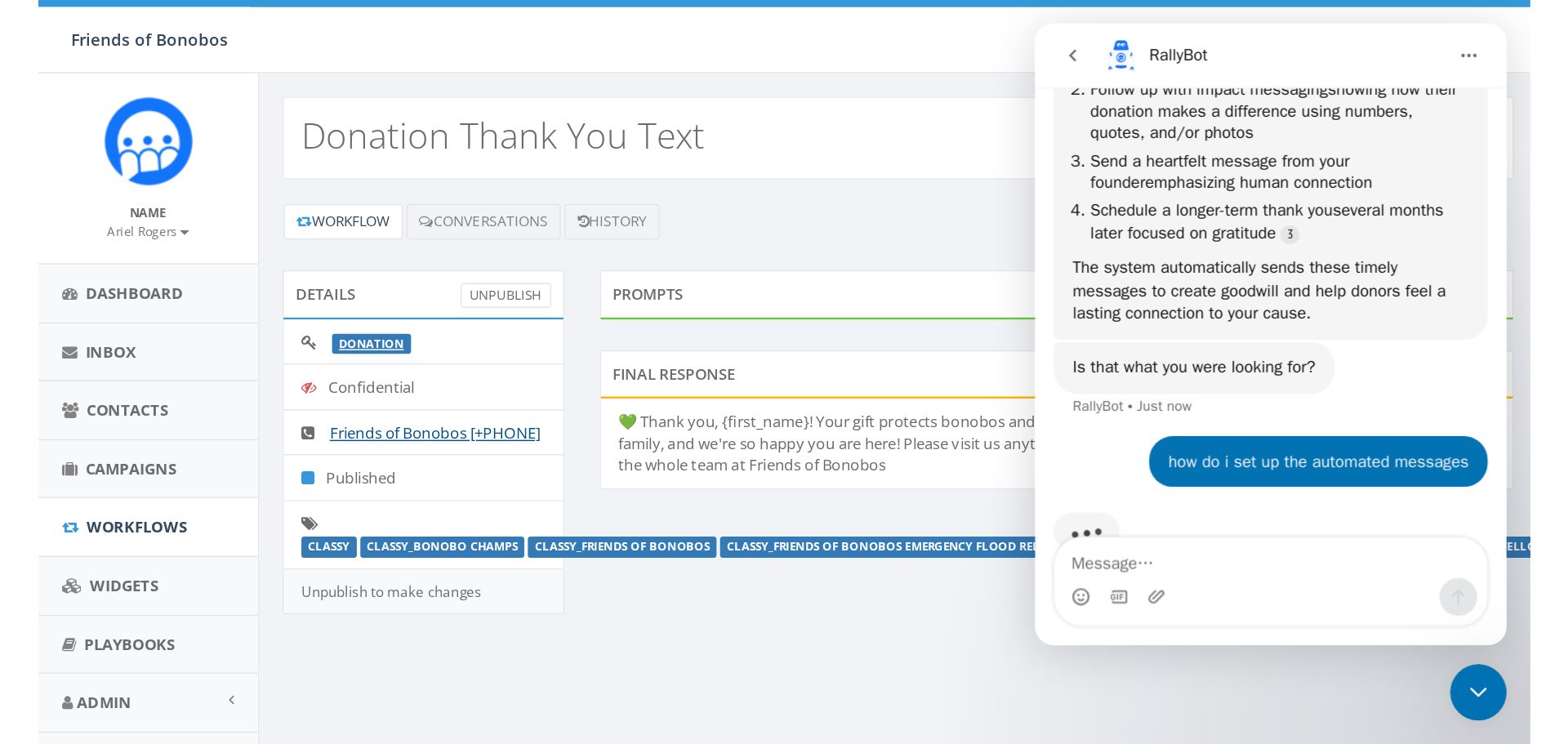 scroll, scrollTop: 807, scrollLeft: 0, axis: vertical 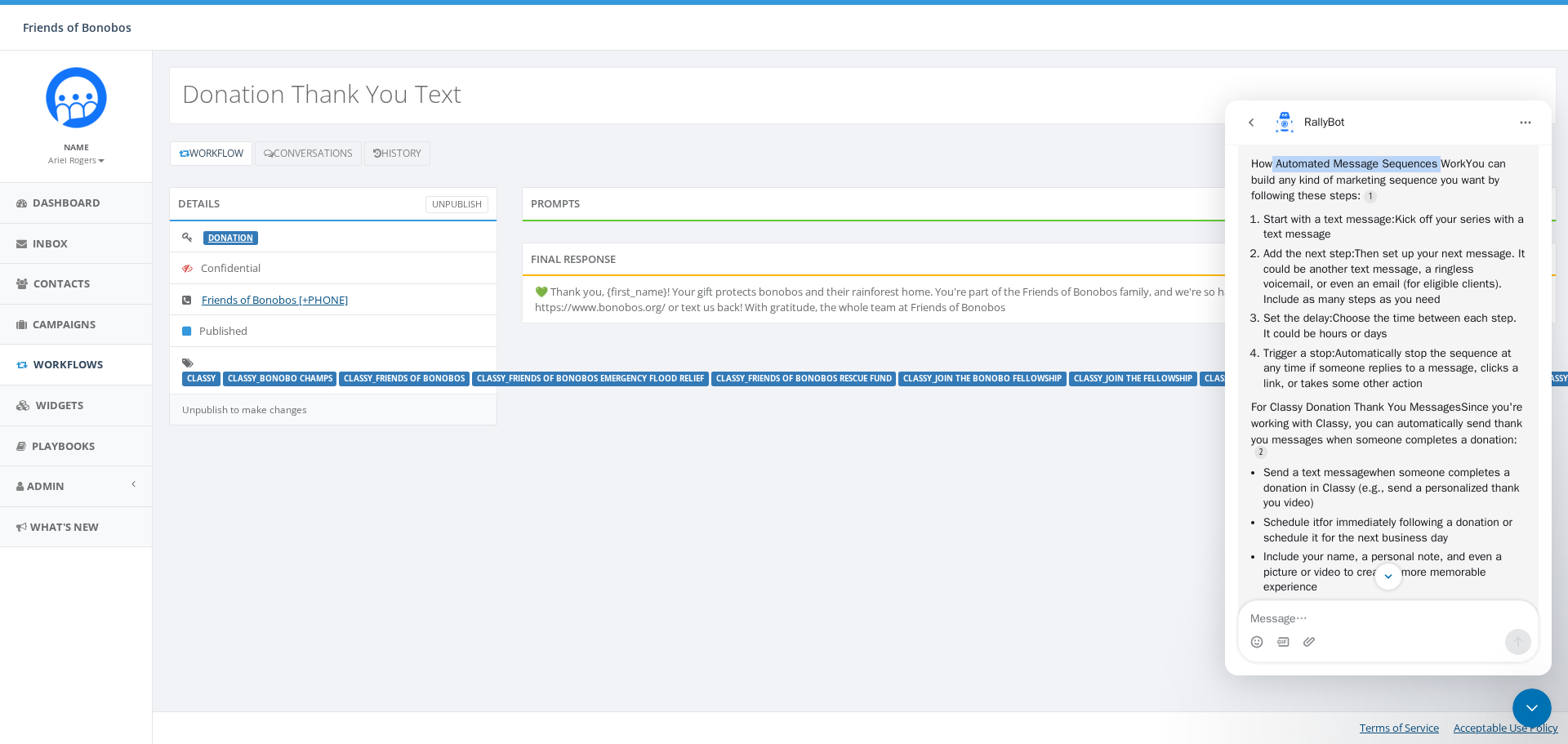drag, startPoint x: 1276, startPoint y: 182, endPoint x: 1446, endPoint y: 173, distance: 170.23807 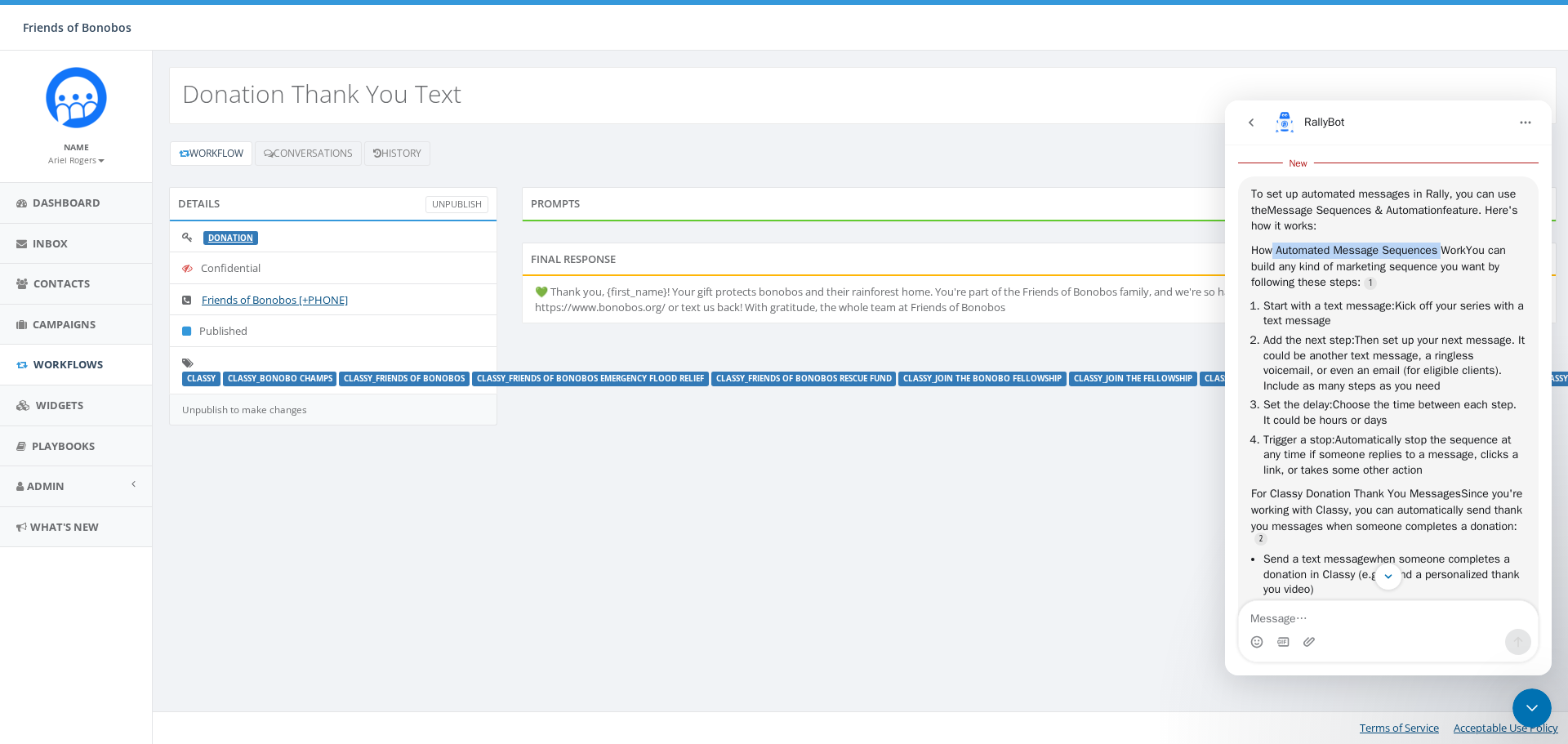 scroll, scrollTop: 946, scrollLeft: 0, axis: vertical 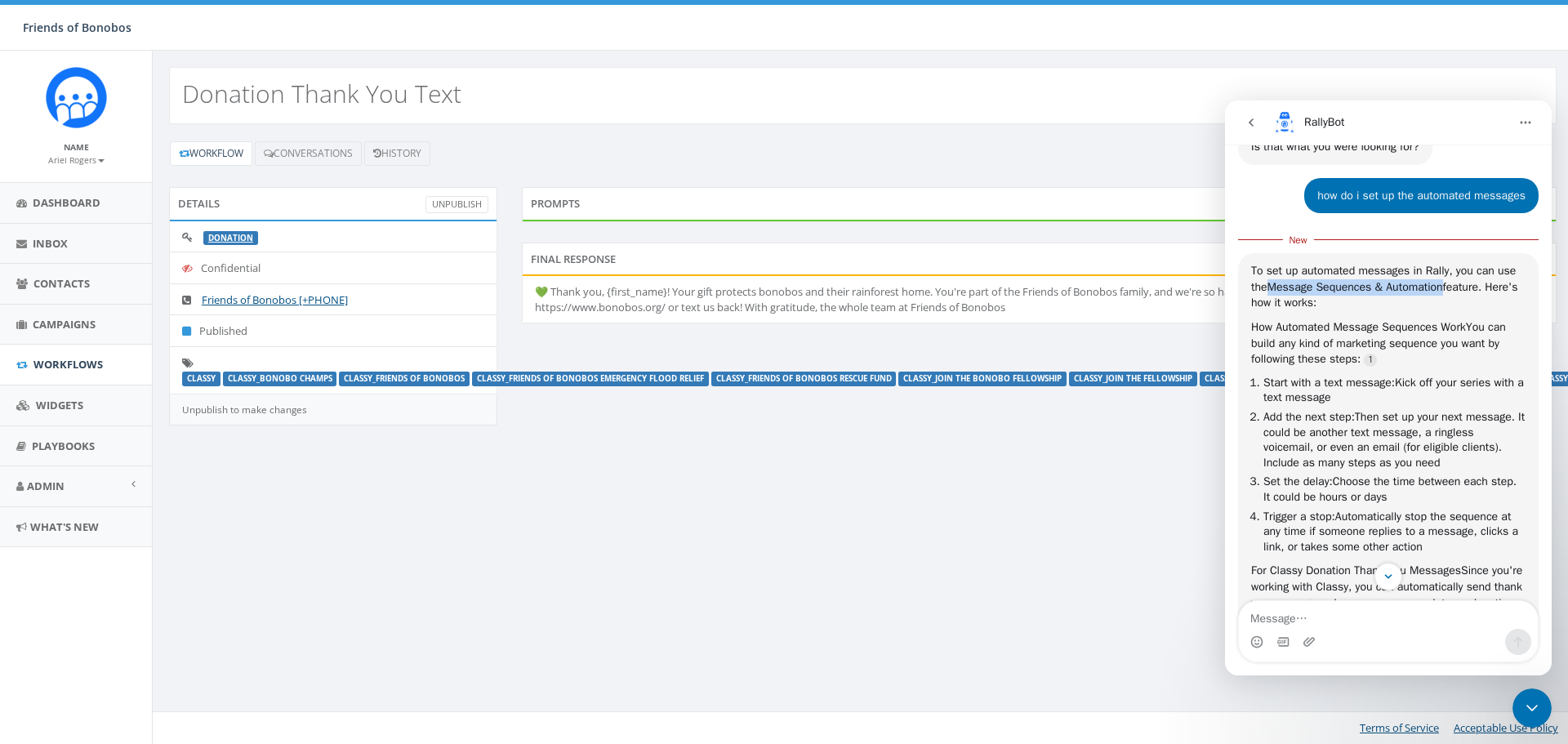 drag, startPoint x: 1448, startPoint y: 304, endPoint x: 1270, endPoint y: 307, distance: 178.0253 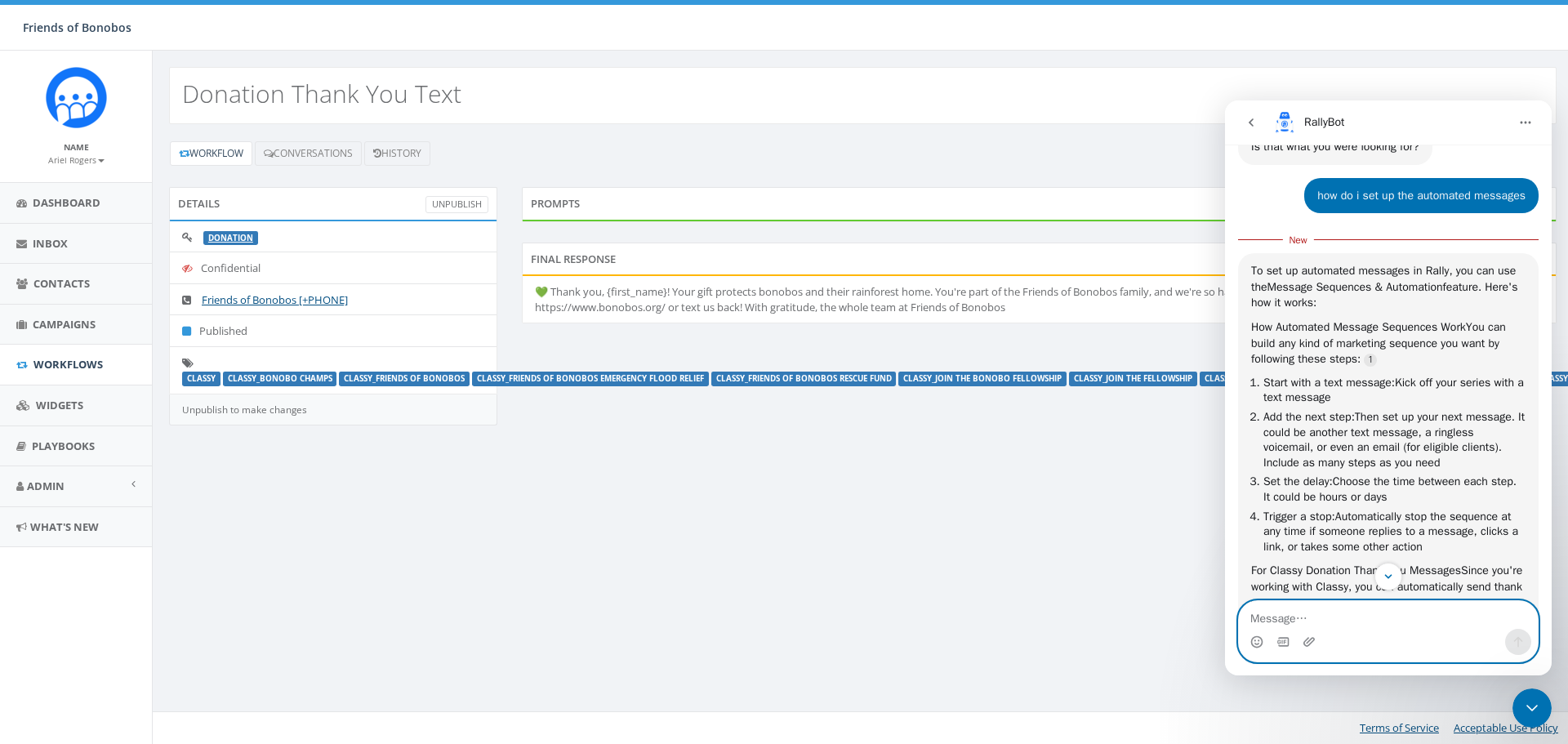 click at bounding box center [1388, 615] 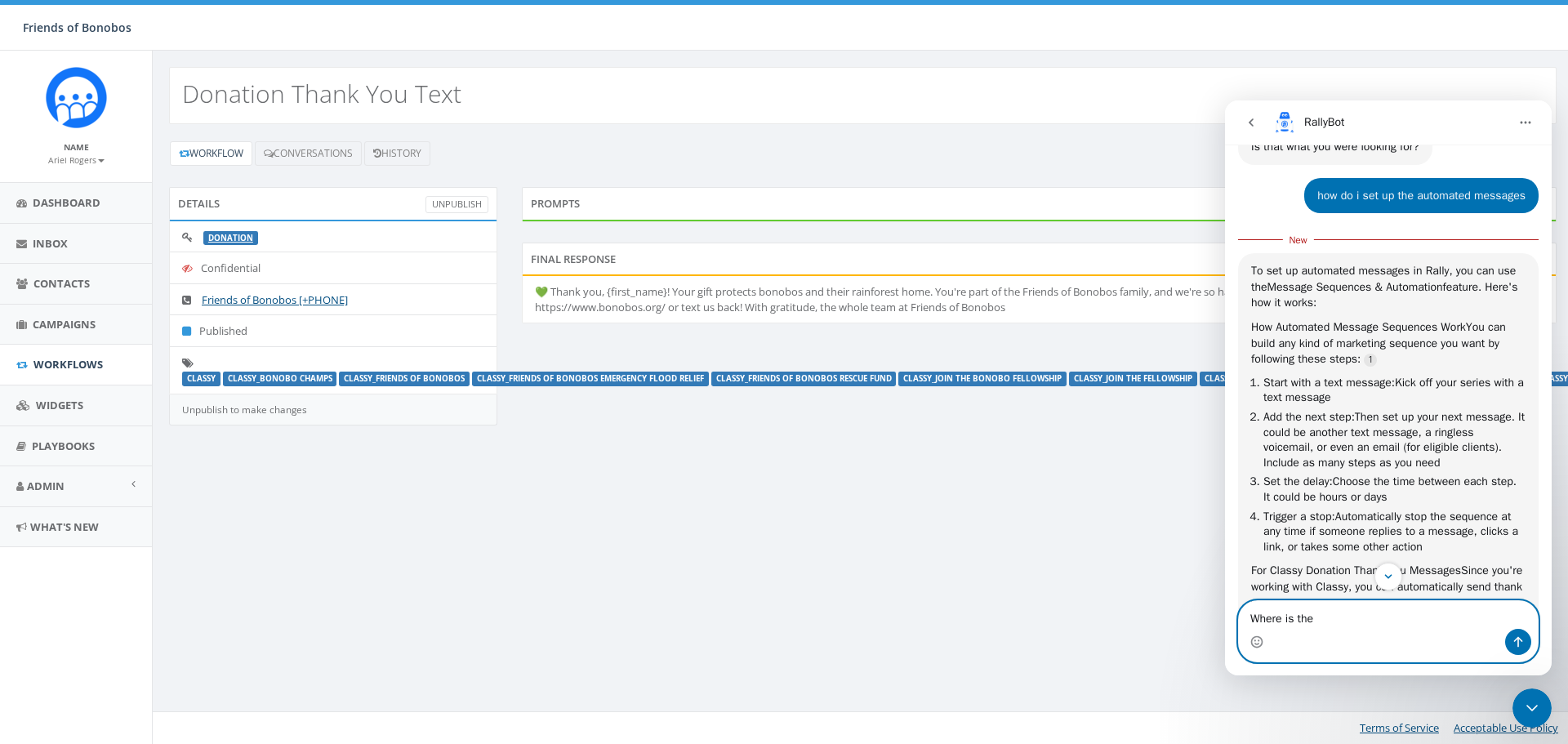paste on "Message Sequences & Automation" 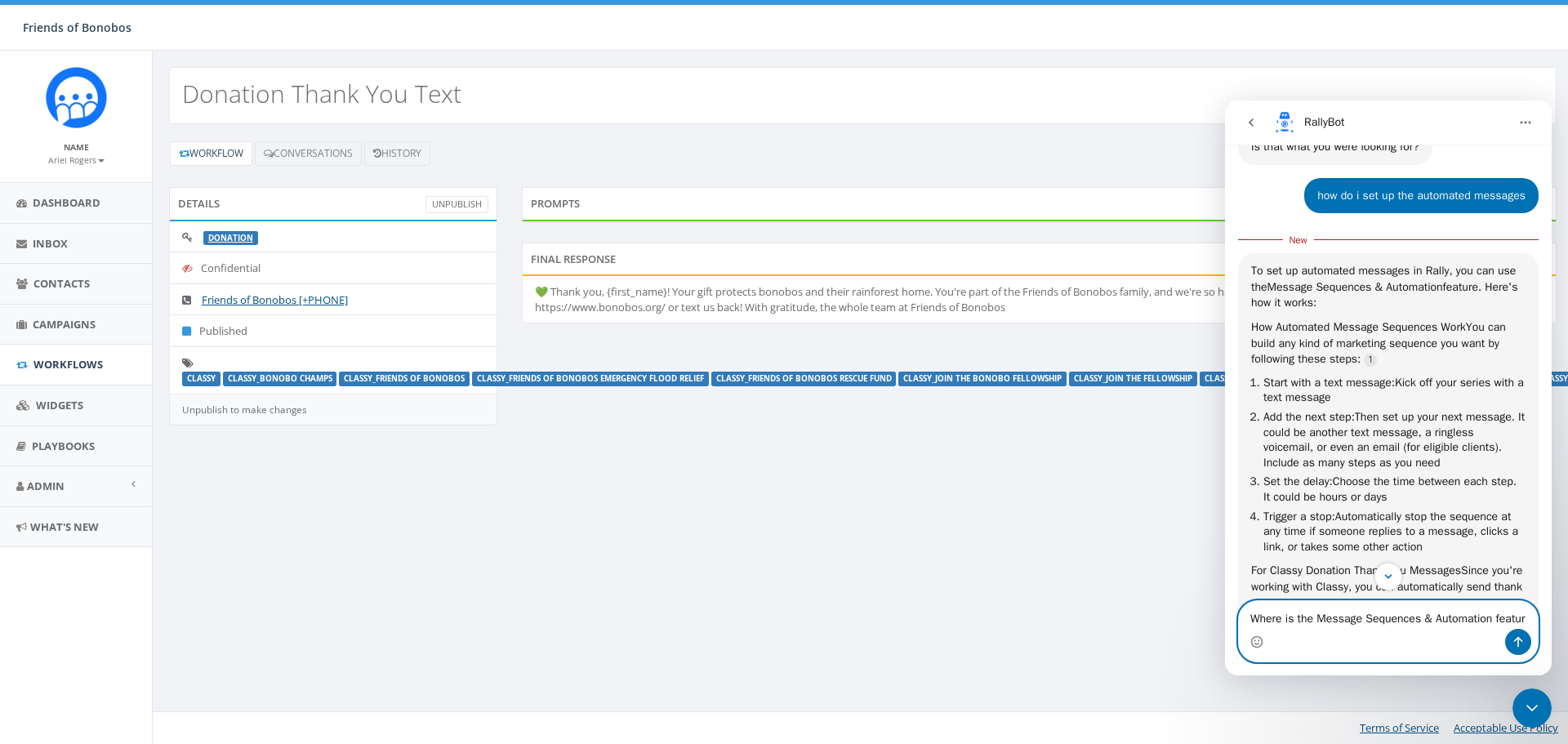 type on "Where is the Message Sequences & Automation feature" 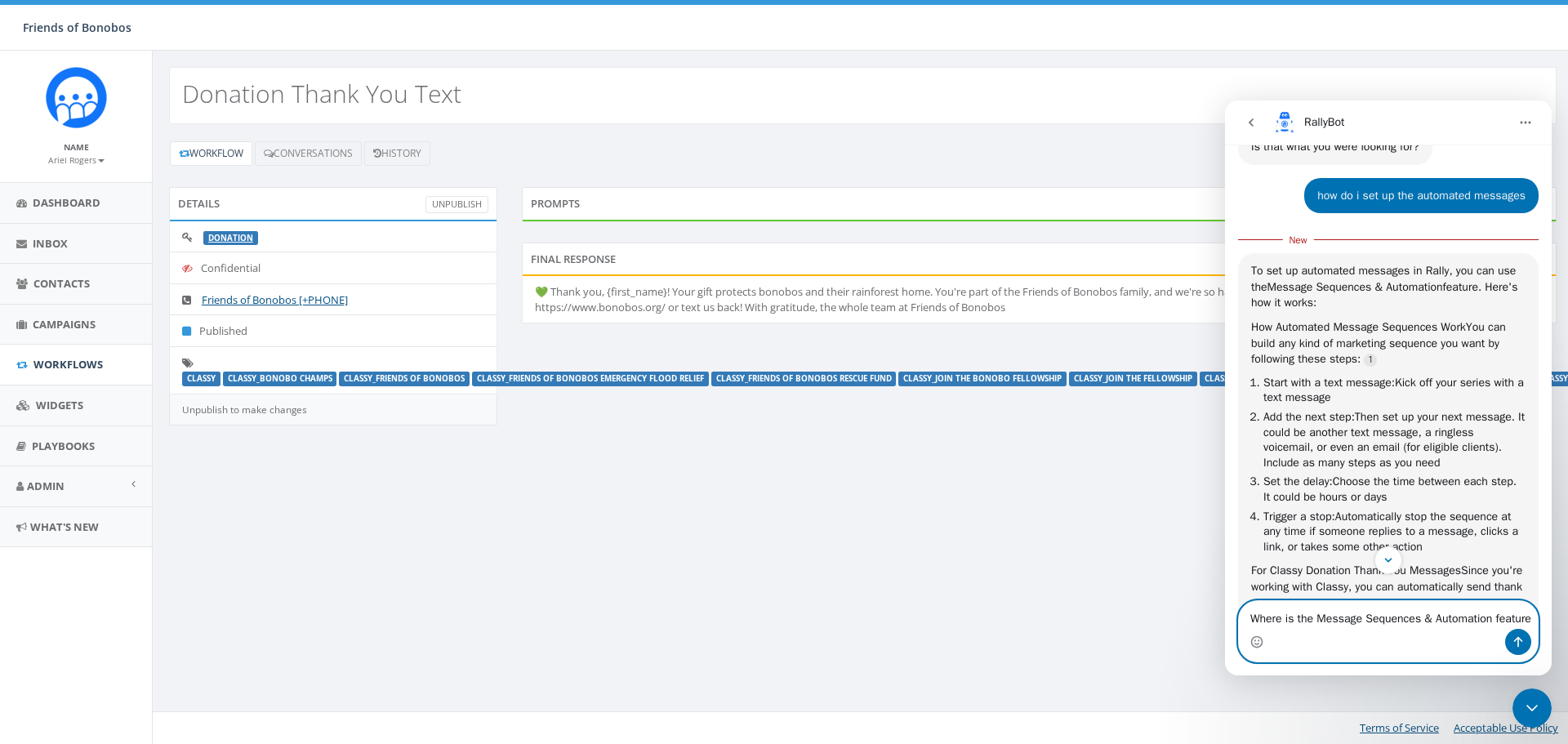 type 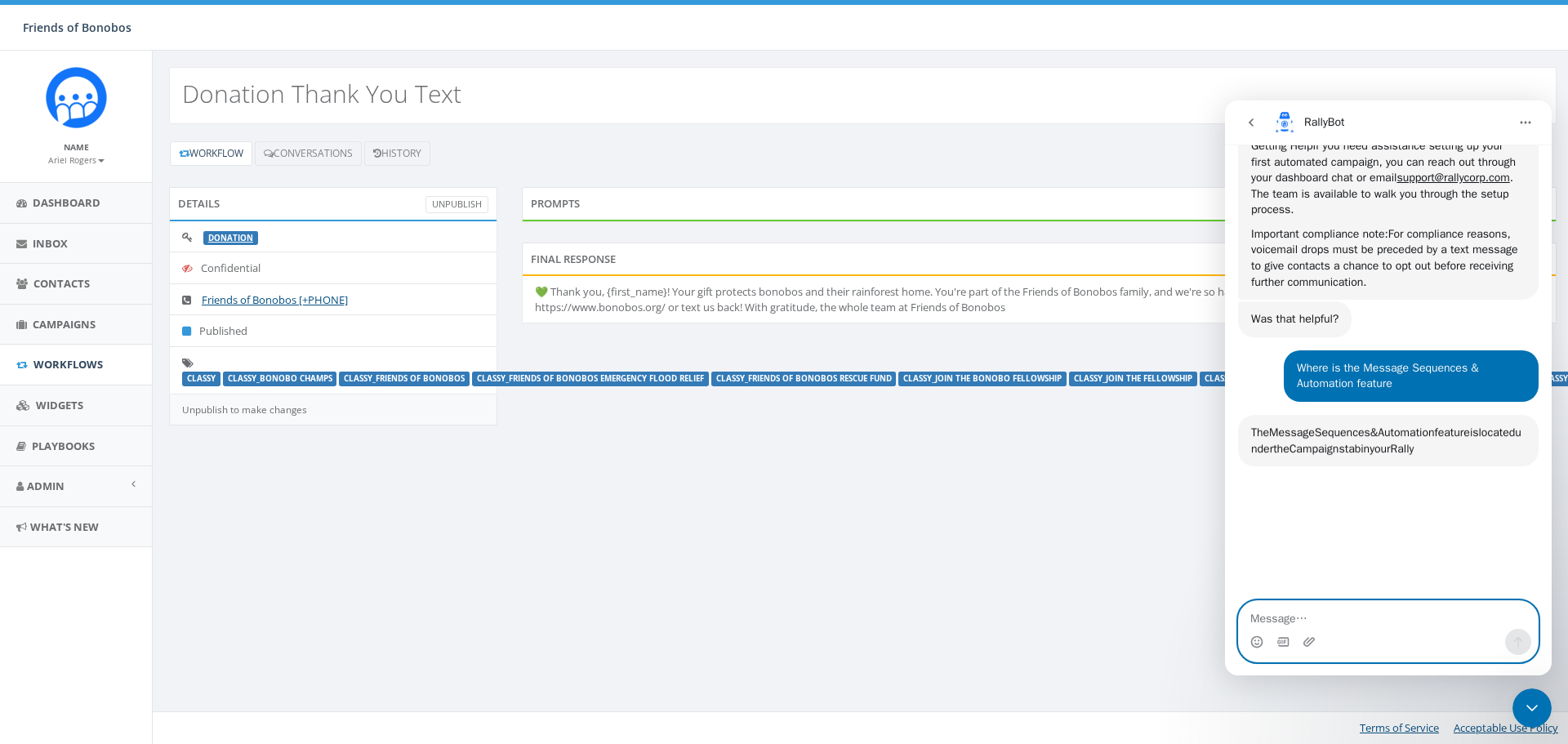 scroll, scrollTop: 1930, scrollLeft: 0, axis: vertical 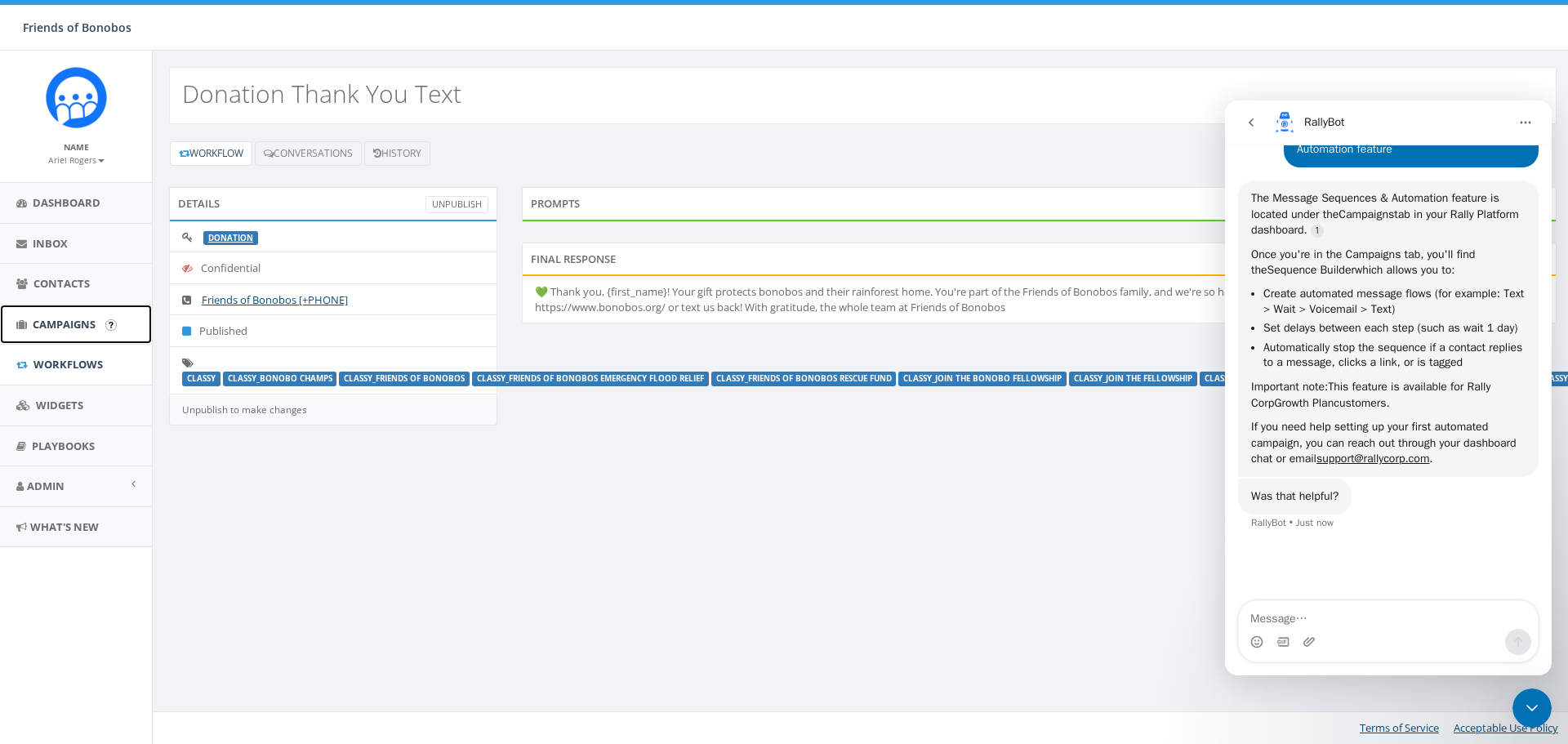 click on "Campaigns" at bounding box center [76, 324] 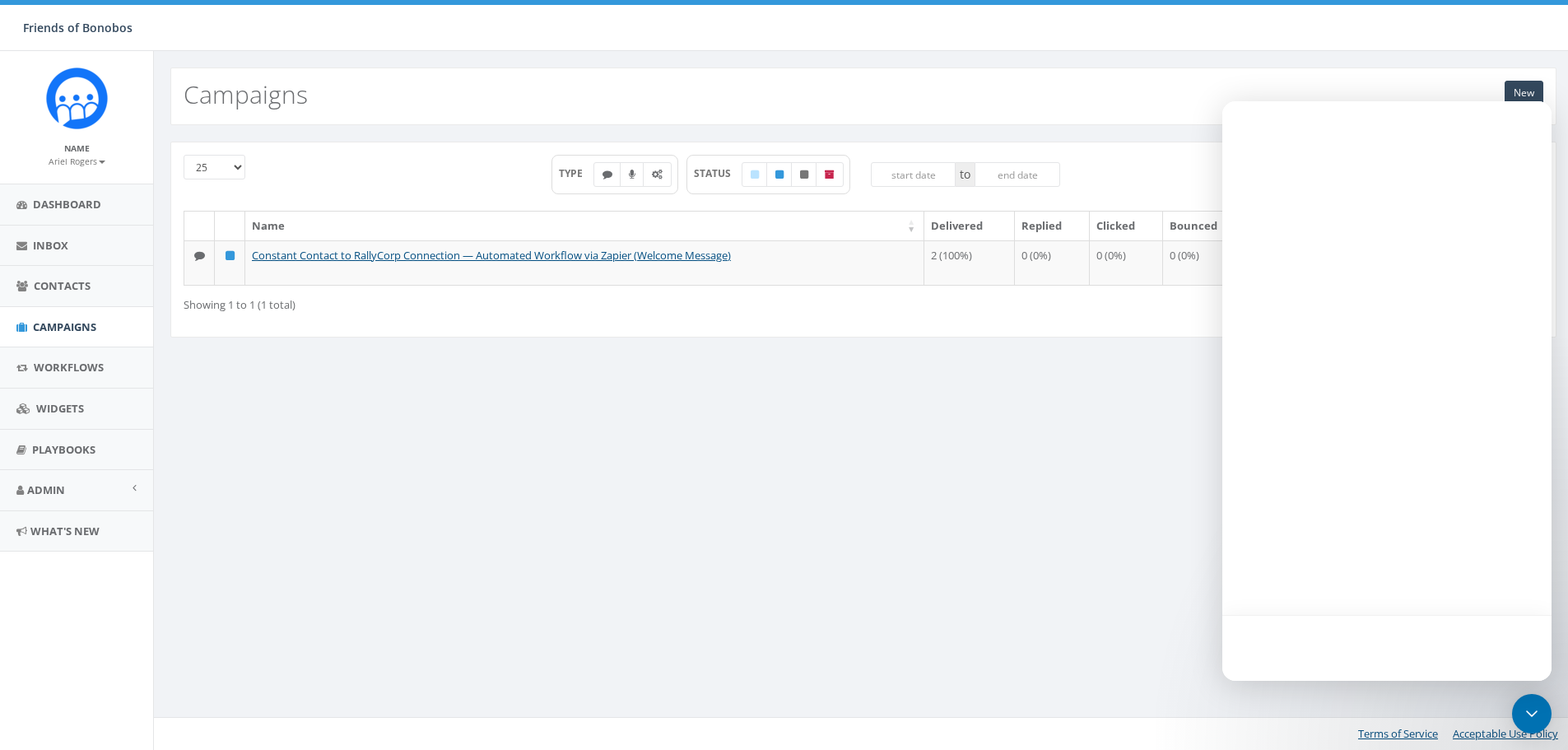scroll, scrollTop: 0, scrollLeft: 0, axis: both 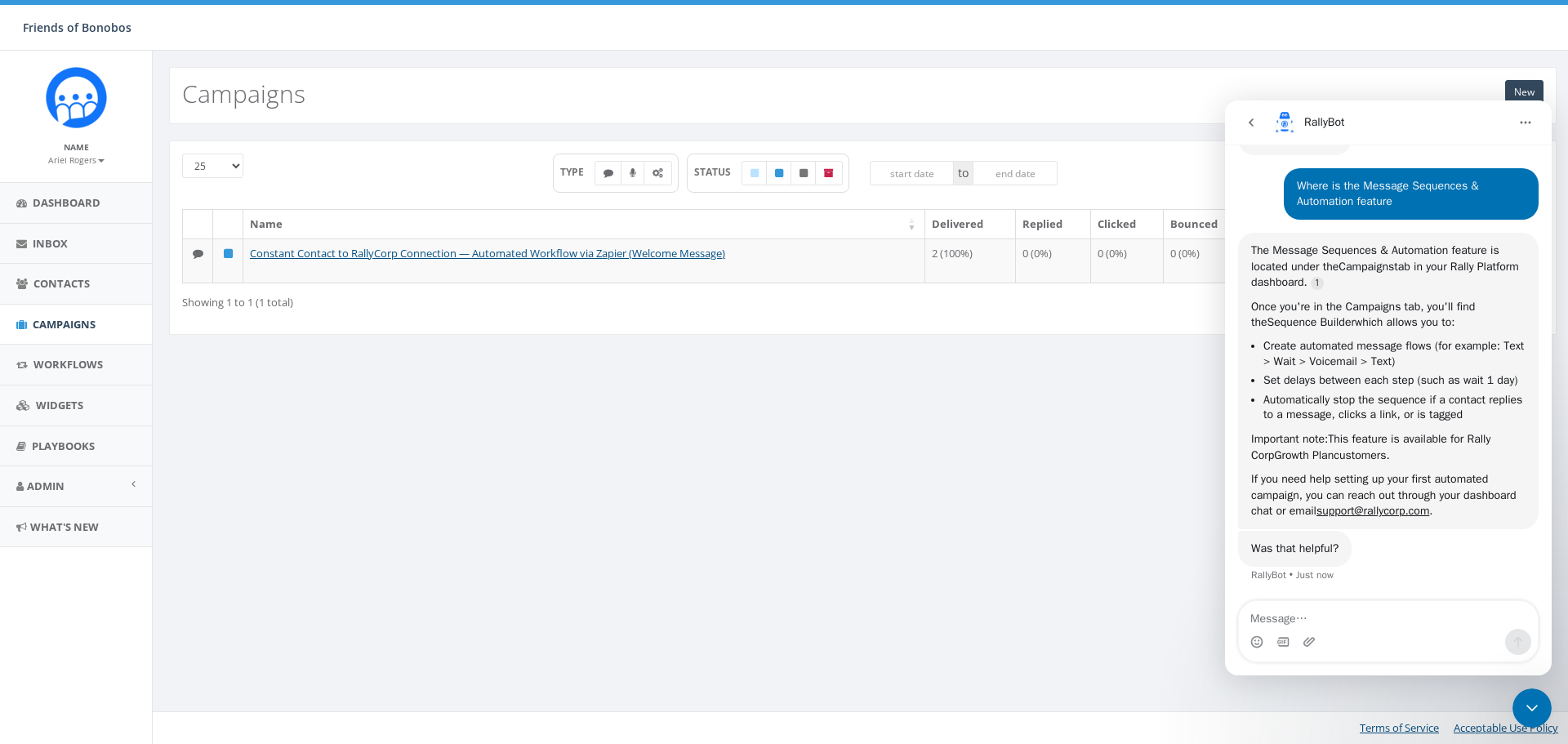 drag, startPoint x: 1537, startPoint y: 708, endPoint x: 2905, endPoint y: 938, distance: 1387.2001 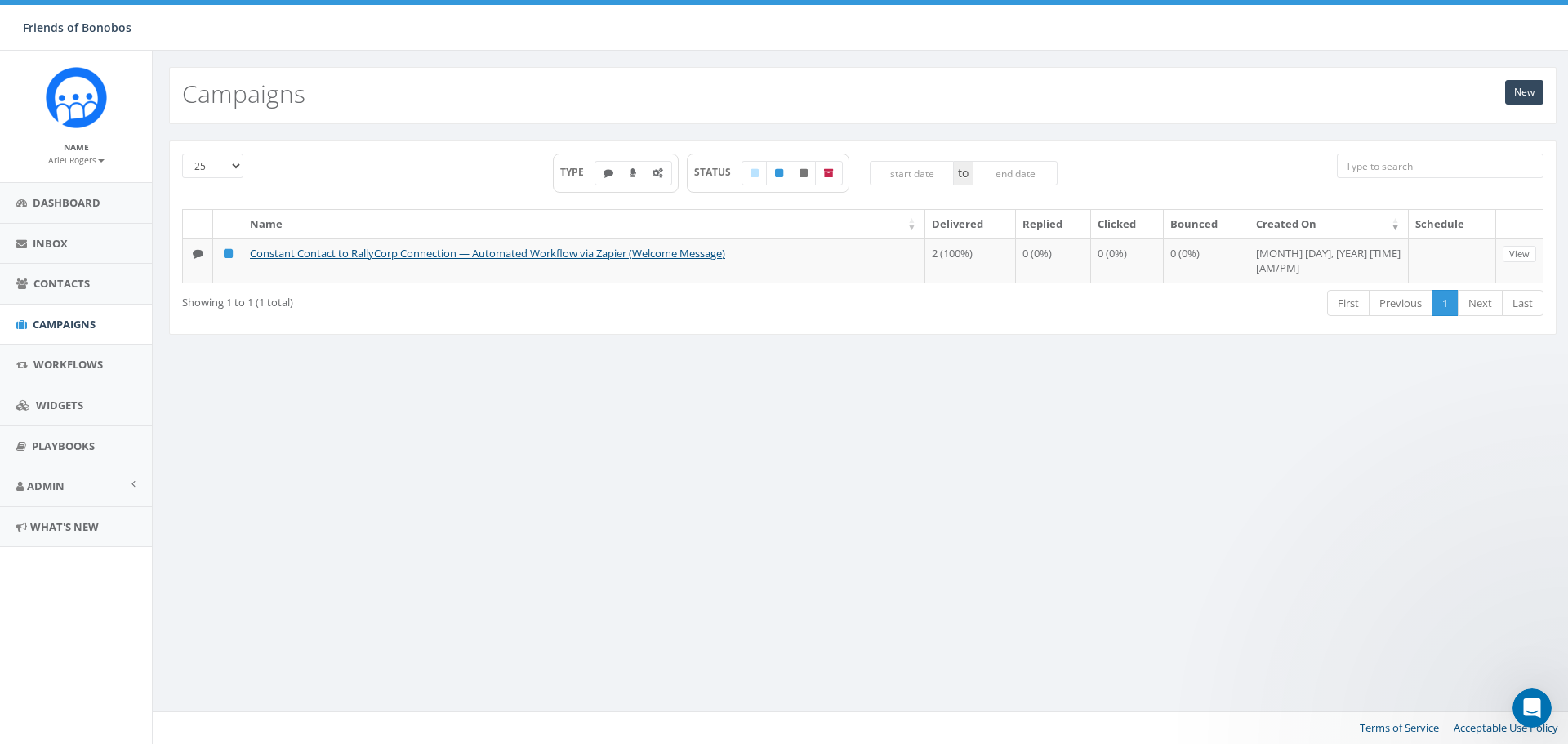 scroll, scrollTop: 0, scrollLeft: 0, axis: both 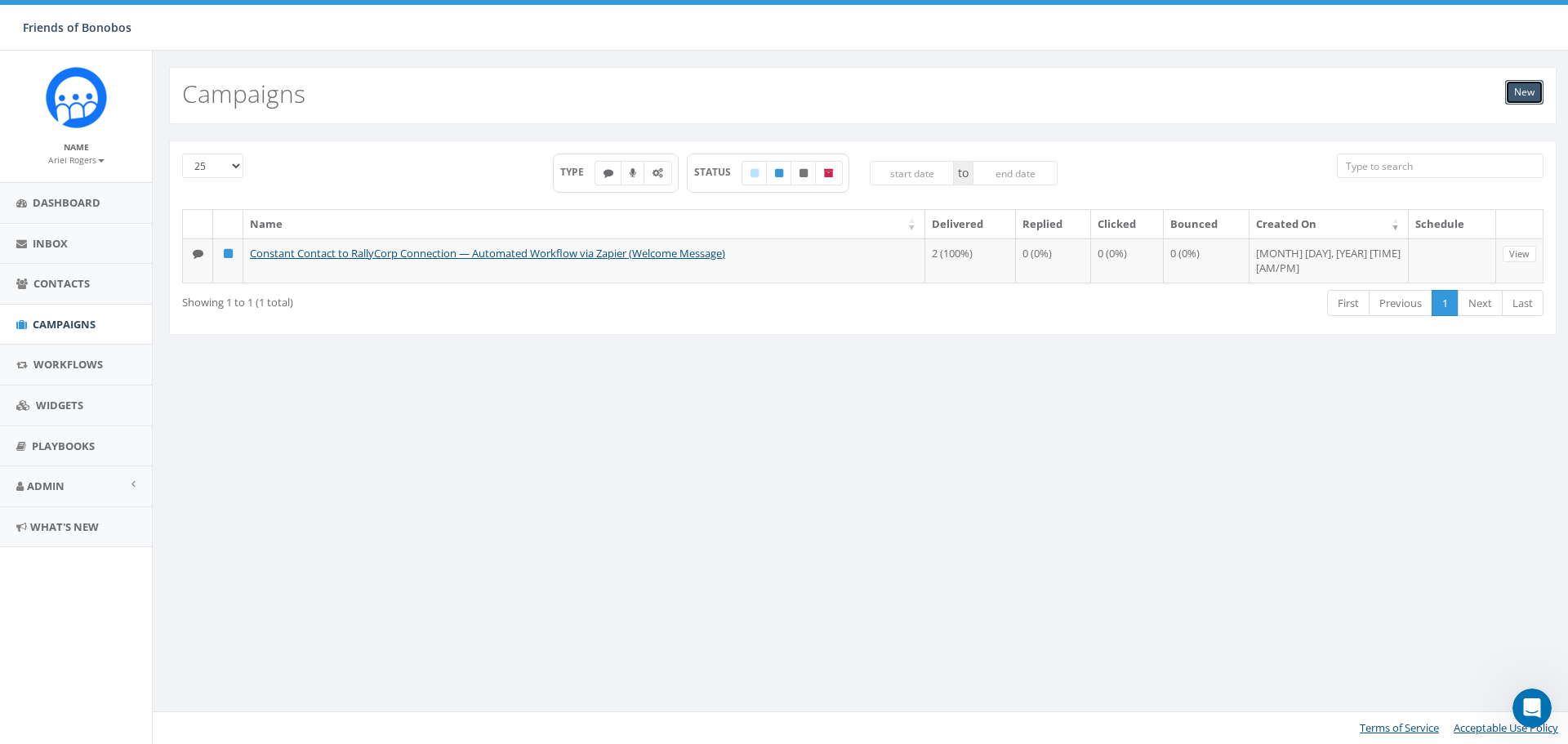 click on "New" at bounding box center [1524, 92] 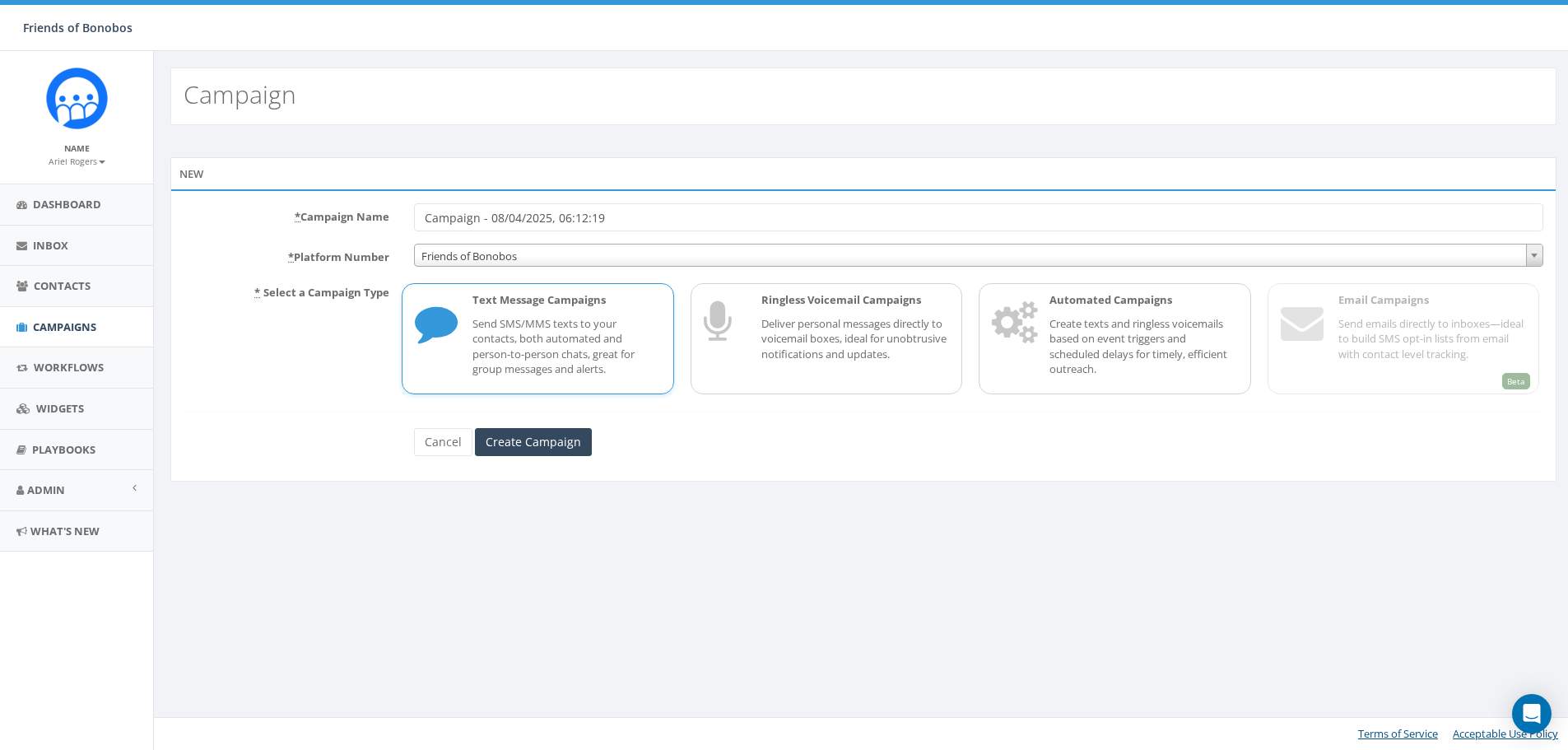 scroll, scrollTop: 0, scrollLeft: 0, axis: both 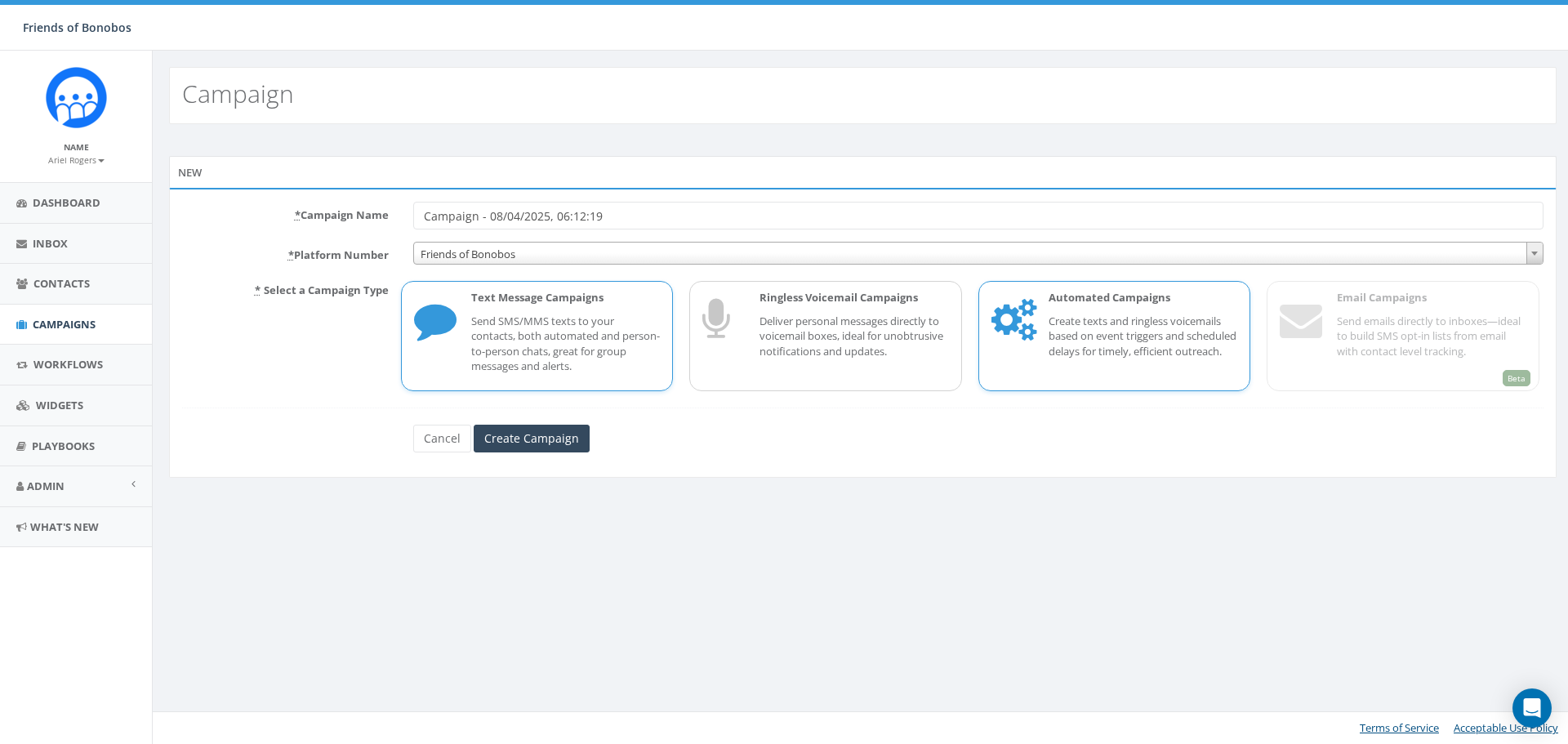 click on "Create texts and ringless voicemails based on event triggers and scheduled delays for timely, efficient outreach." at bounding box center (1143, 336) 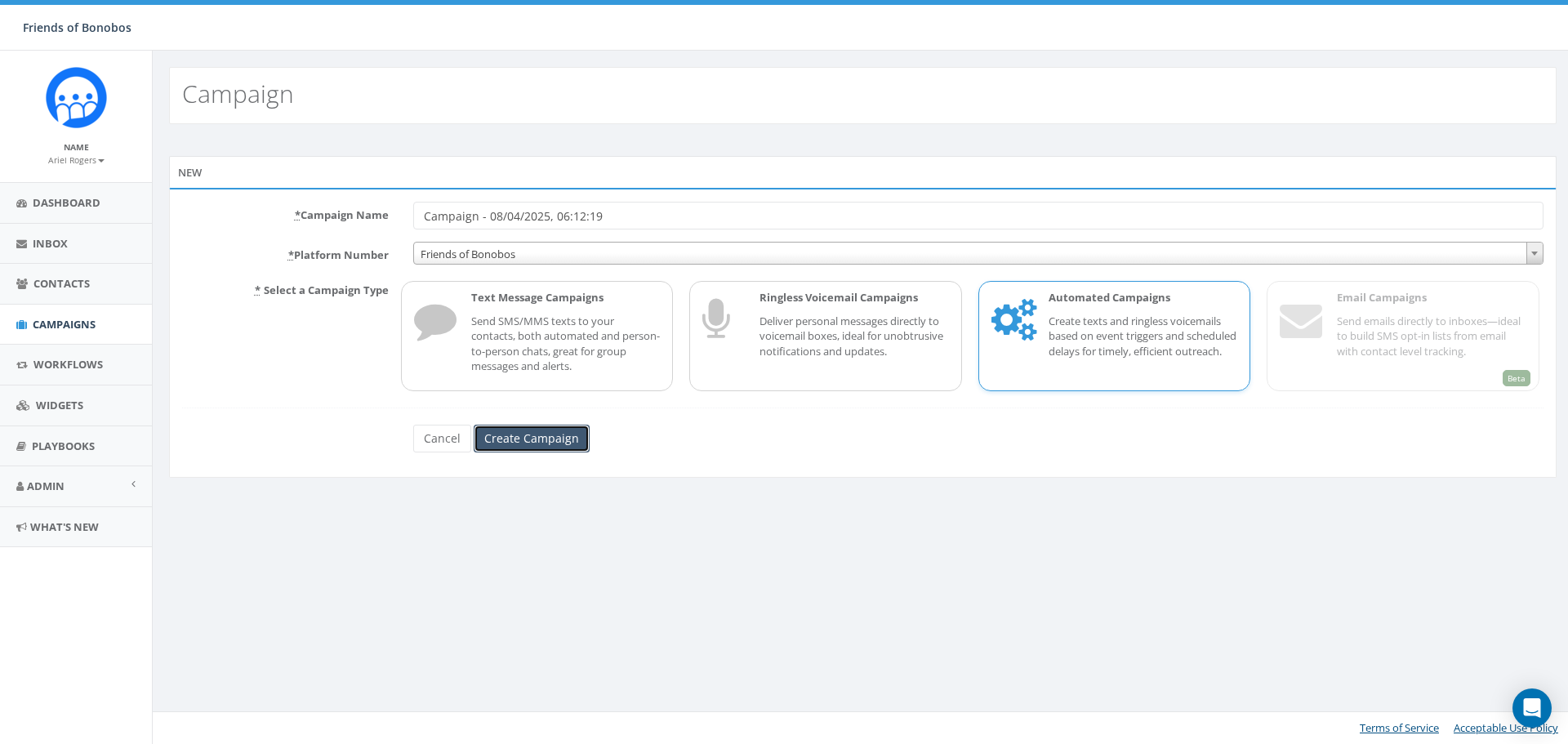 click on "Create Campaign" at bounding box center (532, 439) 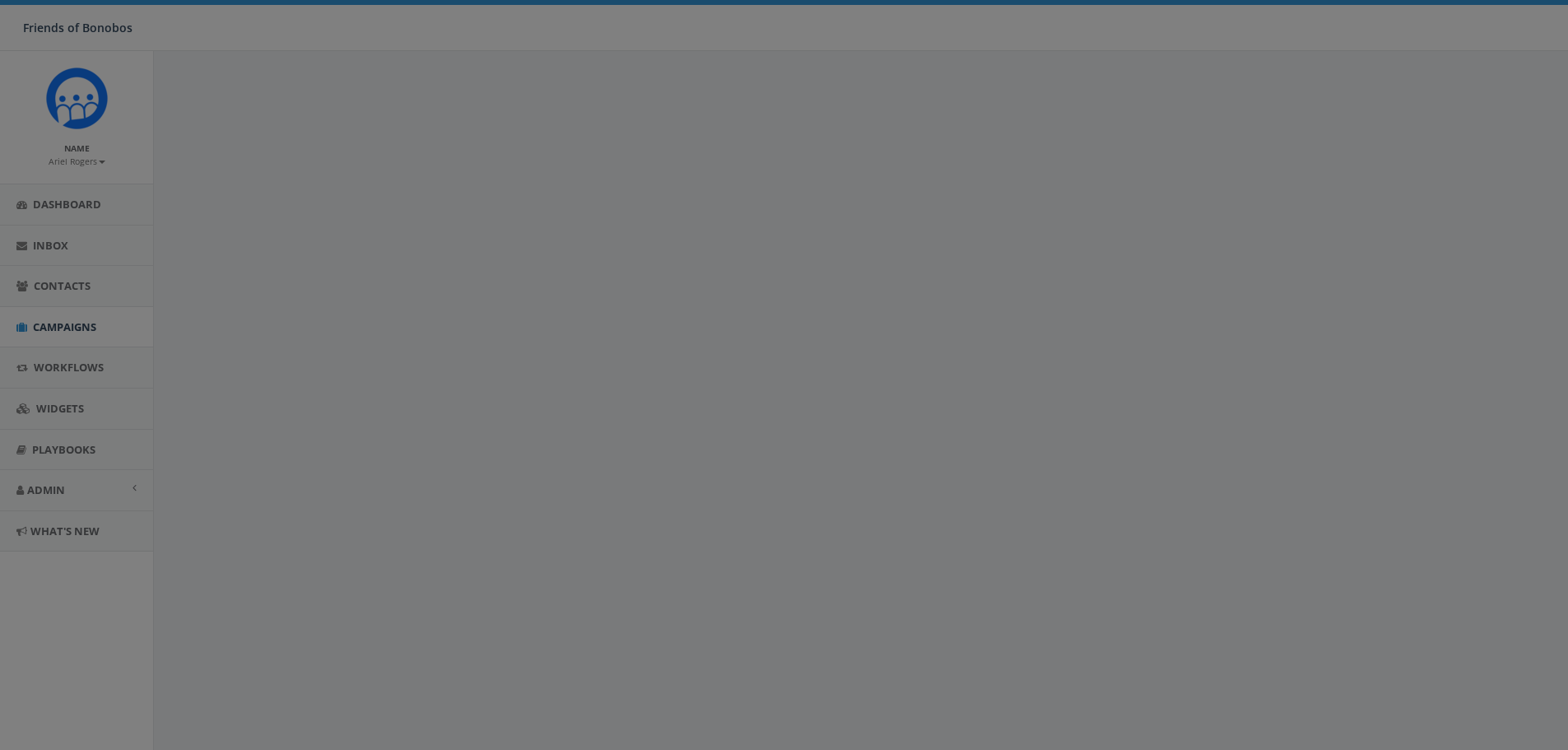 scroll, scrollTop: 0, scrollLeft: 0, axis: both 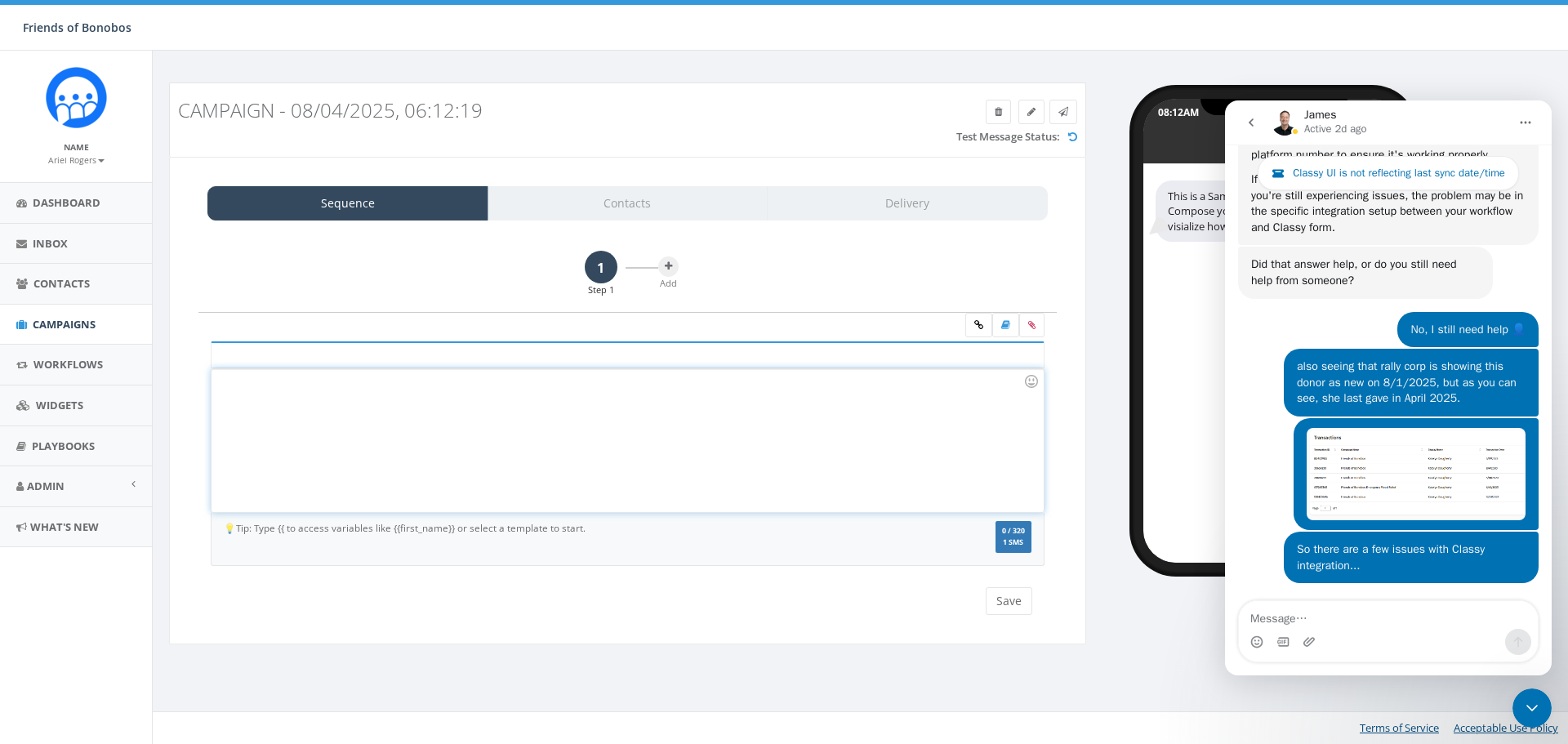 click at bounding box center [627, 440] 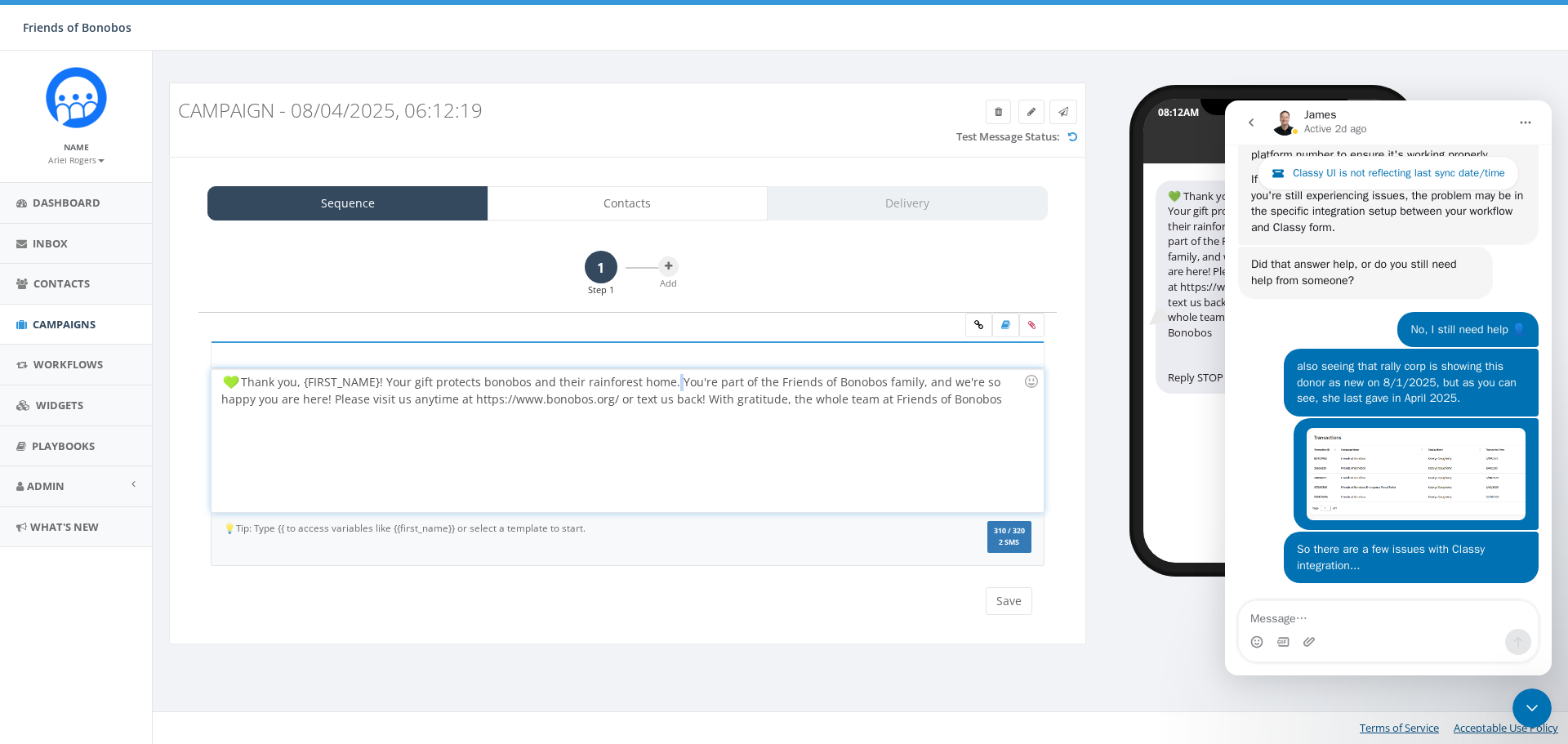 click on "Thank you, {first_name}! Your gift protects bonobos and their rainforest home. You're part of the Friends of Bonobos family, and we're so happy you are here! Please visit us anytime at https://www.bonobos.org/ or text us back! With gratitude, the whole team at Friends of Bonobos" at bounding box center [627, 440] 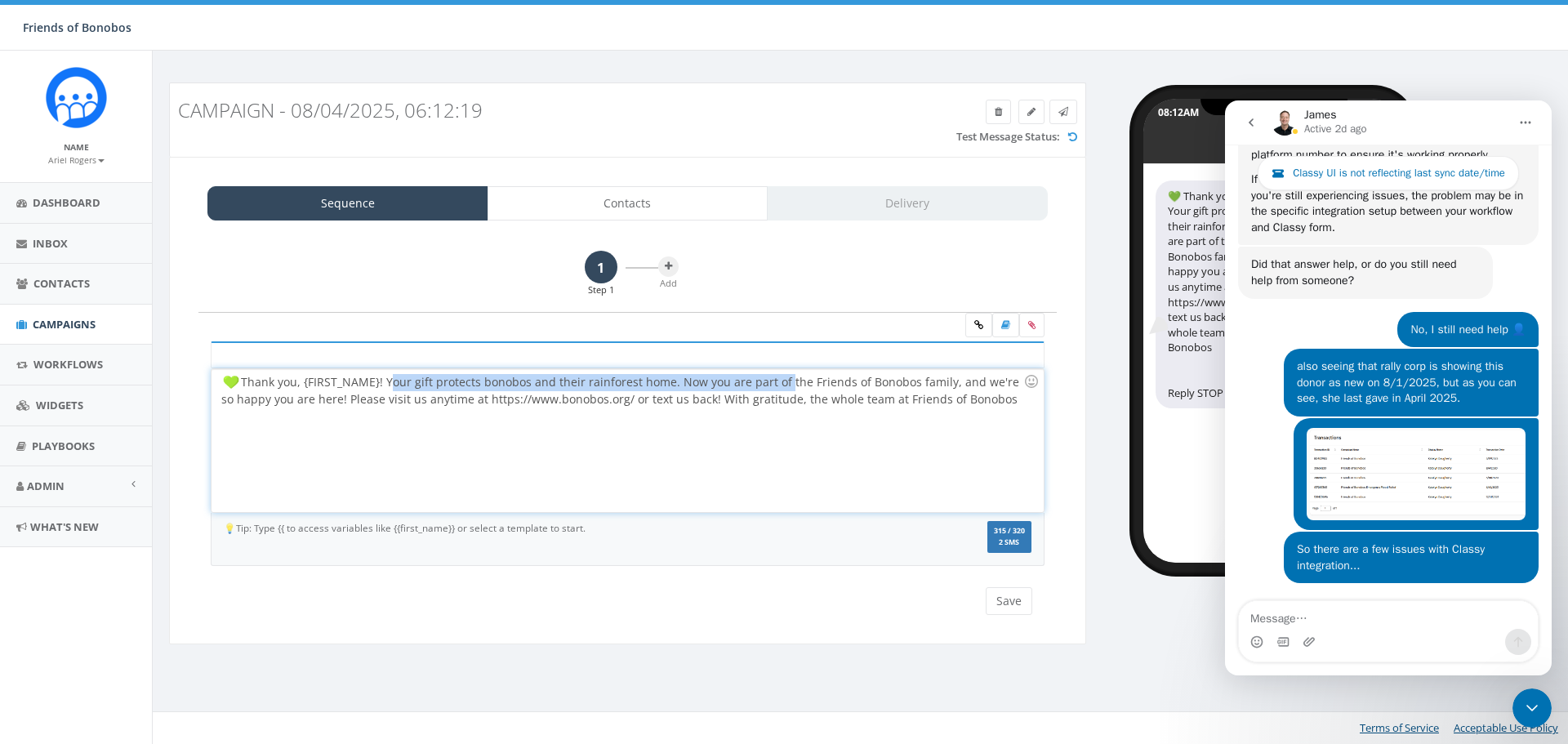 drag, startPoint x: 769, startPoint y: 381, endPoint x: 377, endPoint y: 388, distance: 392.0625 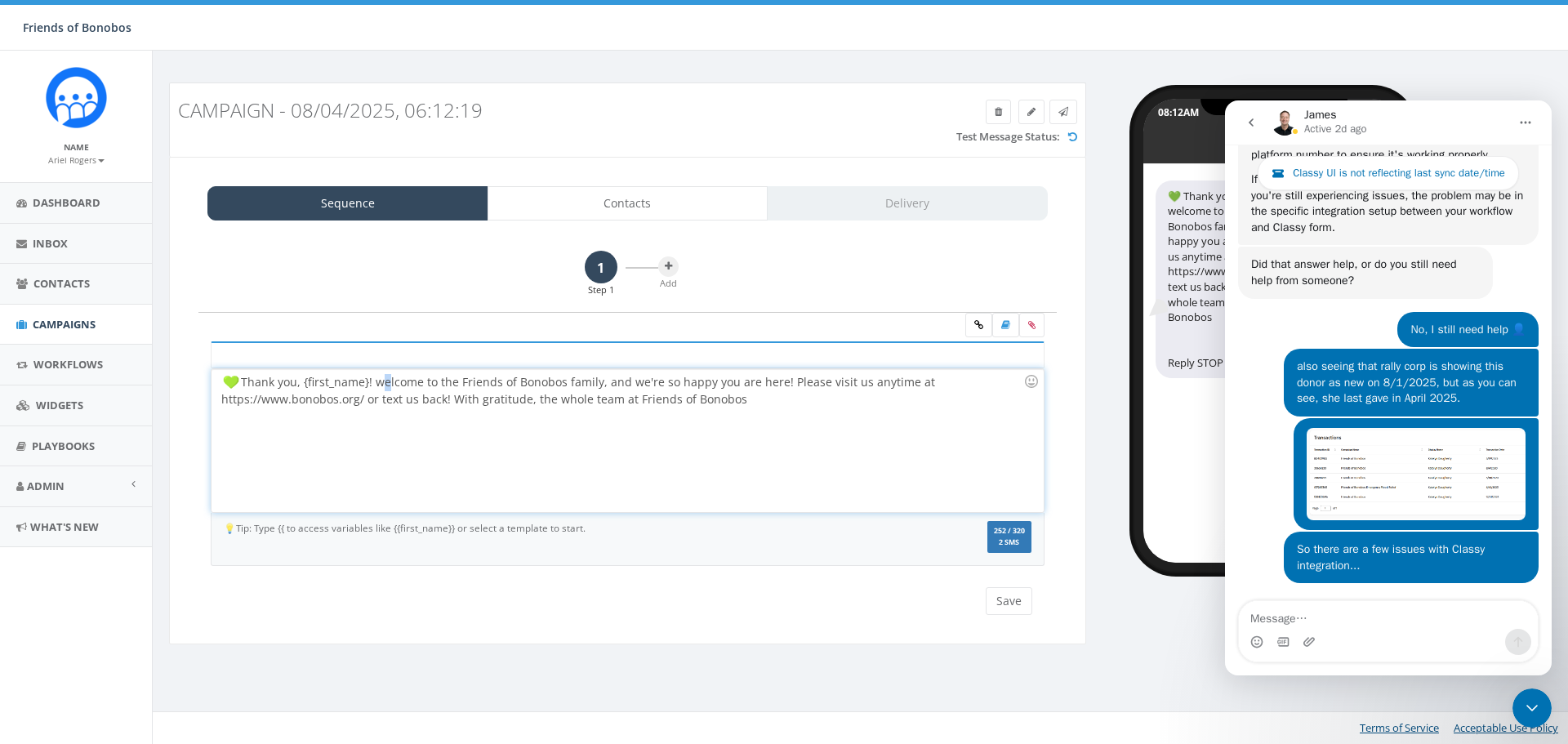 click on "Thank you, {first_name}! welcome to the Friends of Bonobos family, and we're so happy you are here! Please visit us anytime at https://www.bonobos.org/ or text us back! With gratitude, the whole team at Friends of Bonobos" at bounding box center (627, 440) 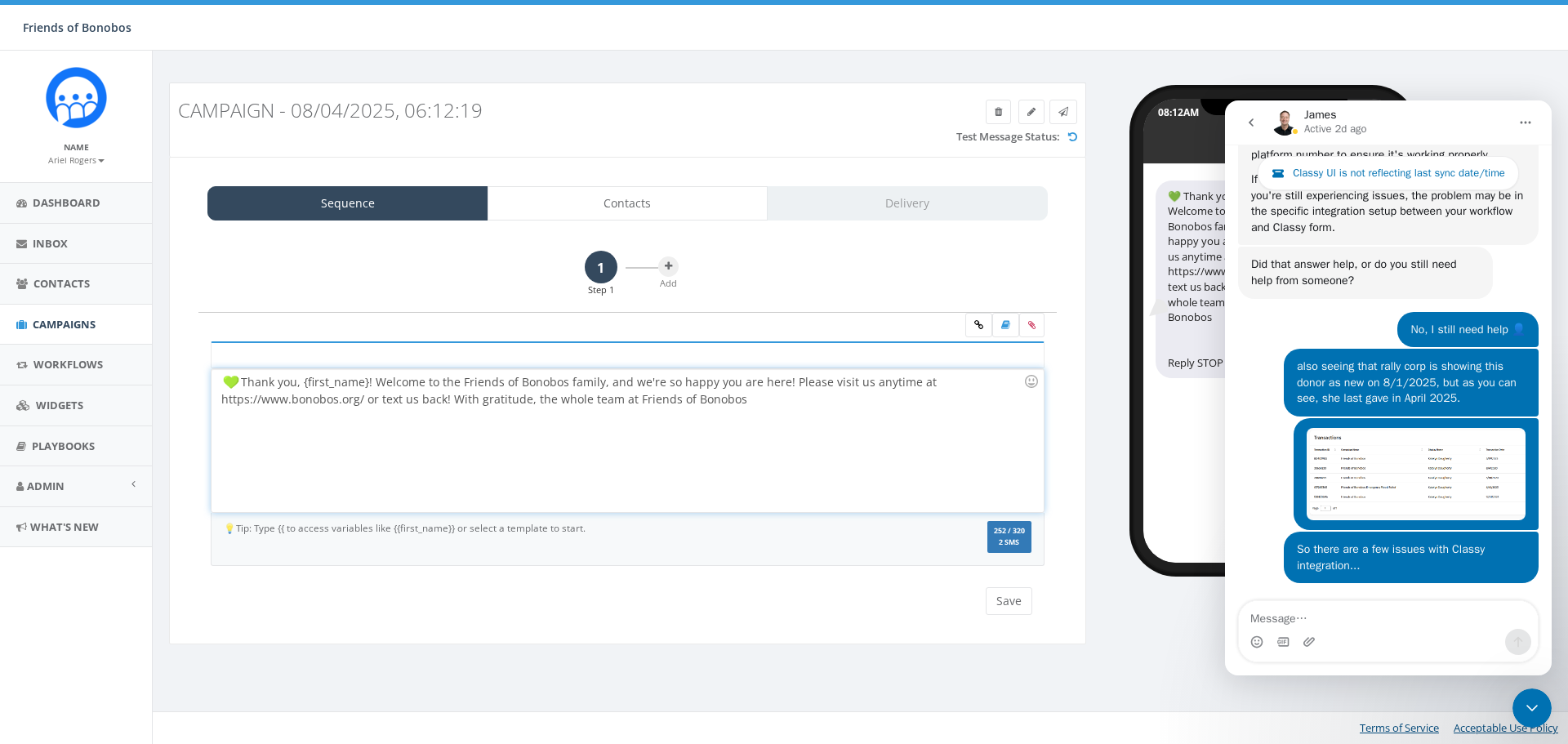 click on "Thank you, {first_name}! Welcome to the Friends of Bonobos family, and we're so happy you are here! Please visit us anytime at https://www.bonobos.org/ or text us back! With gratitude, the whole team at Friends of Bonobos" at bounding box center [627, 440] 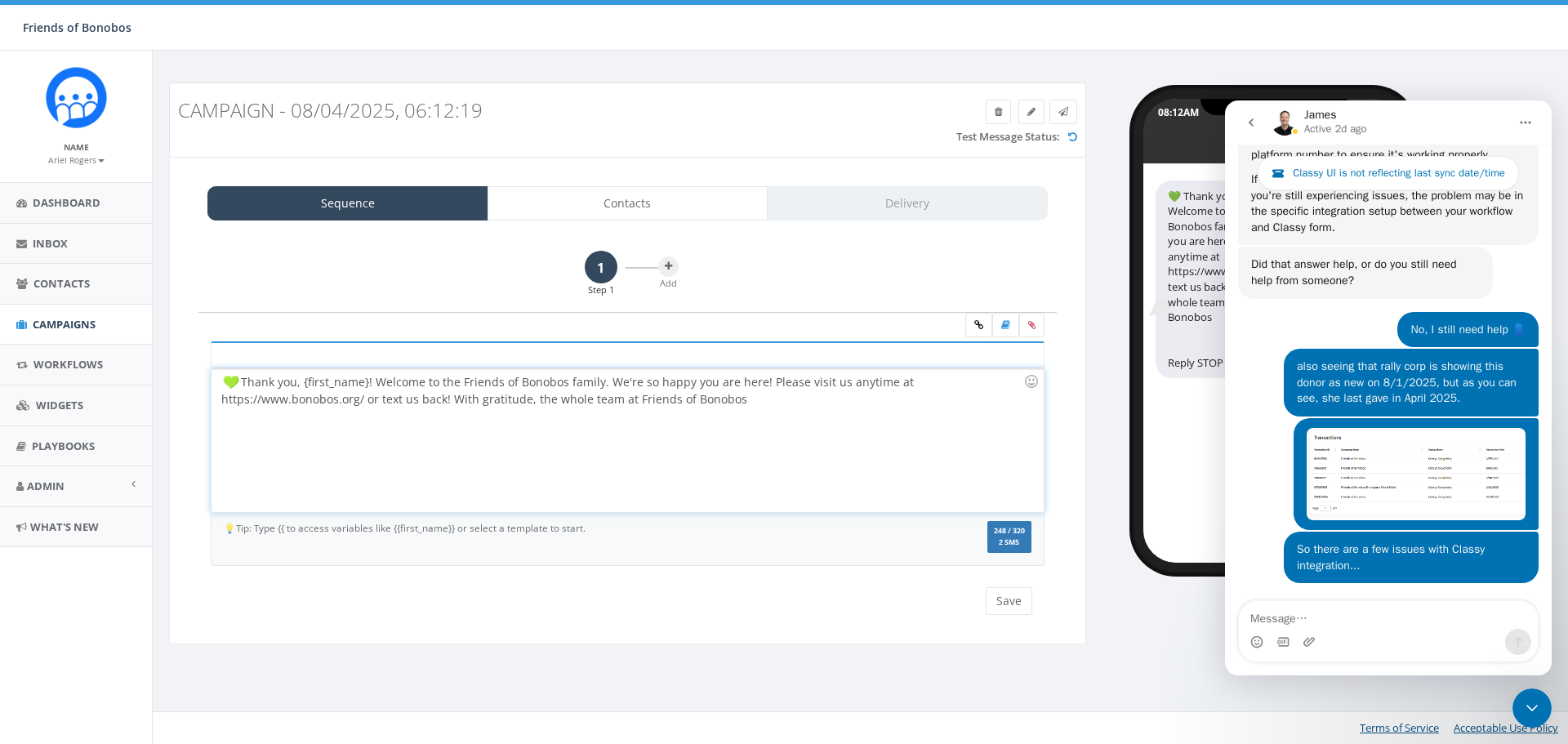 click on "Thank you, {first_name}! Welcome to the Friends of Bonobos family. We're so happy you are here! Please visit us anytime at https://www.bonobos.org/ or text us back! With gratitude, the whole team at Friends of Bonobos" at bounding box center (627, 440) 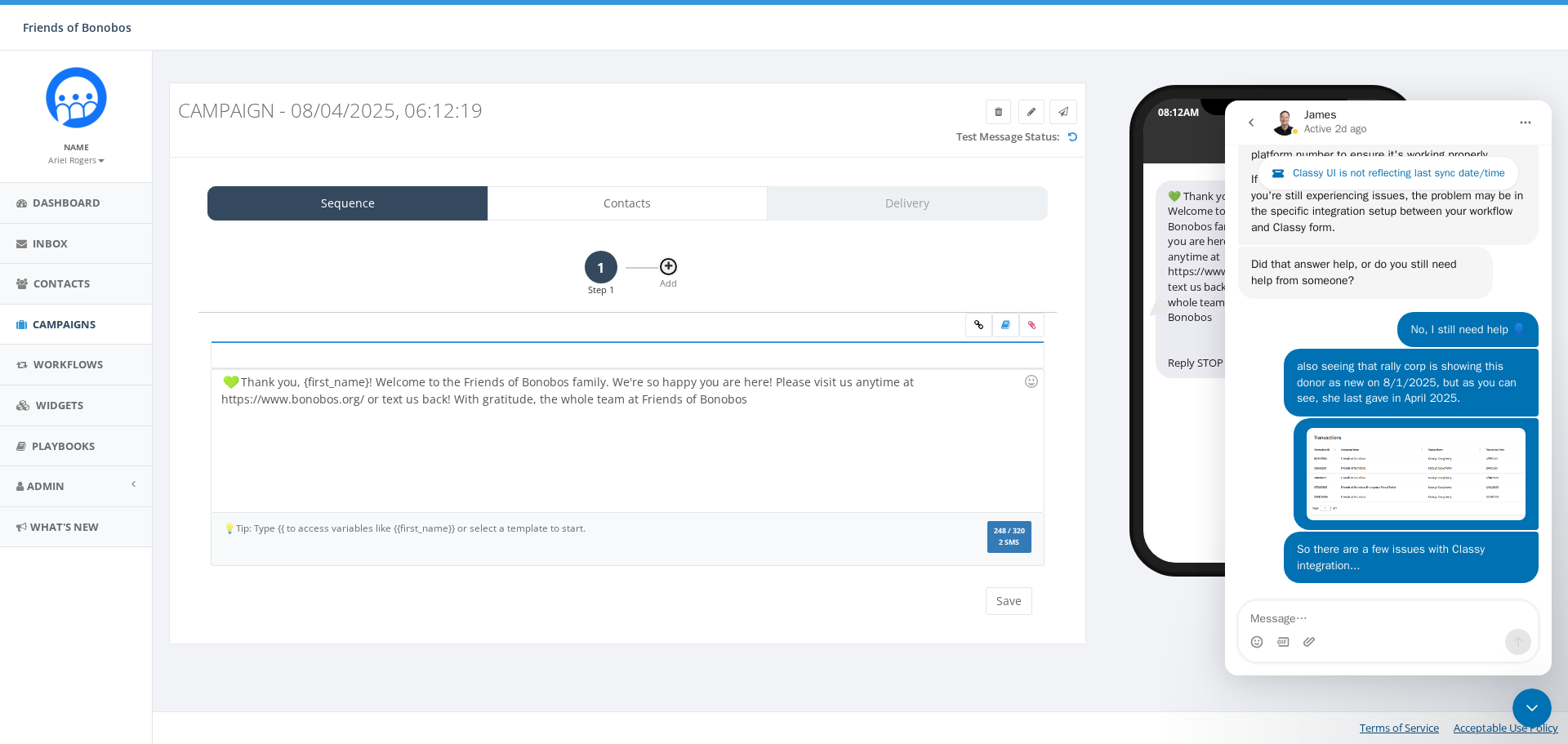 click at bounding box center [668, 266] 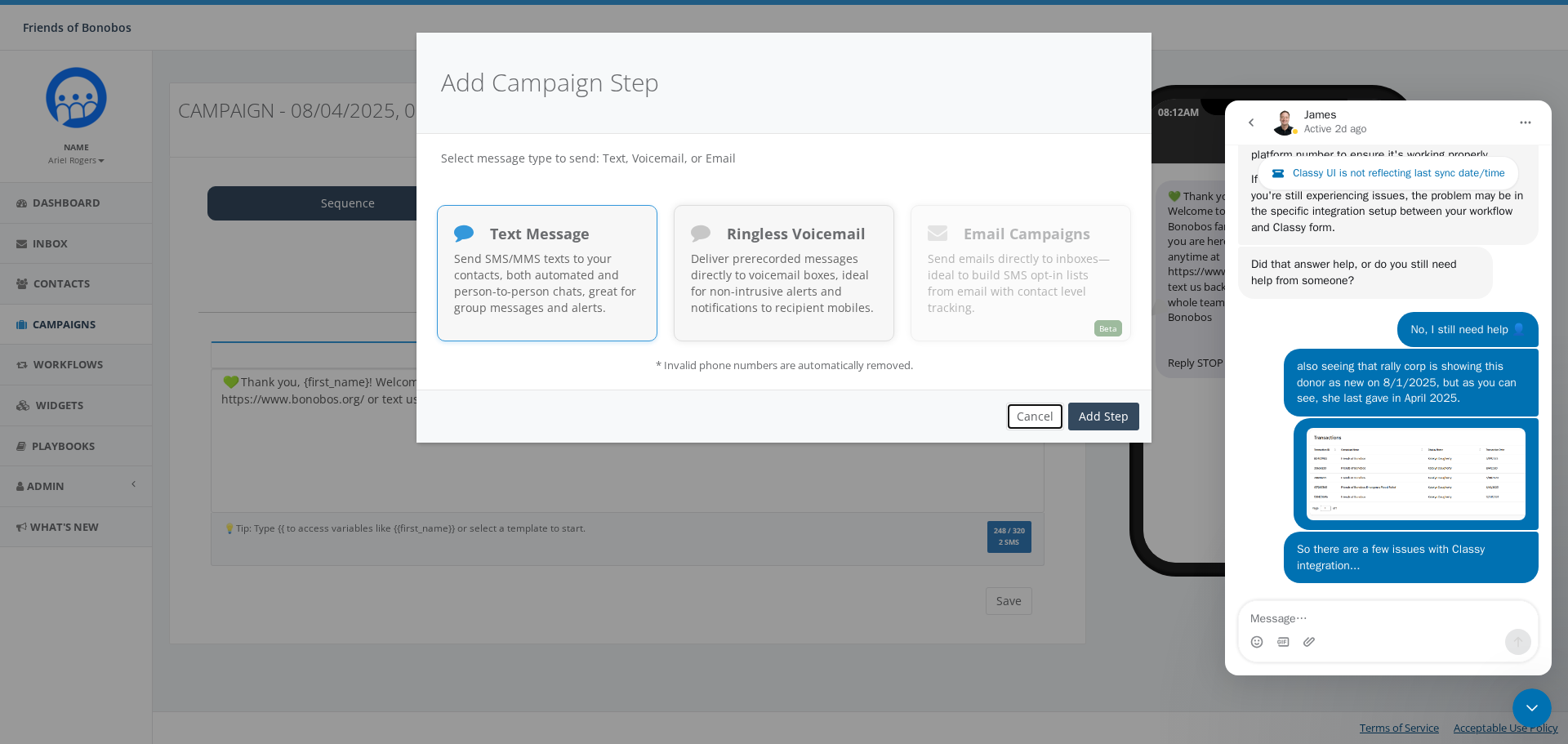 click on "Cancel" at bounding box center [1035, 417] 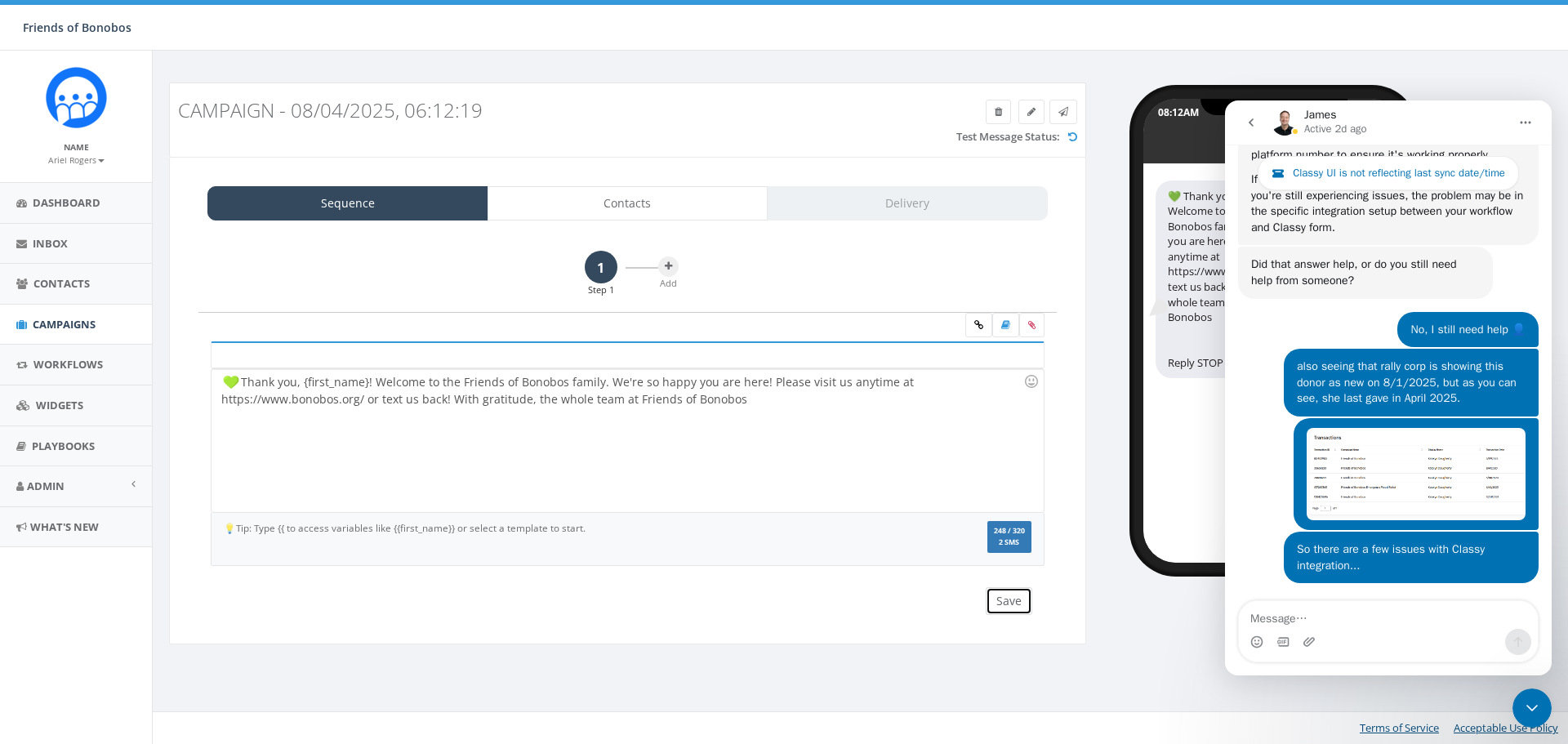 click on "Save" at bounding box center [1009, 601] 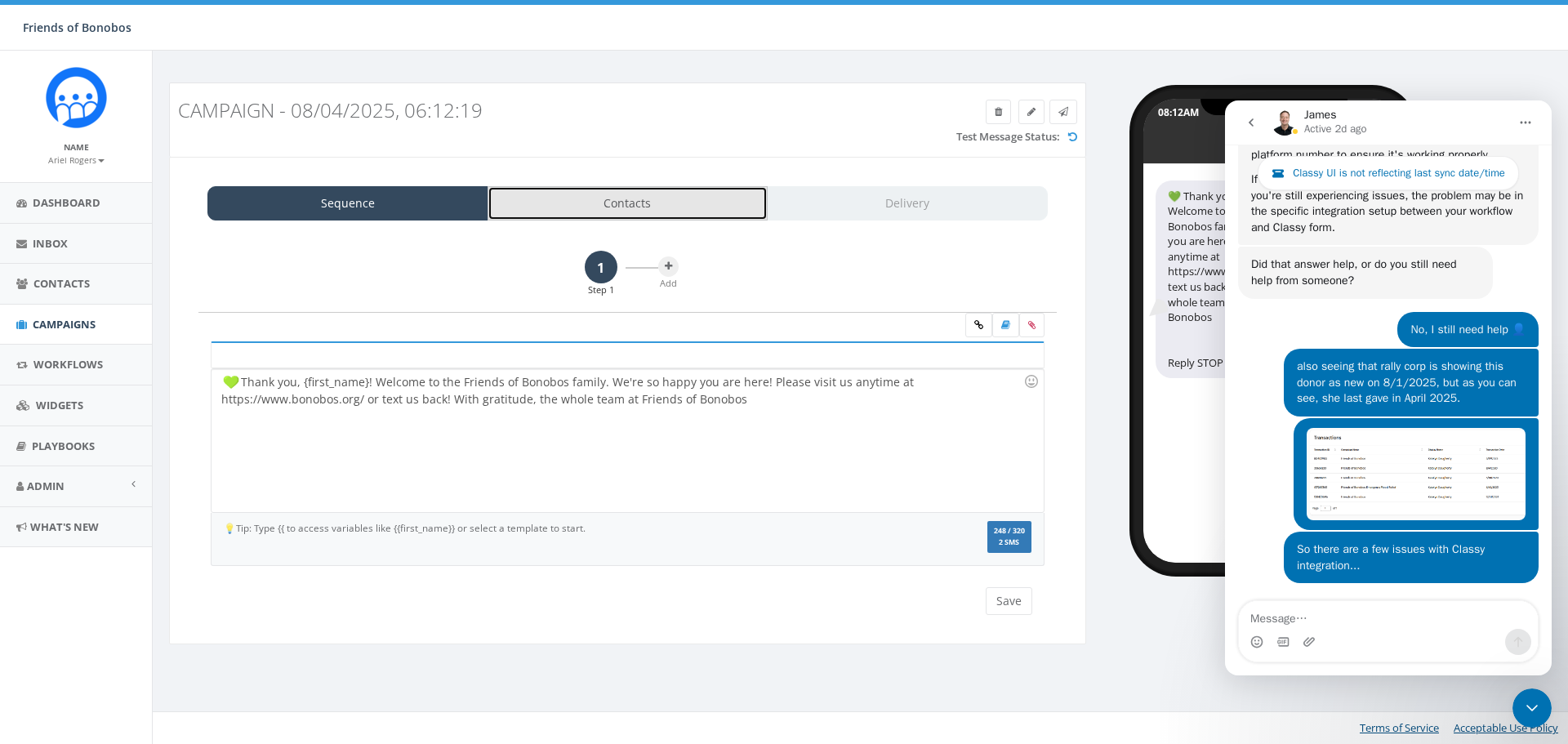 click on "Contacts" at bounding box center (628, 203) 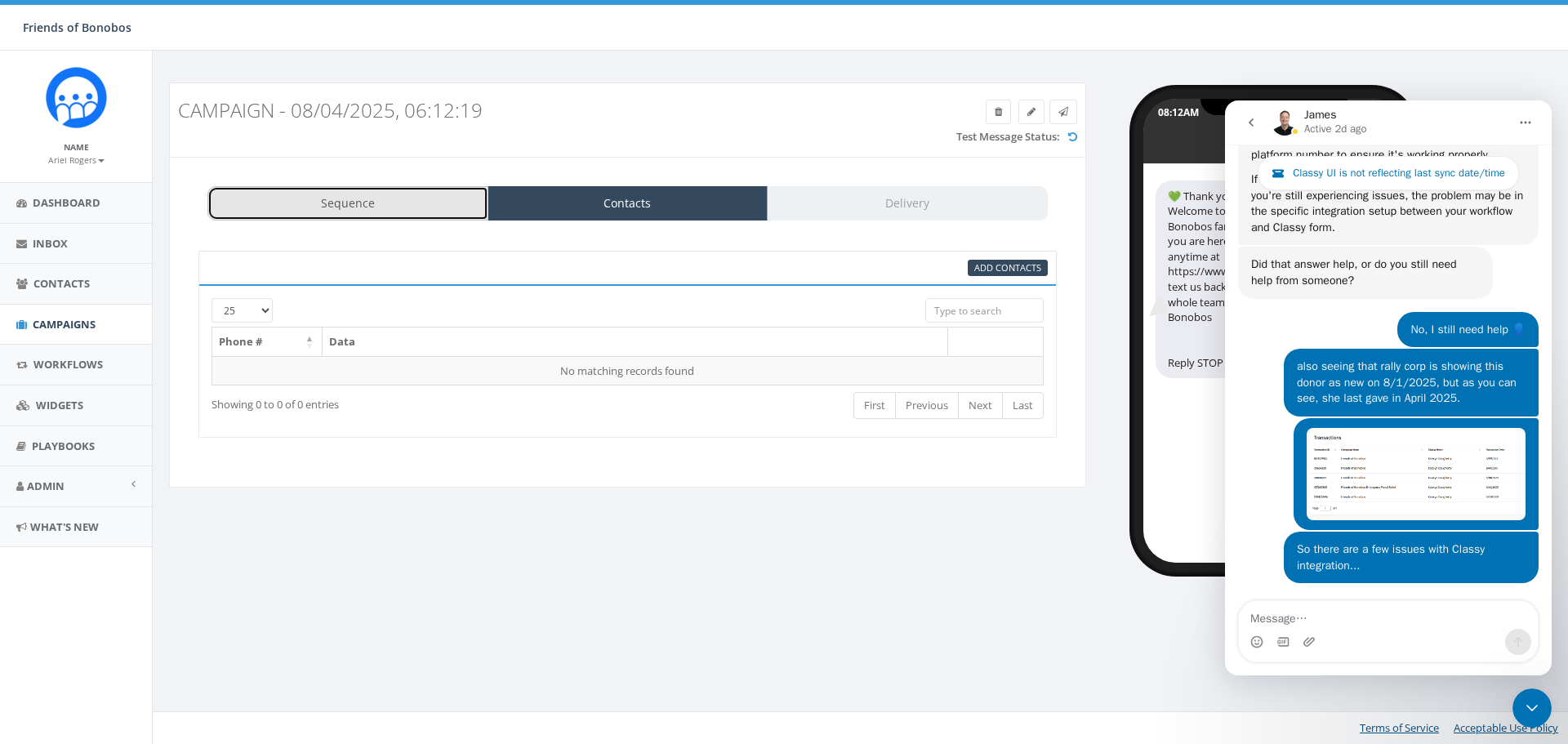 click on "Sequence" at bounding box center (348, 203) 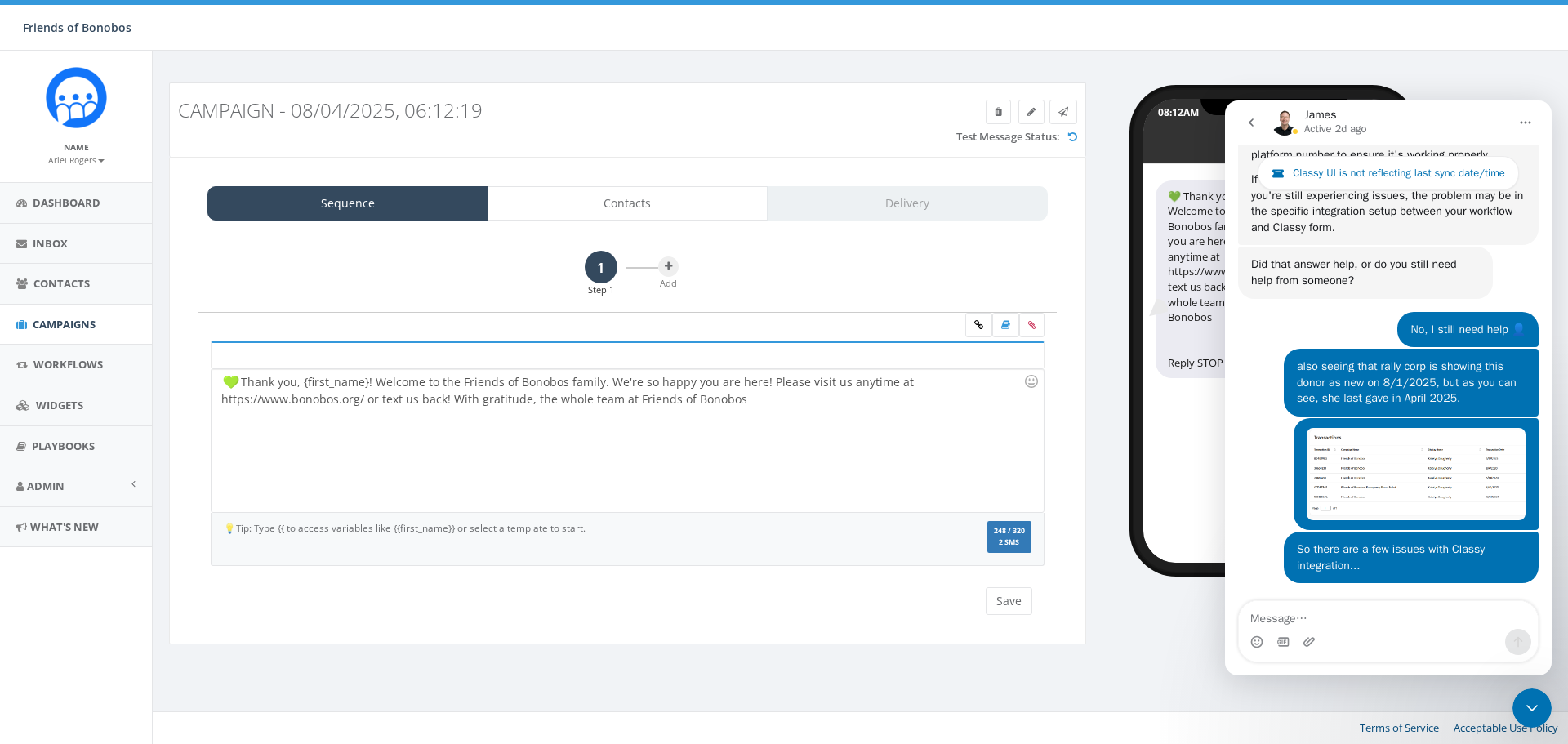 click 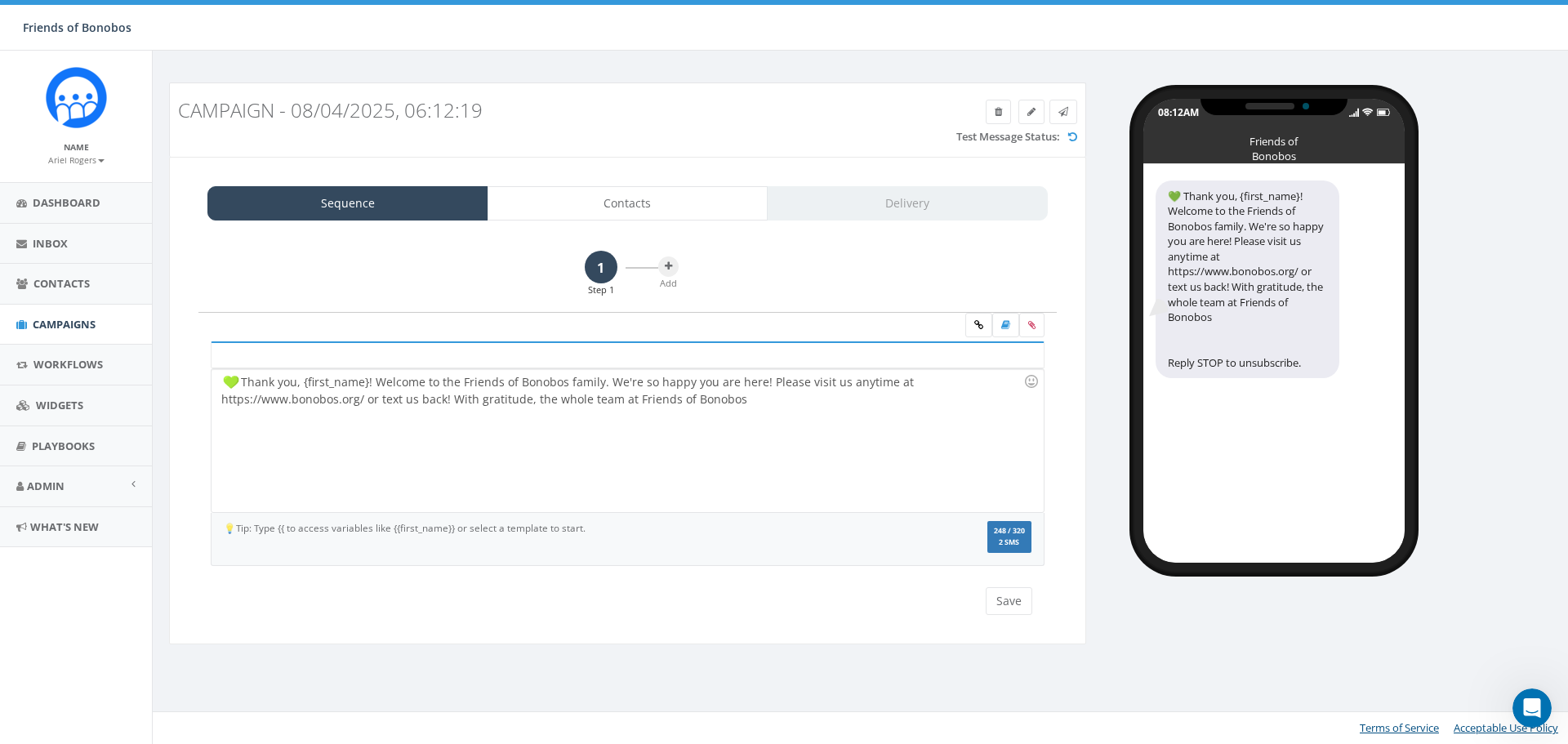 scroll, scrollTop: 0, scrollLeft: 0, axis: both 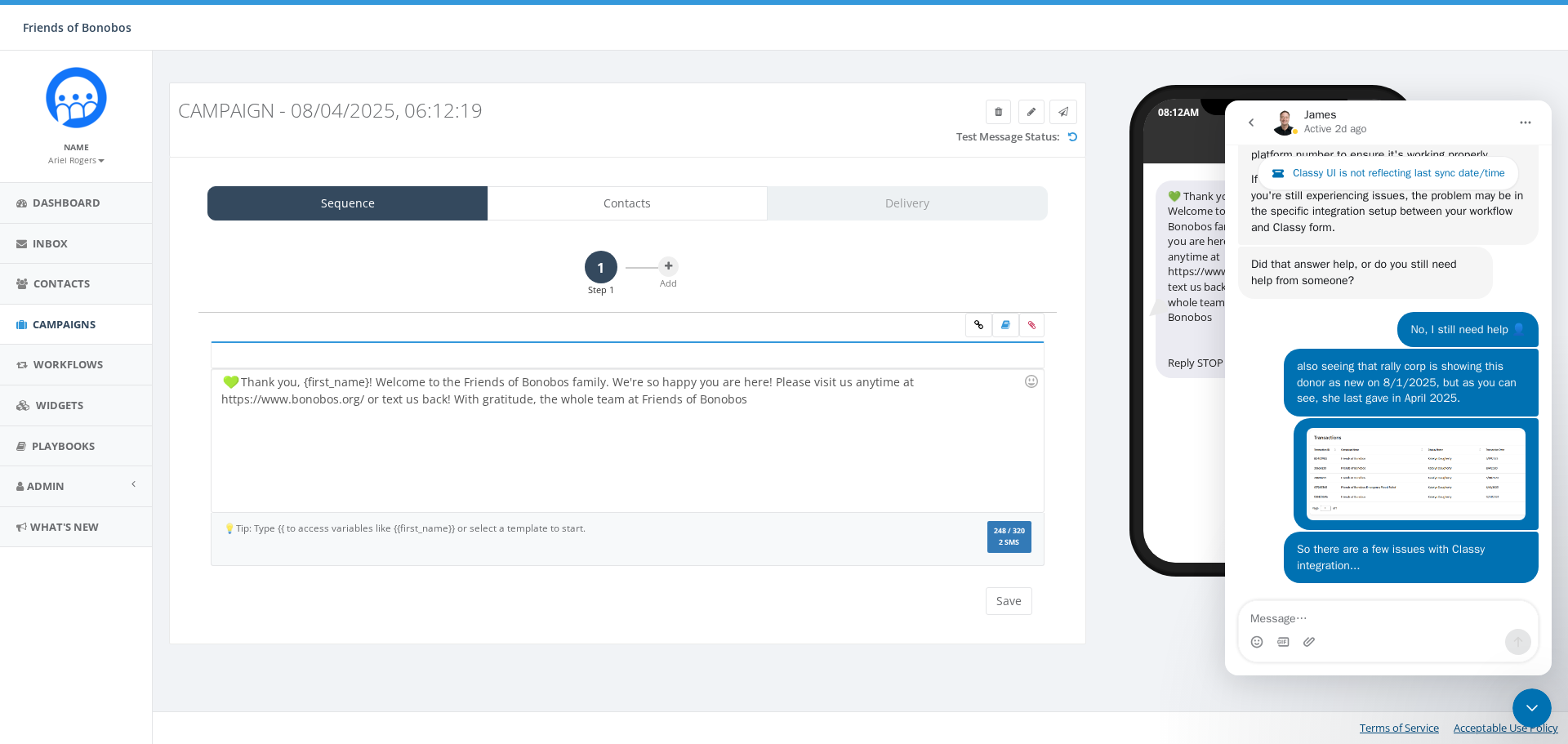 click 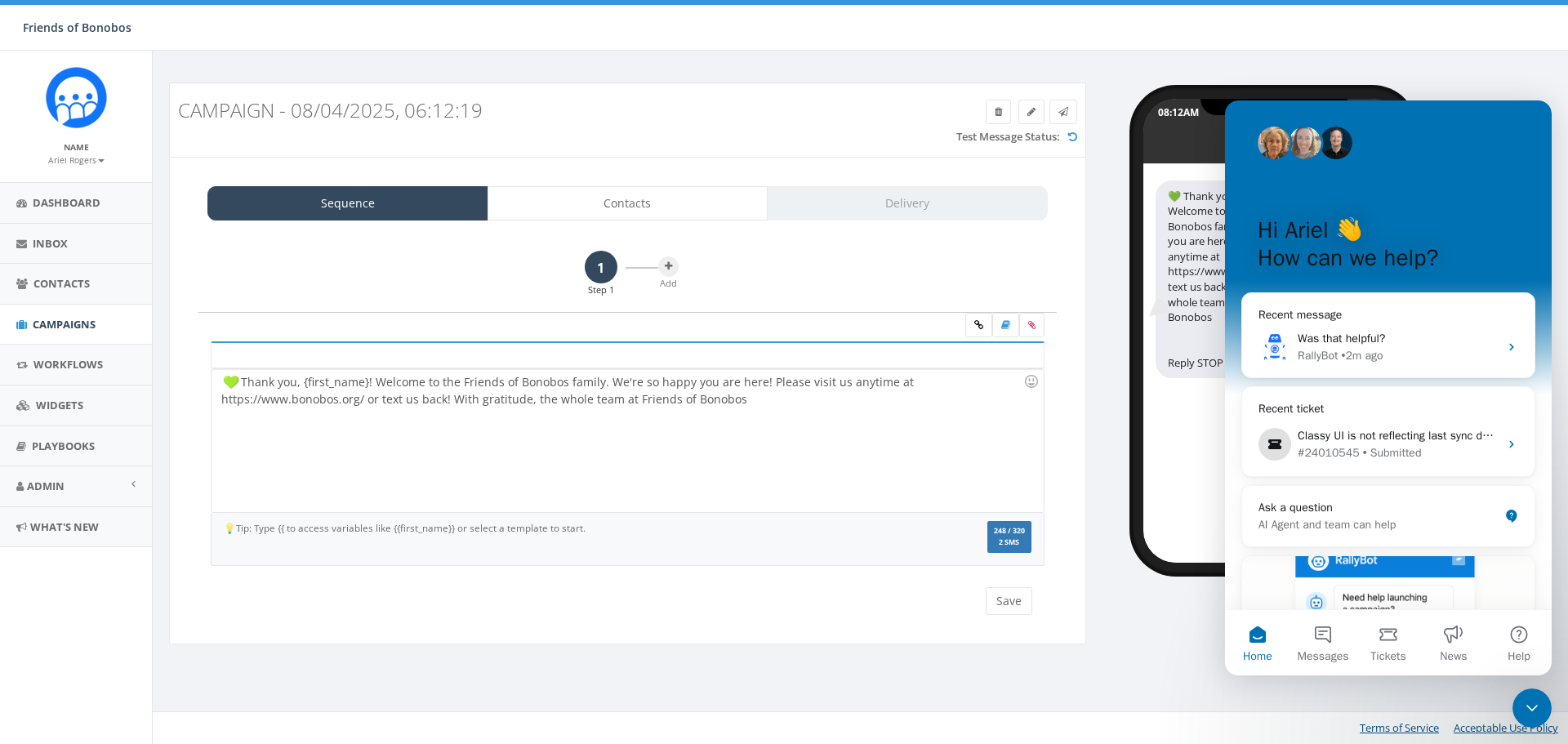scroll, scrollTop: 0, scrollLeft: 0, axis: both 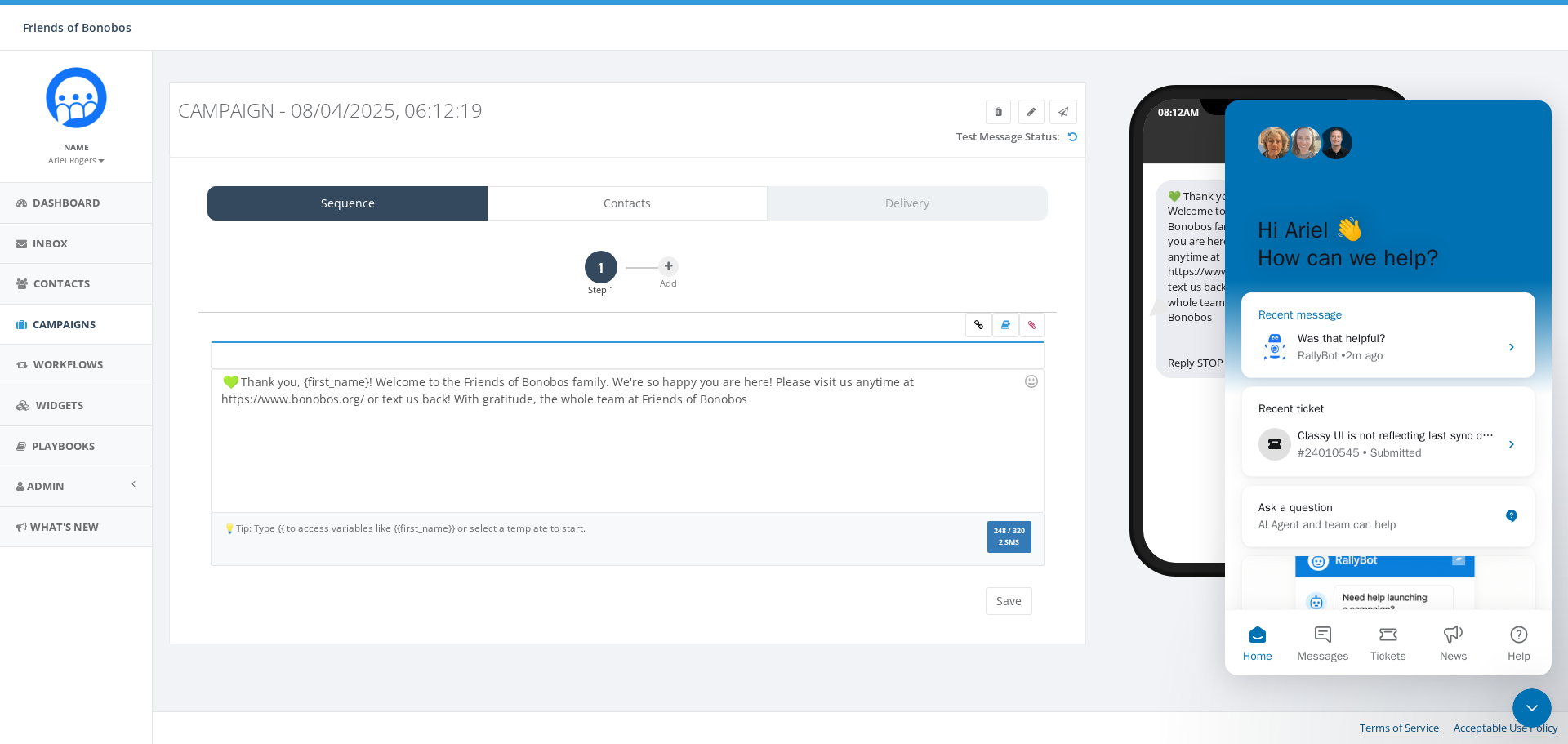 click on "RallyBot" at bounding box center (1317, 355) 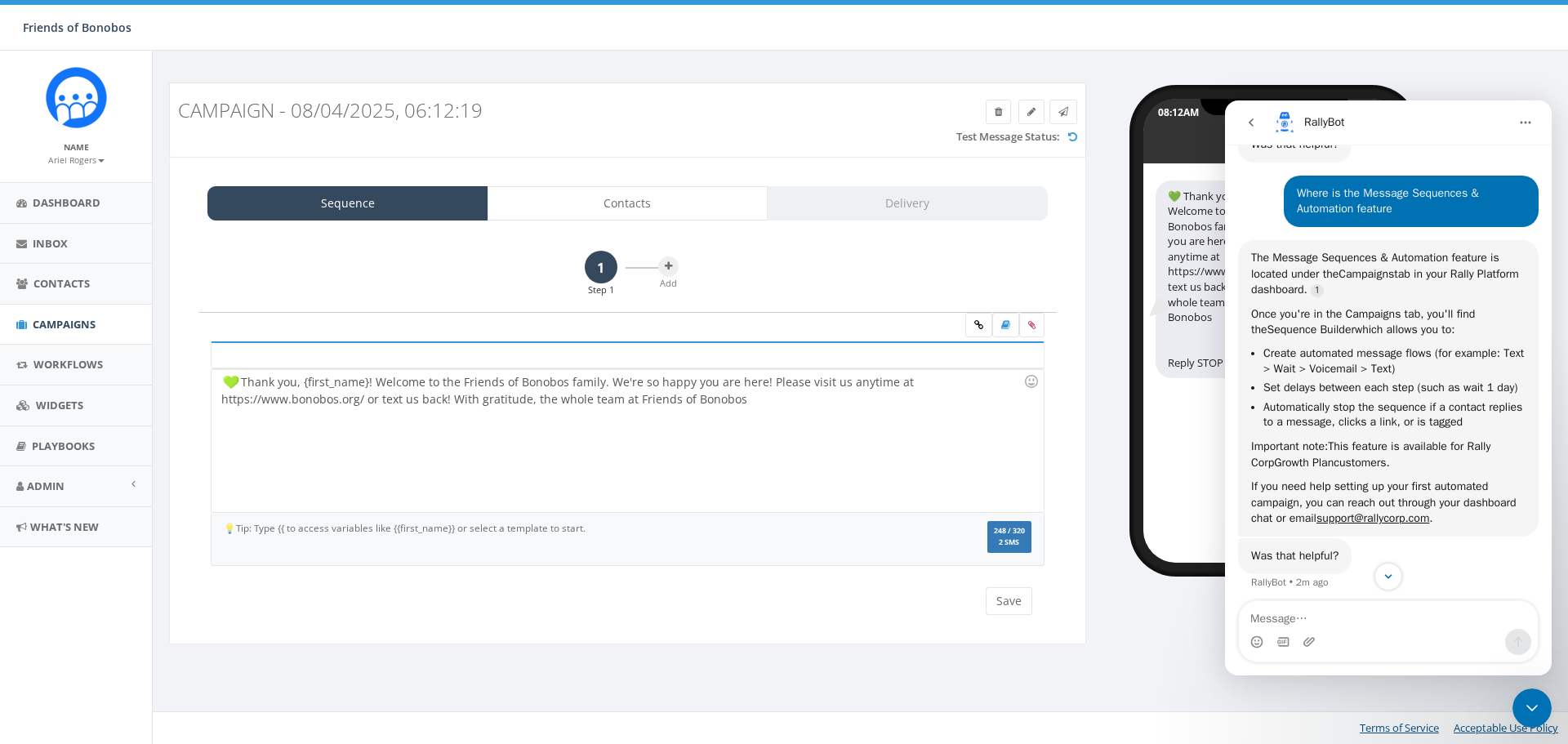 scroll, scrollTop: 1902, scrollLeft: 0, axis: vertical 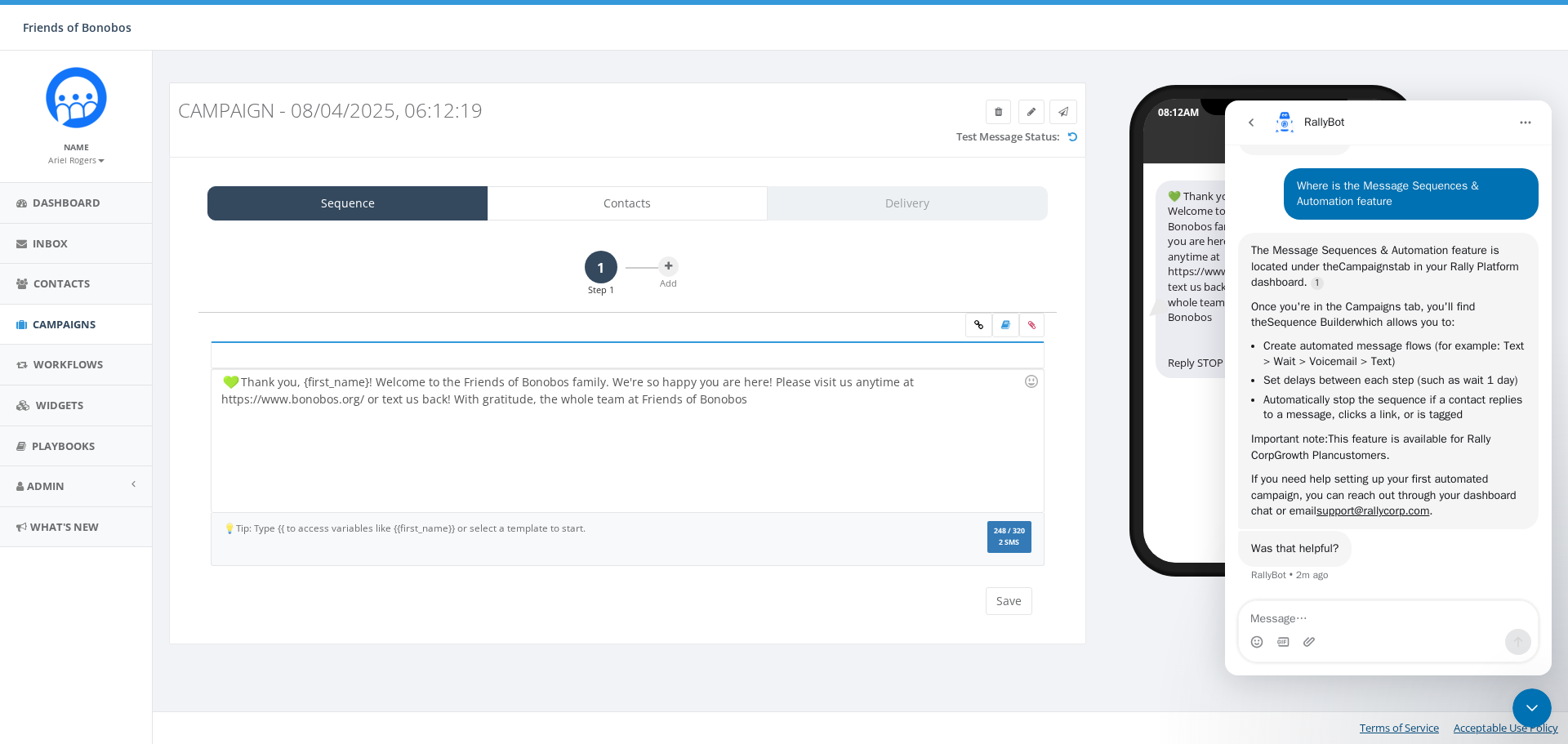 click at bounding box center [1388, 615] 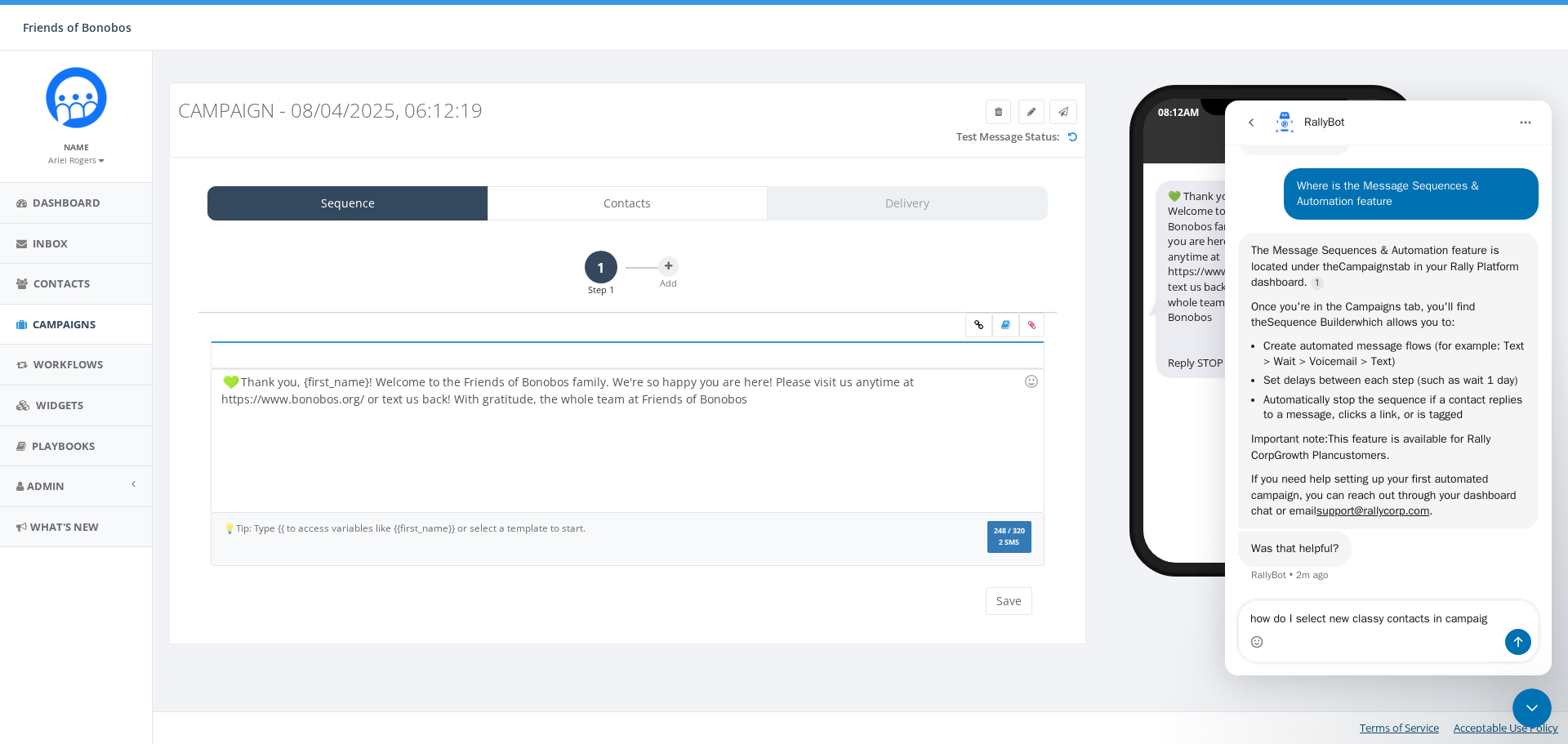 type on "how do I select new classy contacts in campaign" 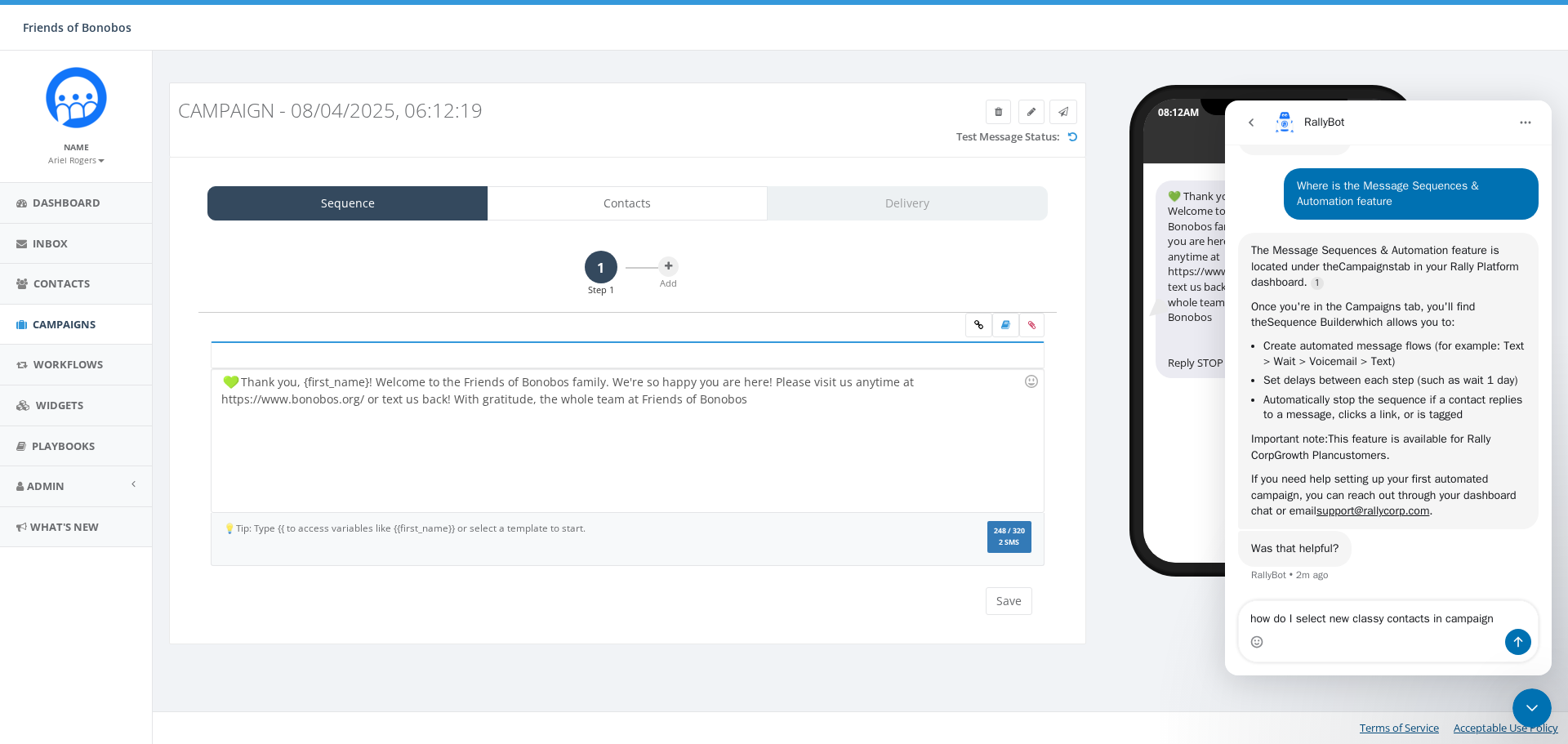 type 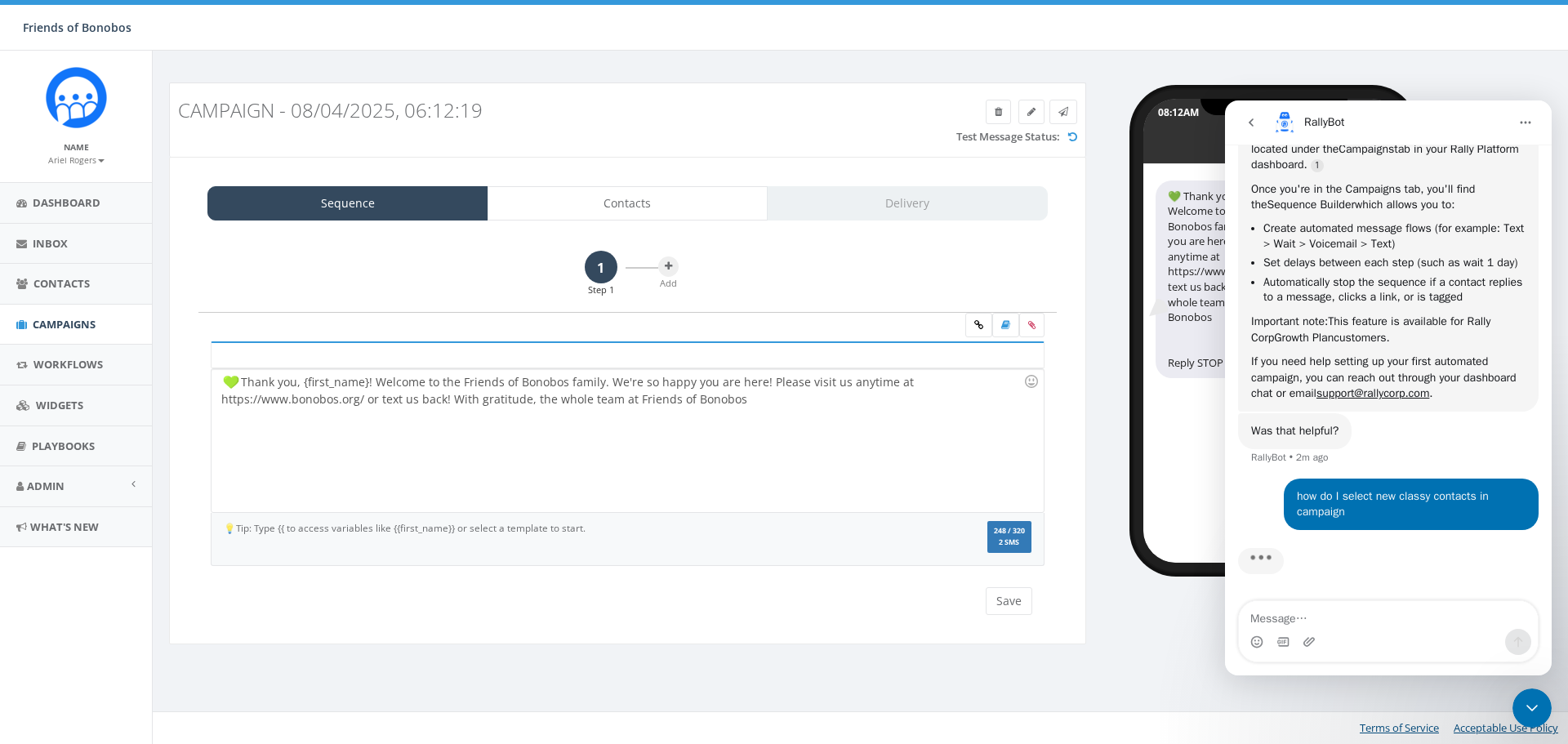 scroll, scrollTop: 2020, scrollLeft: 0, axis: vertical 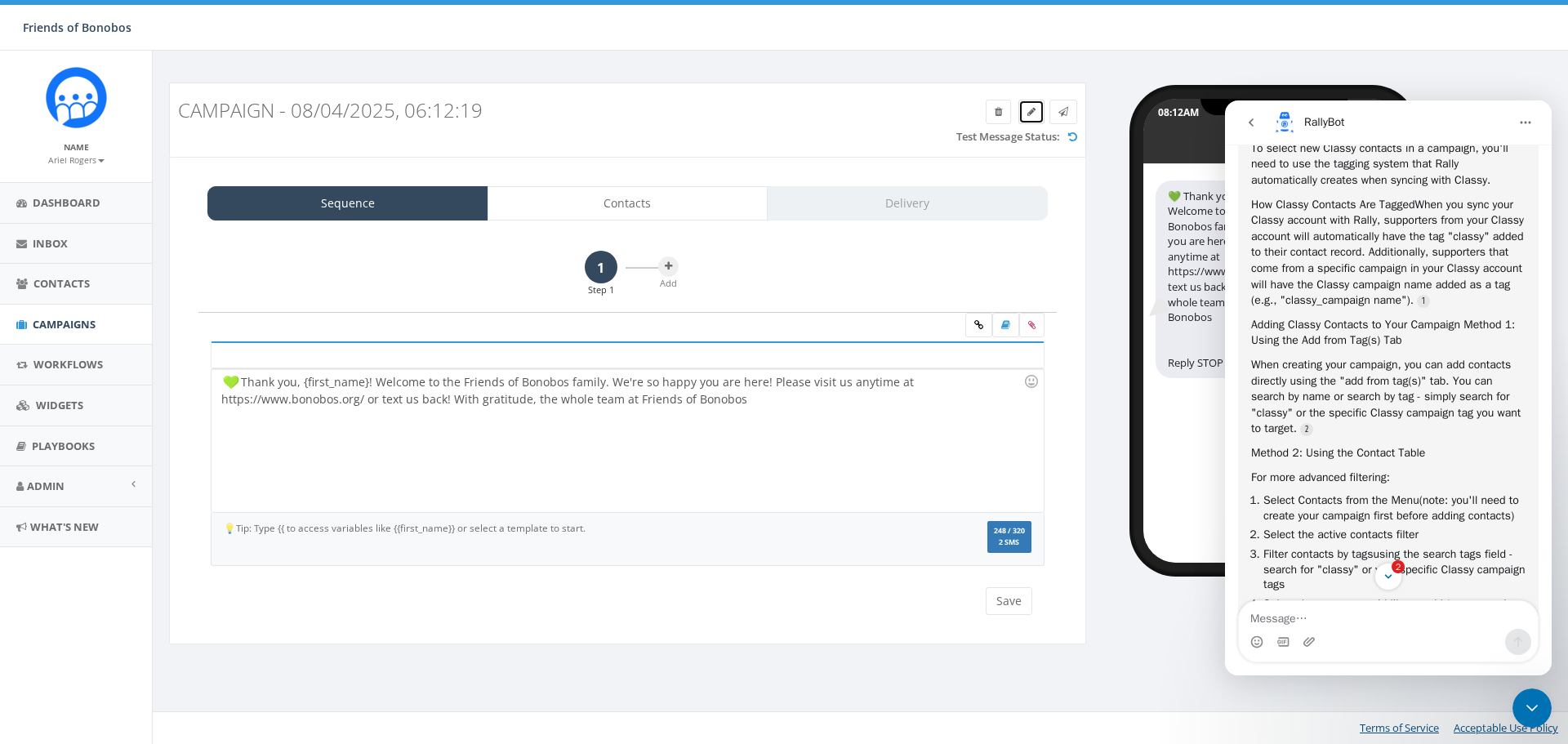 click at bounding box center (1031, 112) 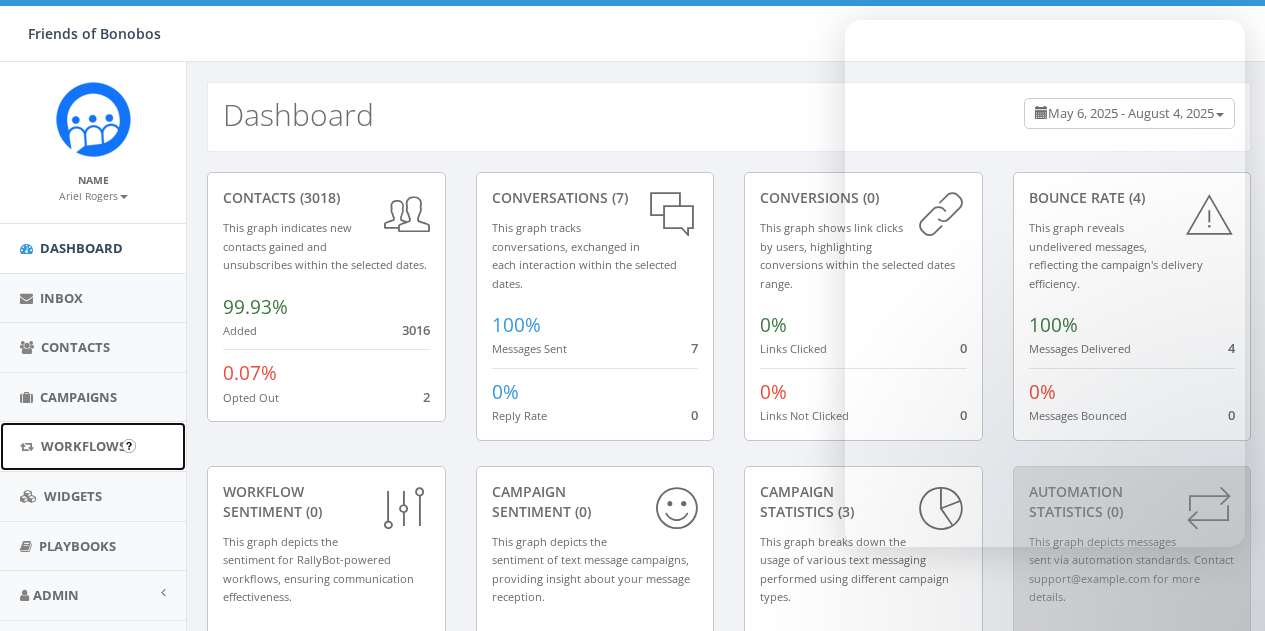 click on "Workflows" at bounding box center (83, 446) 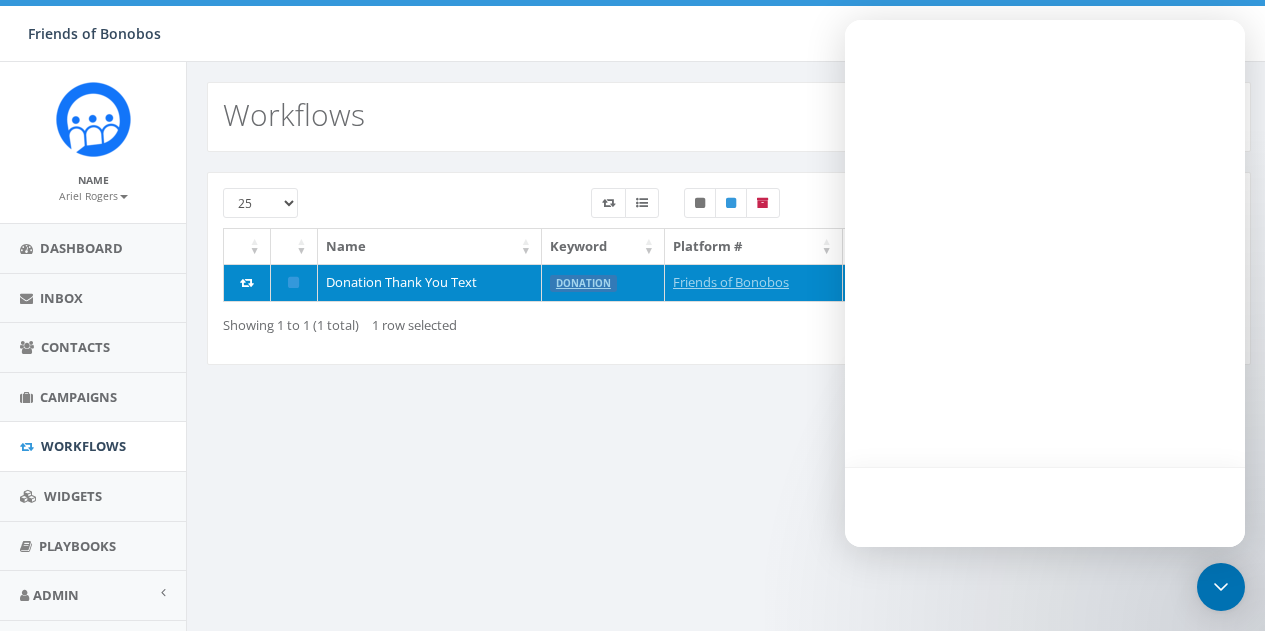 scroll, scrollTop: 0, scrollLeft: 0, axis: both 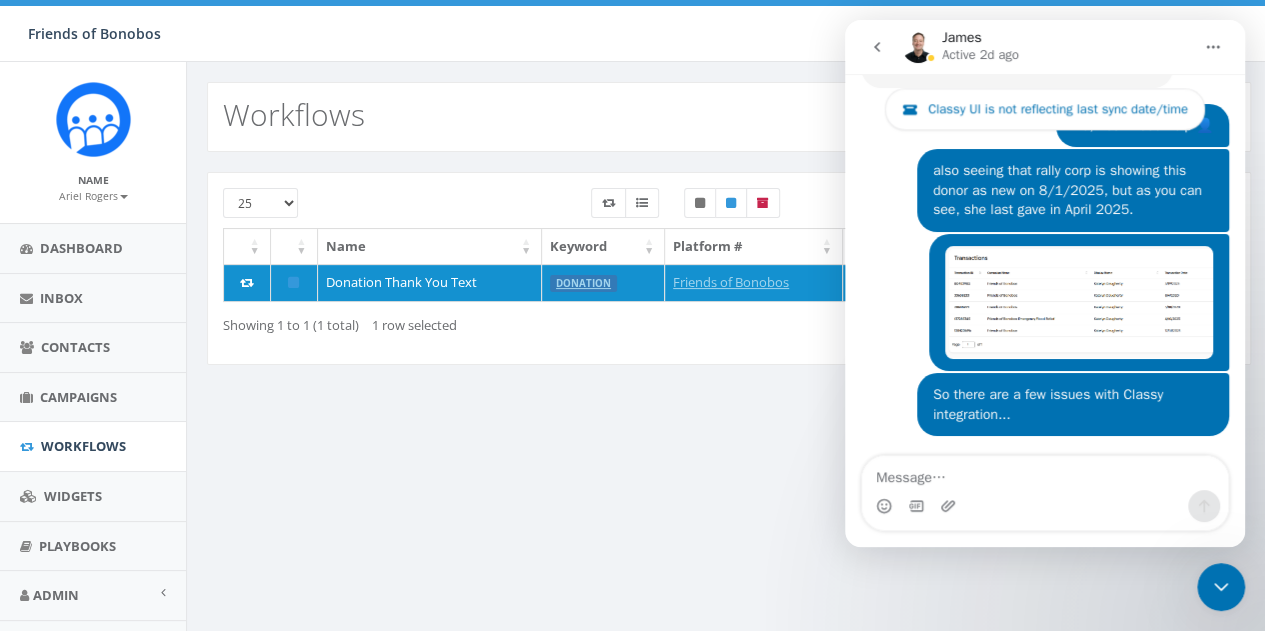 click 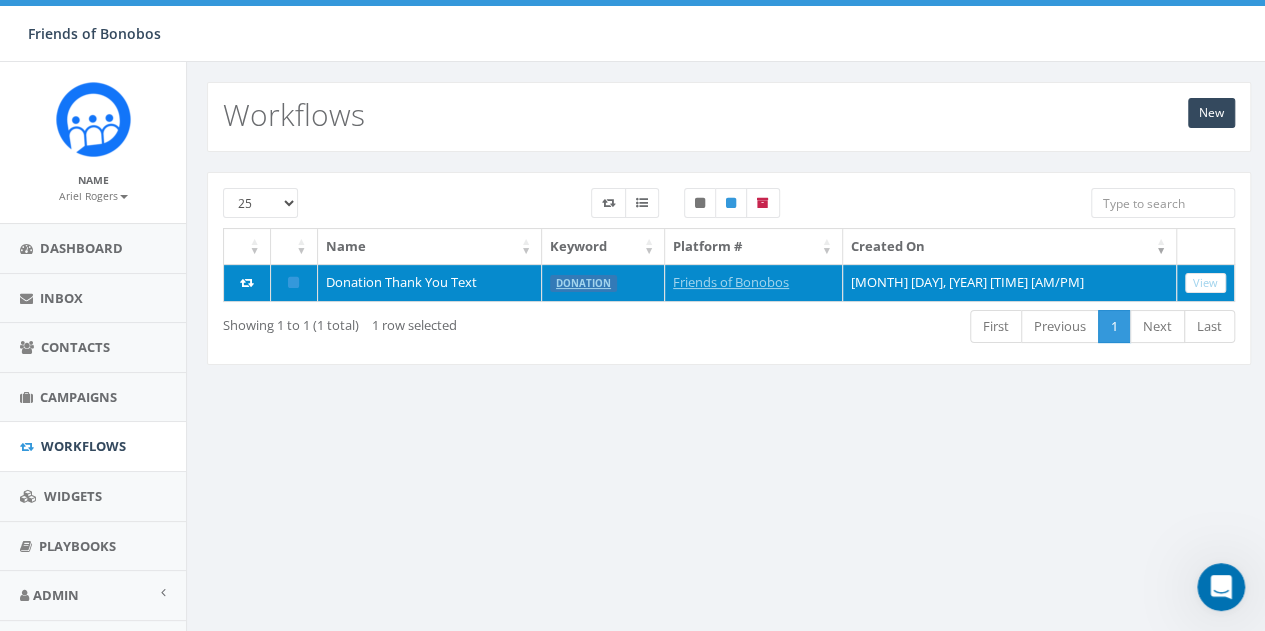 scroll, scrollTop: 0, scrollLeft: 0, axis: both 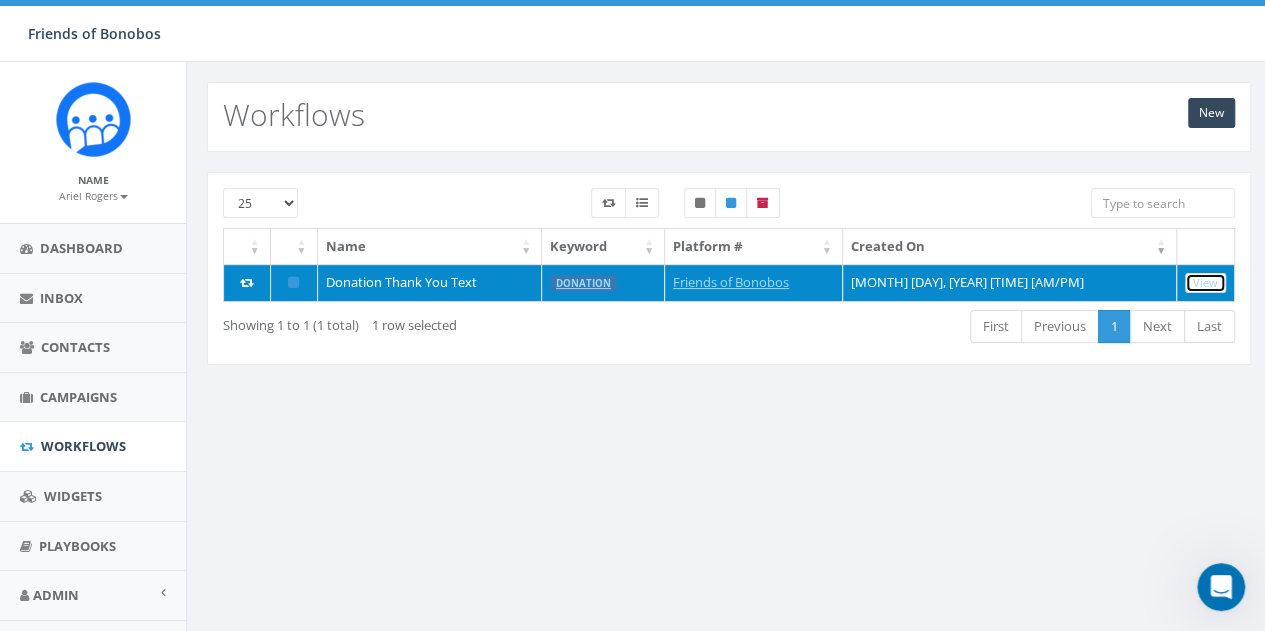 click on "View" at bounding box center (1205, 283) 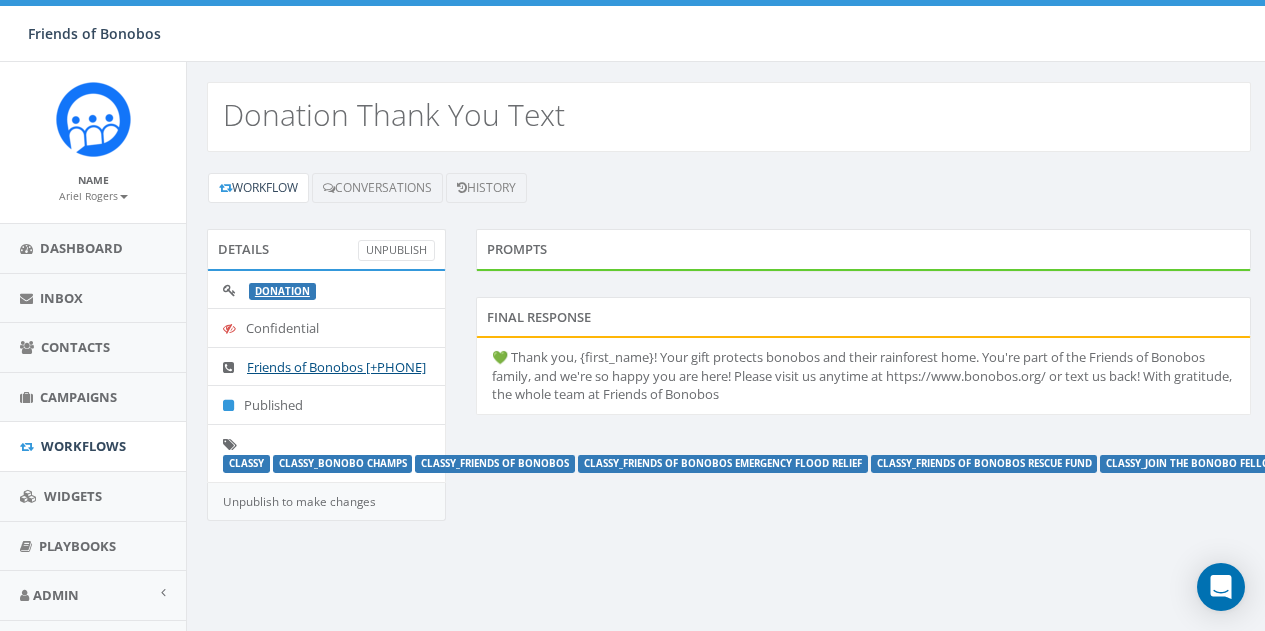 scroll, scrollTop: 0, scrollLeft: 0, axis: both 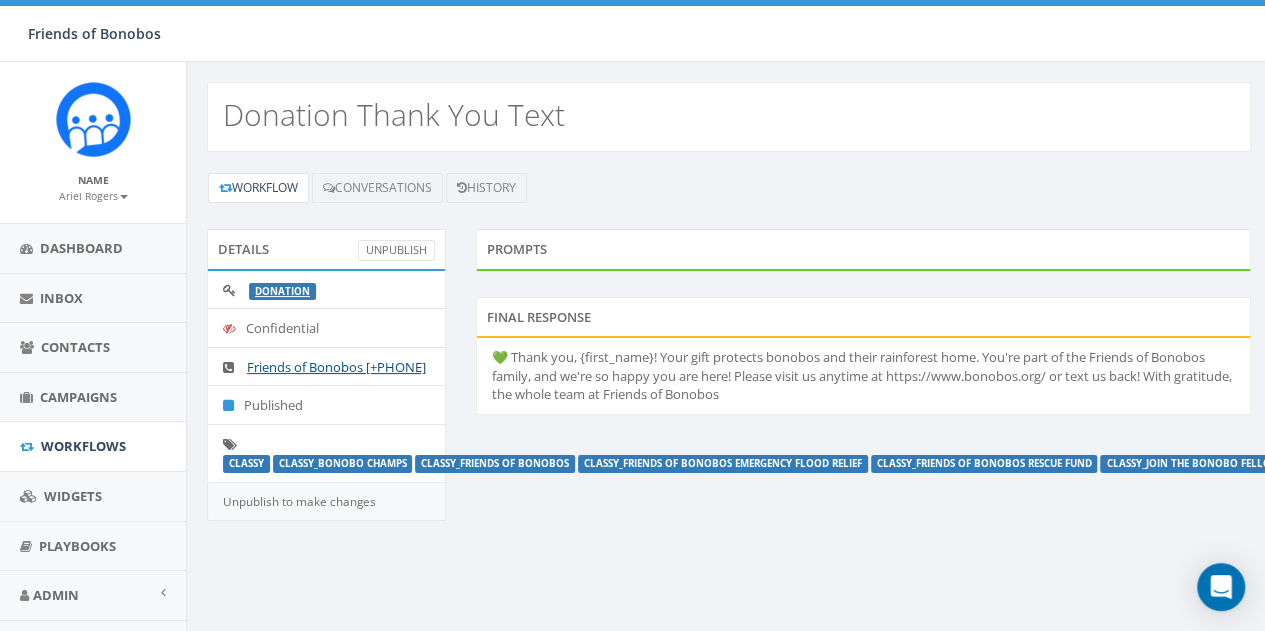 click on "💚 Thank you, {first_name}!
Your gift protects bonobos and their rainforest home. You're part of the Friends of Bonobos family, and we're so happy you are here! Please visit us anytime at  https://www.bonobos.org/ or text us back!
With gratitude,
the whole team at Friends of Bonobos" at bounding box center (864, 376) 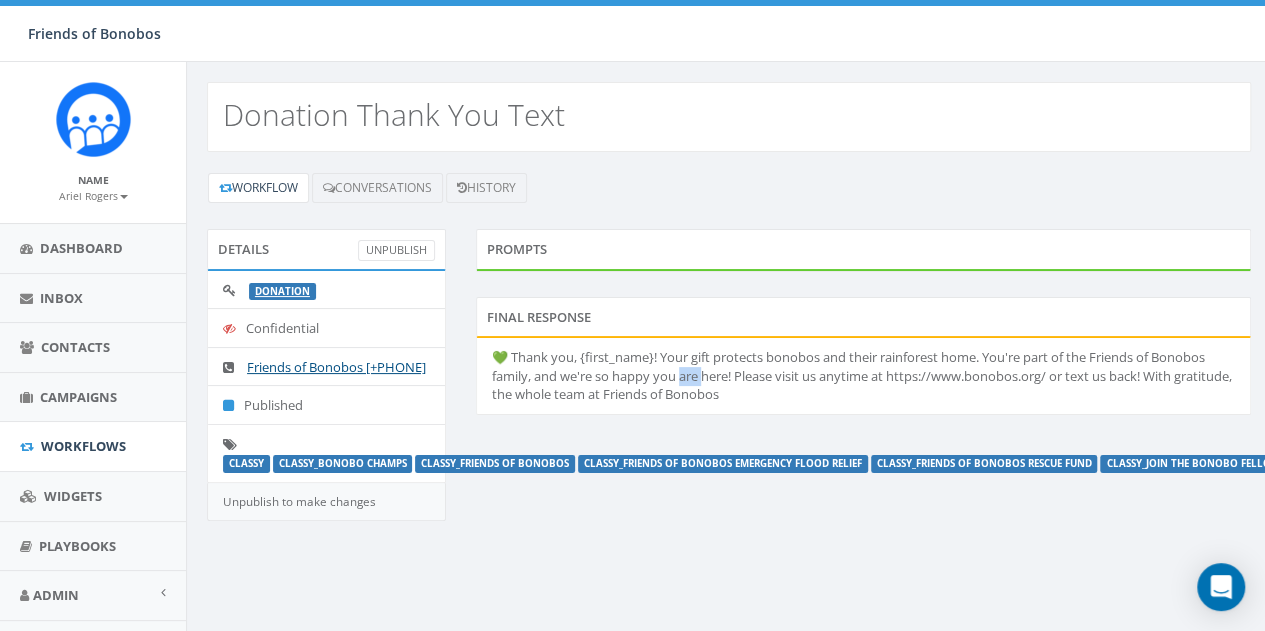 click on "💚 Thank you, {first_name}!
Your gift protects bonobos and their rainforest home. You're part of the Friends of Bonobos family, and we're so happy you are here! Please visit us anytime at  https://www.bonobos.org/ or text us back!
With gratitude,
the whole team at Friends of Bonobos" at bounding box center [864, 376] 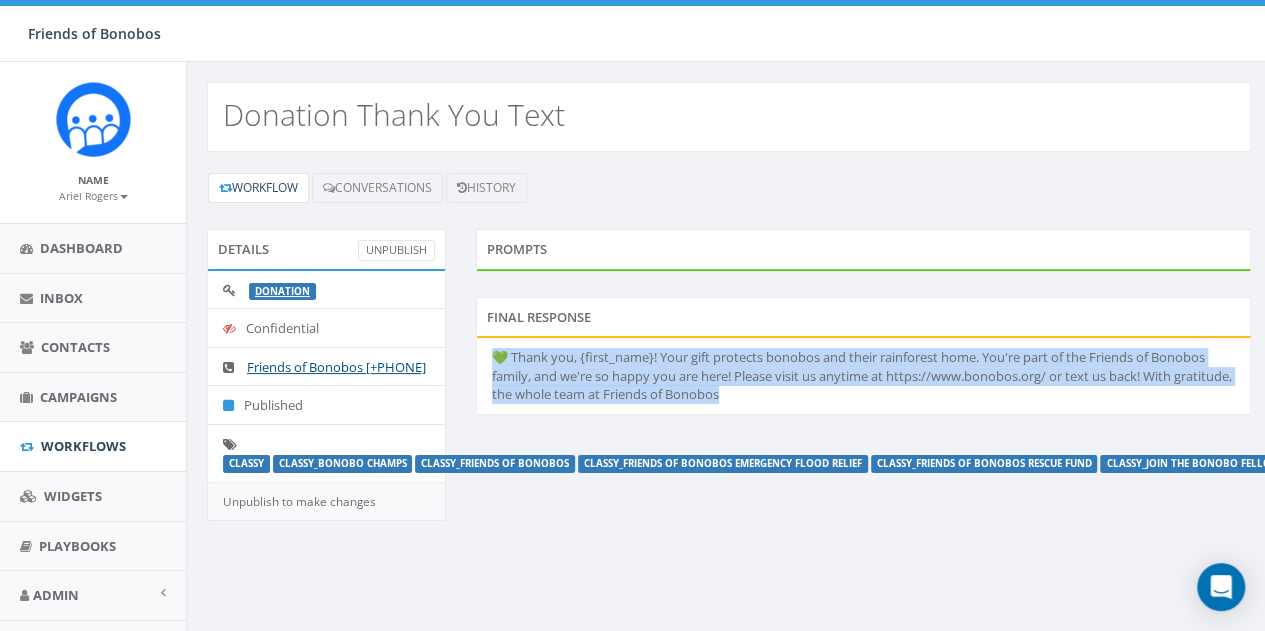 click on "💚 Thank you, {first_name}!
Your gift protects bonobos and their rainforest home. You're part of the Friends of Bonobos family, and we're so happy you are here! Please visit us anytime at  https://www.bonobos.org/ or text us back!
With gratitude,
the whole team at Friends of Bonobos" at bounding box center (864, 376) 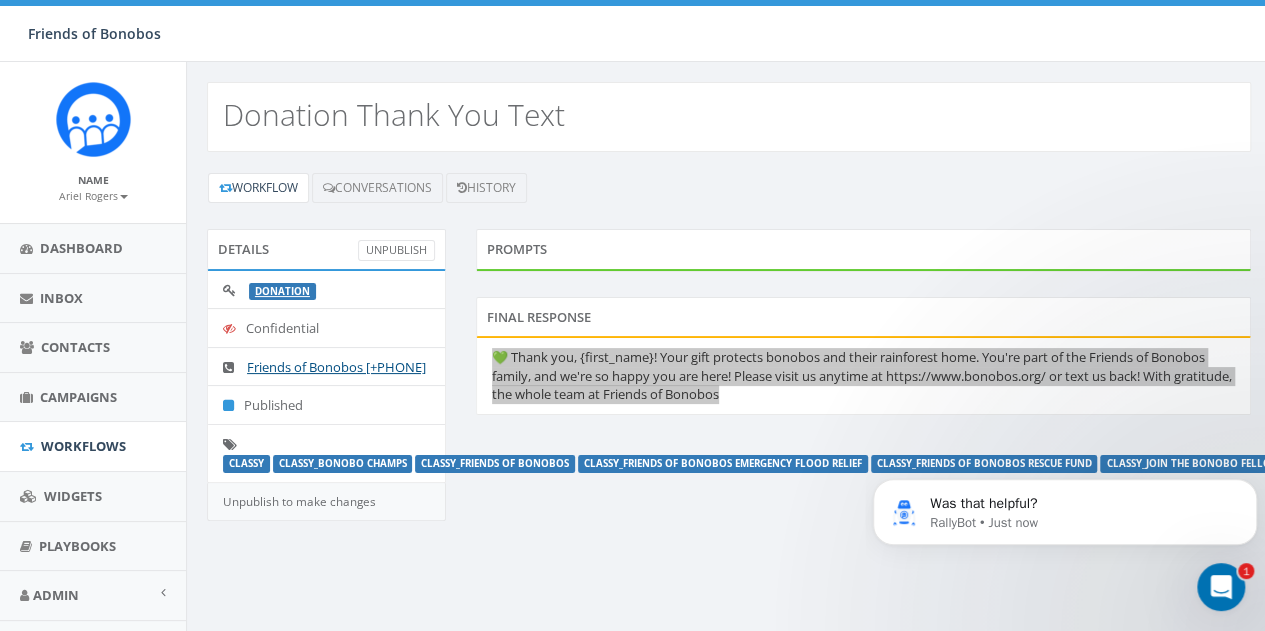 scroll, scrollTop: 0, scrollLeft: 0, axis: both 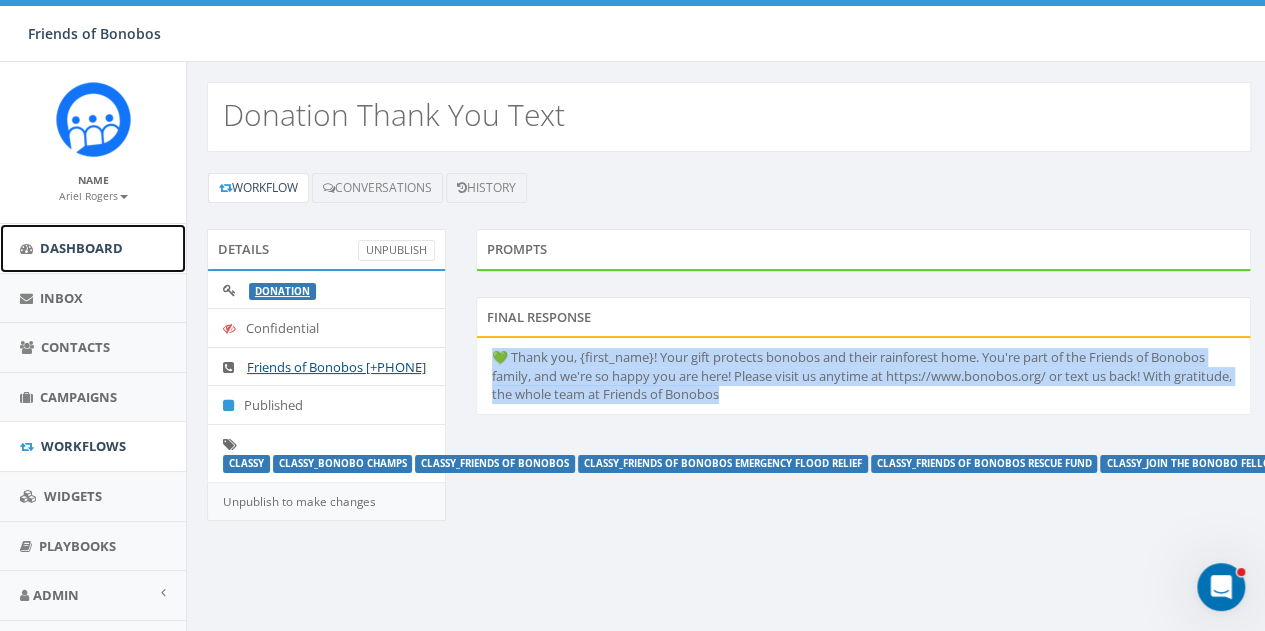 click on "Dashboard" at bounding box center (93, 248) 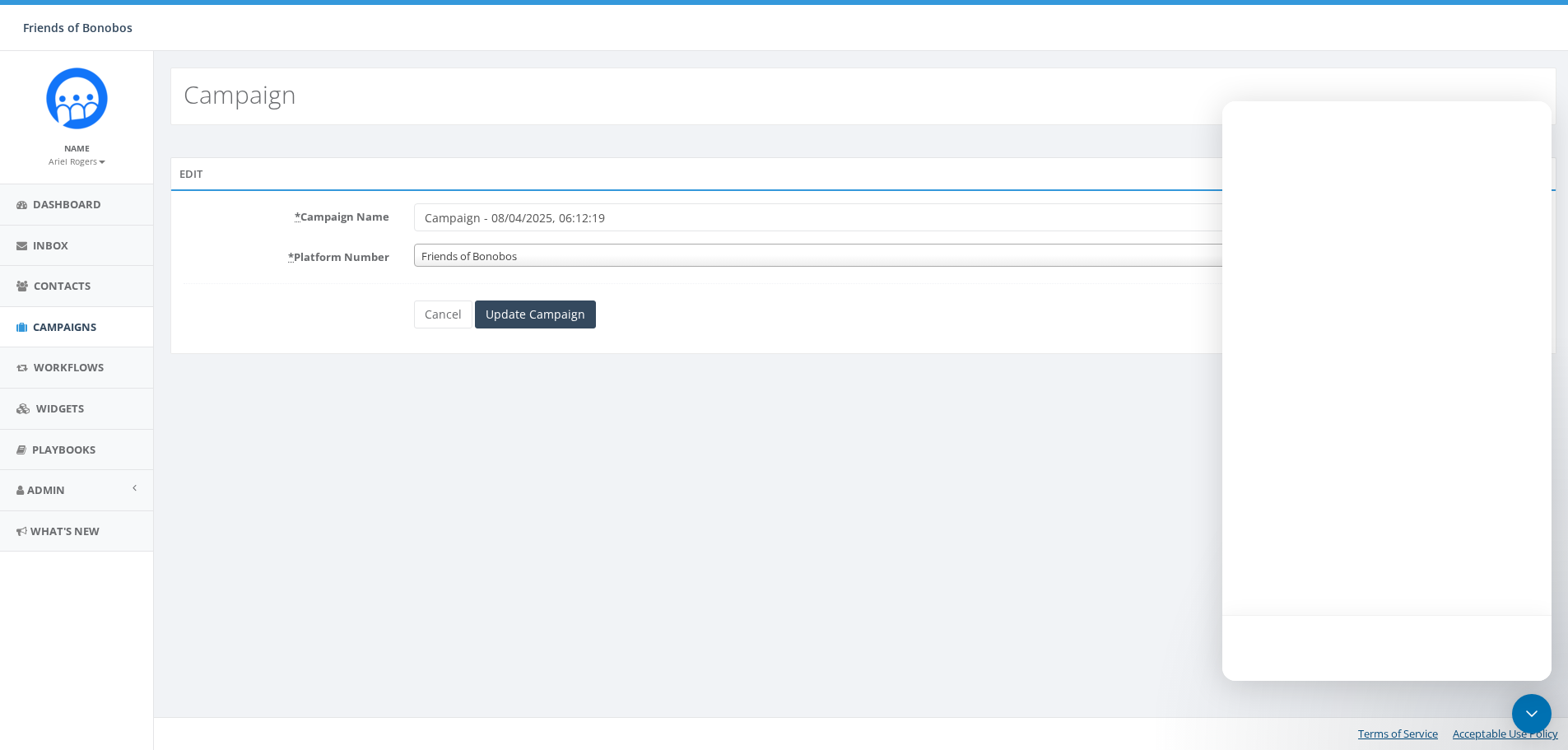 scroll, scrollTop: 0, scrollLeft: 0, axis: both 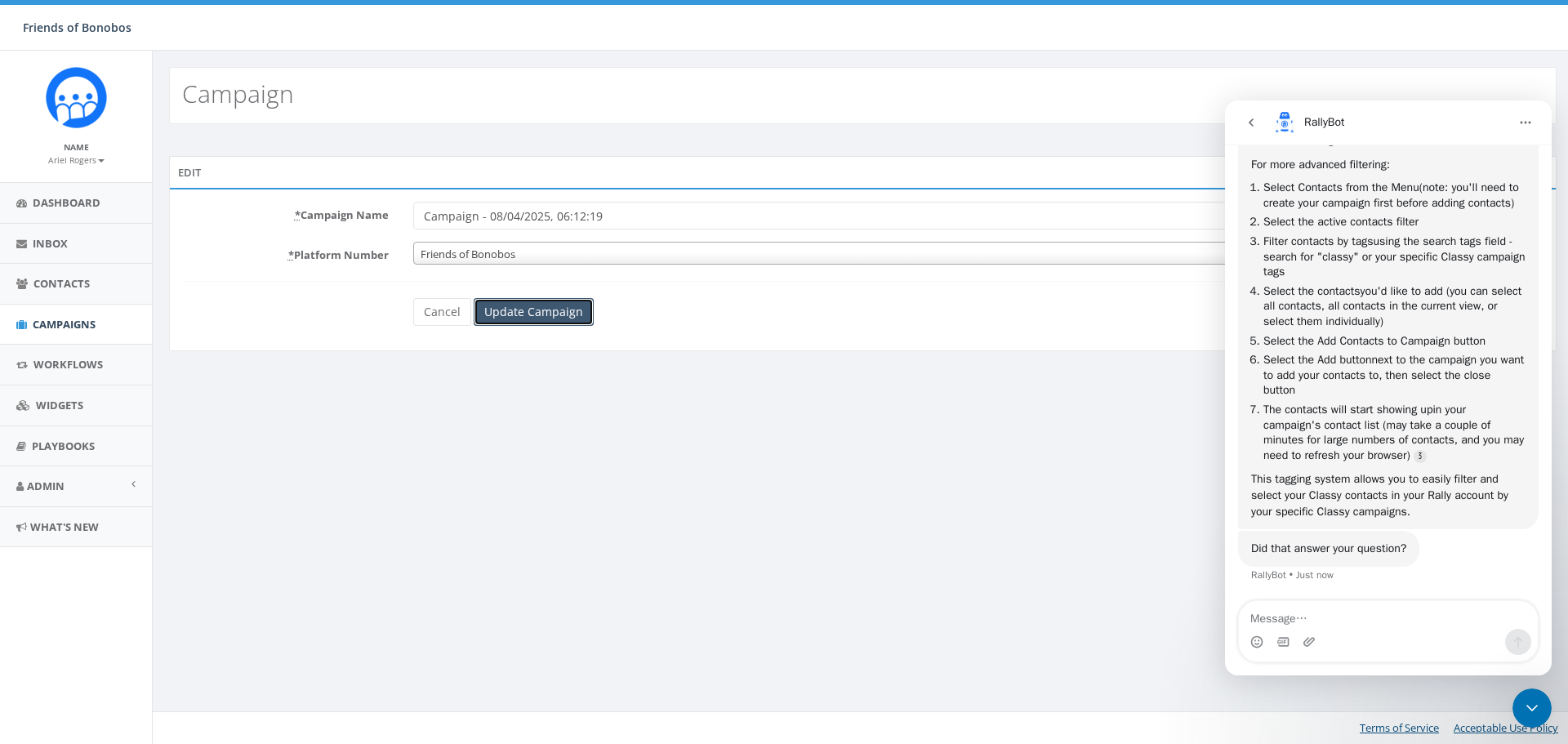click on "Update Campaign" at bounding box center [533, 312] 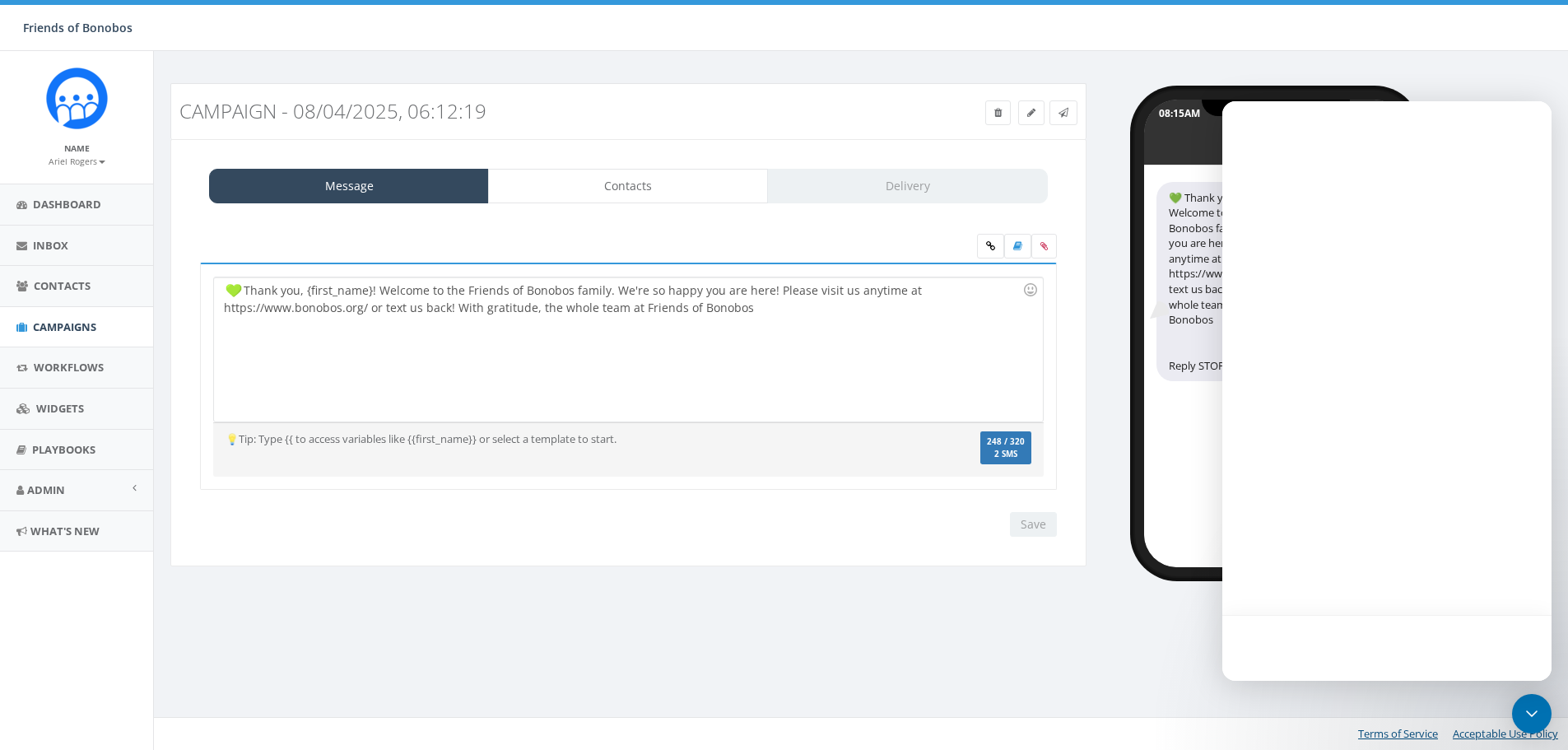 scroll, scrollTop: 0, scrollLeft: 0, axis: both 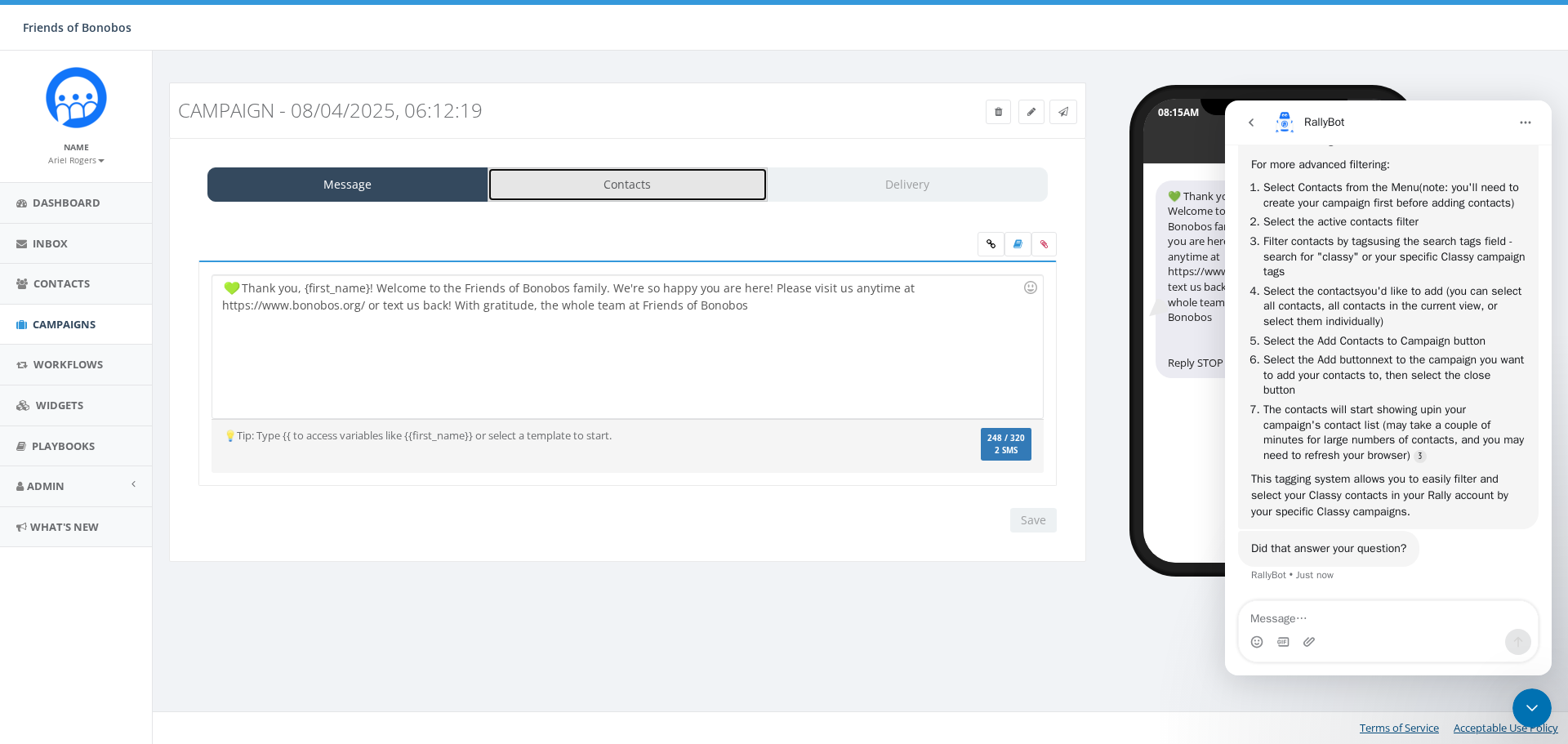 click on "Contacts" at bounding box center [628, 185] 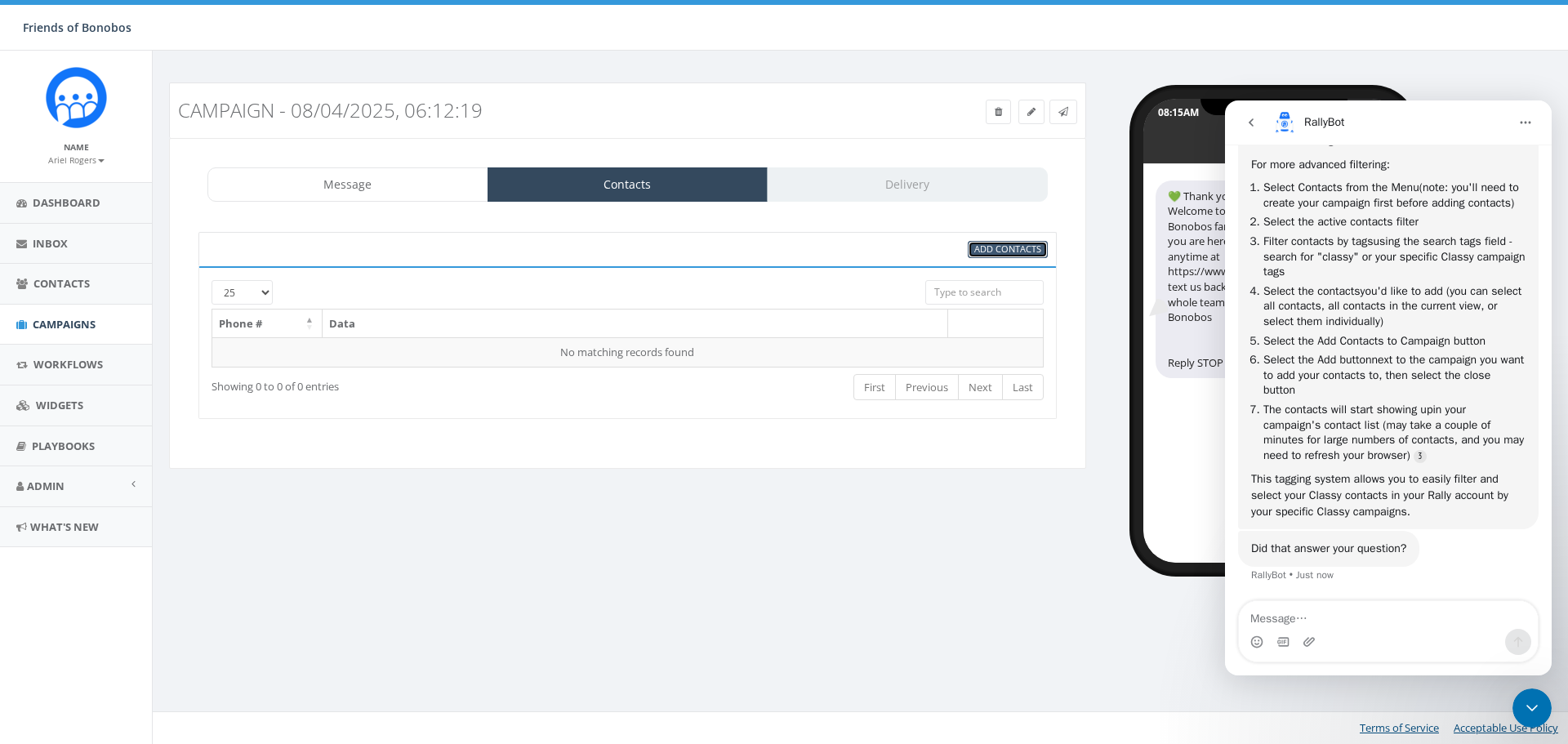 click on "Add Contacts" at bounding box center (1008, 248) 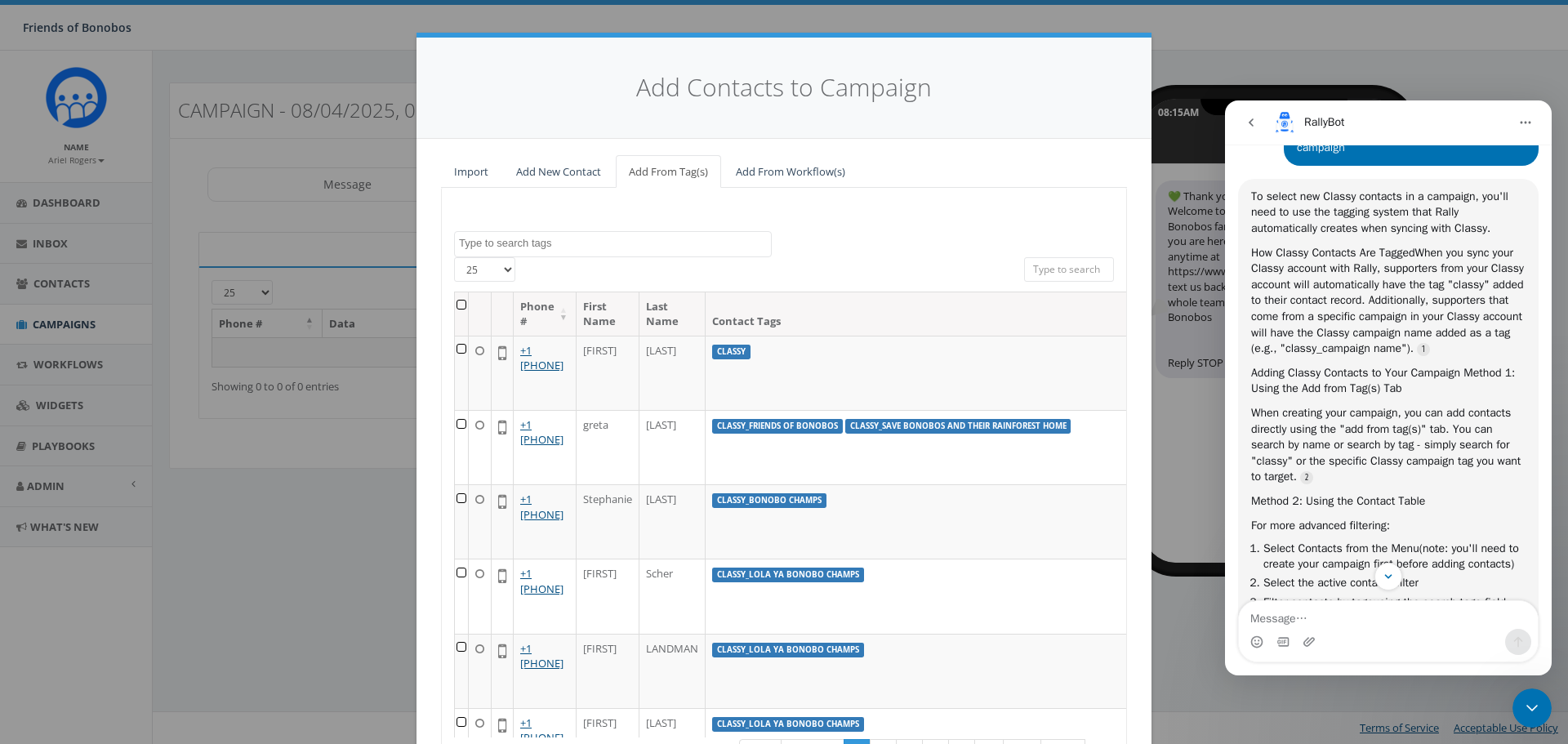 scroll, scrollTop: 2427, scrollLeft: 0, axis: vertical 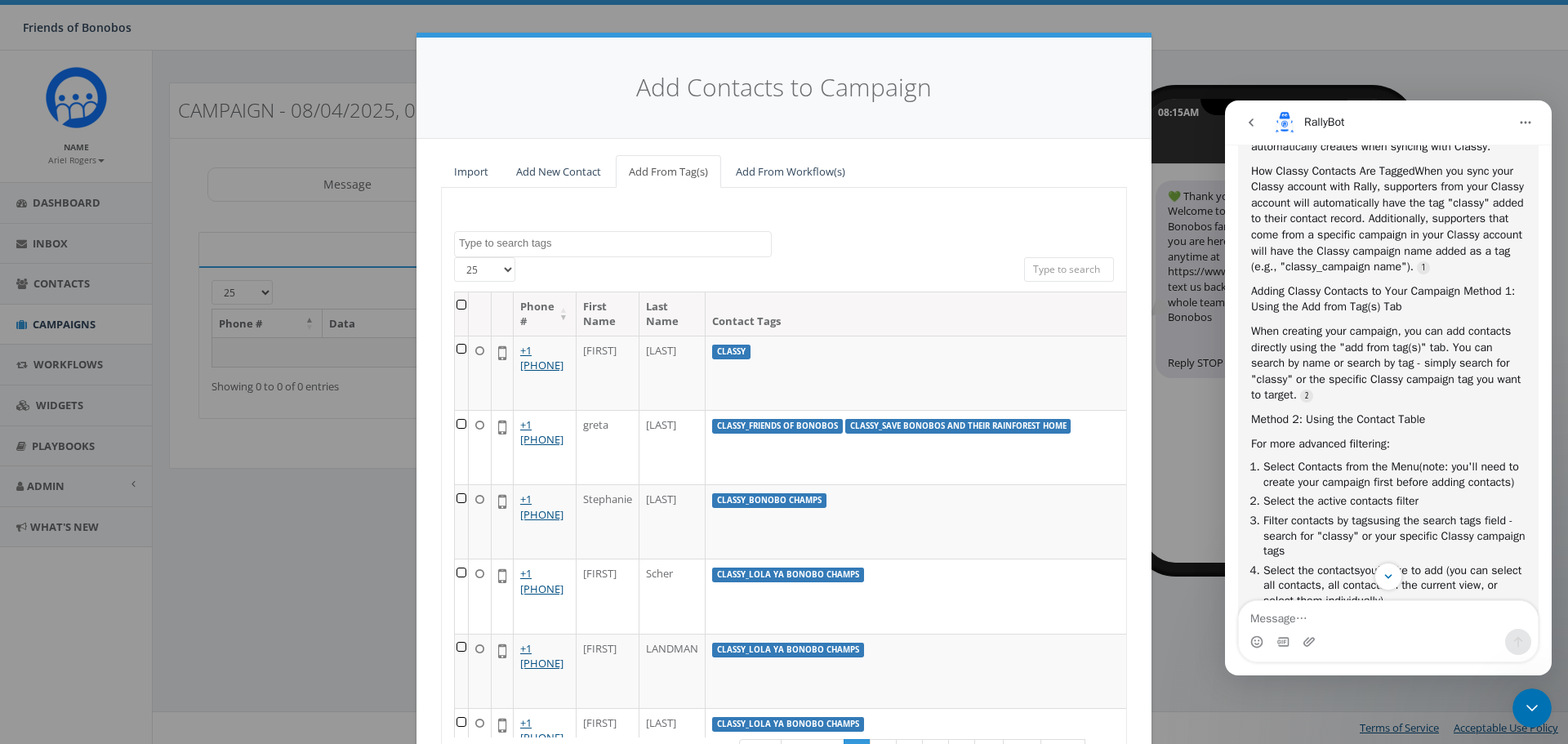 click at bounding box center (615, 243) 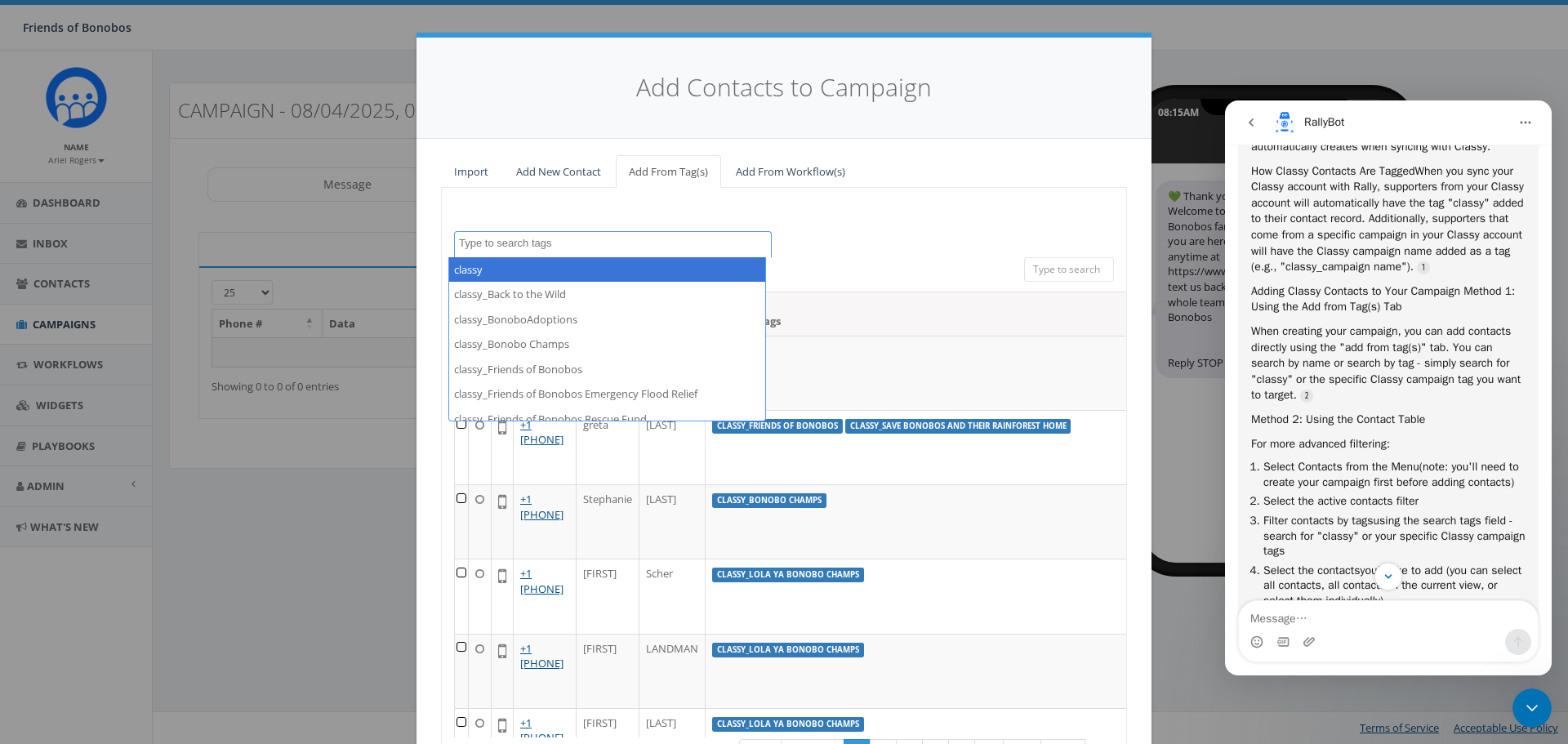 select on "classy" 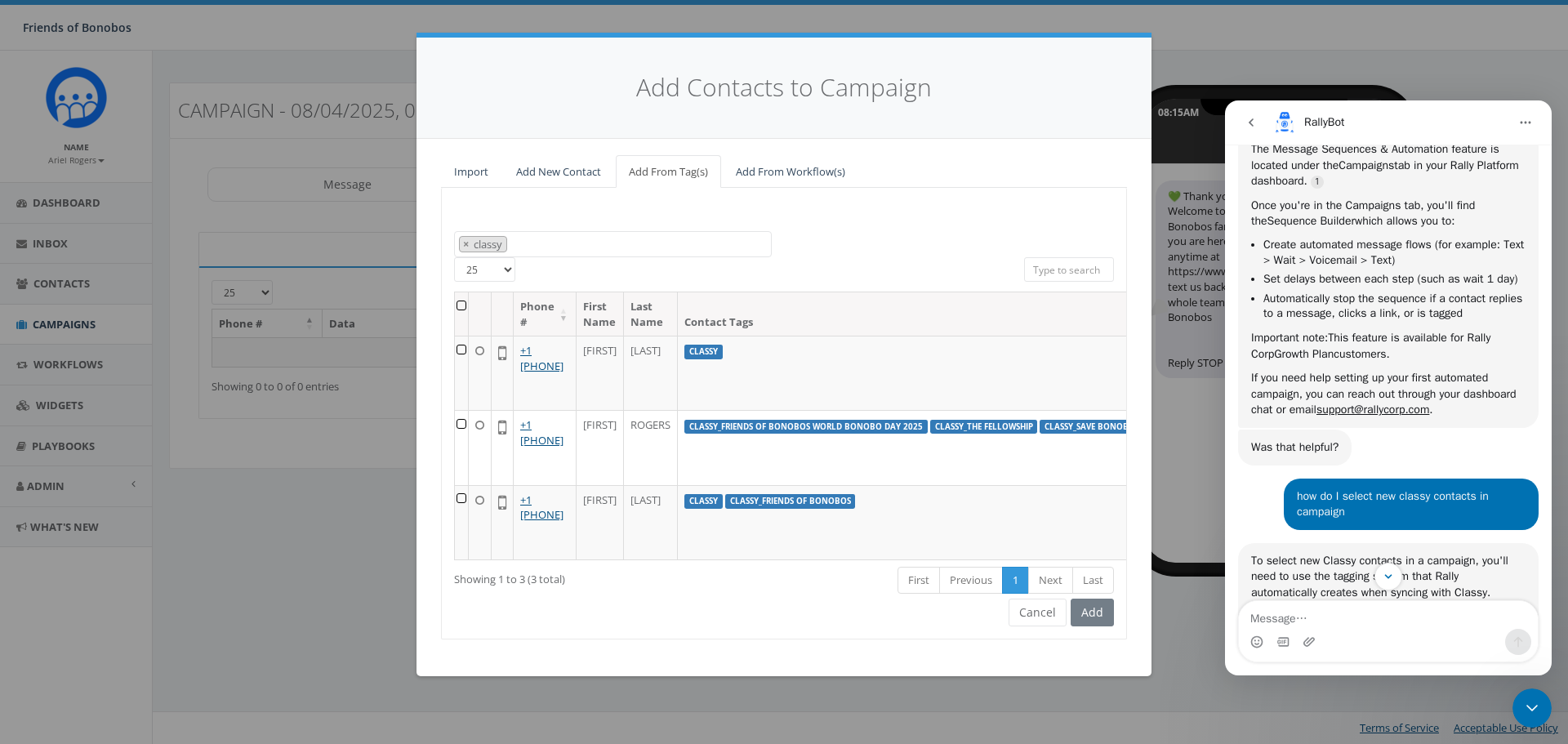 scroll, scrollTop: 2019, scrollLeft: 0, axis: vertical 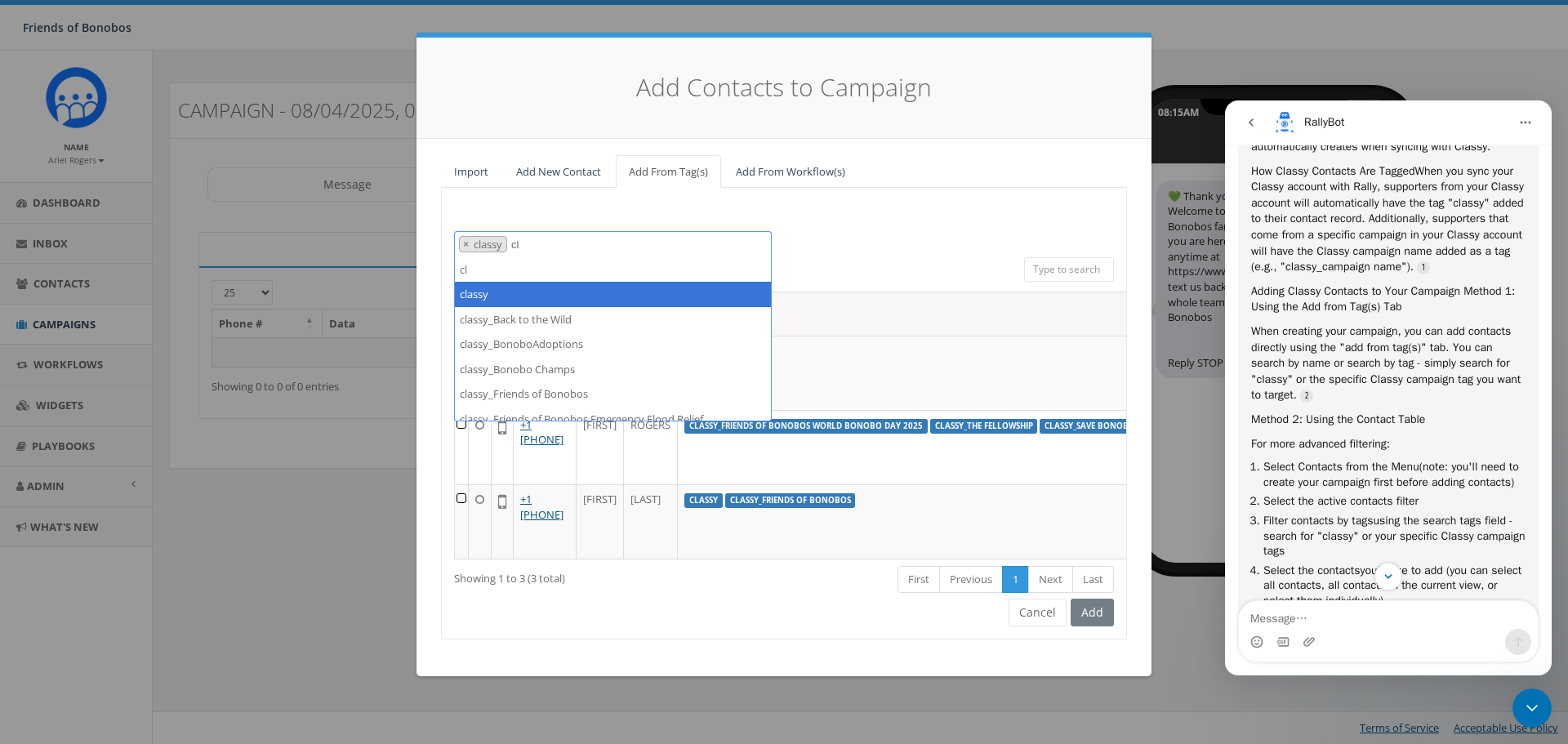 type on "c" 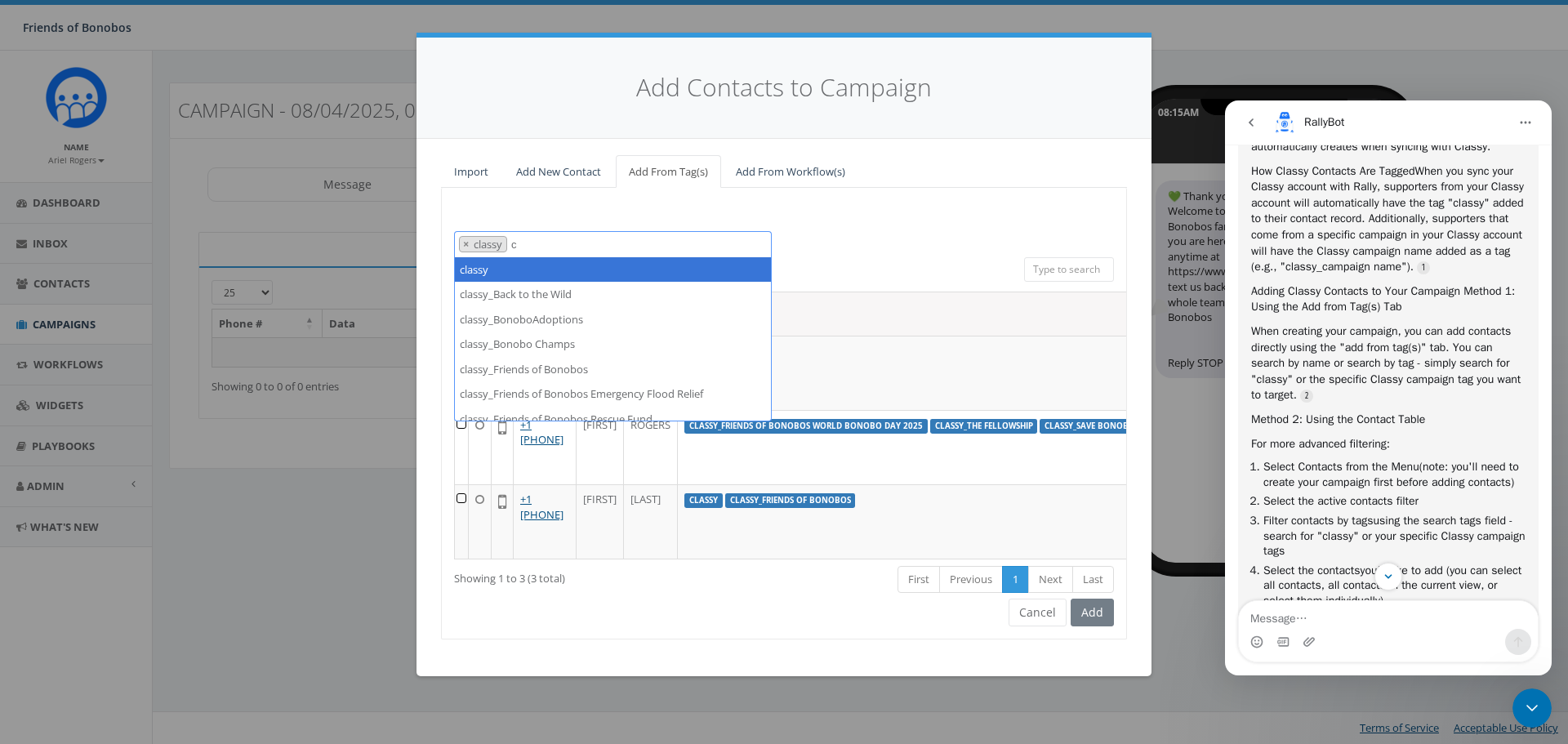 type 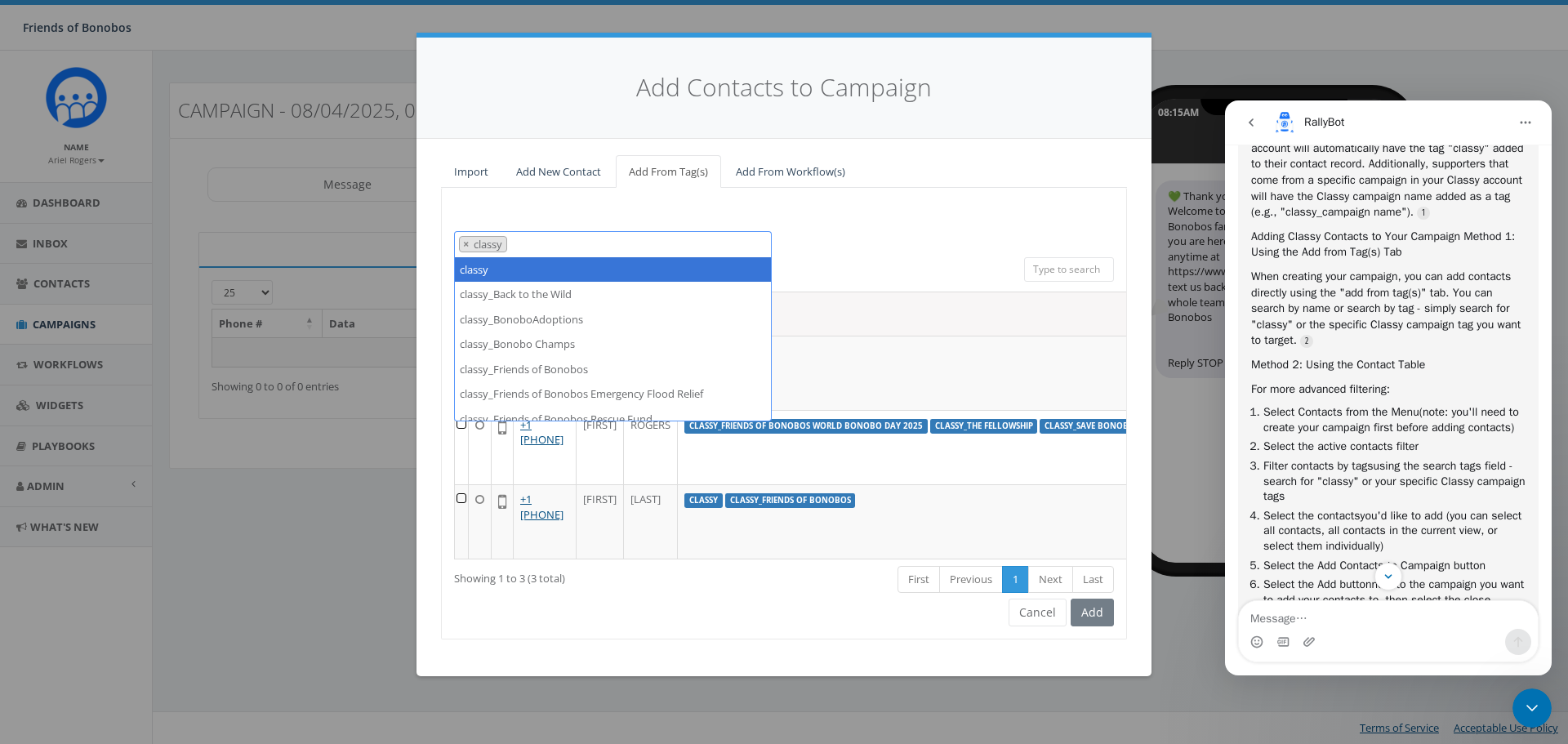 scroll, scrollTop: 2509, scrollLeft: 0, axis: vertical 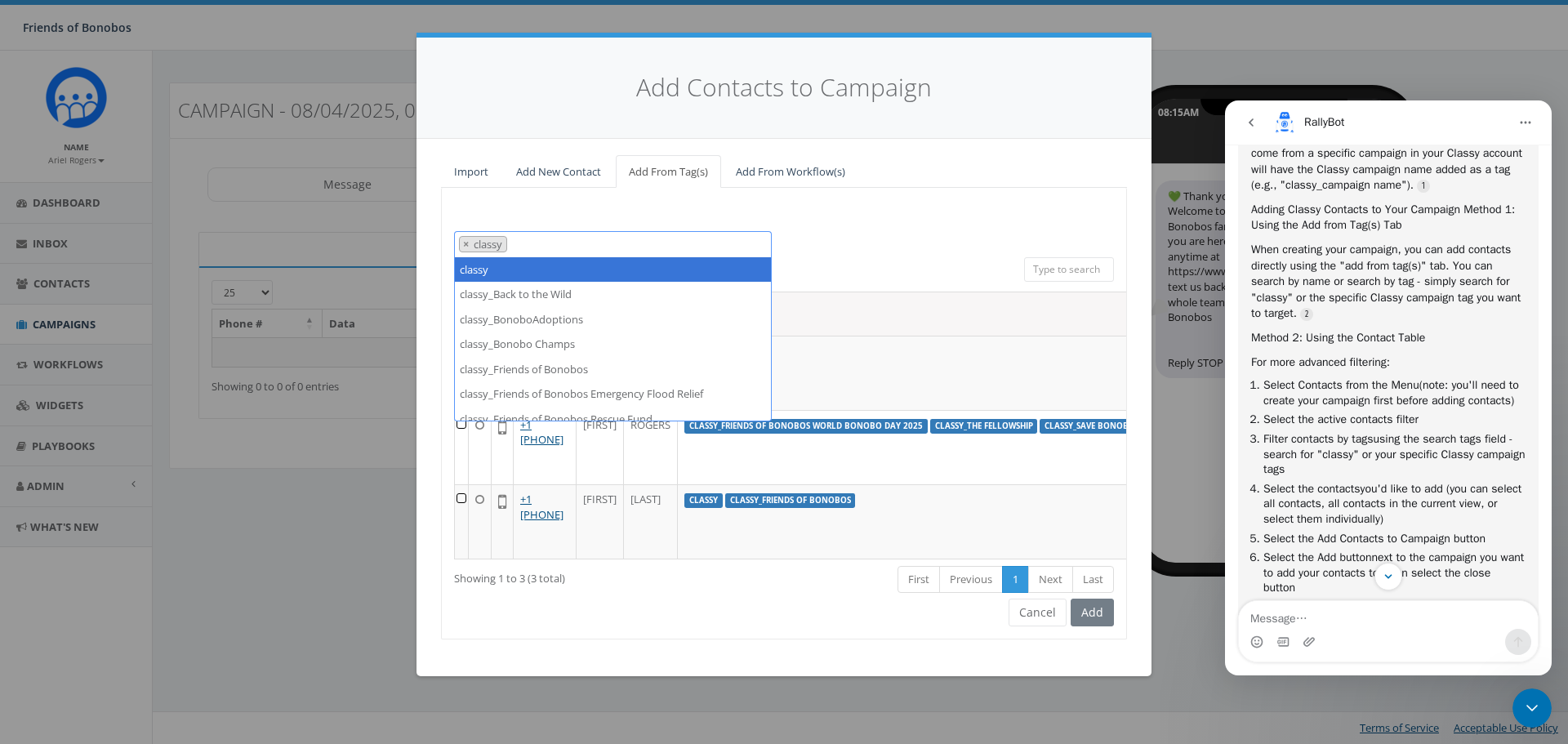 click on "To select new Classy contacts in a campaign, you'll need to use the tagging system that Rally automatically creates when syncing with Classy. How Classy Contacts Are Tagged
When you sync your Classy account with Rally, supporters from your Classy account will automatically have the tag "classy" added to their contact record. Additionally, supporters that come from a specific campaign in your Classy account will have the Classy campaign name added as a tag (e.g., "classy_campaign name"). Adding Classy Contacts to Your Campaign
Method 1: Using the Add from Tag(s) Tab When creating your campaign, you can add contacts directly using the "add from tag(s)" tab. You can search by name or search by tag - simply search for "classy" or the specific Classy campaign tag you want to target. Method 2: Using the Contact Table For more advanced filtering: Select Contacts from the Menu  (note: you'll need to create your campaign first before adding contacts) Select the active contacts filter Filter contacts by tags" at bounding box center (1388, 371) 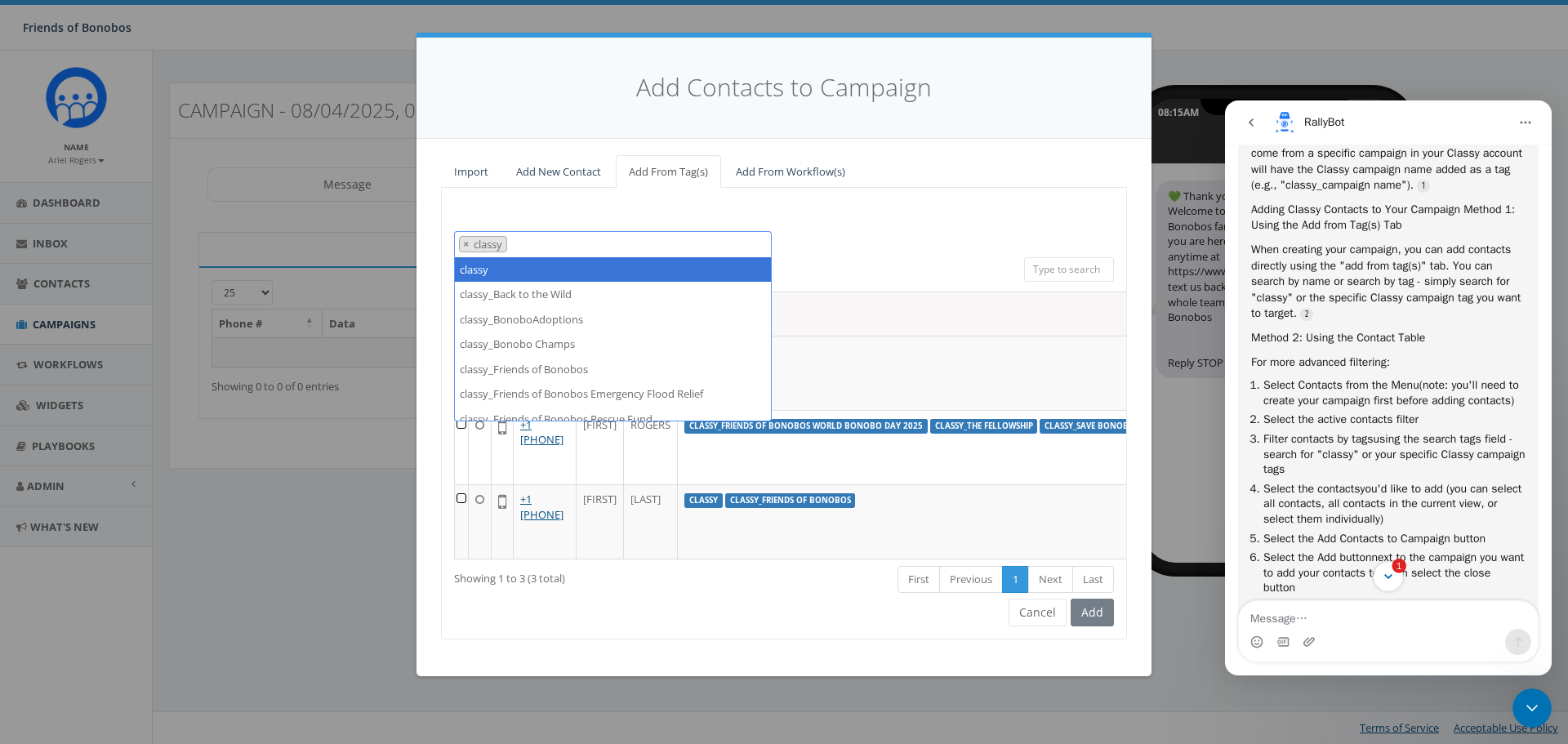 click on "1" at bounding box center [1388, 576] 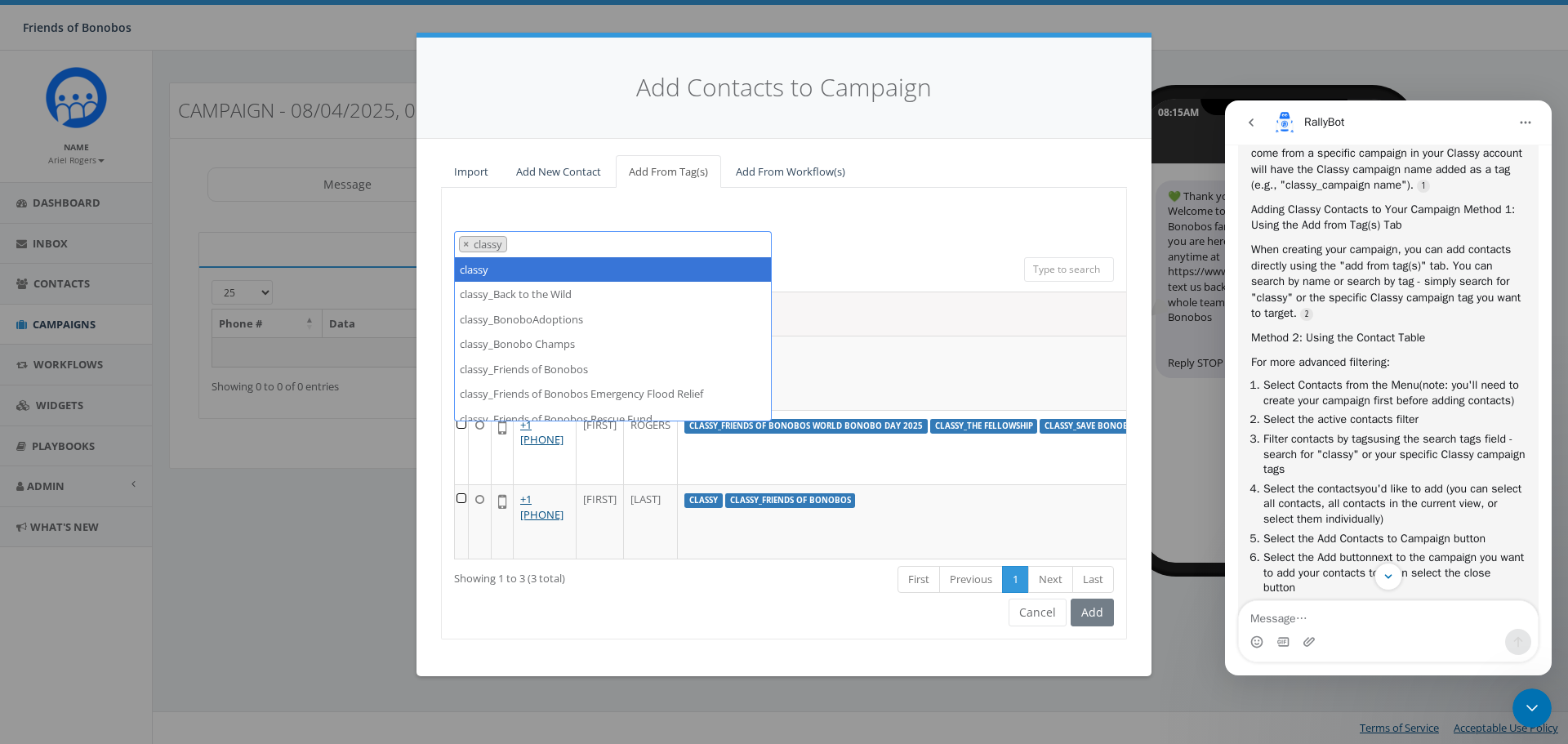 scroll, scrollTop: 2794, scrollLeft: 0, axis: vertical 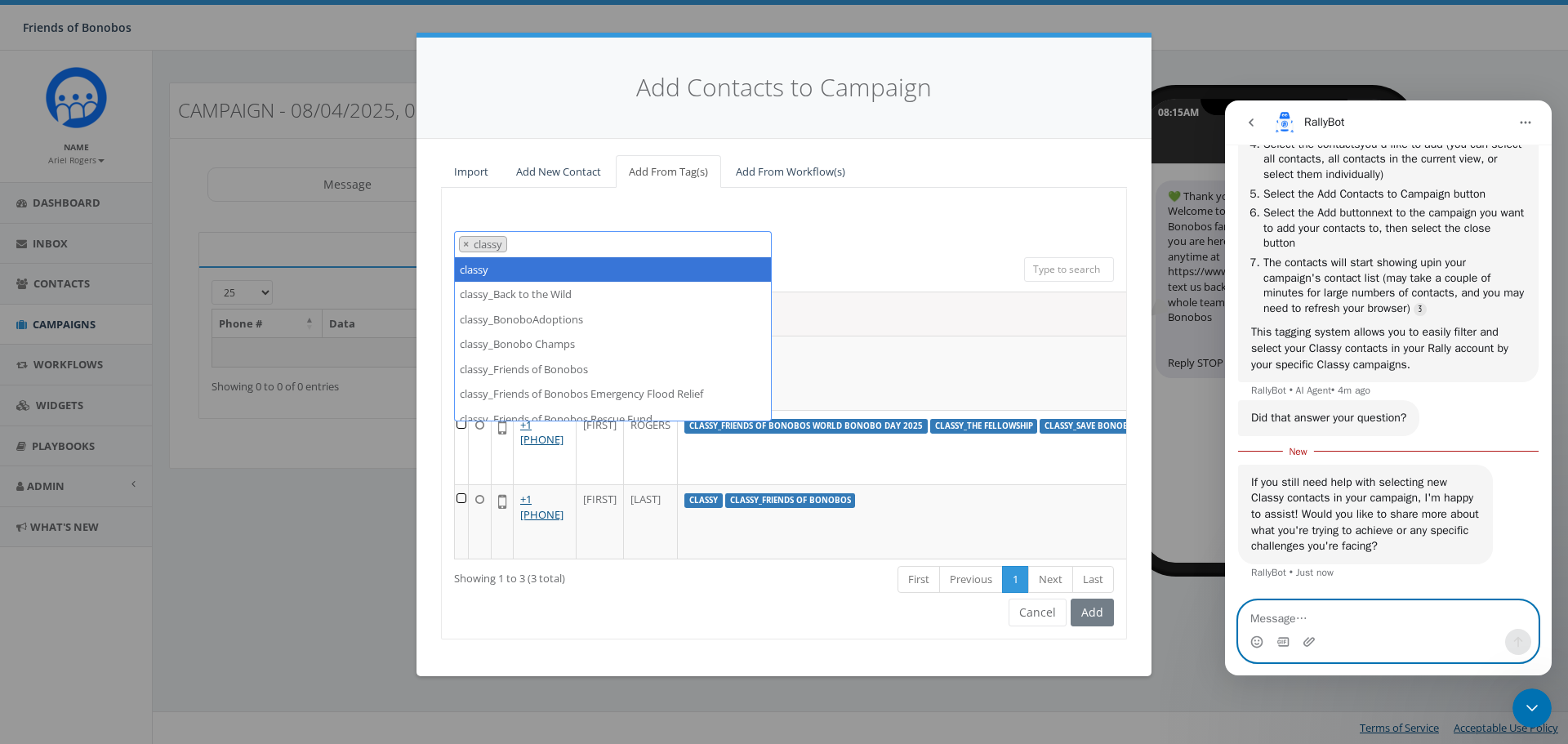 click at bounding box center (1388, 615) 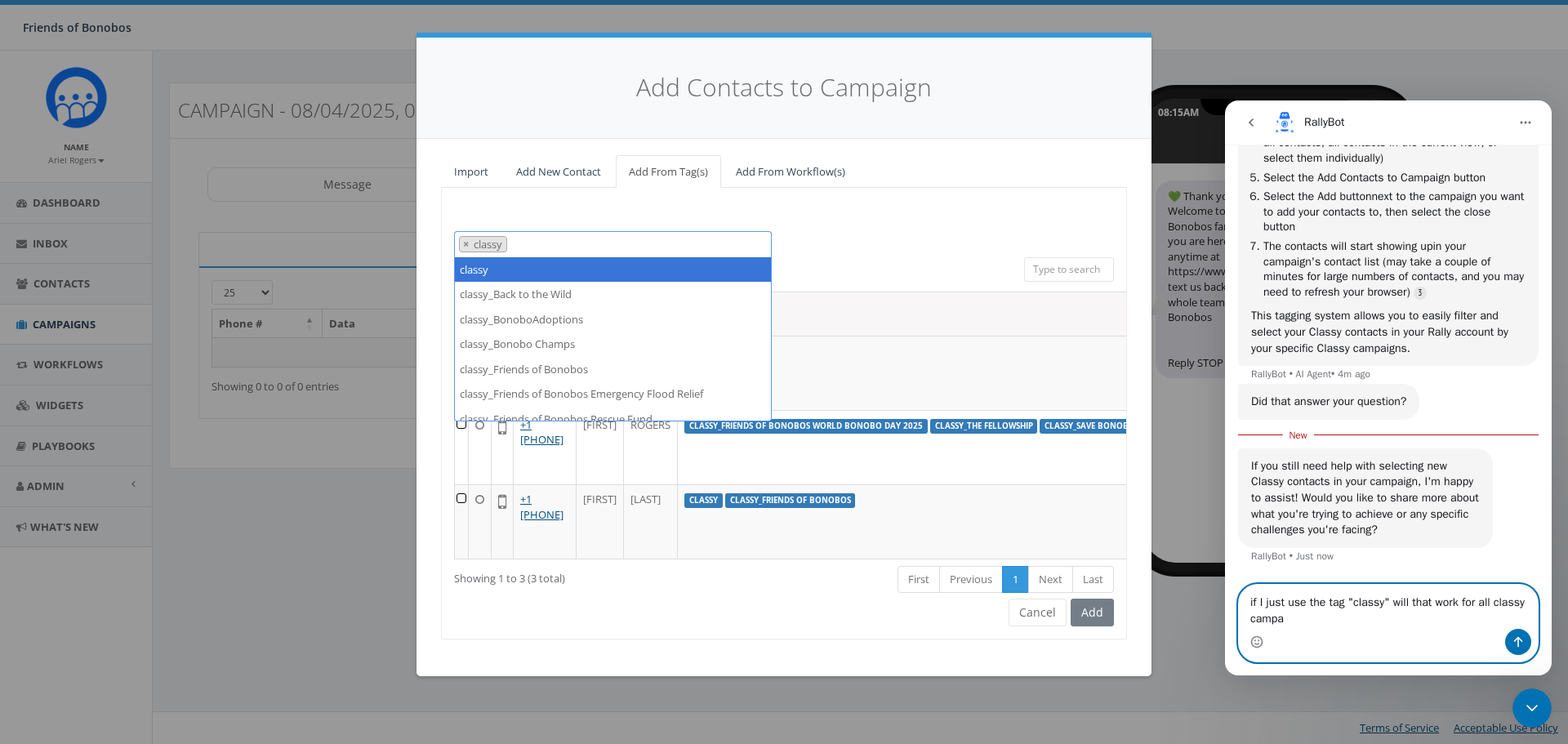 scroll, scrollTop: 2915, scrollLeft: 0, axis: vertical 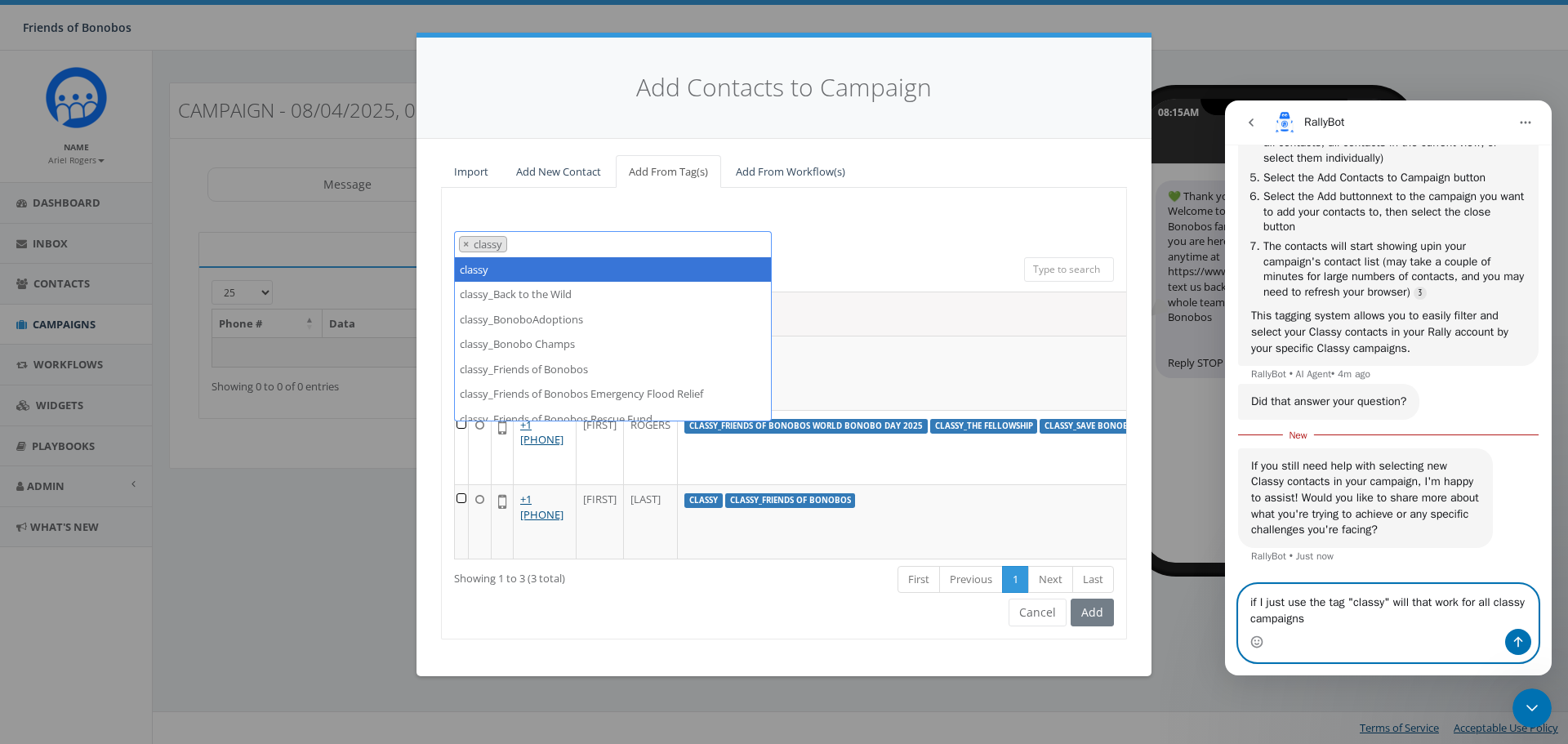 type on "if I just use the tag "classy" will that work for all classy campaigns?" 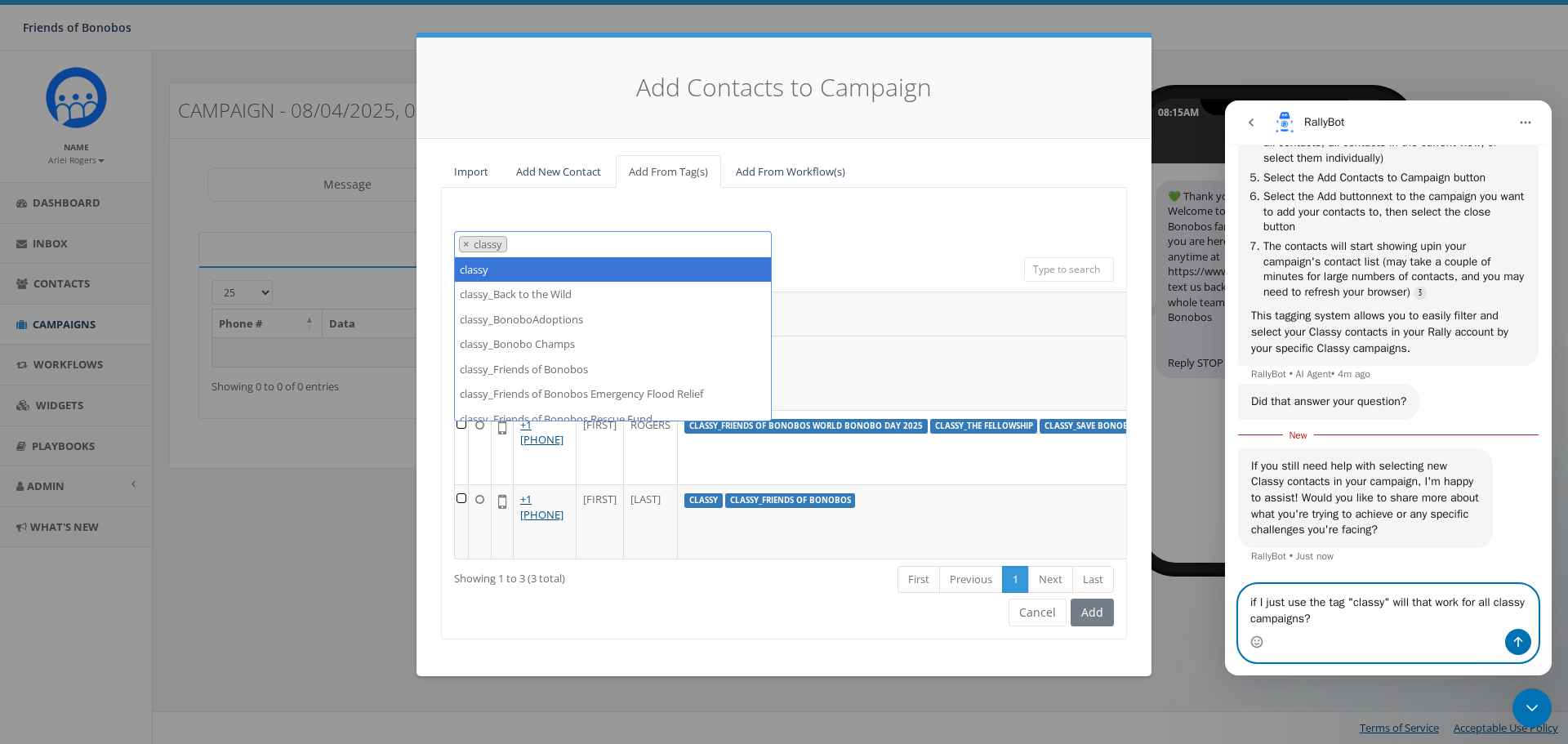 type 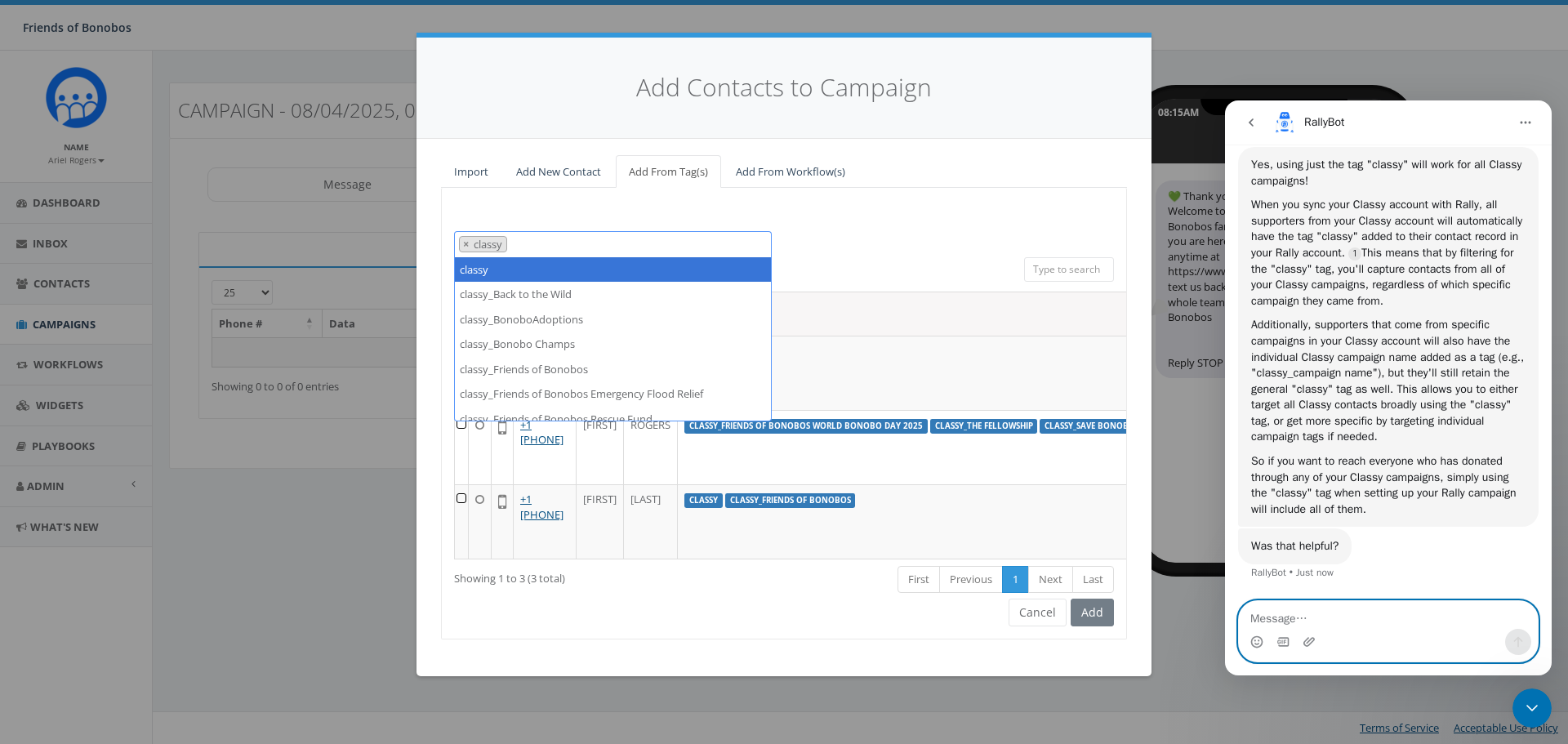 scroll, scrollTop: 2729, scrollLeft: 0, axis: vertical 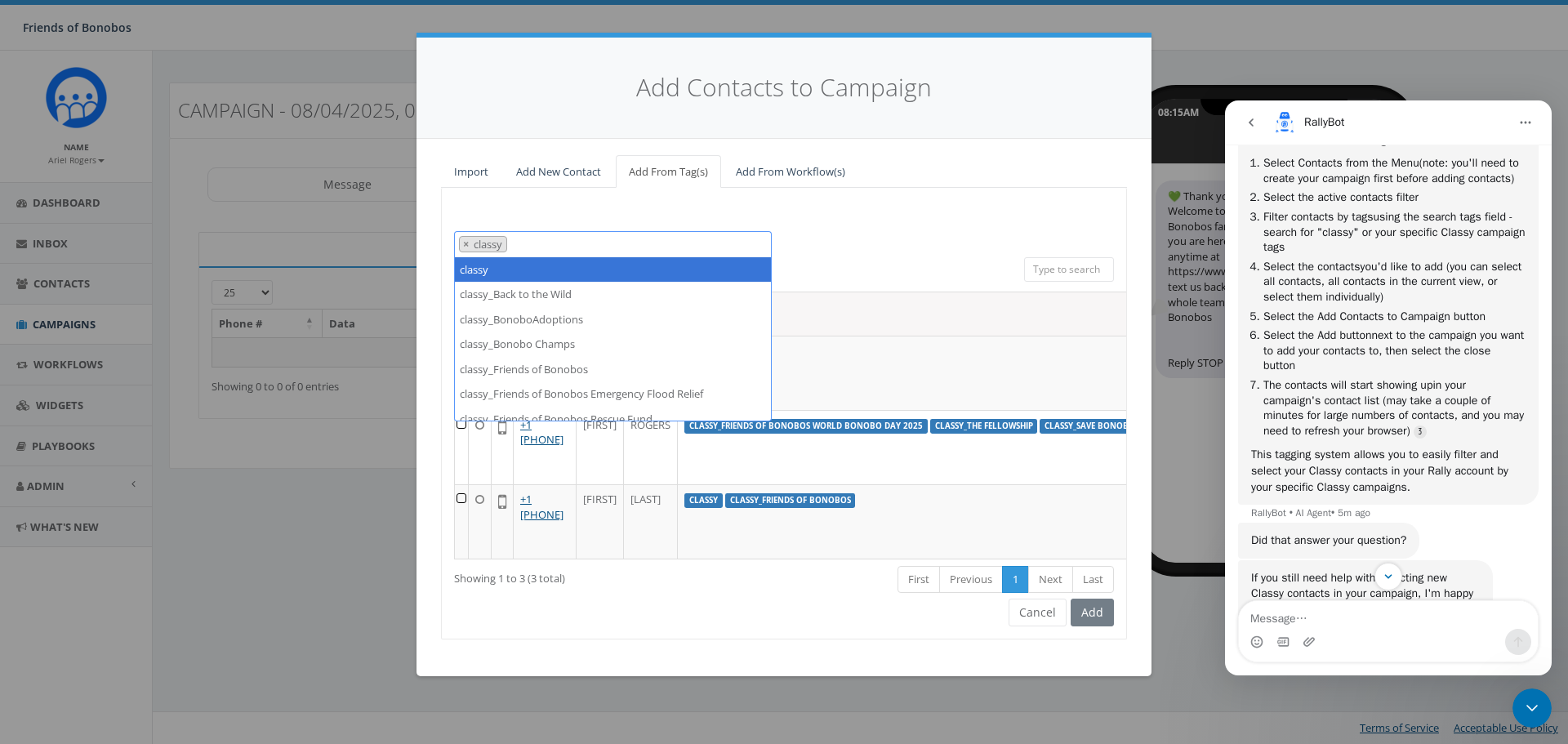 click 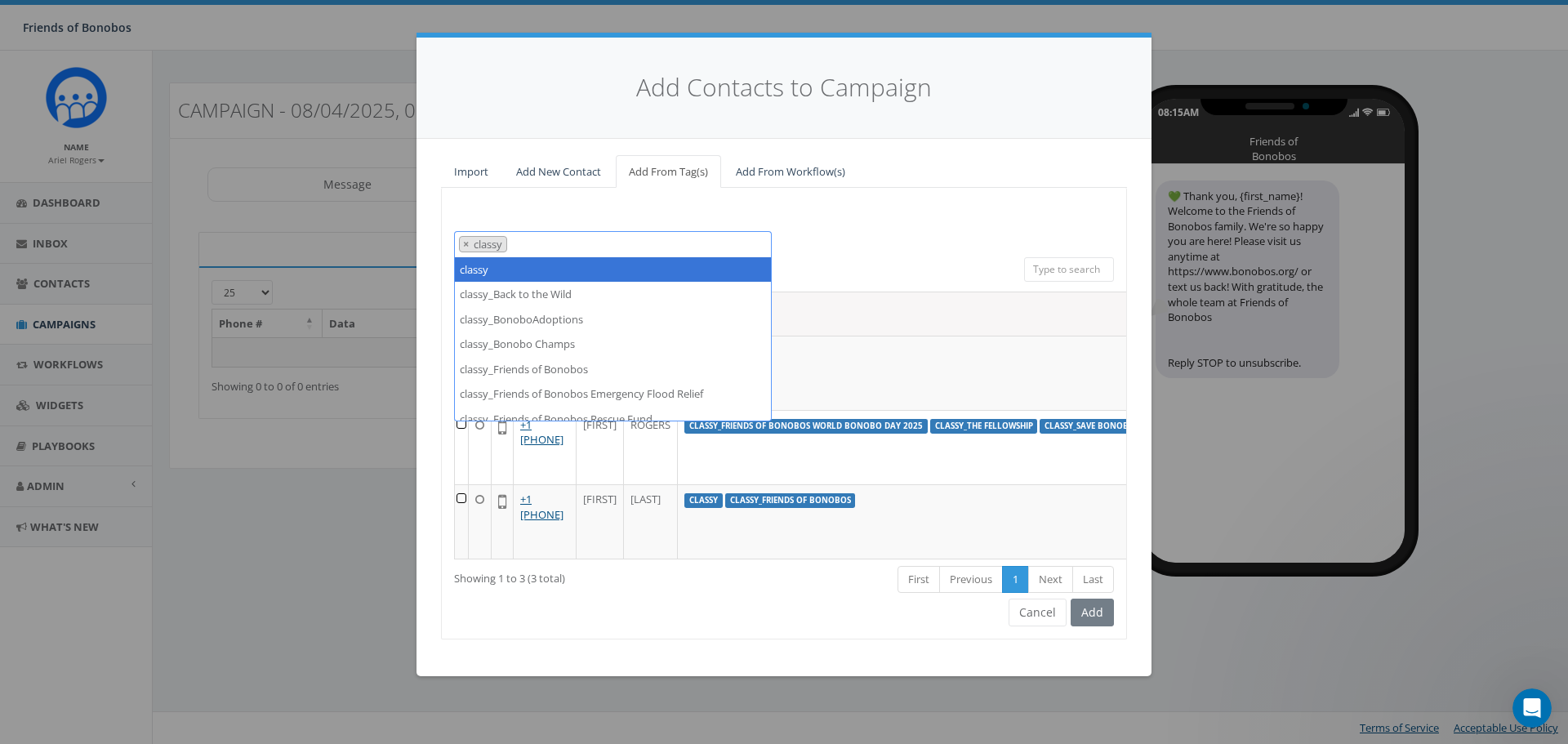 scroll, scrollTop: 0, scrollLeft: 0, axis: both 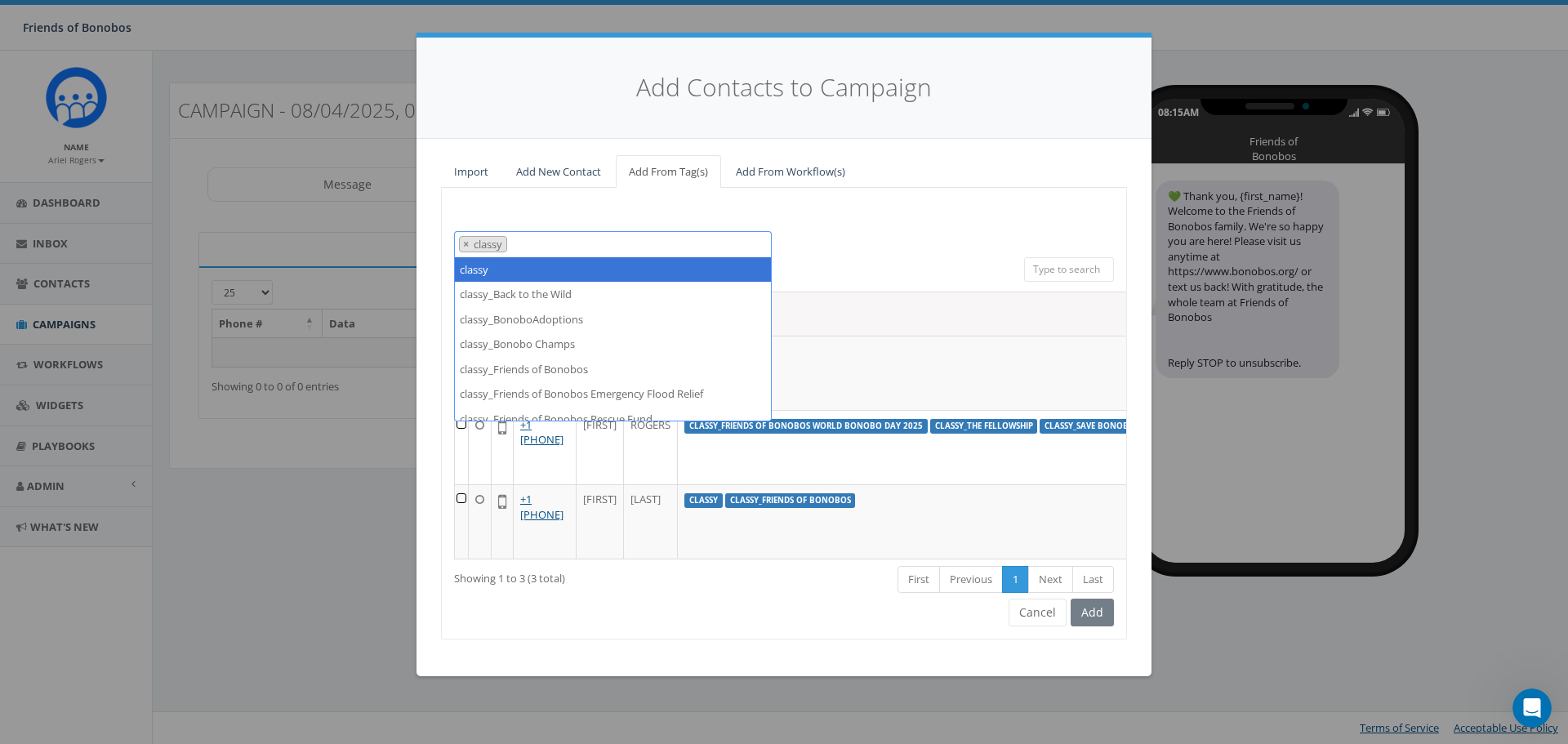 select 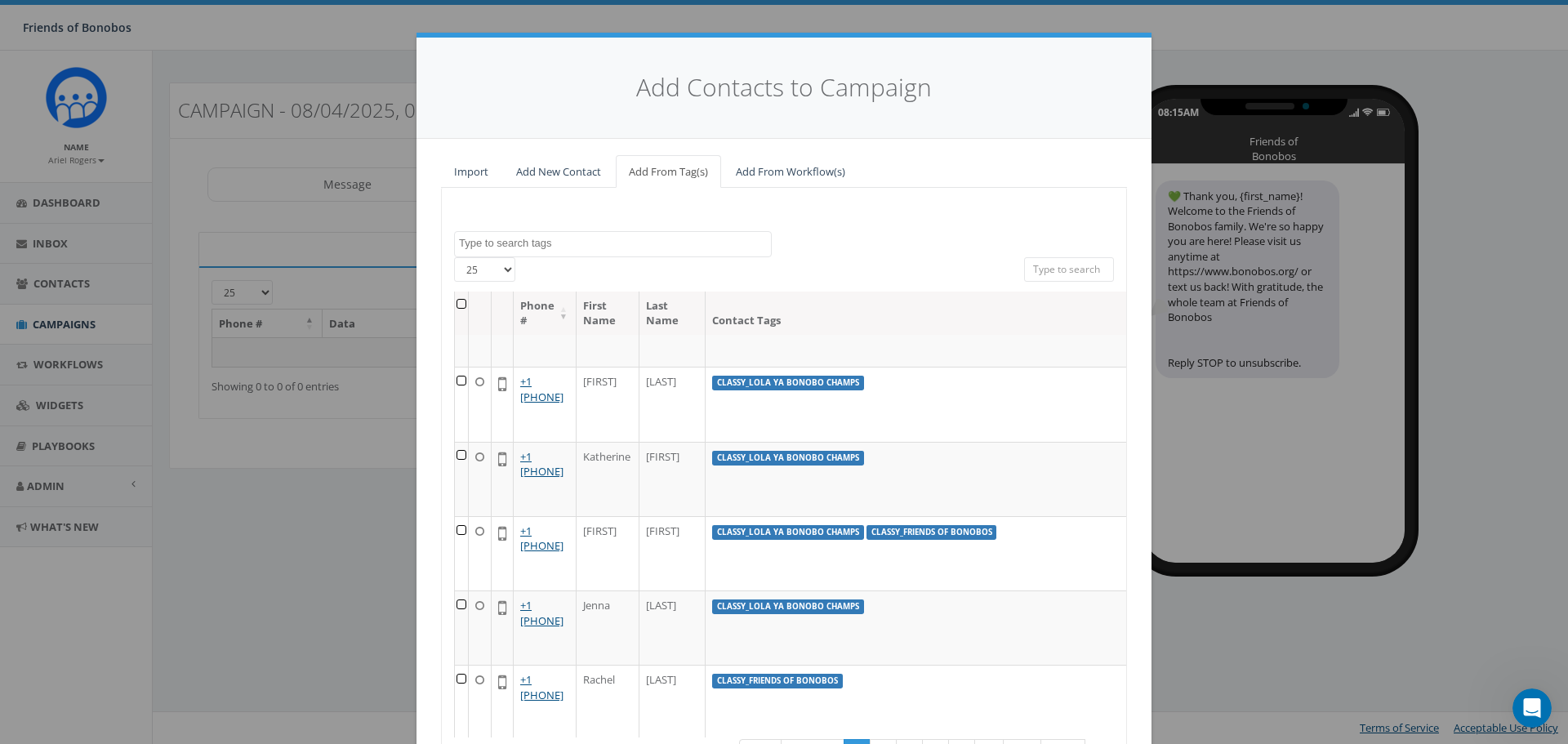 scroll, scrollTop: 1062, scrollLeft: 0, axis: vertical 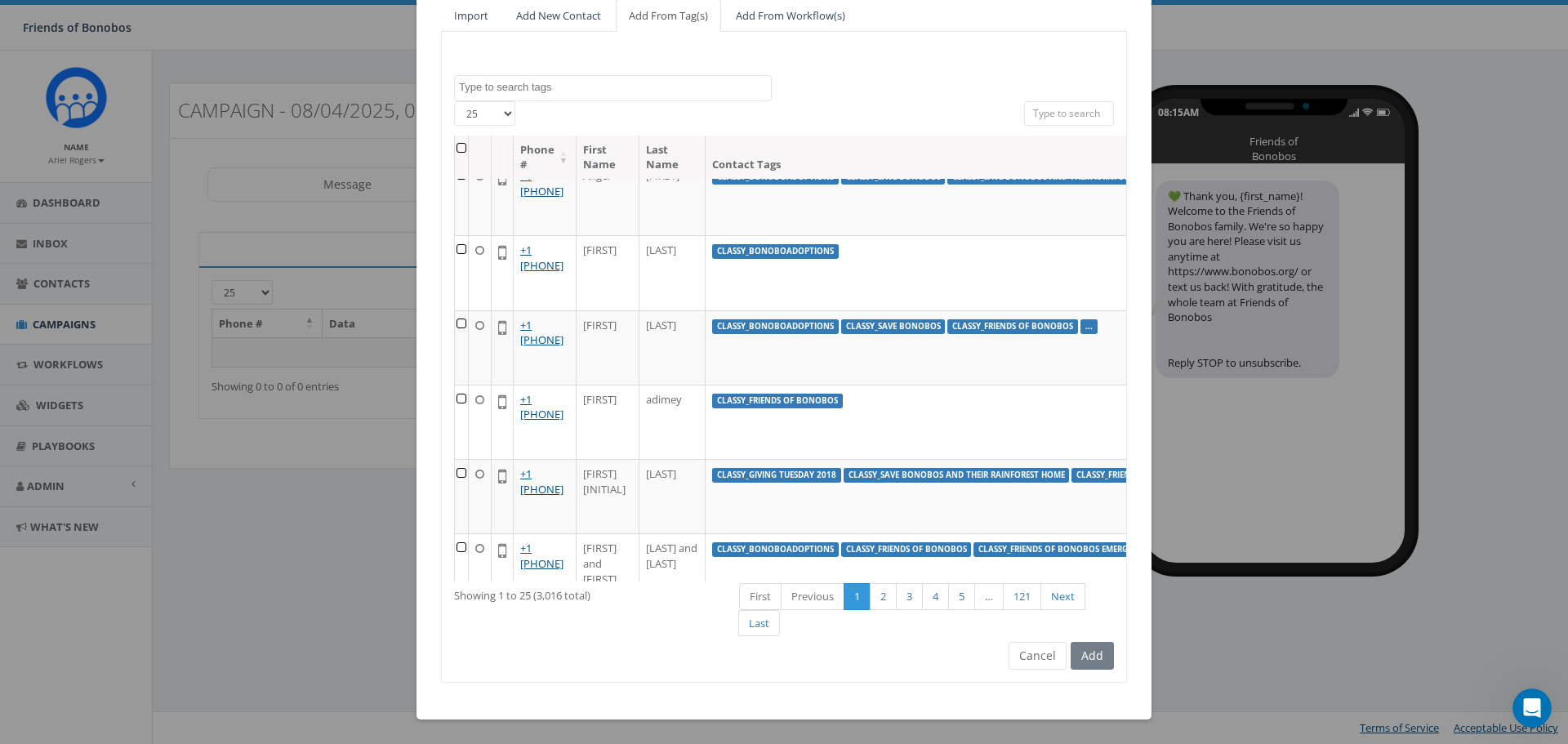 click on "Add" at bounding box center (1090, 656) 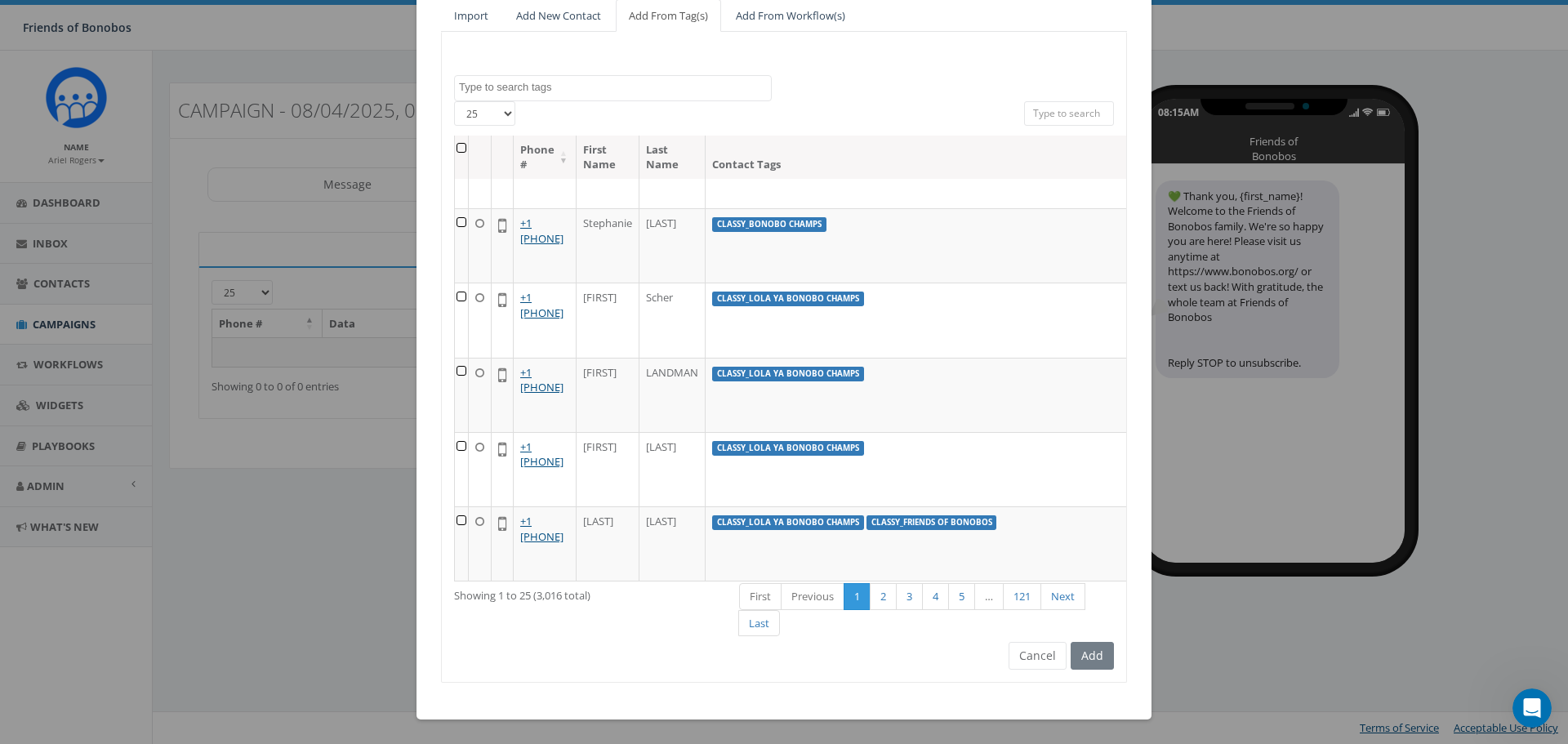 scroll, scrollTop: 0, scrollLeft: 0, axis: both 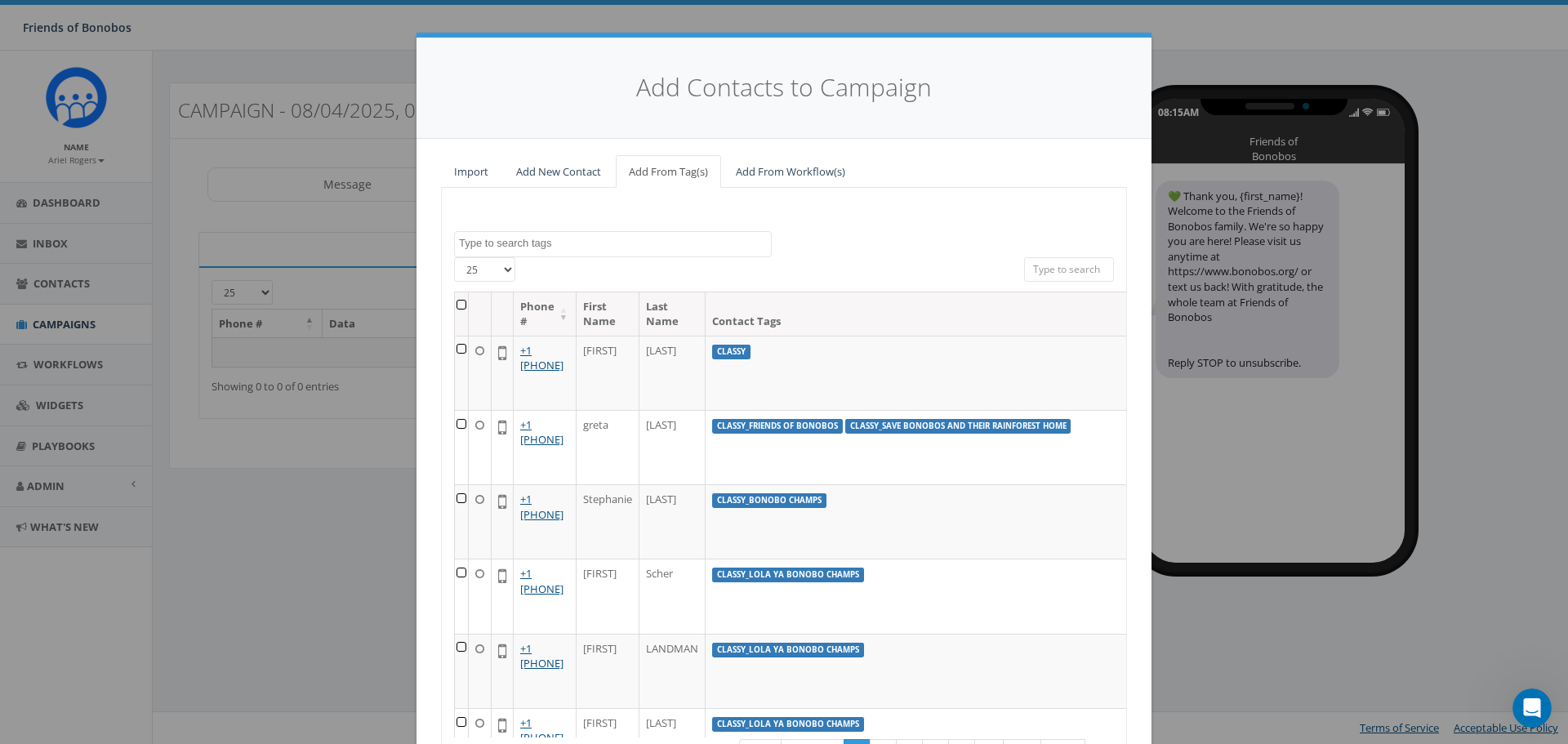 click at bounding box center (1532, 708) 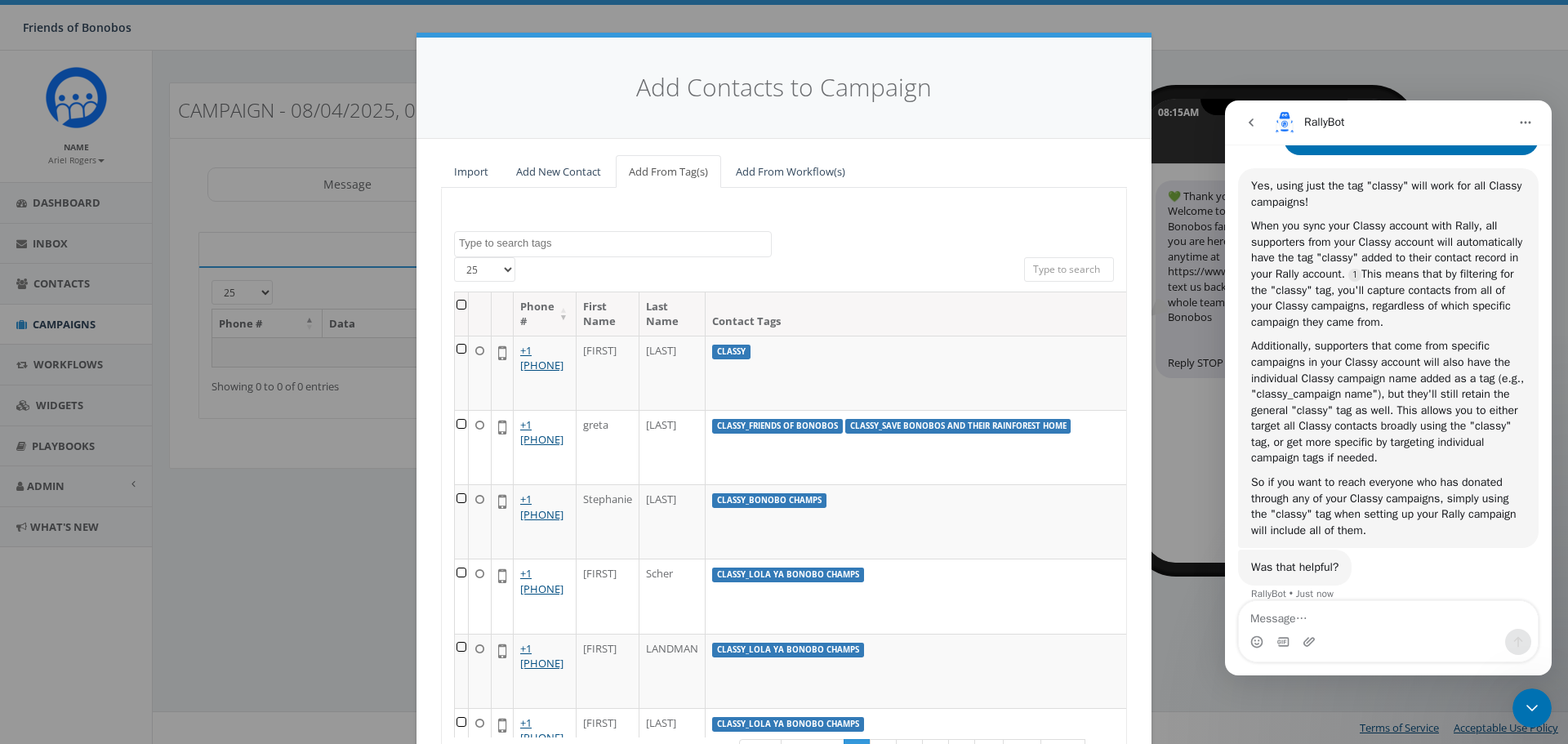 scroll, scrollTop: 3366, scrollLeft: 0, axis: vertical 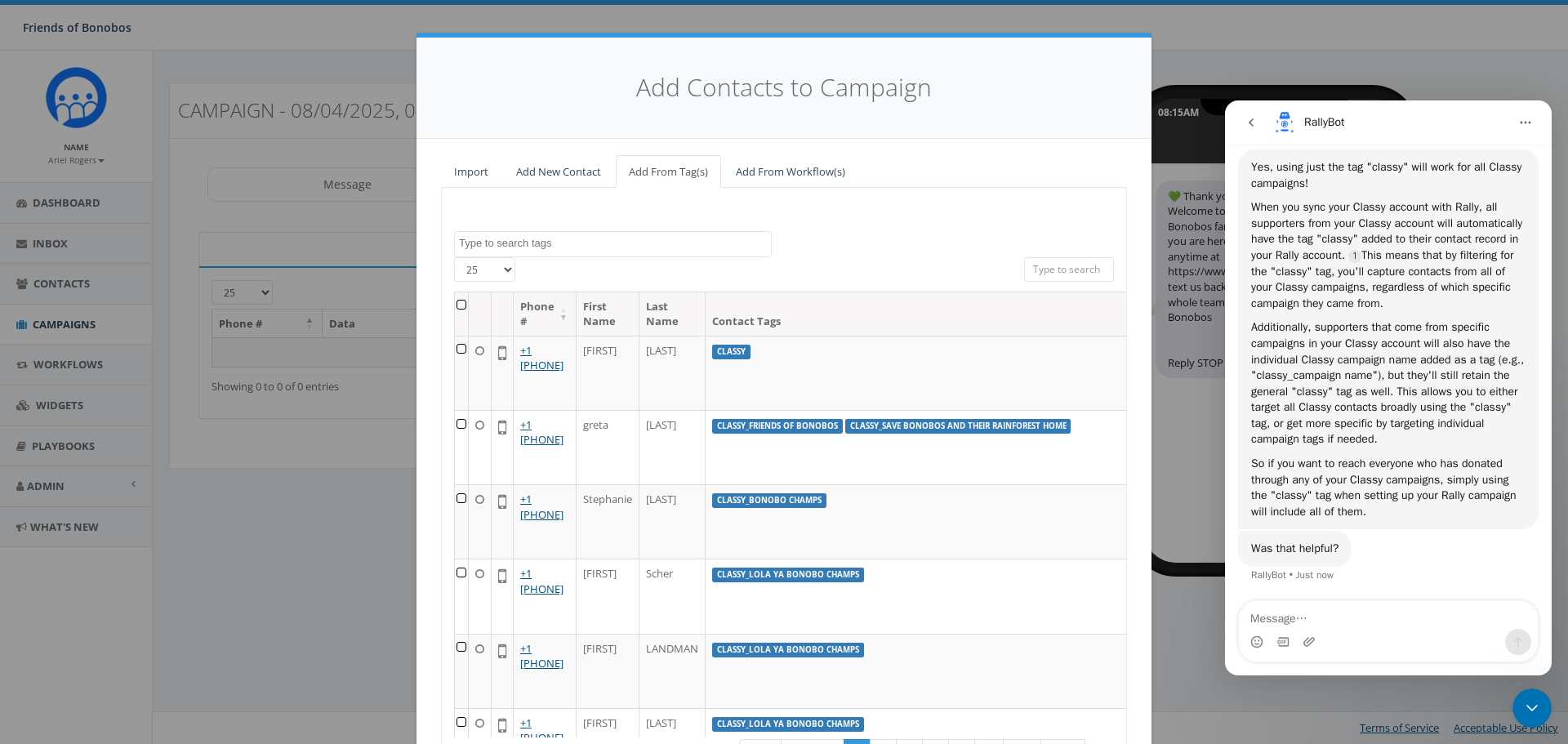 click at bounding box center [1388, 615] 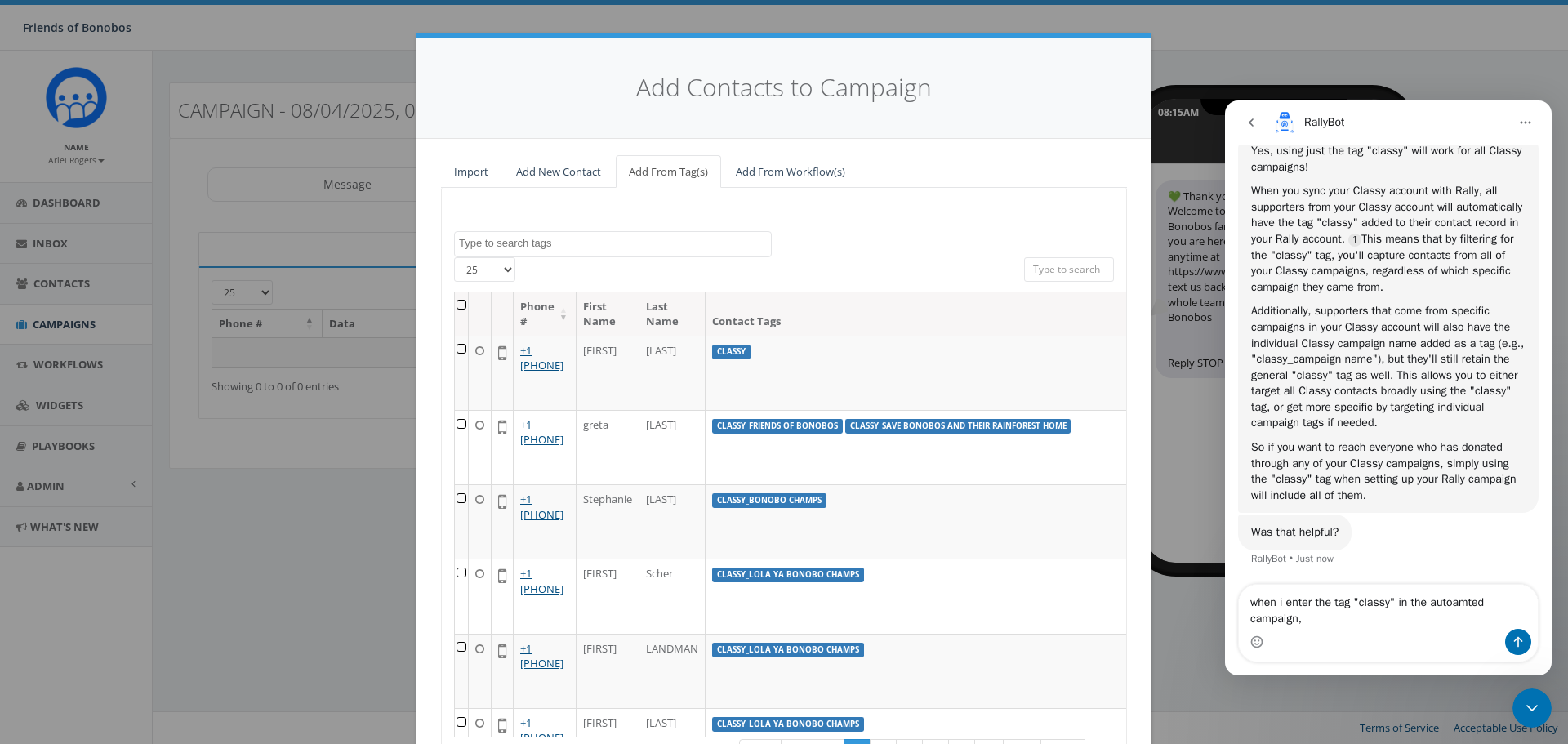 scroll, scrollTop: 3382, scrollLeft: 0, axis: vertical 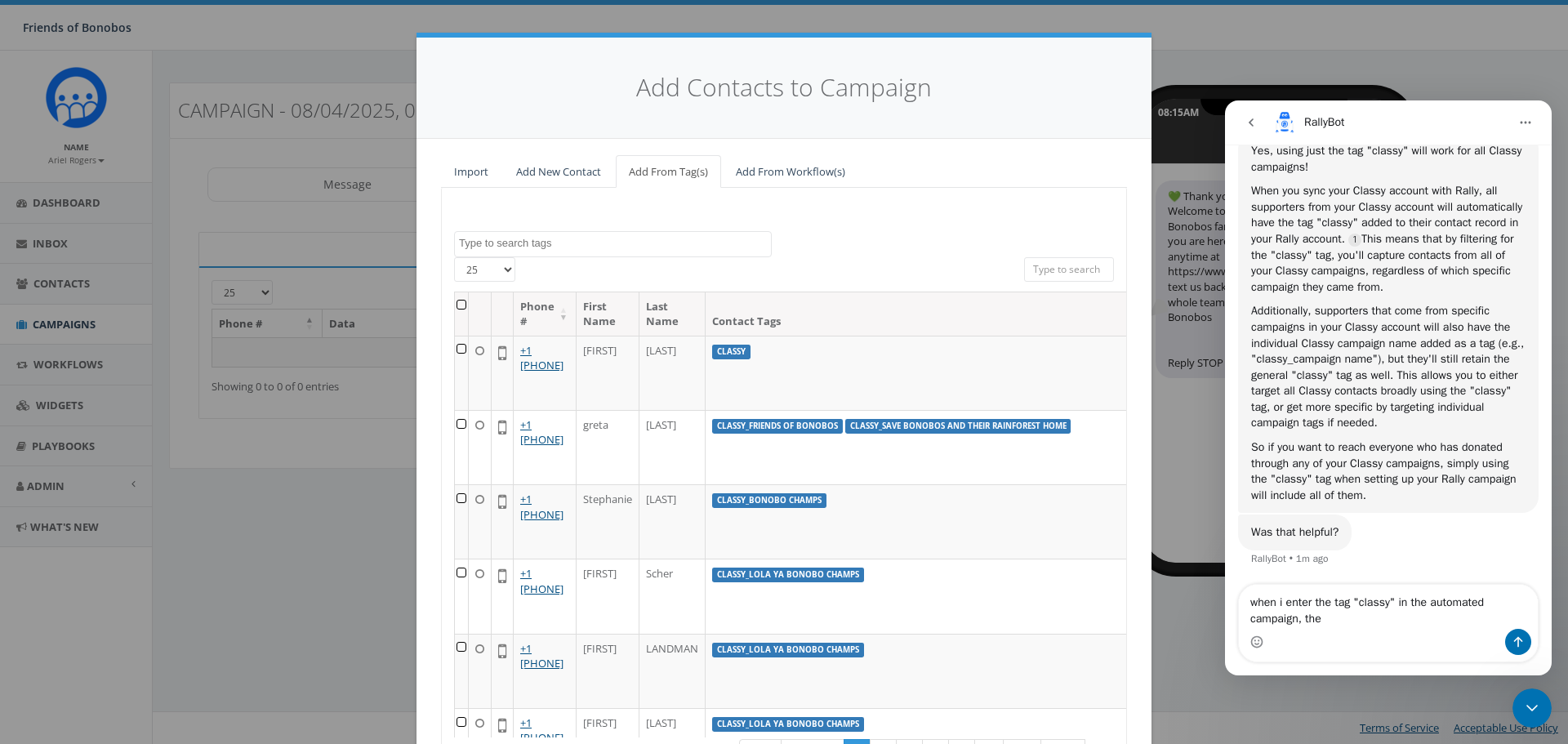 click on "when i enter the tag "classy" in the automated campaign, the" at bounding box center [1388, 607] 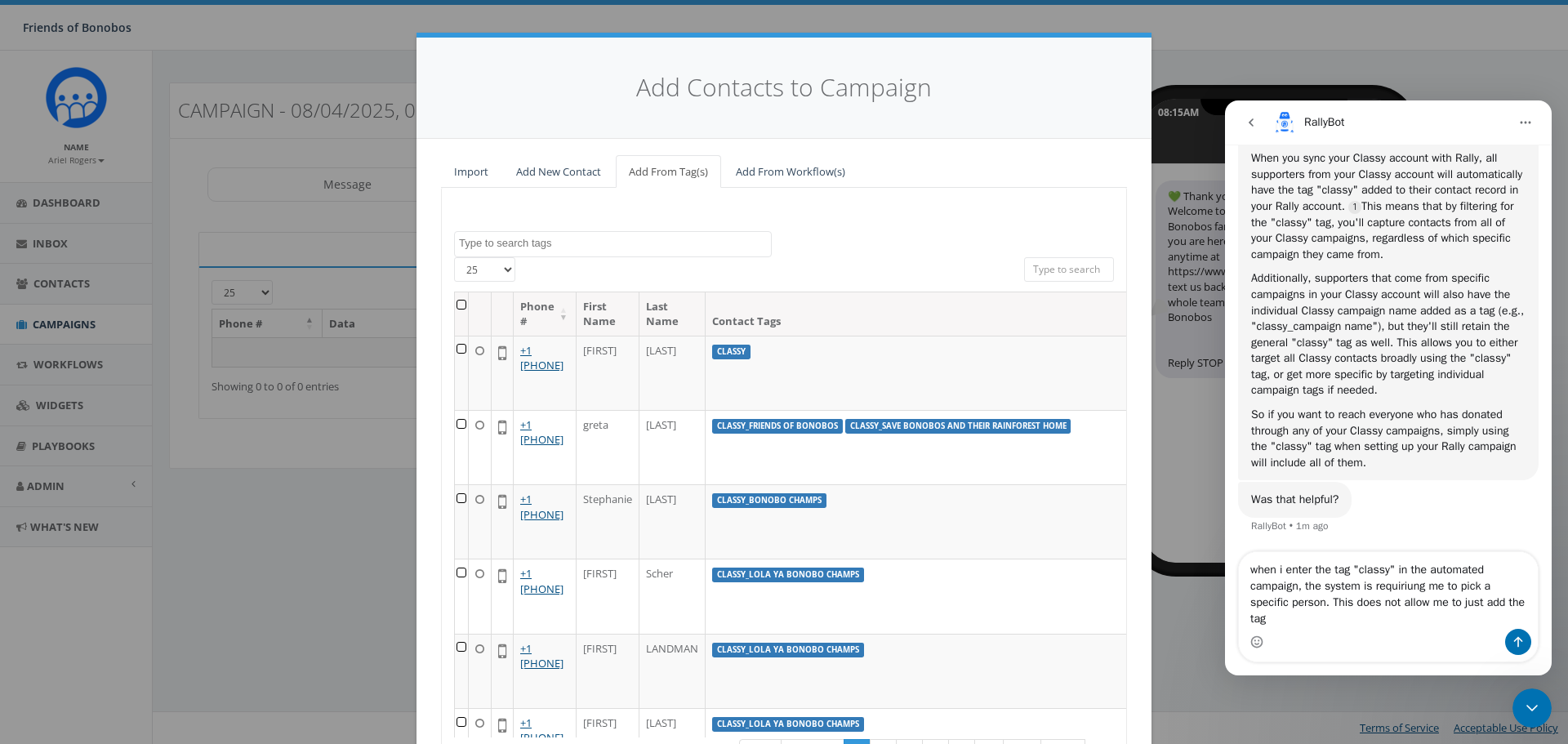 scroll, scrollTop: 3415, scrollLeft: 0, axis: vertical 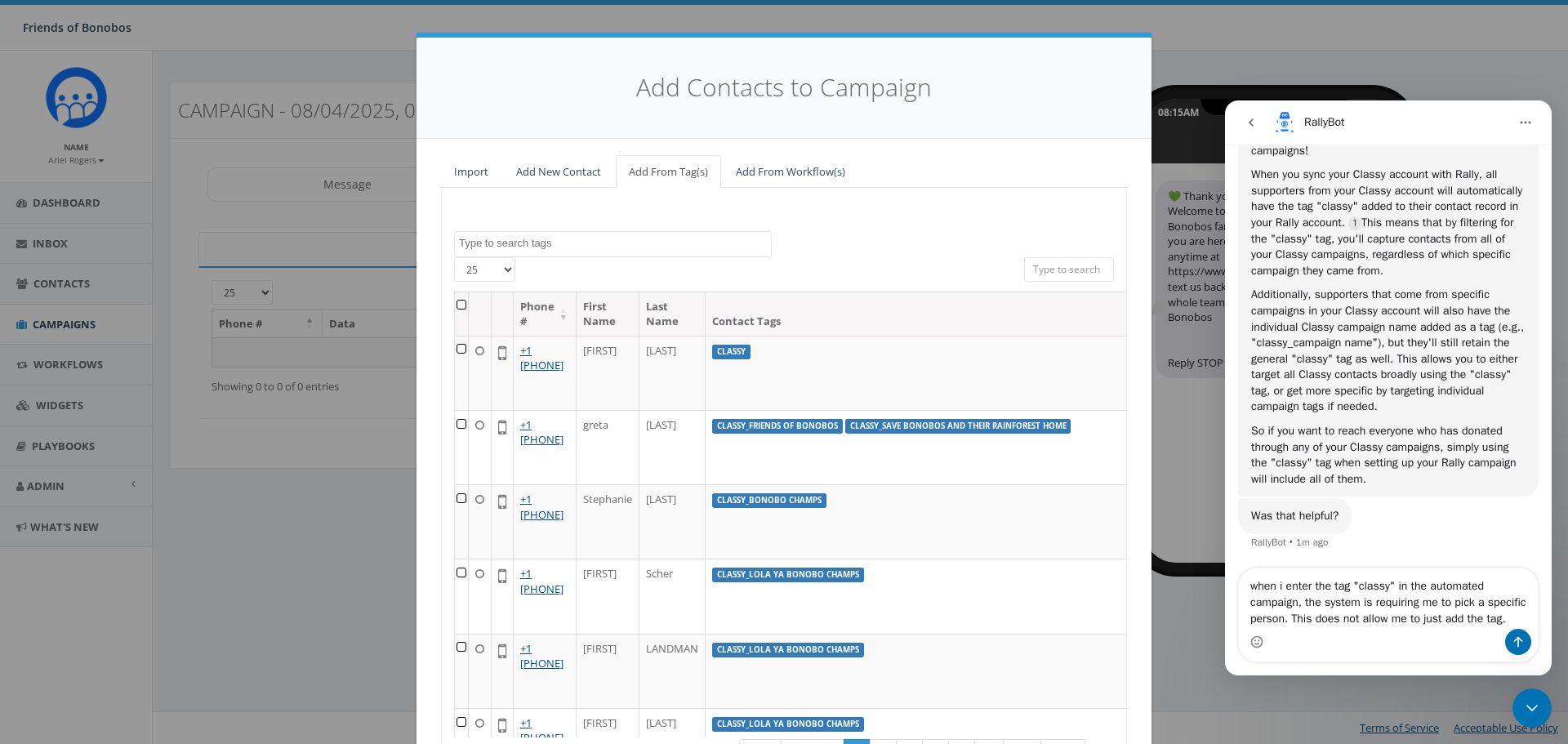 type on "when i enter the tag "classy" in the automated campaign, the system is requiring me to pick a specific person. This does not allow me to just add the tag." 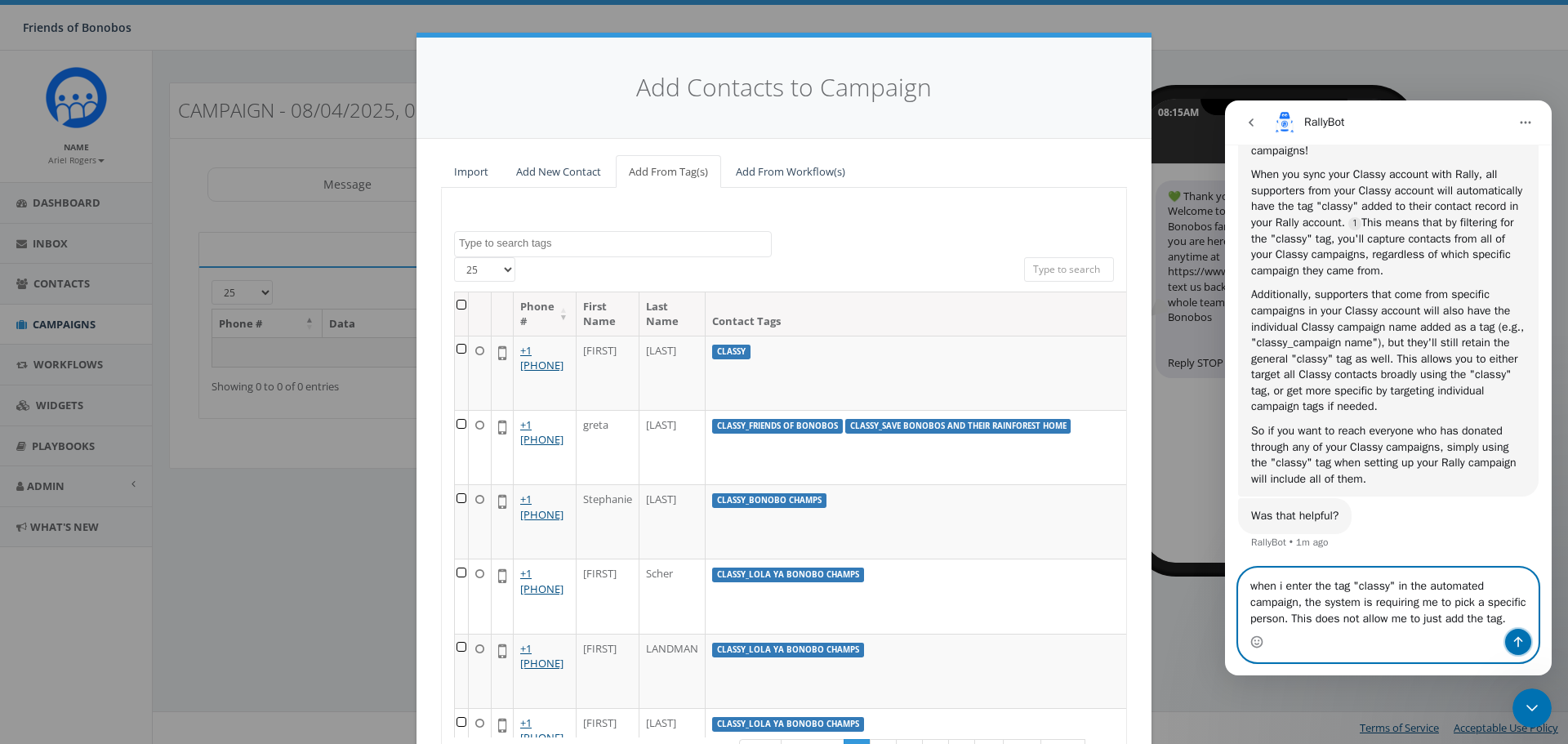 click 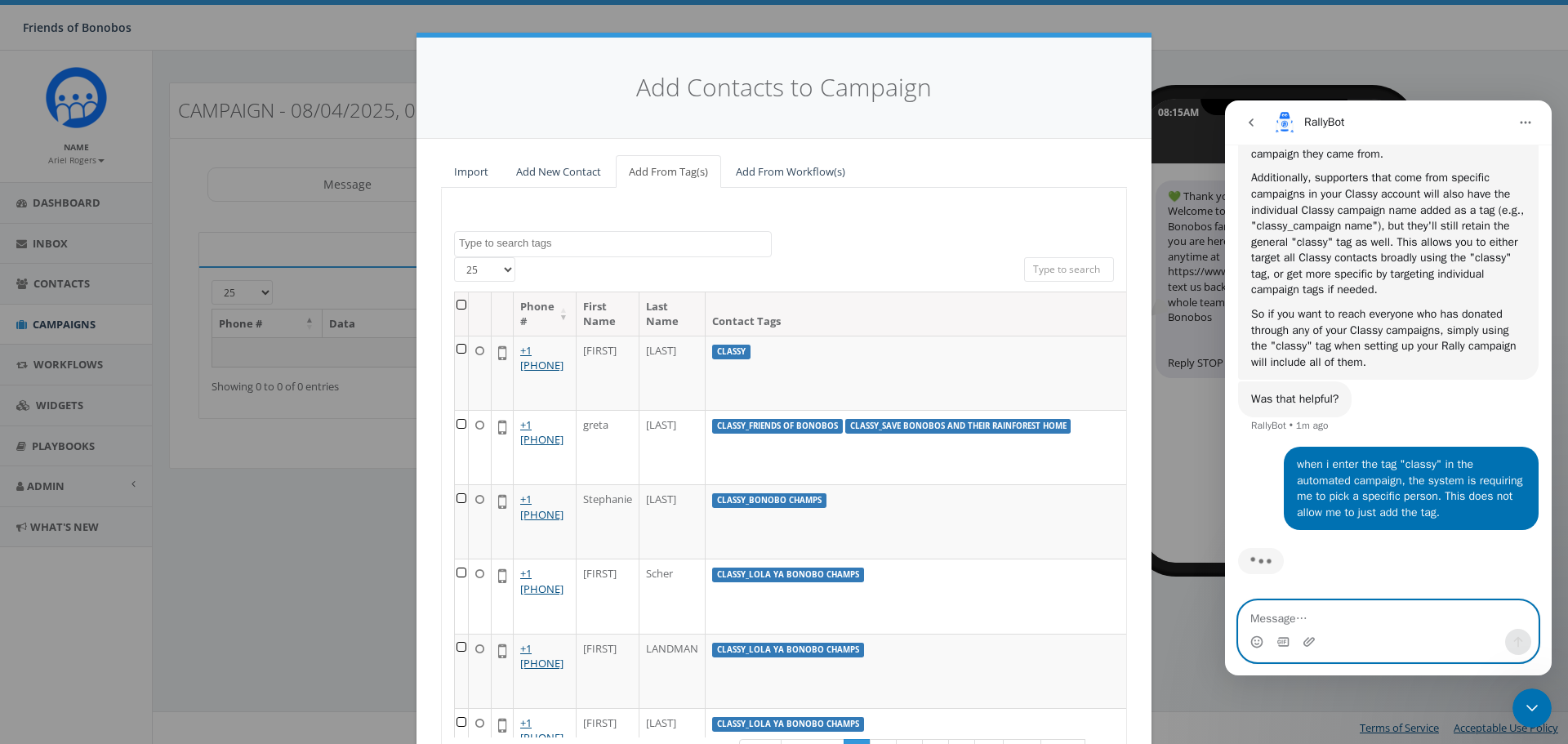 scroll, scrollTop: 3516, scrollLeft: 0, axis: vertical 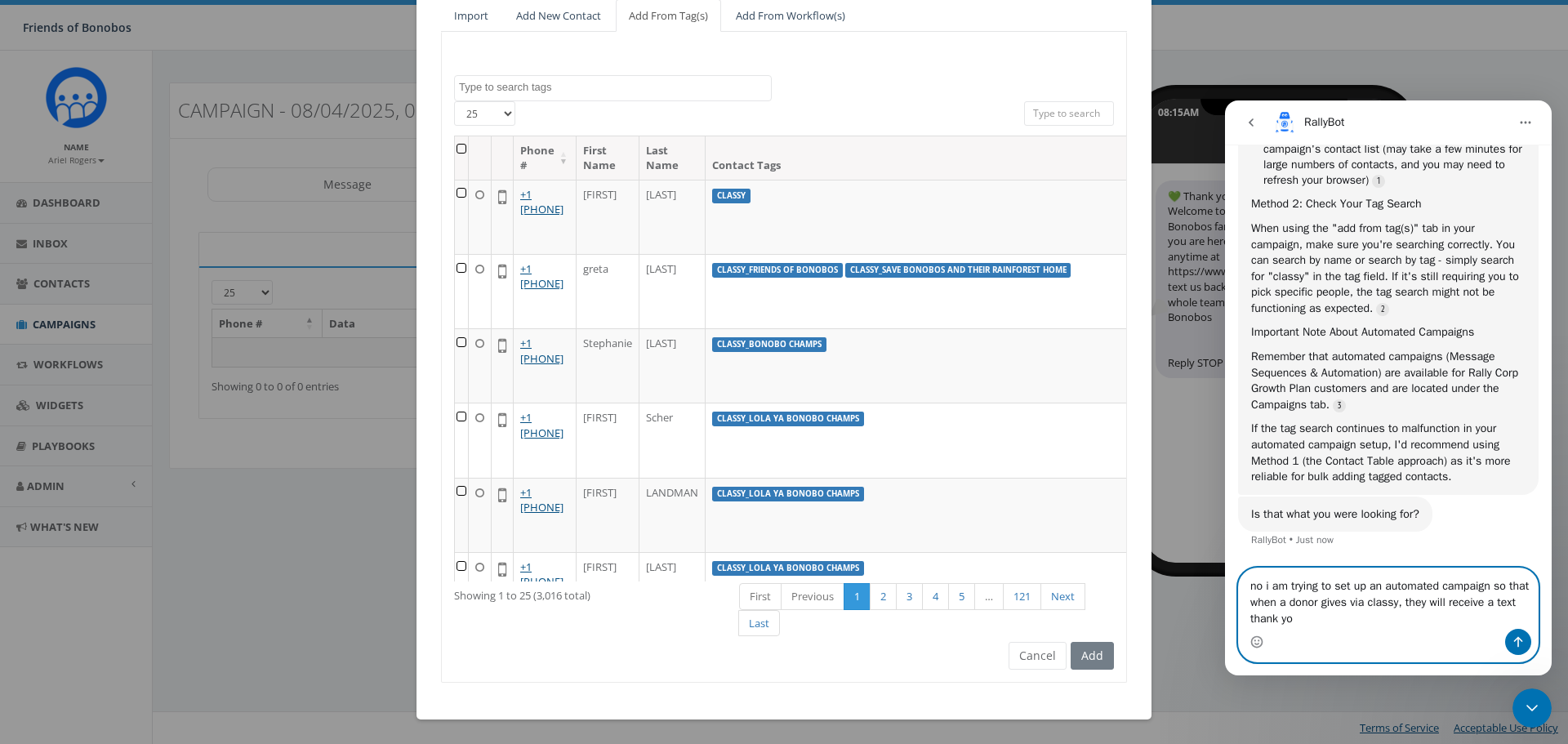 type on "no i am trying to set up an automated campaign so that when a donor gives via classy, they will receive a text thank you" 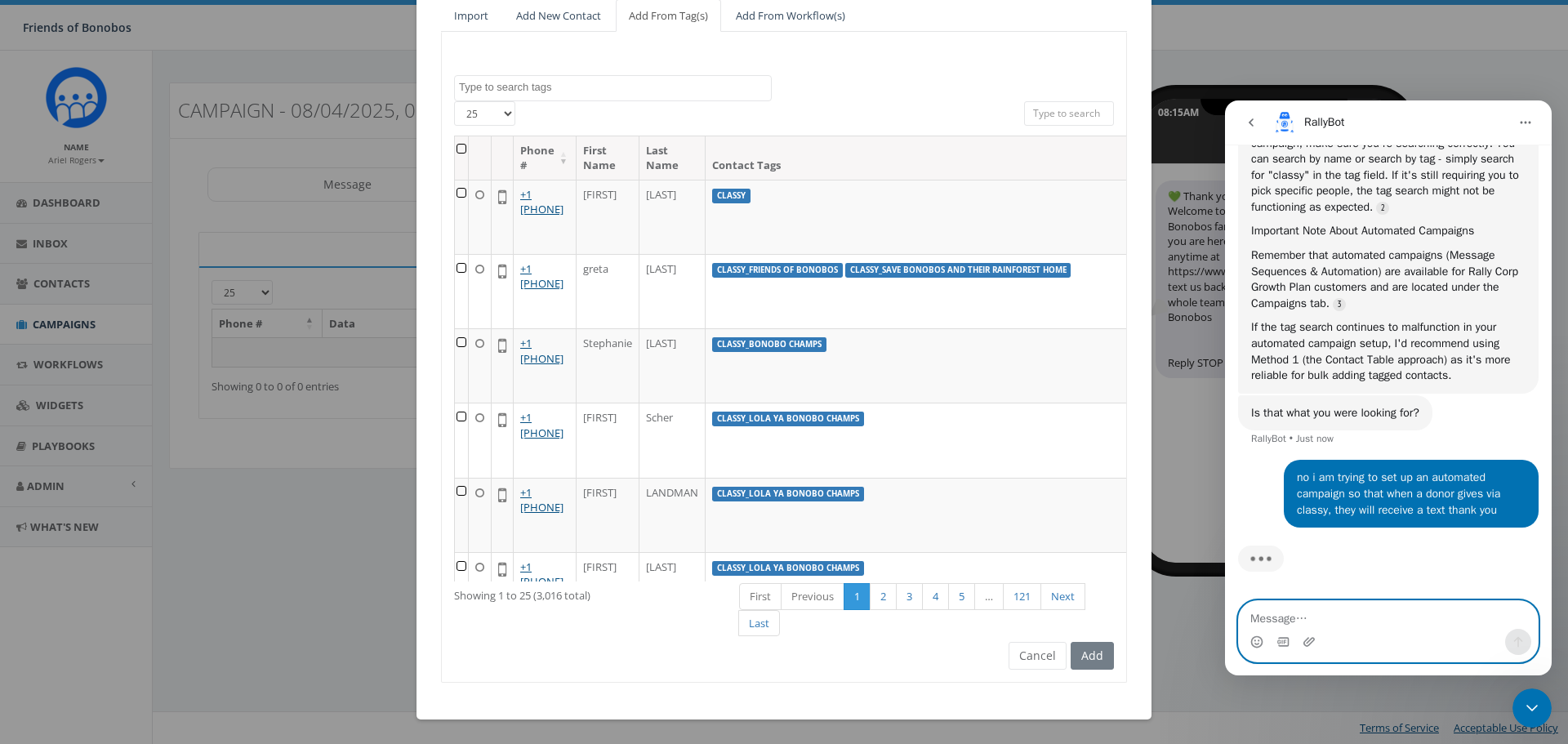 scroll, scrollTop: 4373, scrollLeft: 0, axis: vertical 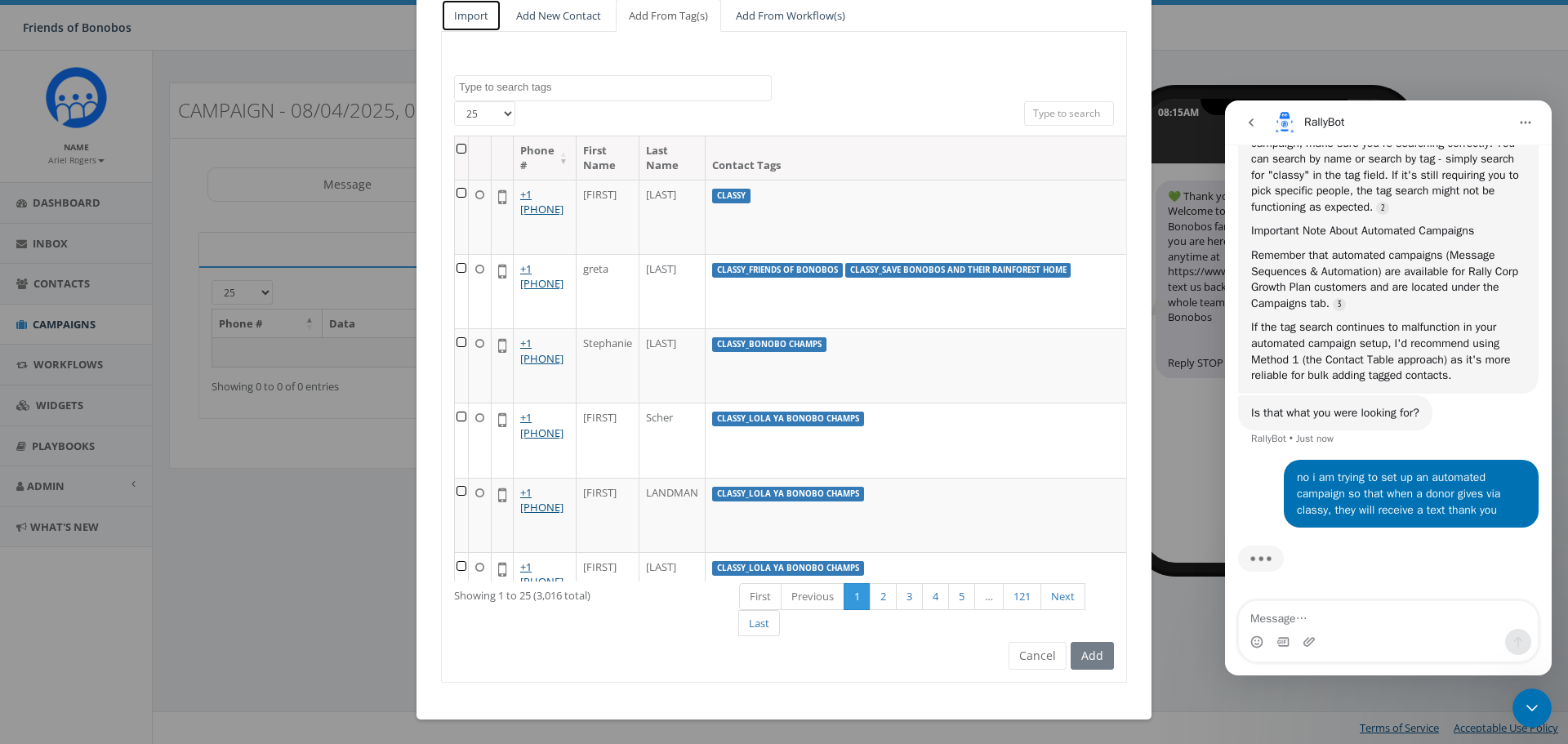 click on "Import" at bounding box center [471, 16] 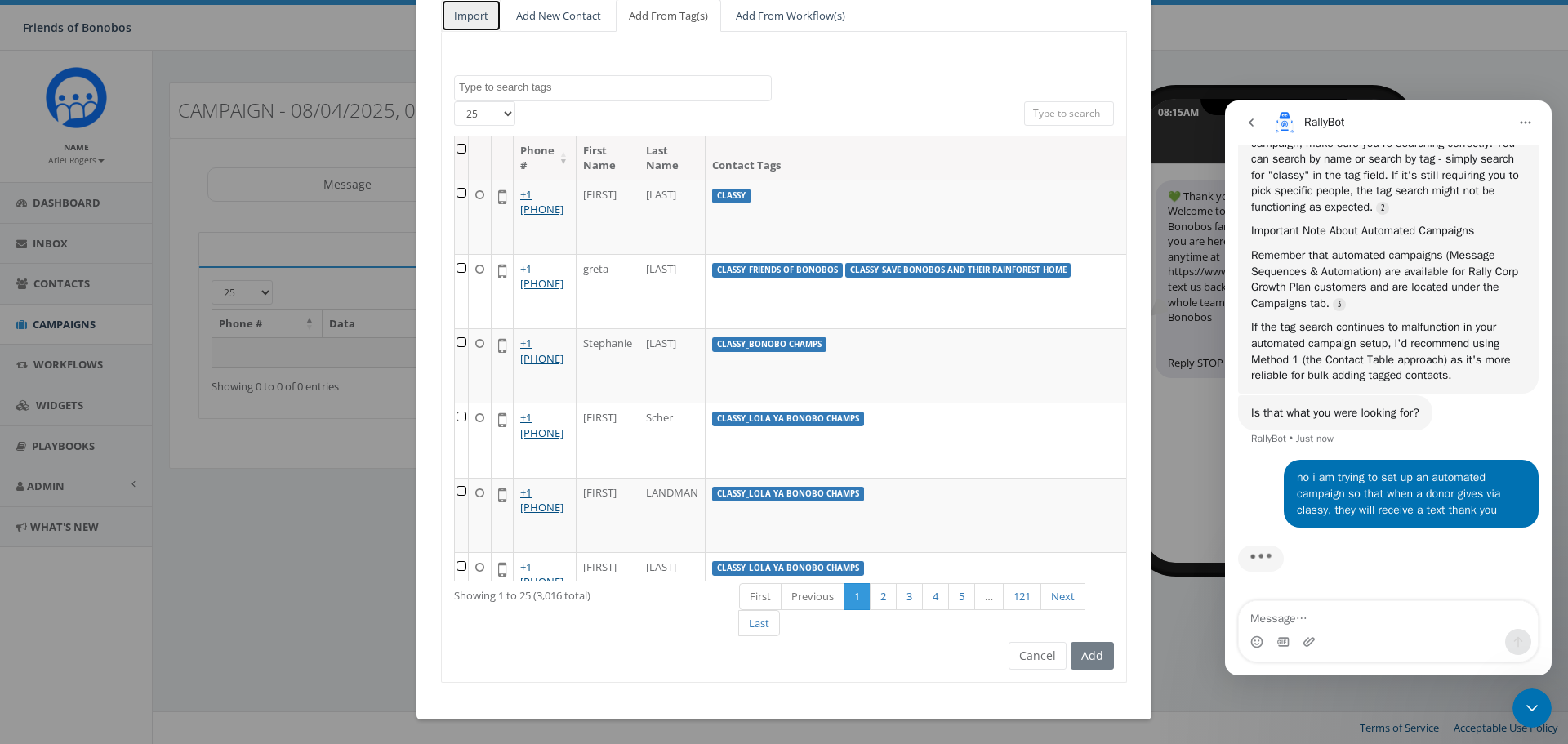 scroll, scrollTop: 0, scrollLeft: 0, axis: both 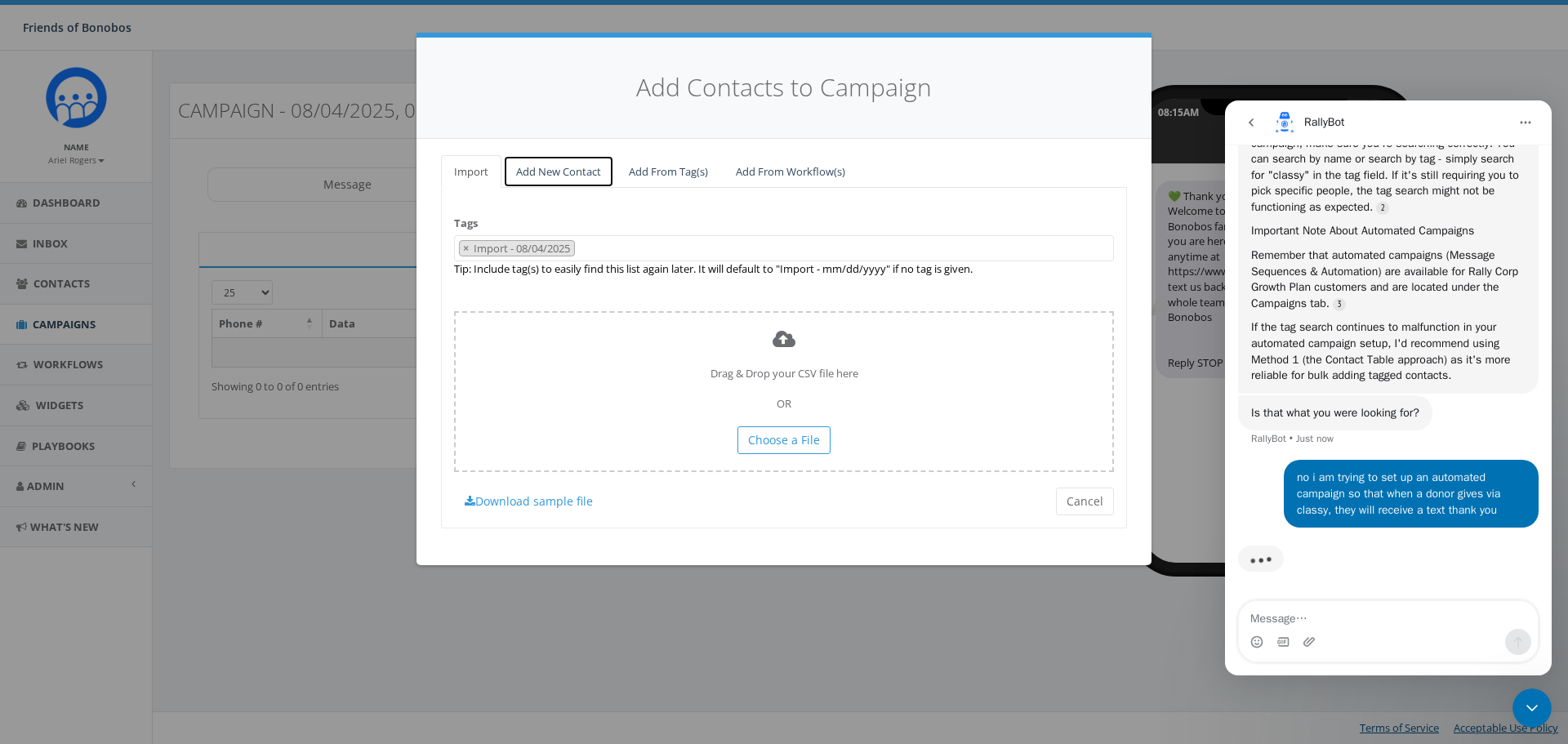 click on "Add New Contact" at bounding box center [559, 172] 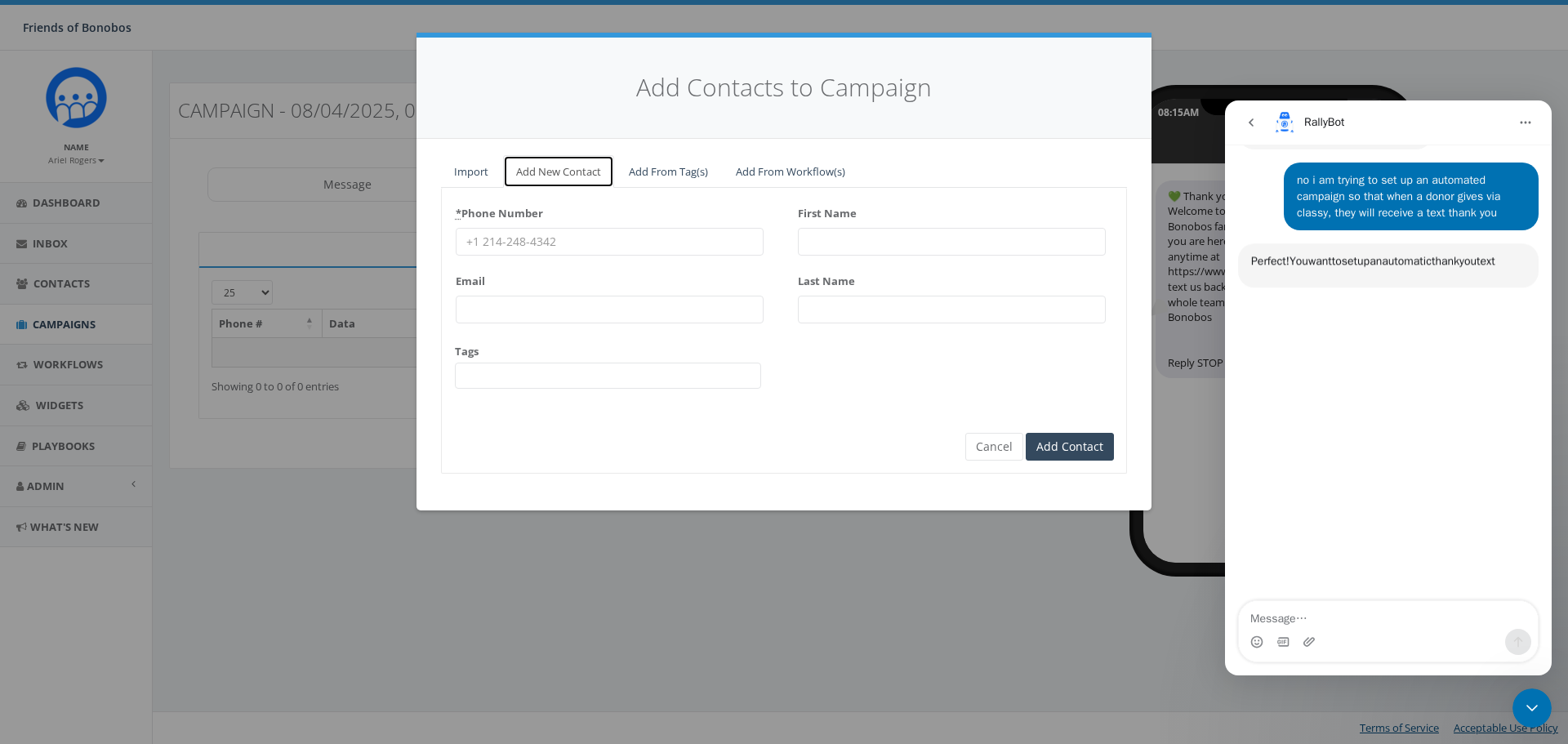scroll, scrollTop: 4678, scrollLeft: 0, axis: vertical 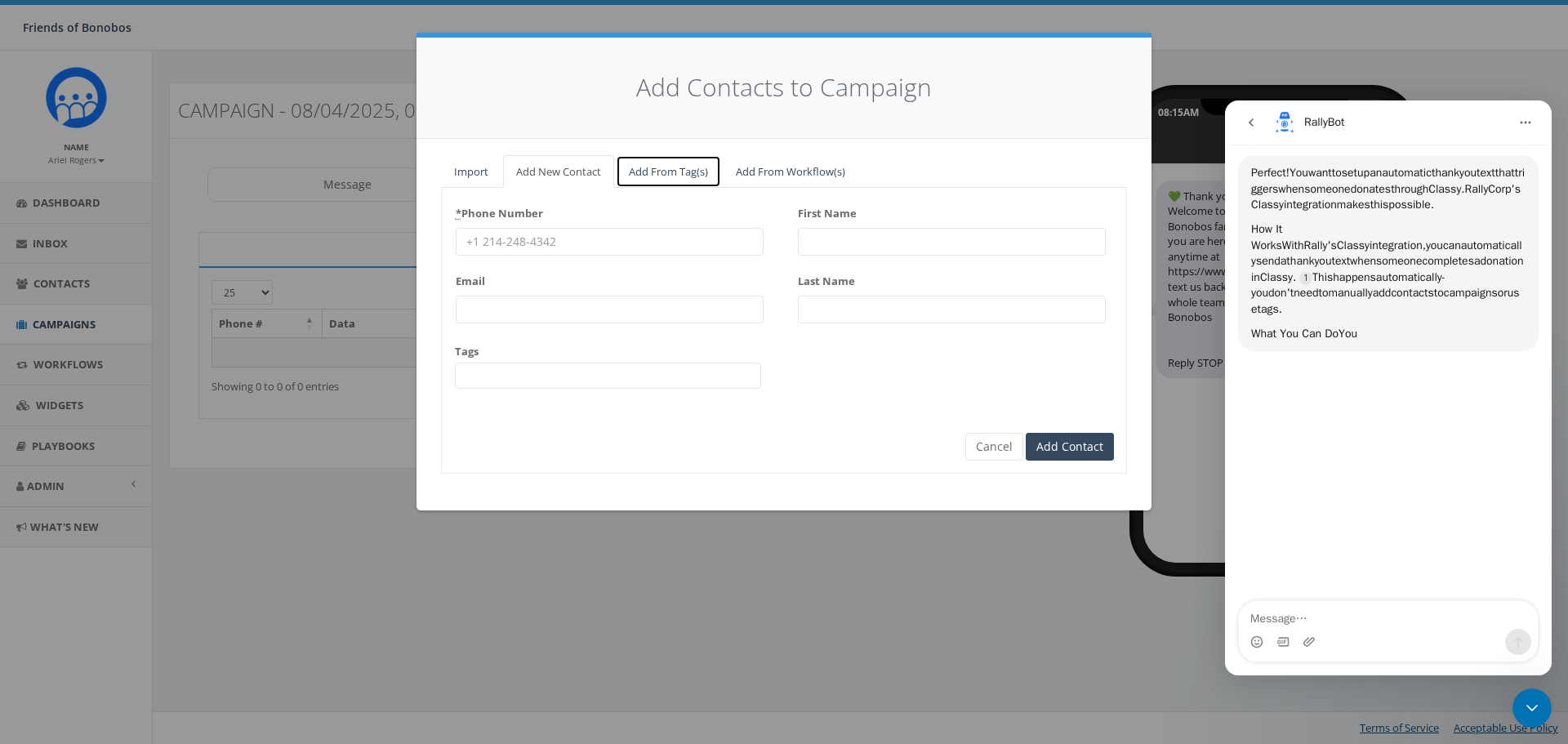 click on "Add From Tag(s)" at bounding box center (668, 172) 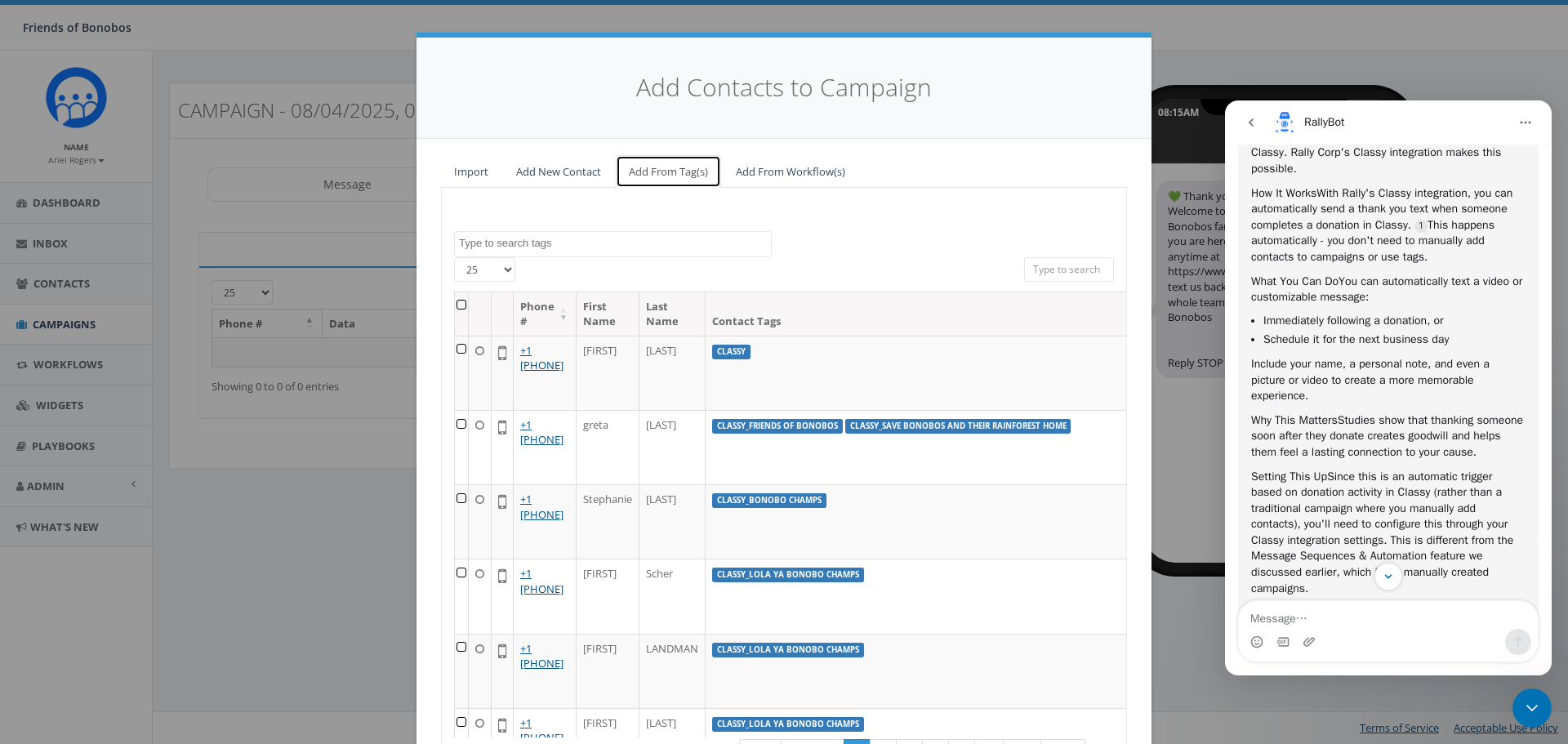 scroll, scrollTop: 4759, scrollLeft: 0, axis: vertical 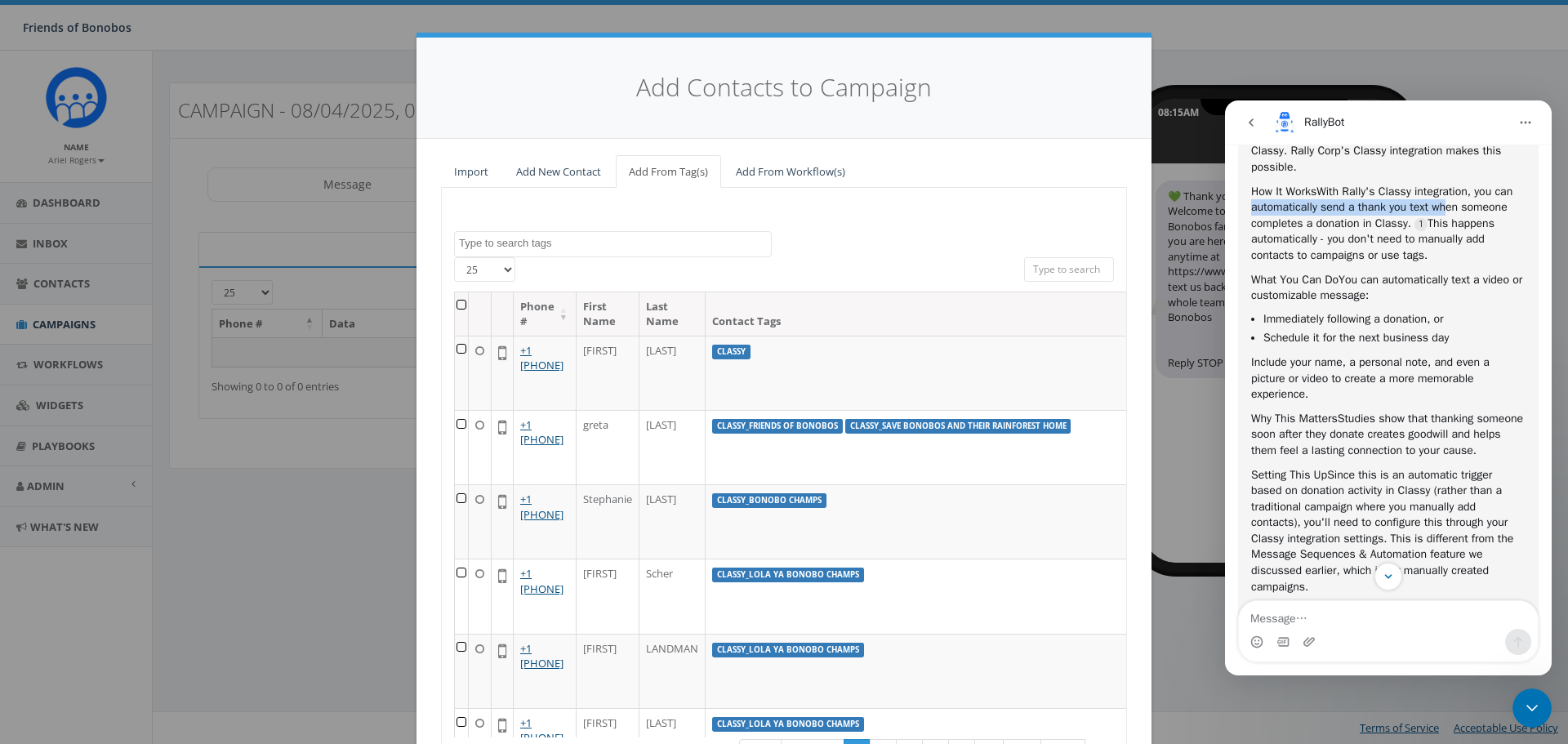 drag, startPoint x: 1269, startPoint y: 269, endPoint x: 1461, endPoint y: 263, distance: 192.09373 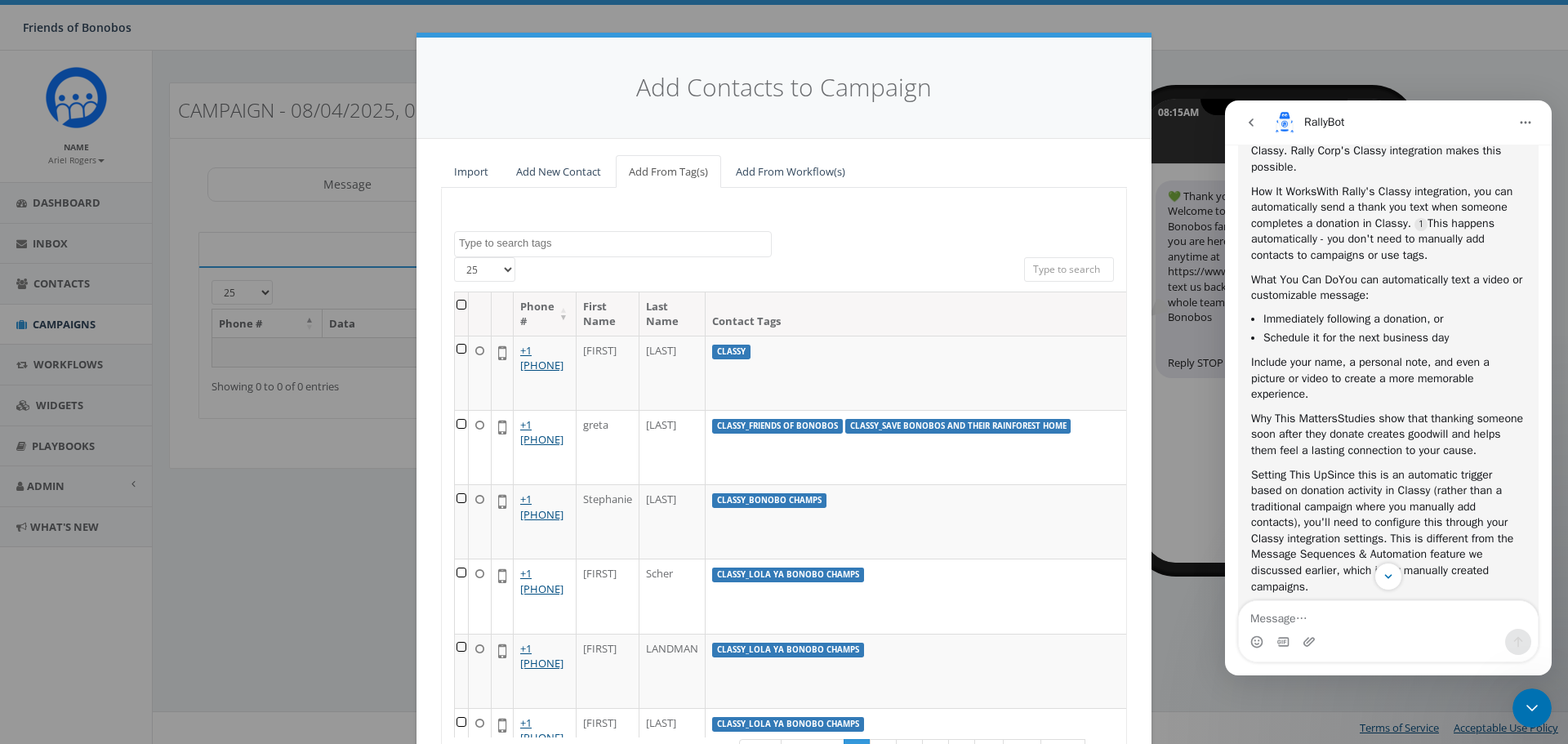 drag, startPoint x: 1420, startPoint y: 267, endPoint x: 1343, endPoint y: 246, distance: 79.81228 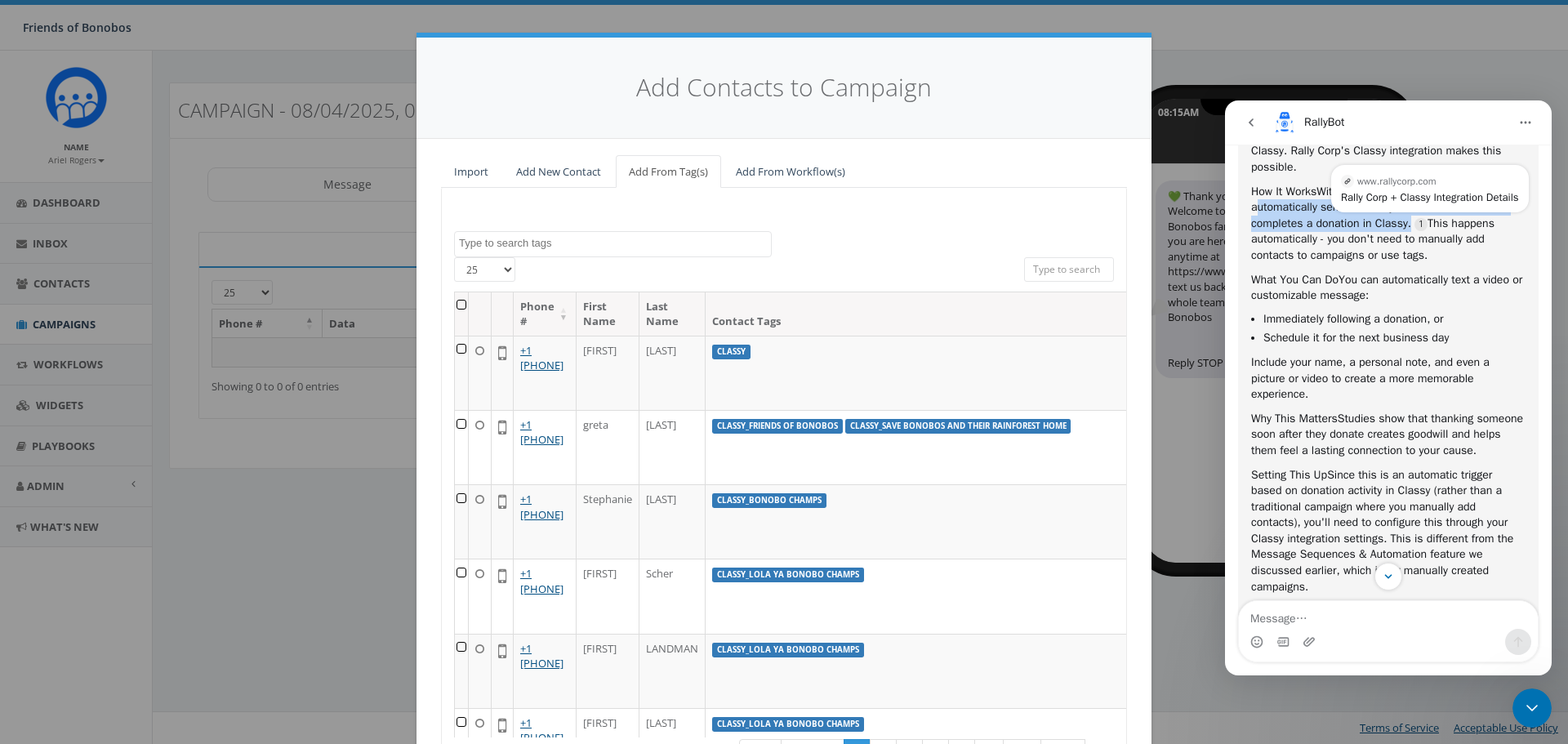 drag, startPoint x: 1272, startPoint y: 271, endPoint x: 1455, endPoint y: 287, distance: 183.69812 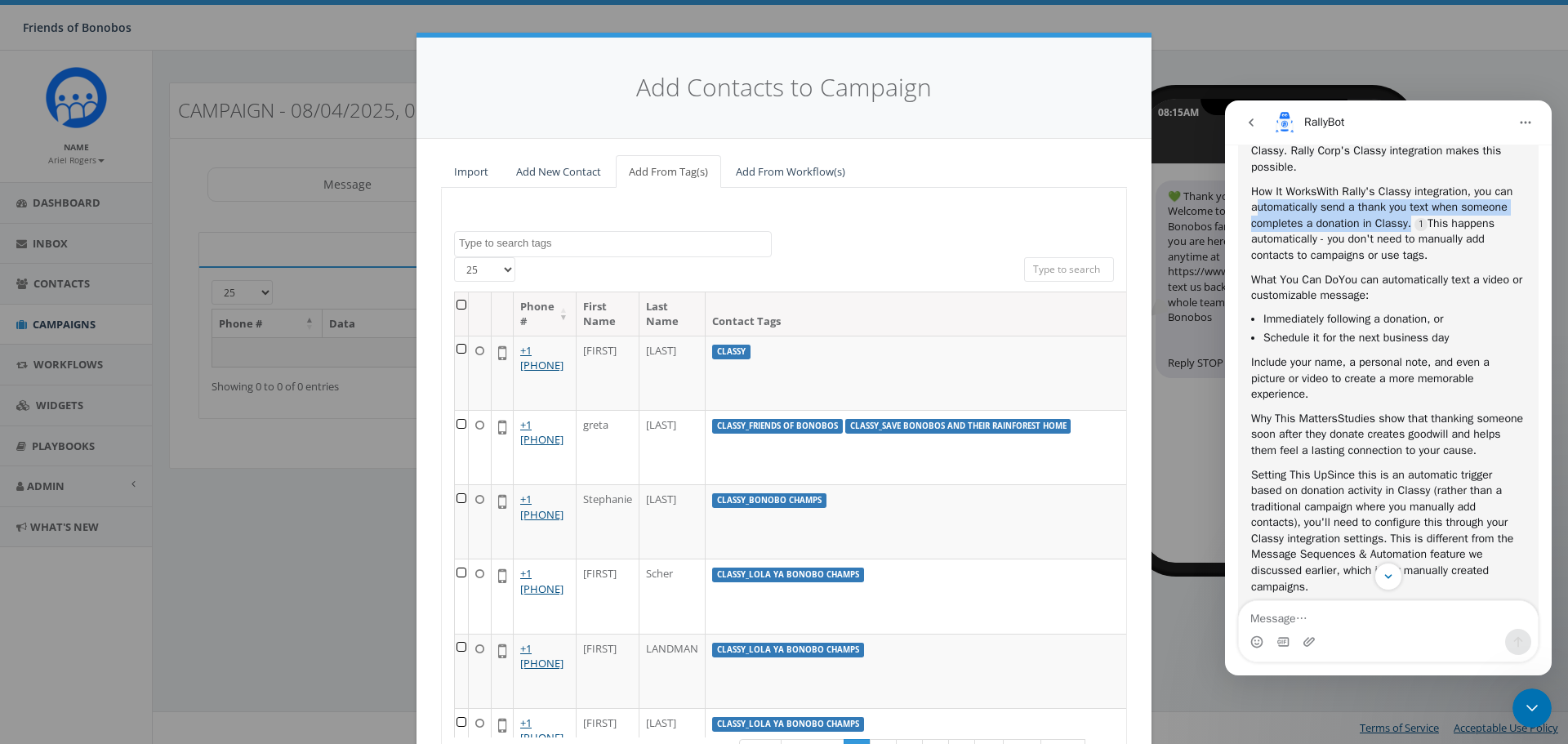 copy on "automatically send a thank you text when someone completes a donation in Classy" 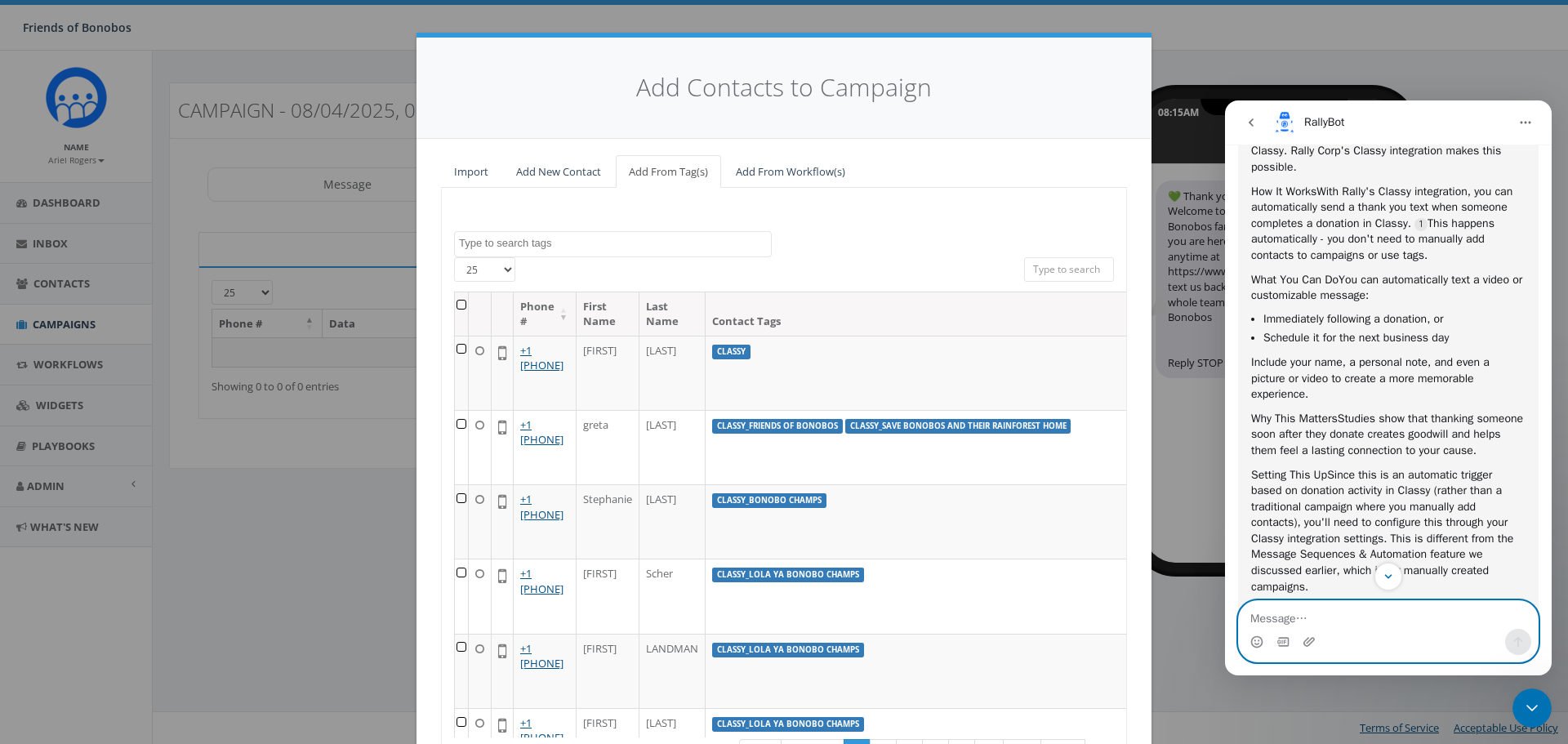 click at bounding box center (1388, 615) 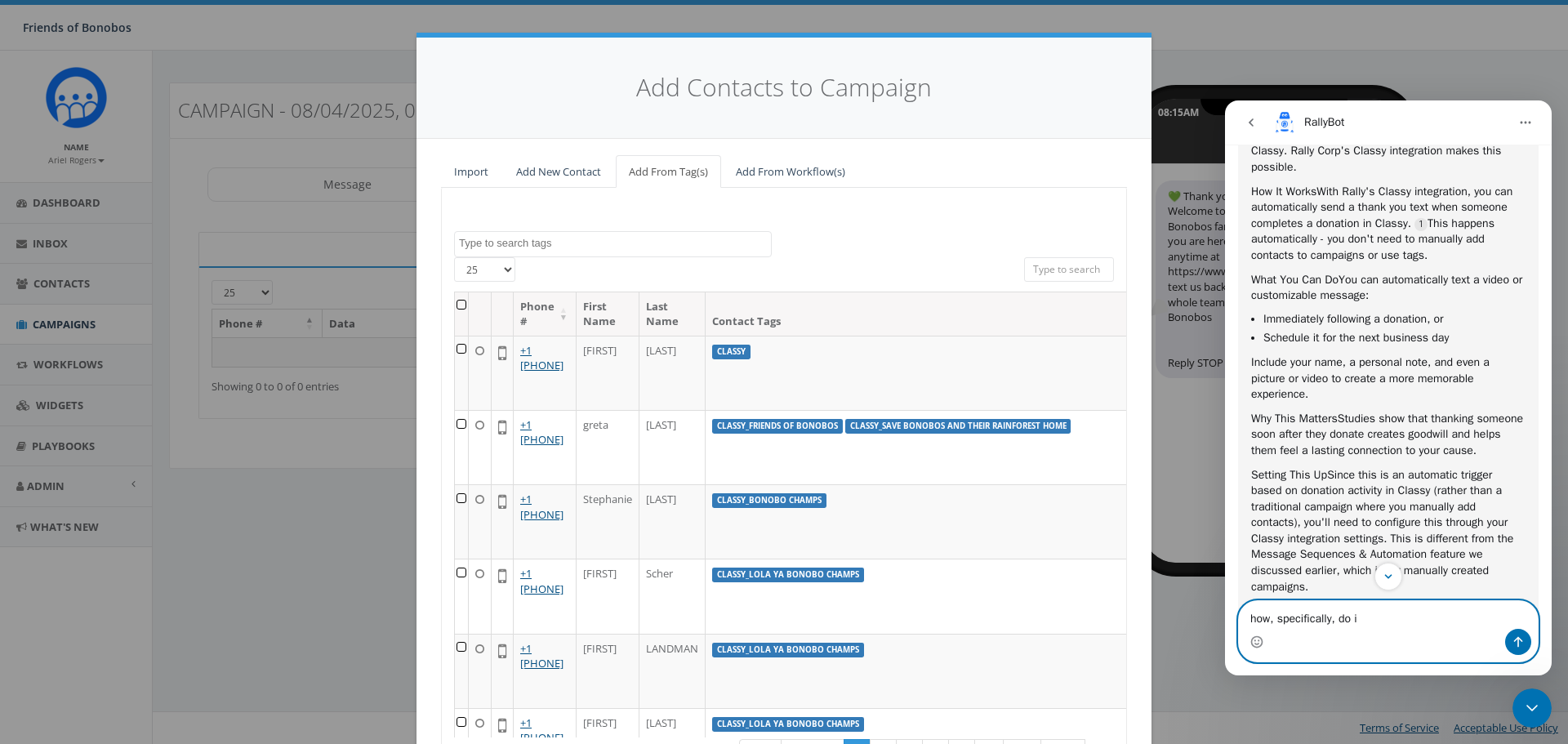 paste on "automatically send a thank you text when someone completes a donation in Classy" 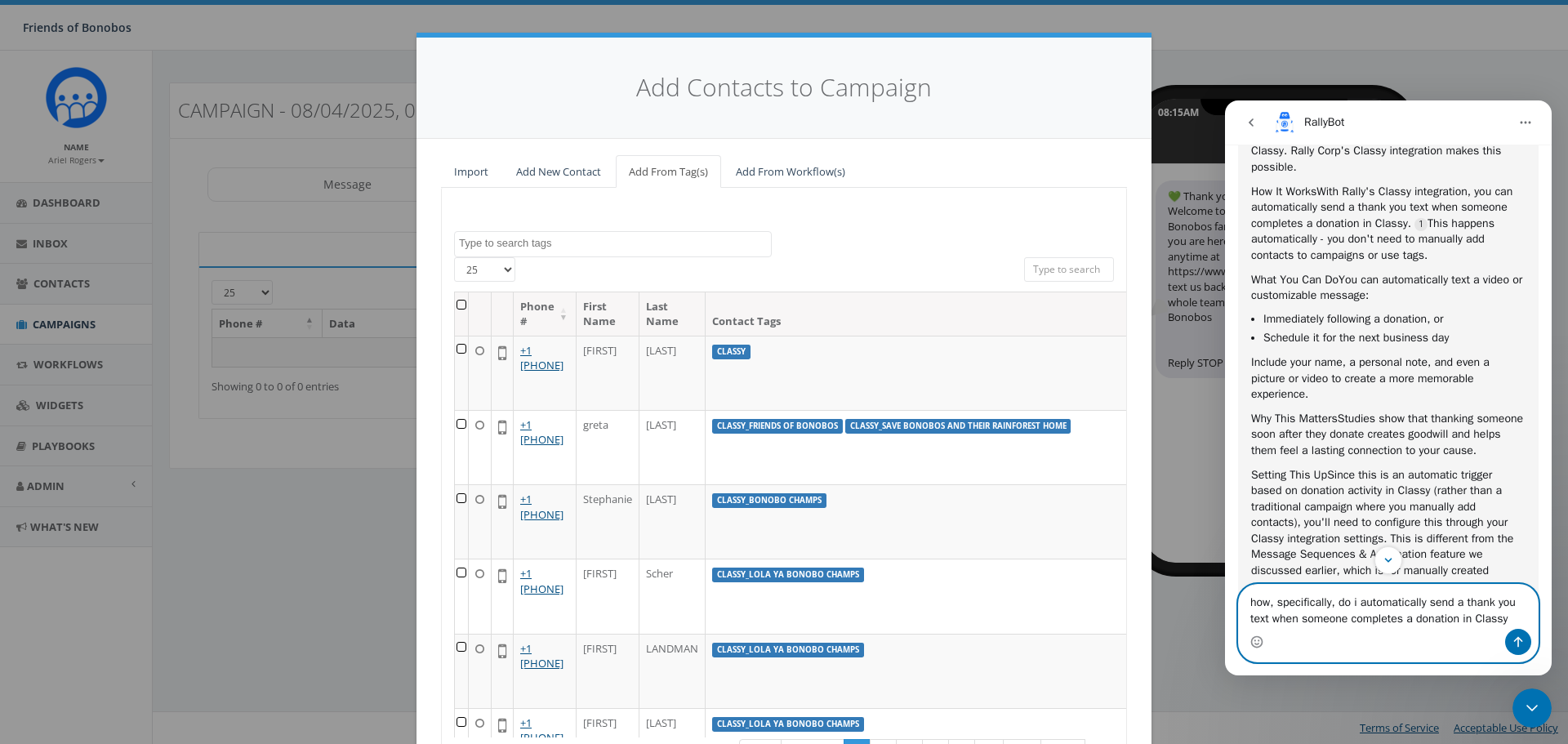 type on "how, specifically, do i automatically send a thank you text when someone completes a donation in Classy" 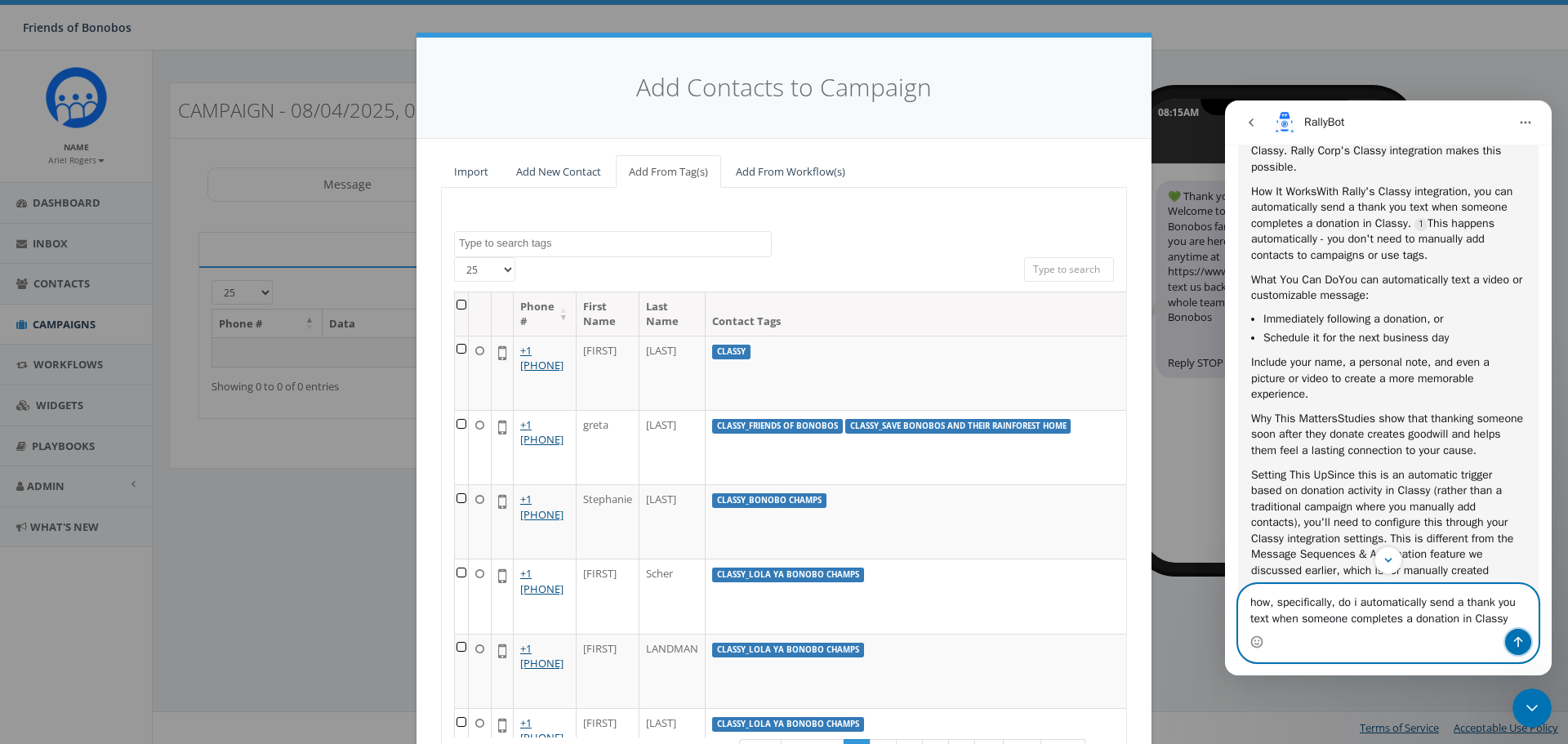 click 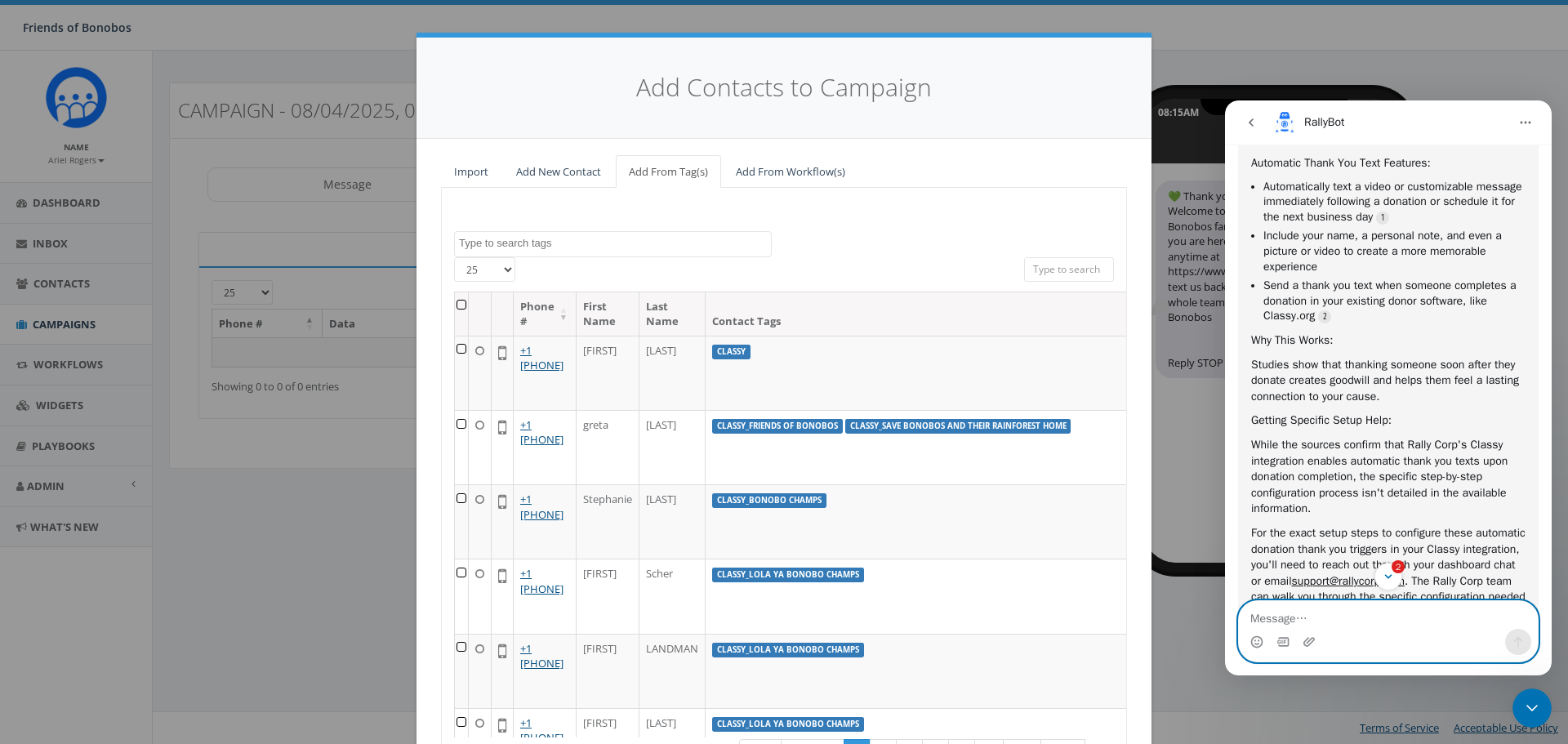 scroll, scrollTop: 5724, scrollLeft: 0, axis: vertical 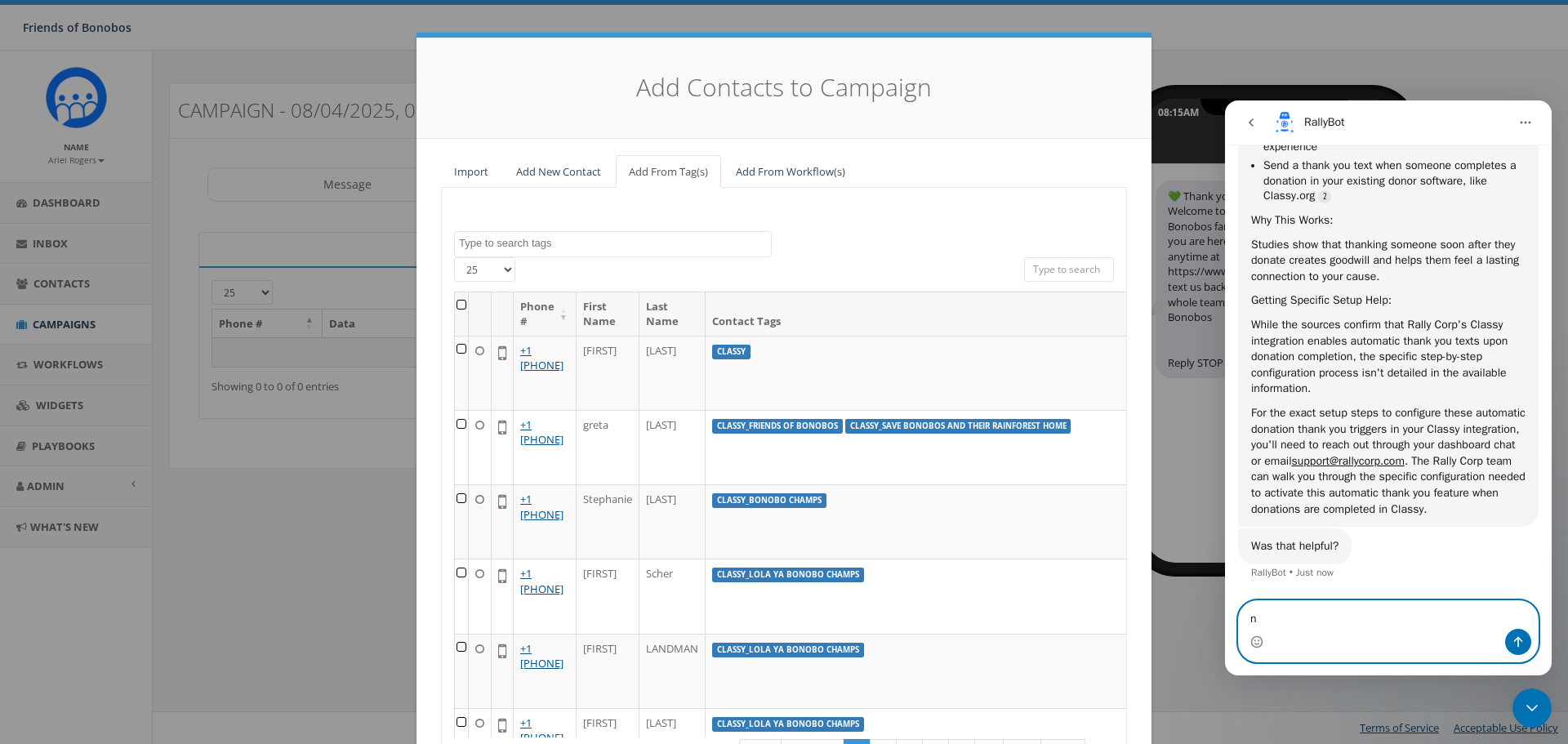 type on "no" 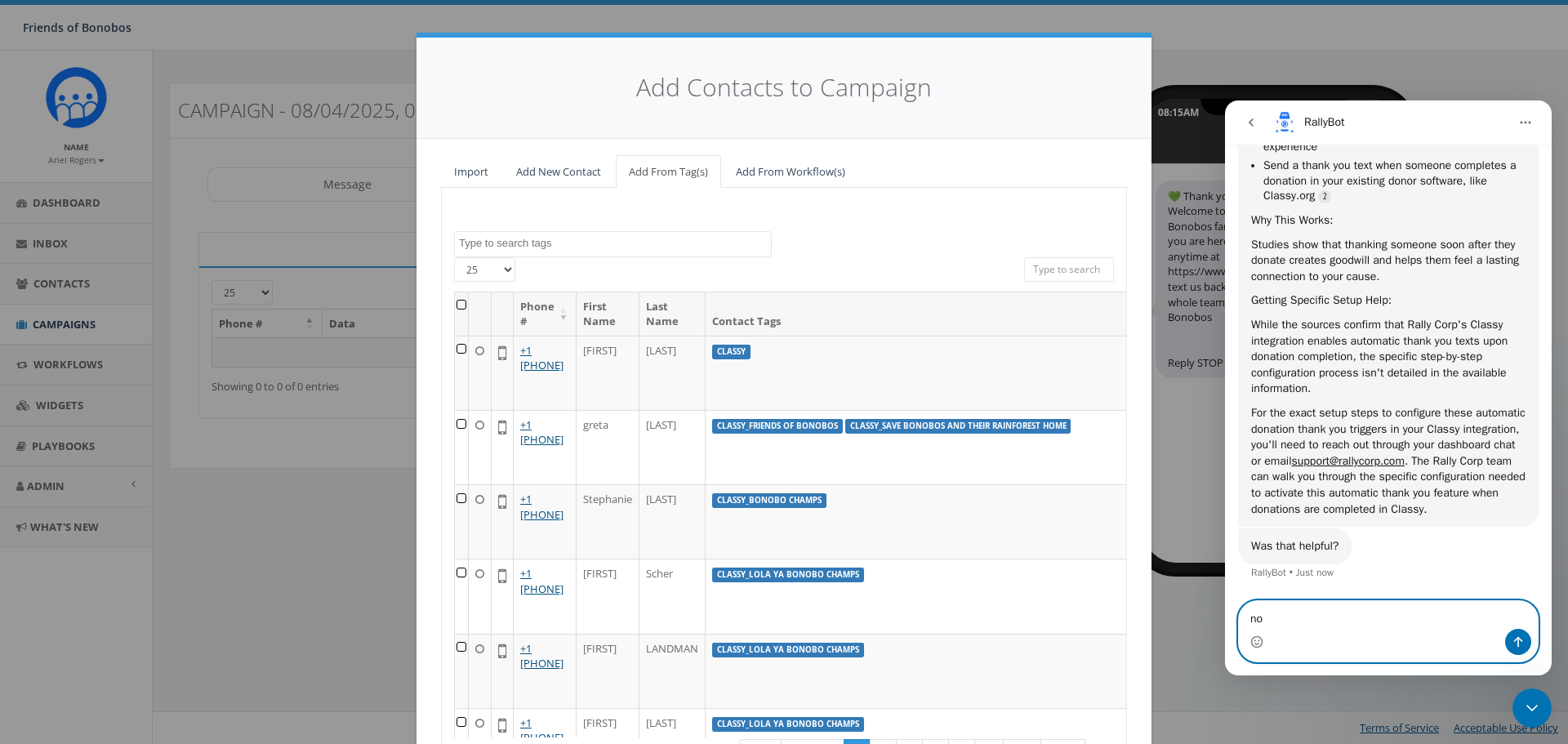 type 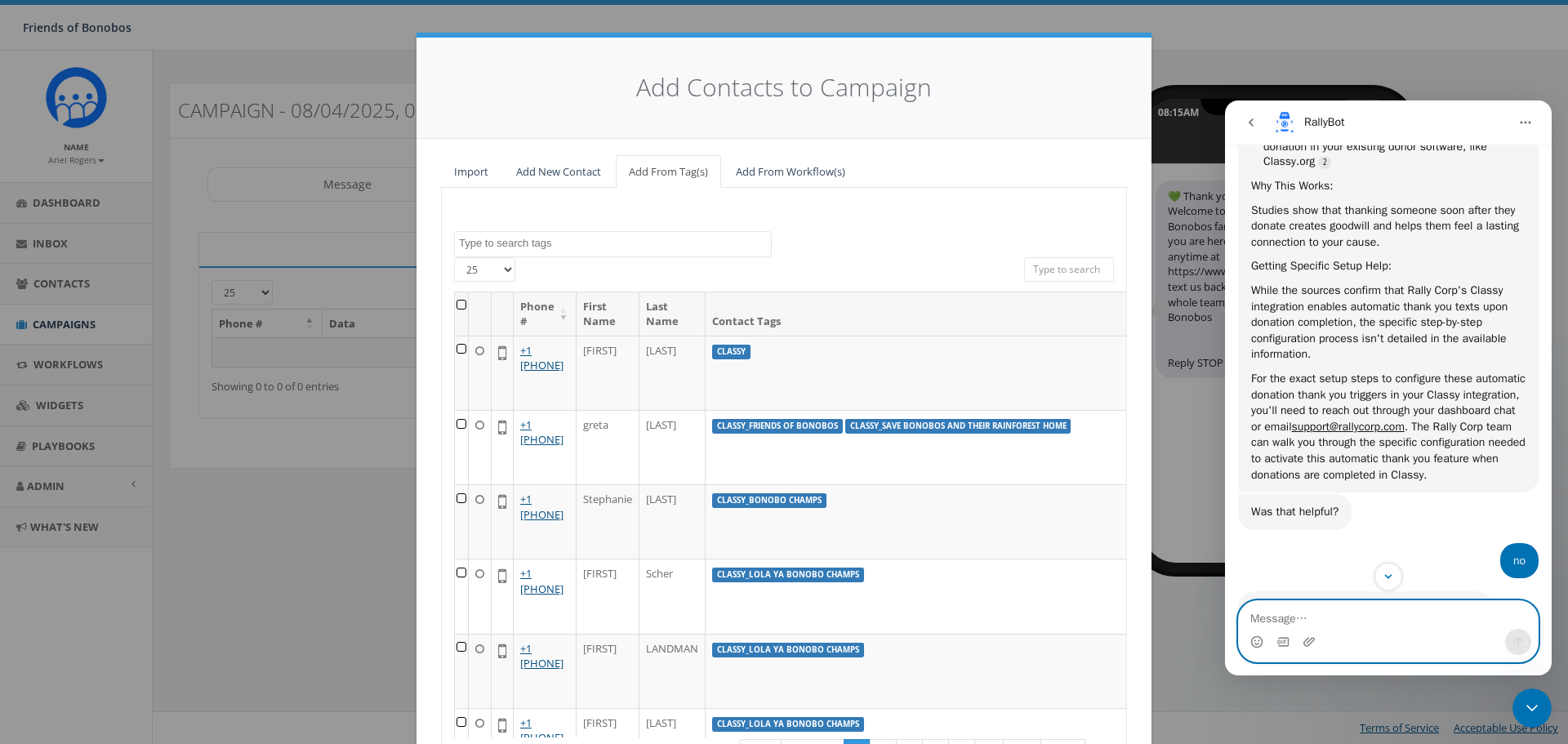 scroll, scrollTop: 5696, scrollLeft: 0, axis: vertical 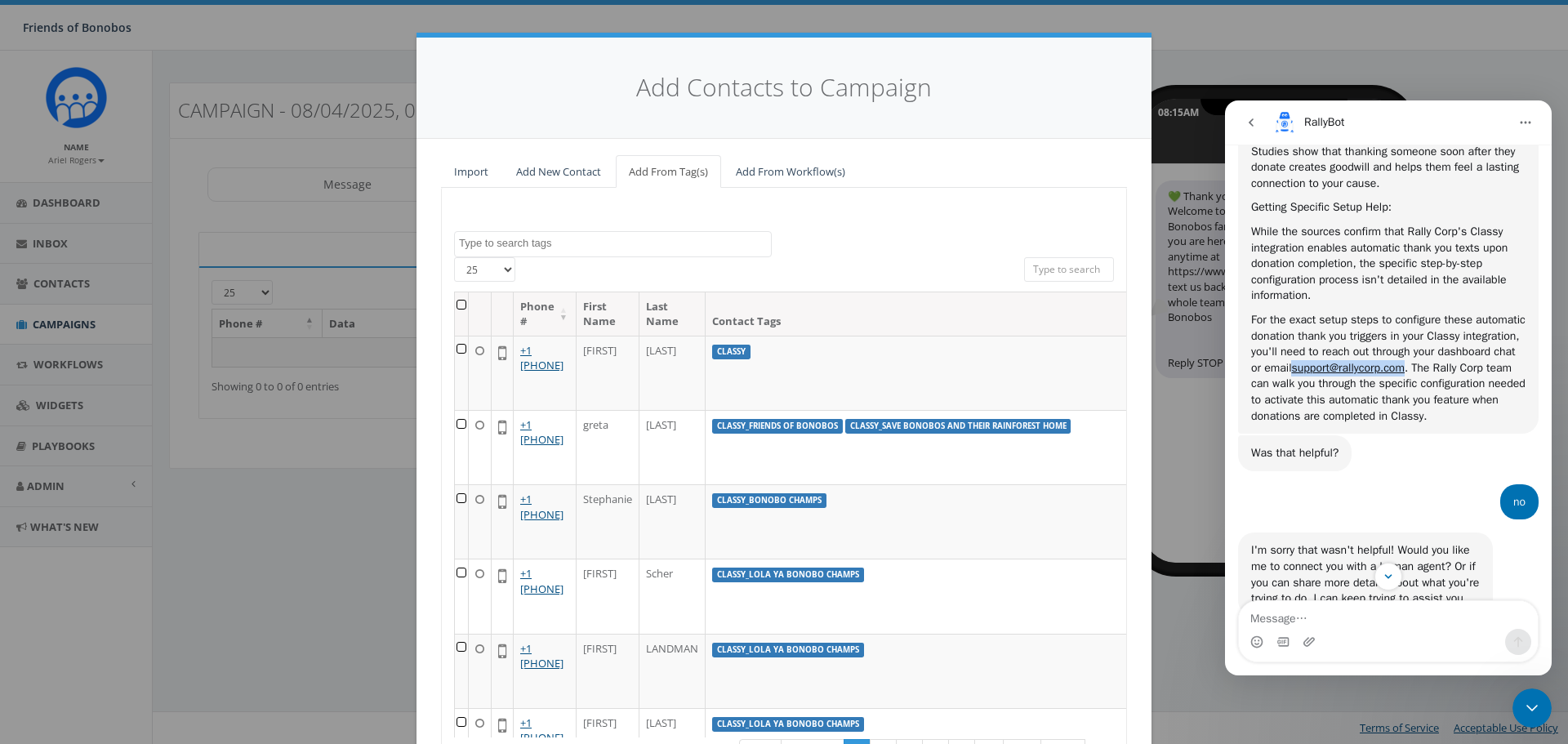 drag, startPoint x: 1370, startPoint y: 466, endPoint x: 1236, endPoint y: 466, distance: 134 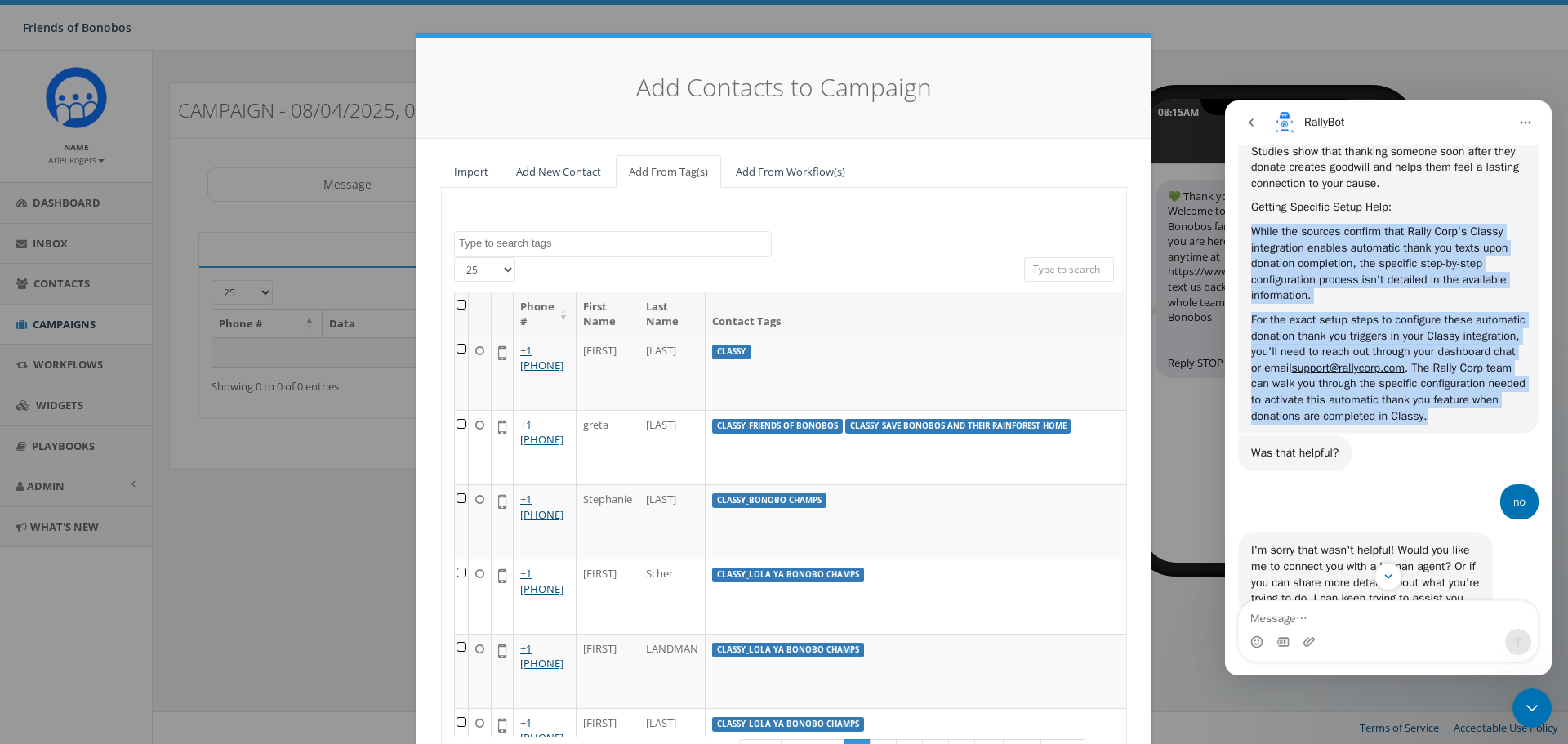 drag, startPoint x: 1254, startPoint y: 310, endPoint x: 1463, endPoint y: 511, distance: 289.96896 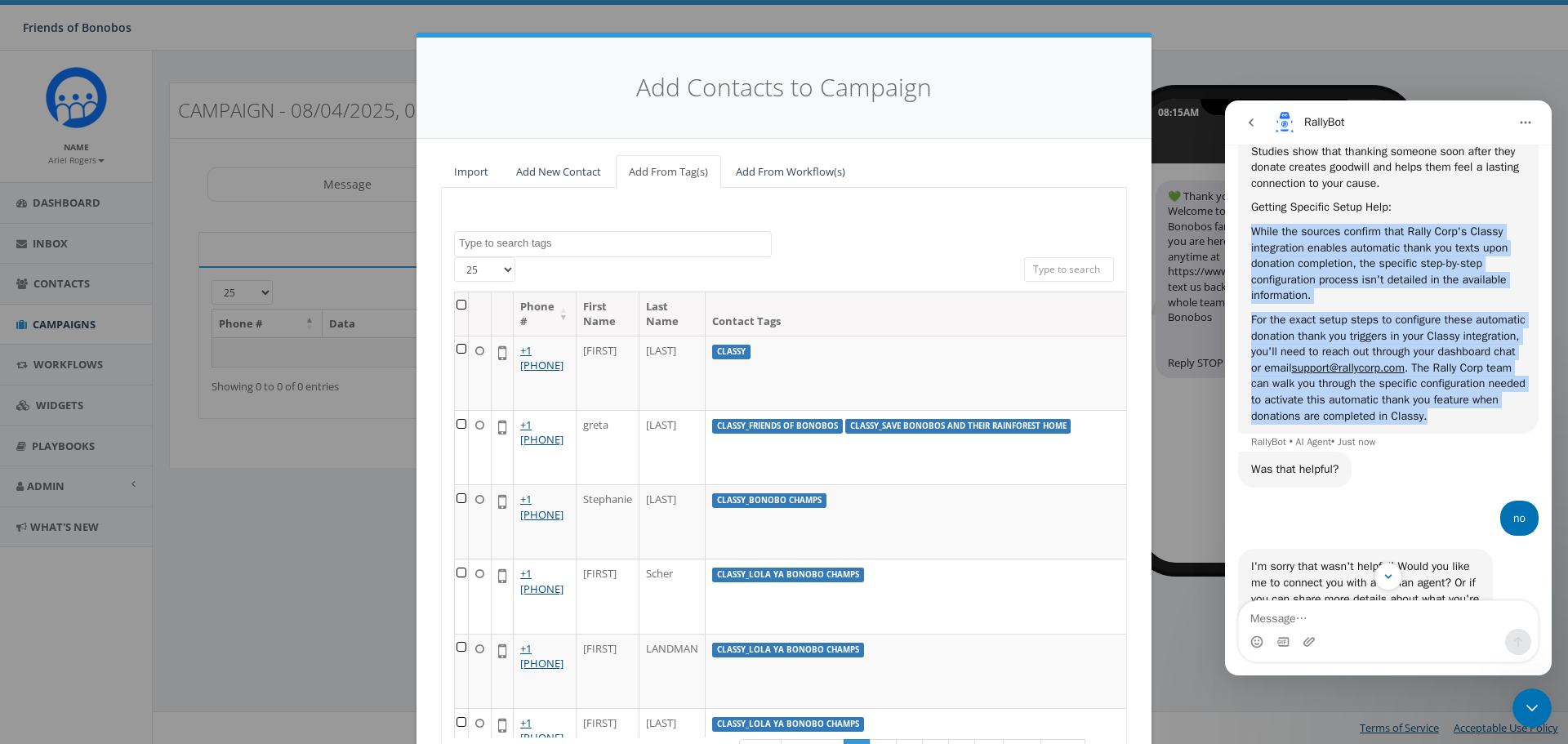 copy on "While the sources confirm that Rally Corp's Classy integration enables automatic thank you texts upon donation completion, the specific step-by-step configuration process isn't detailed in the available information. For the exact setup steps to configure these automatic donation thank you triggers in your Classy integration, you'll need to reach out through your dashboard chat or email  support@rallycorp.com . The Rally Corp team can walk you through the specific configuration needed to activate this automatic thank you feature when donations are completed in Classy." 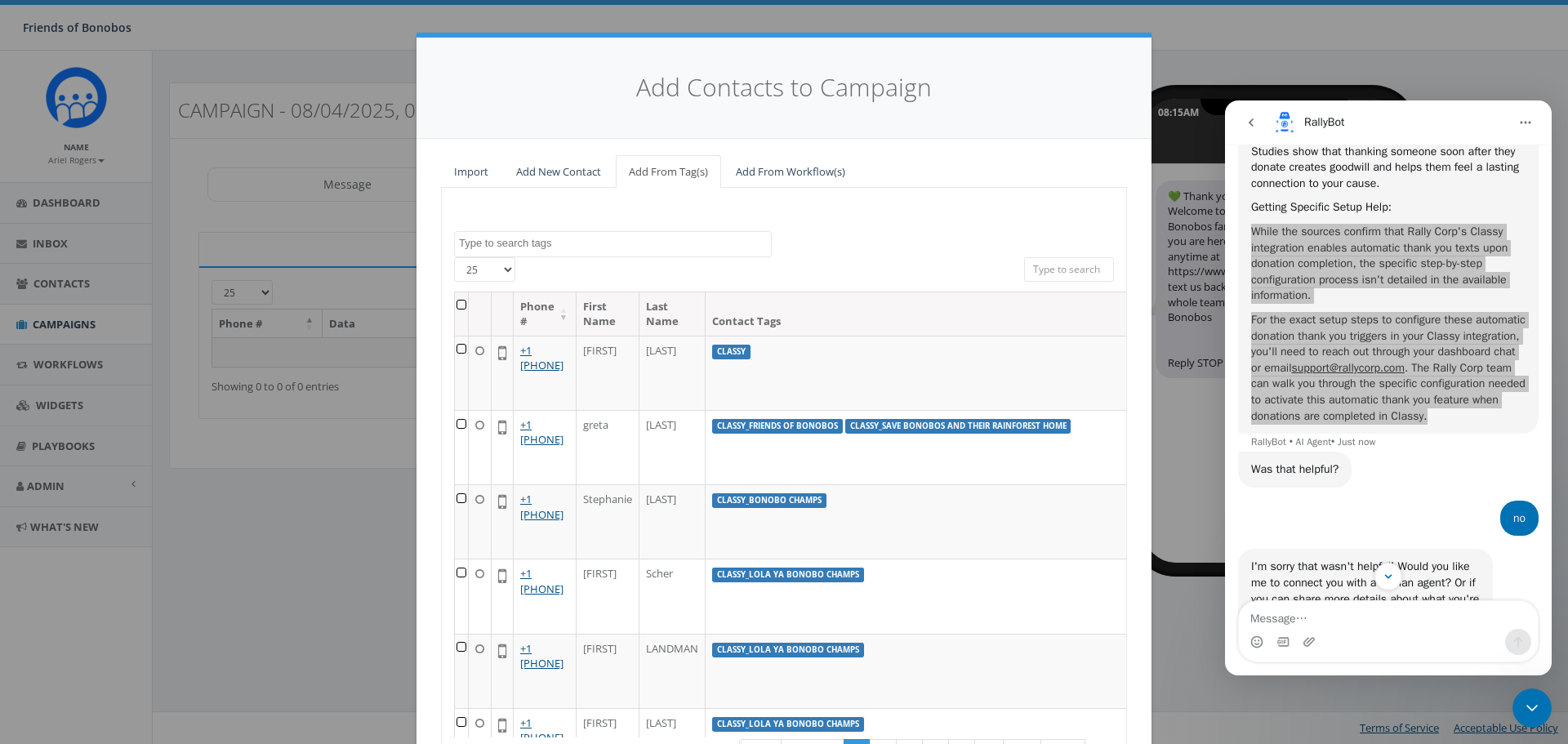 drag, startPoint x: 1522, startPoint y: 709, endPoint x: 2987, endPoint y: 1358, distance: 1602.3189 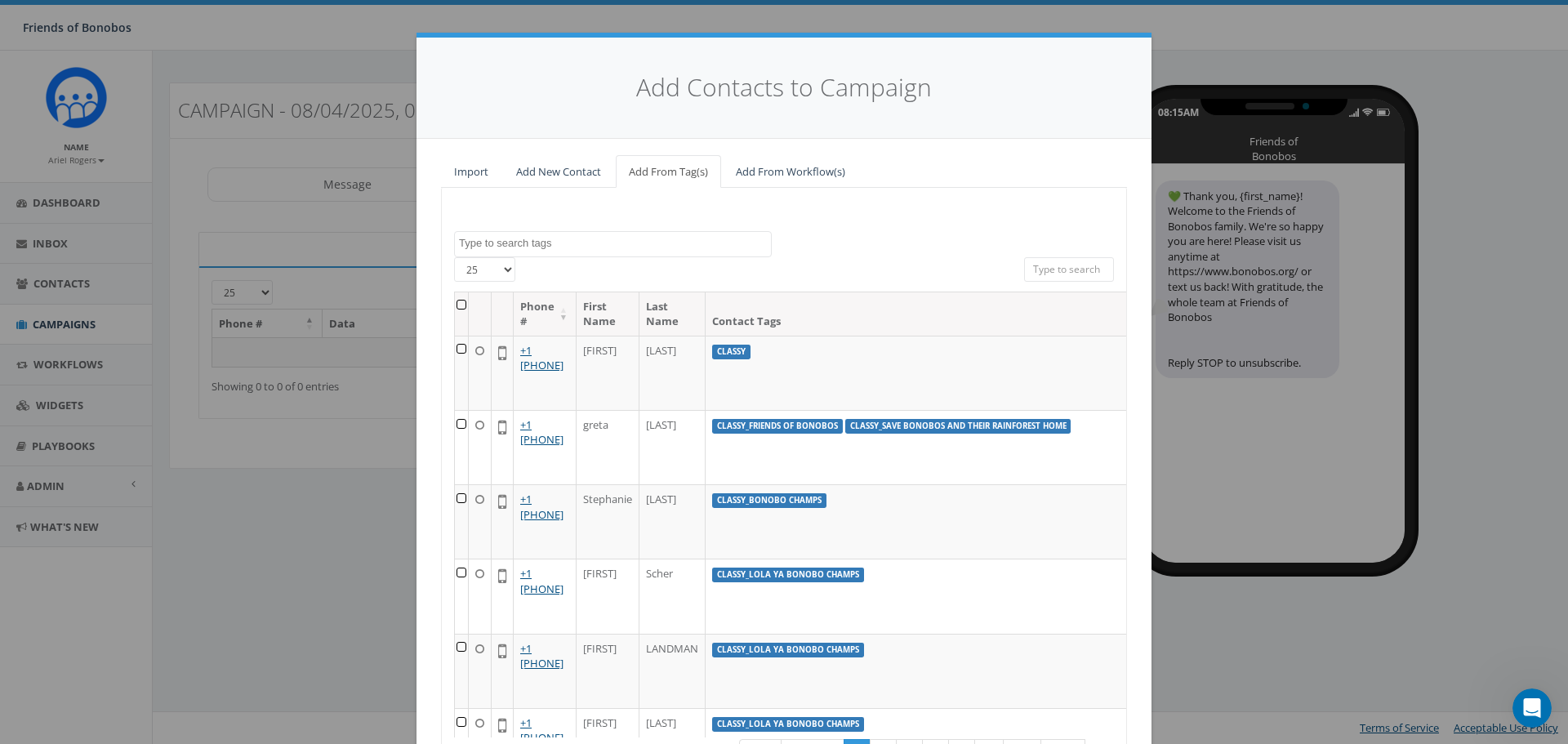 click on "Add Contacts to Campaign Import Add New Contact Add From Tag(s) Add From Workflow(s) classy classy_Back to the Wild classy_BonoboAdoptions classy_Bonobo Champs classy_Friends of Bonobos classy_Friends of Bonobos Emergency Flood Relief classy_Friends of Bonobos Rescue Fund classy_Friends of Bonobos World Bonobo Day 2025 classy_Giving For Bonobos classy_Giving Tuesday 2018 classy_Help Bolafa classy_Help Bonobos classy_Join the Bonobo Fellowship classy_Join the Fellowship classy_Lana Del Rey at Fenway Park classy_Lola ya Bonobo Champs classy_Save Bonobos classy_Save Bonobos and their Rainforest Home classy_The Fellowship classy_World Bonobo Day 25 50 100   All 0 contact(s) on current page All 3 contact(s) filtered Phone # First Name Last Name Contact Tags Created On +1 206-723-1741 Katelyn  Daugherty classy August 01, 2025 01:33 PM +1 310-801-8021 greta oconnor classy_Friends of Bonobos classy_Save Bonobos and their Rainforest Home June 25, 2025 03:17 AM +1 540-305-9477 Stephanie Pressler classy_Bonobo Champs 1" at bounding box center [784, 372] 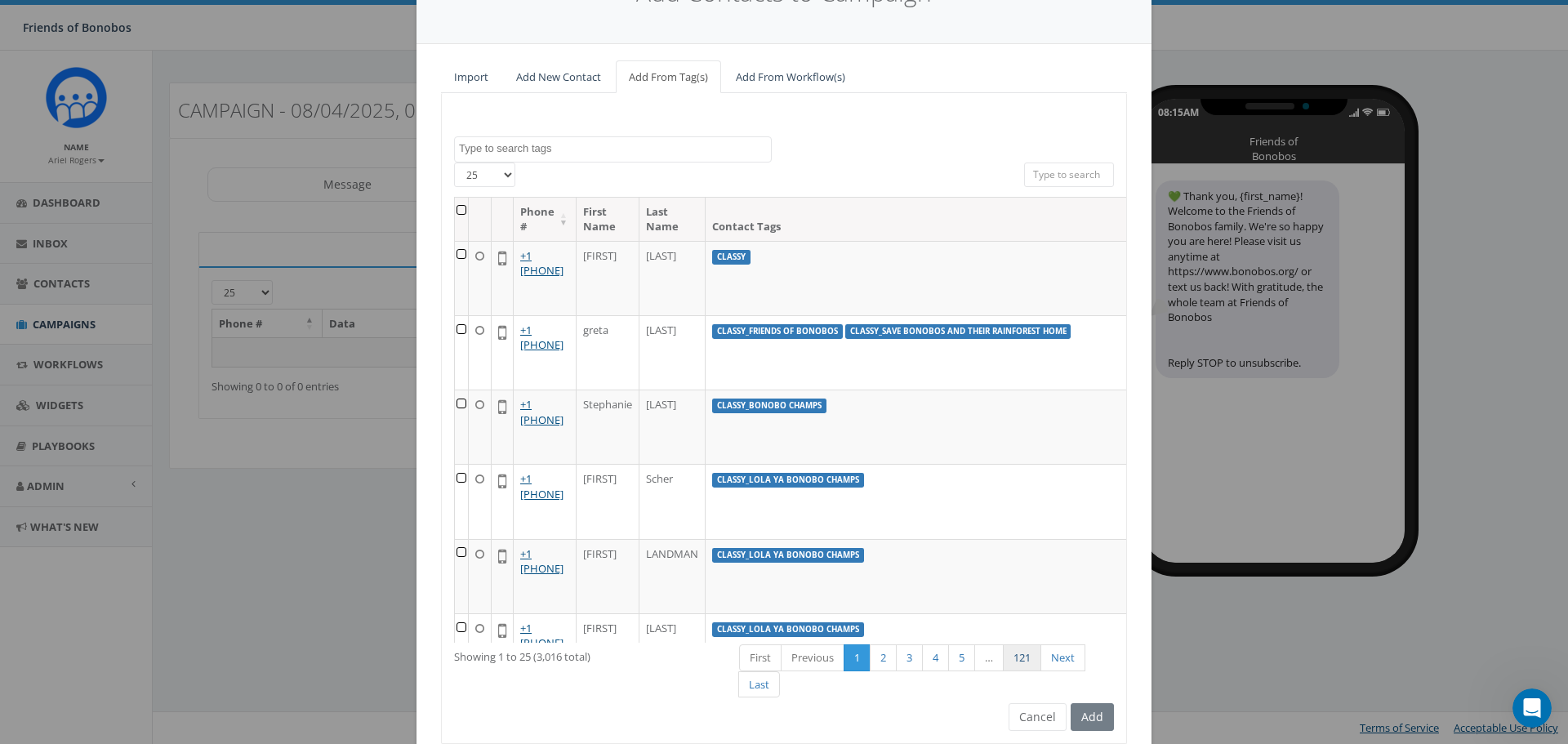 scroll, scrollTop: 156, scrollLeft: 0, axis: vertical 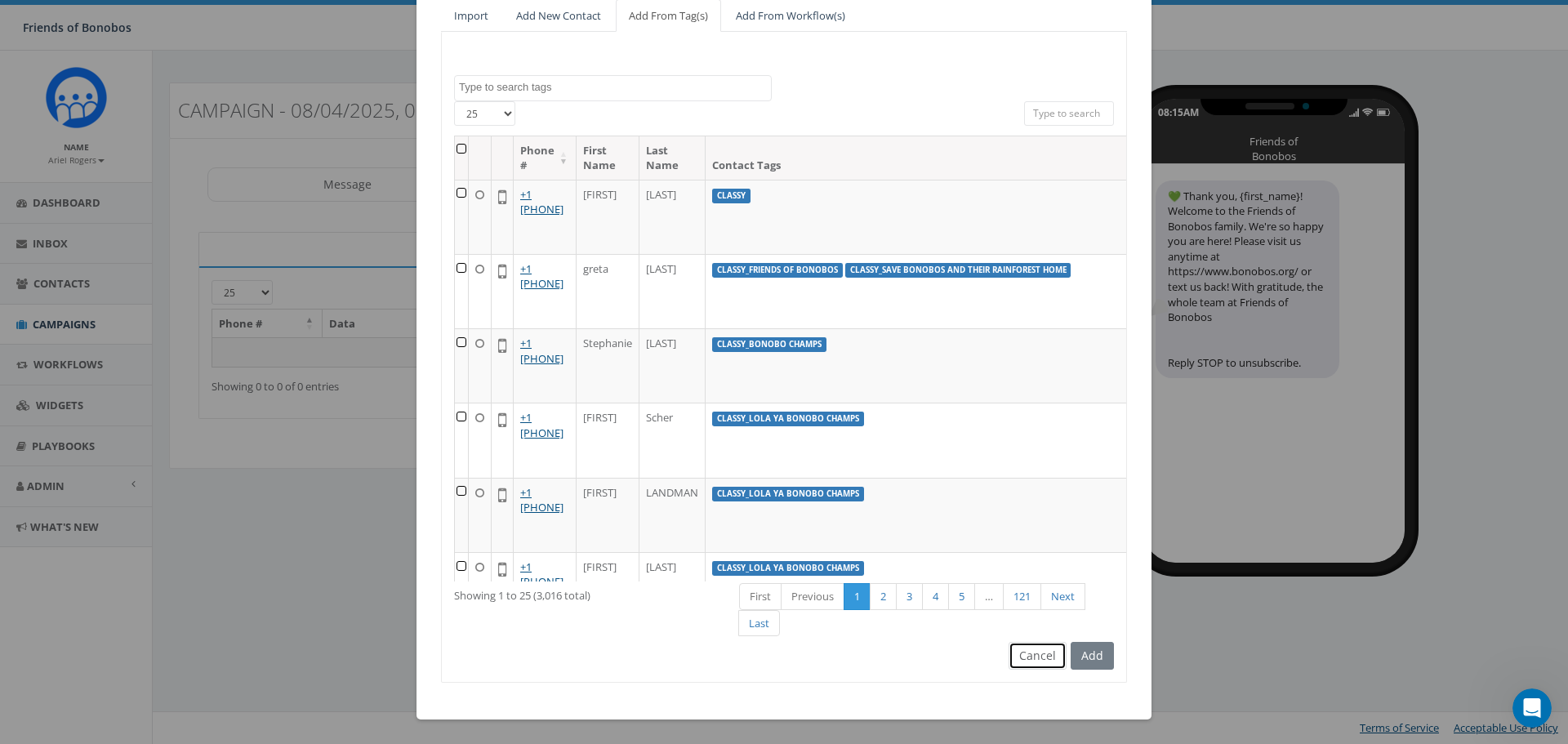 click on "Cancel" at bounding box center [1037, 656] 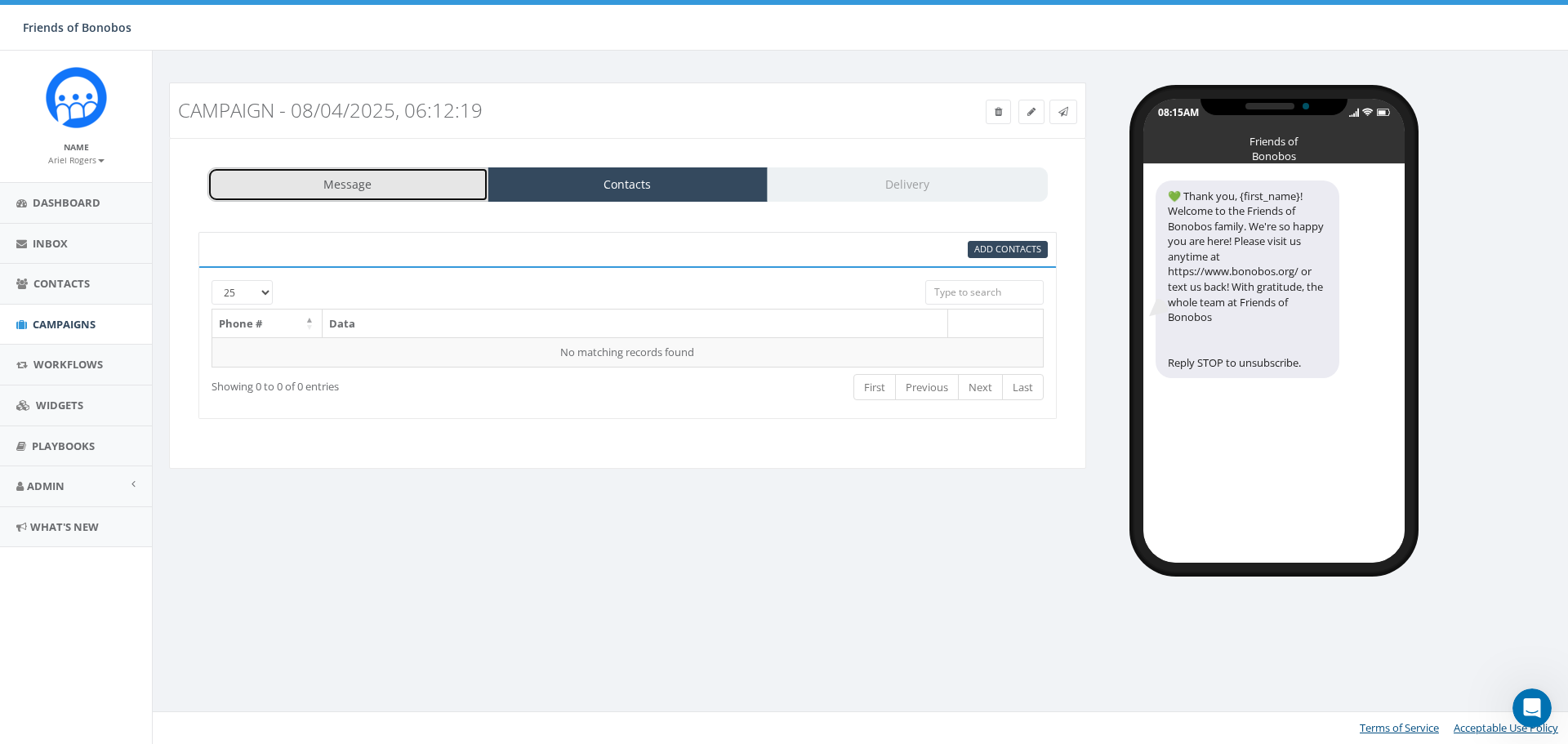 click on "Message" at bounding box center (348, 185) 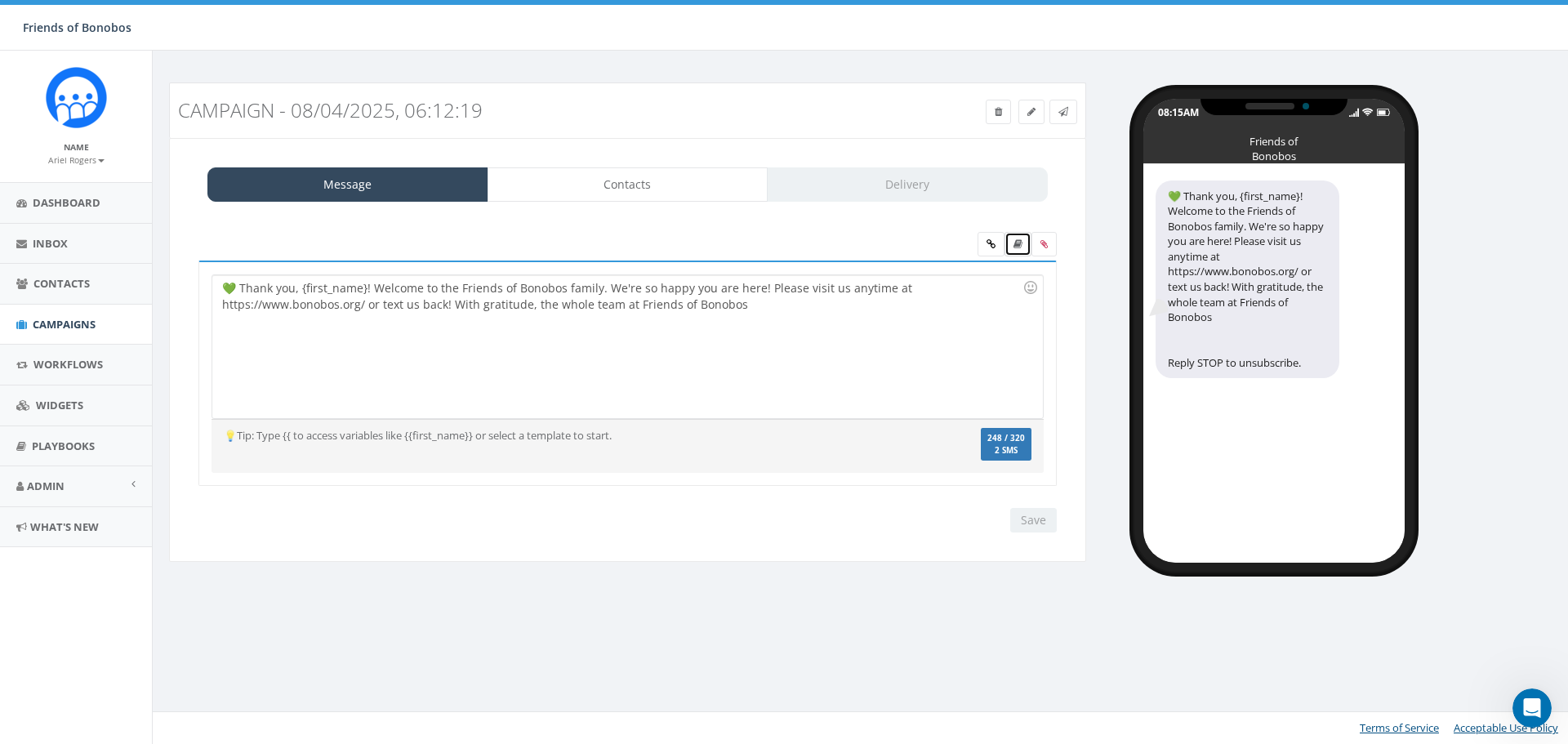 click at bounding box center (1018, 244) 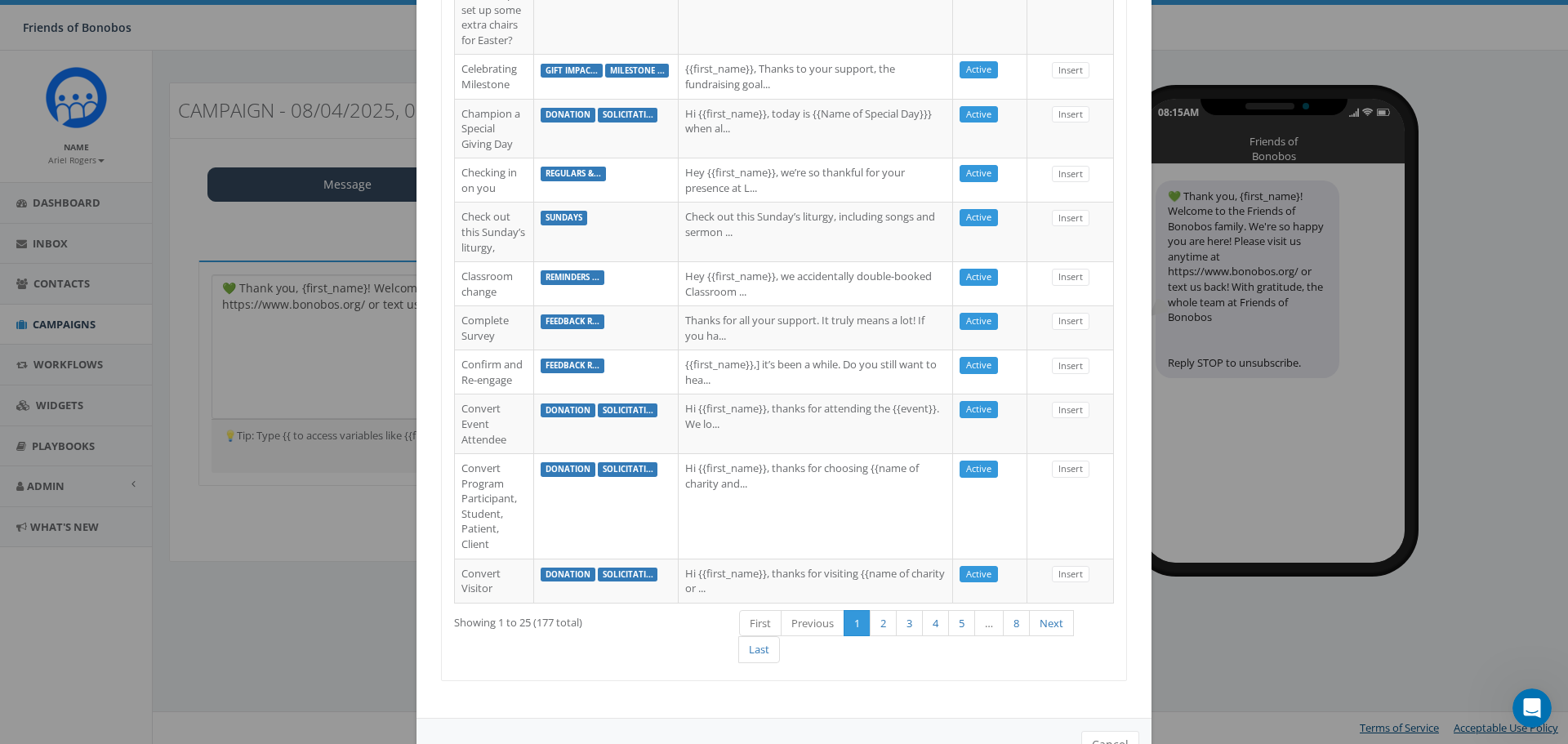 scroll, scrollTop: 1299, scrollLeft: 0, axis: vertical 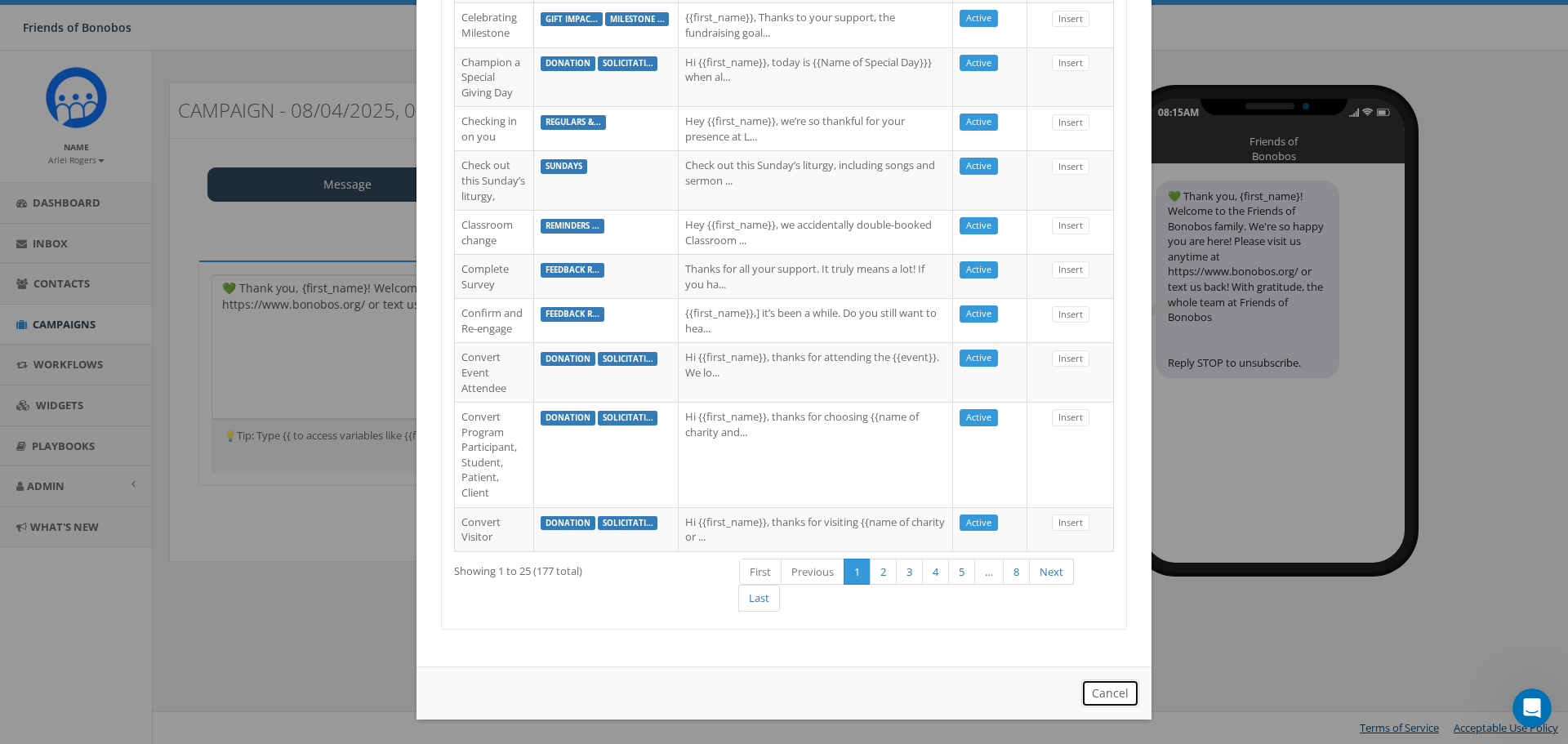 click on "Cancel" at bounding box center [1110, 693] 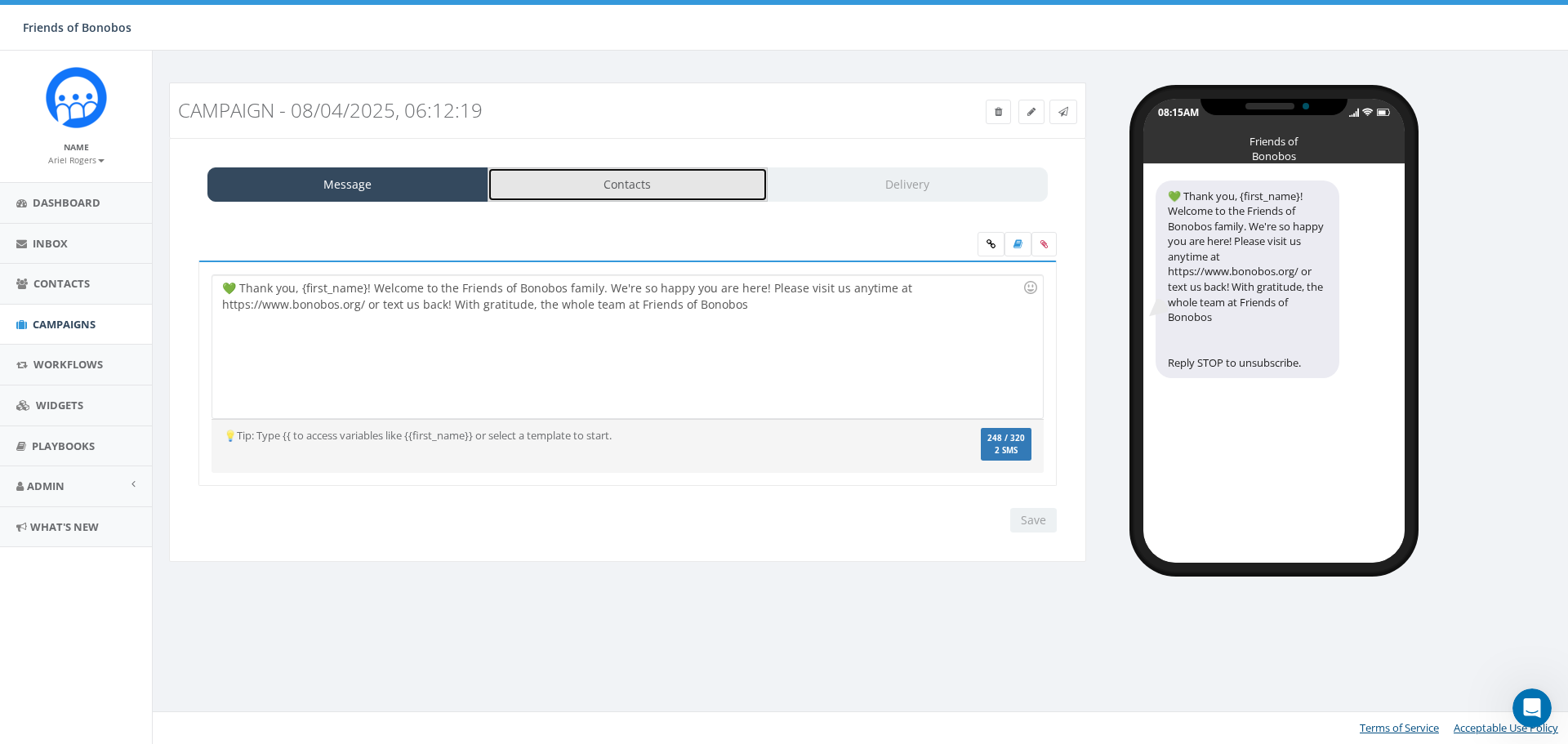 click on "Contacts" at bounding box center (628, 185) 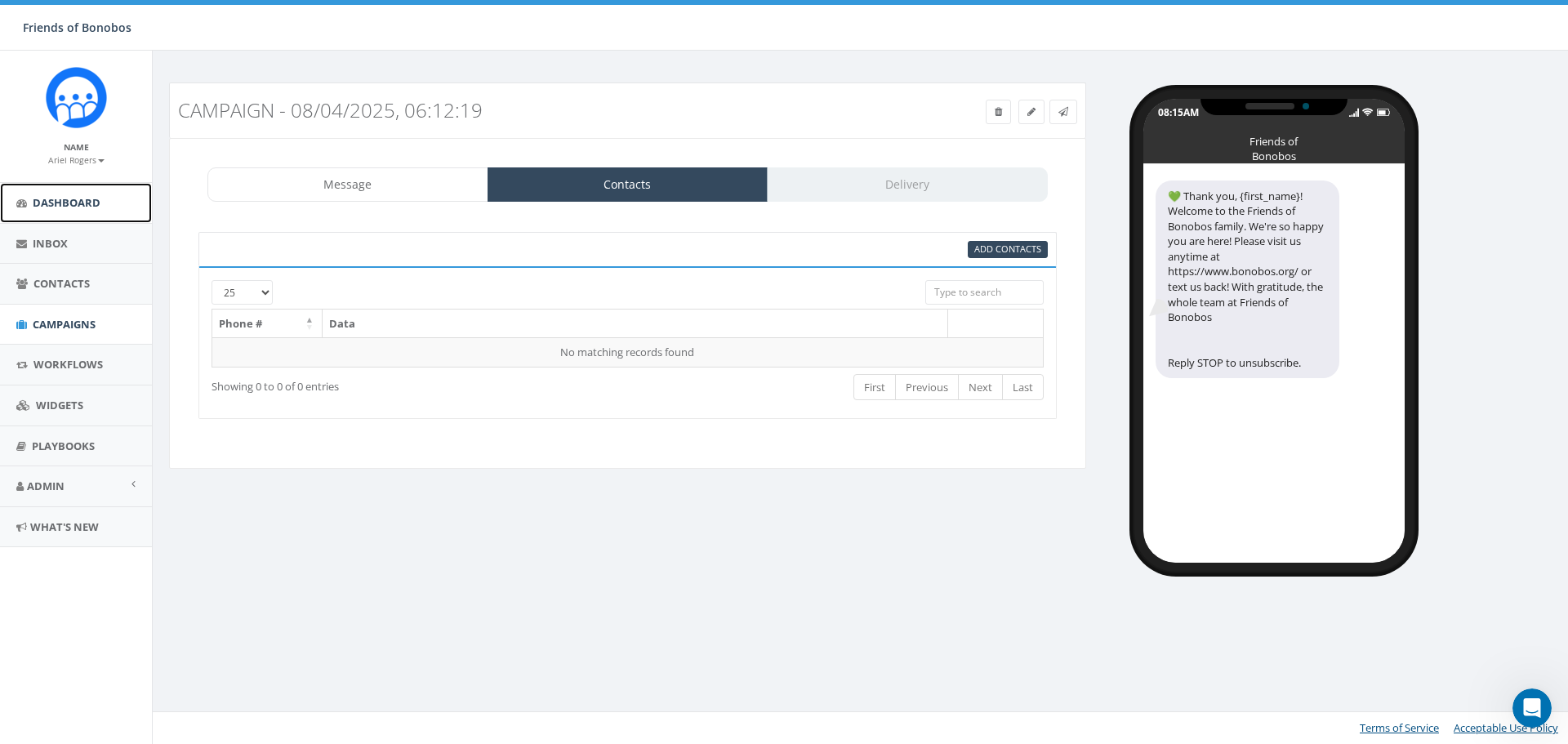 click on "Dashboard" at bounding box center [76, 203] 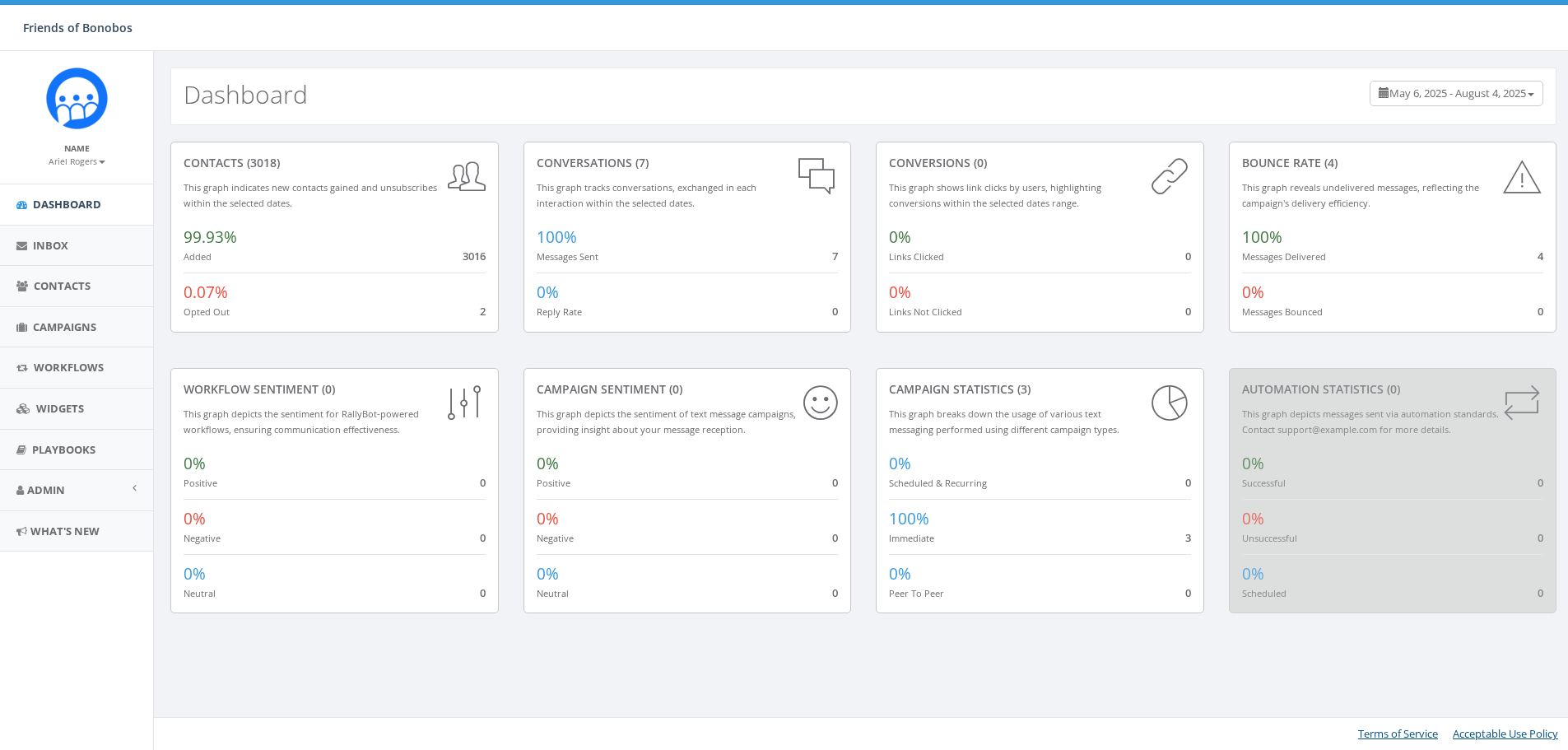 scroll, scrollTop: 0, scrollLeft: 0, axis: both 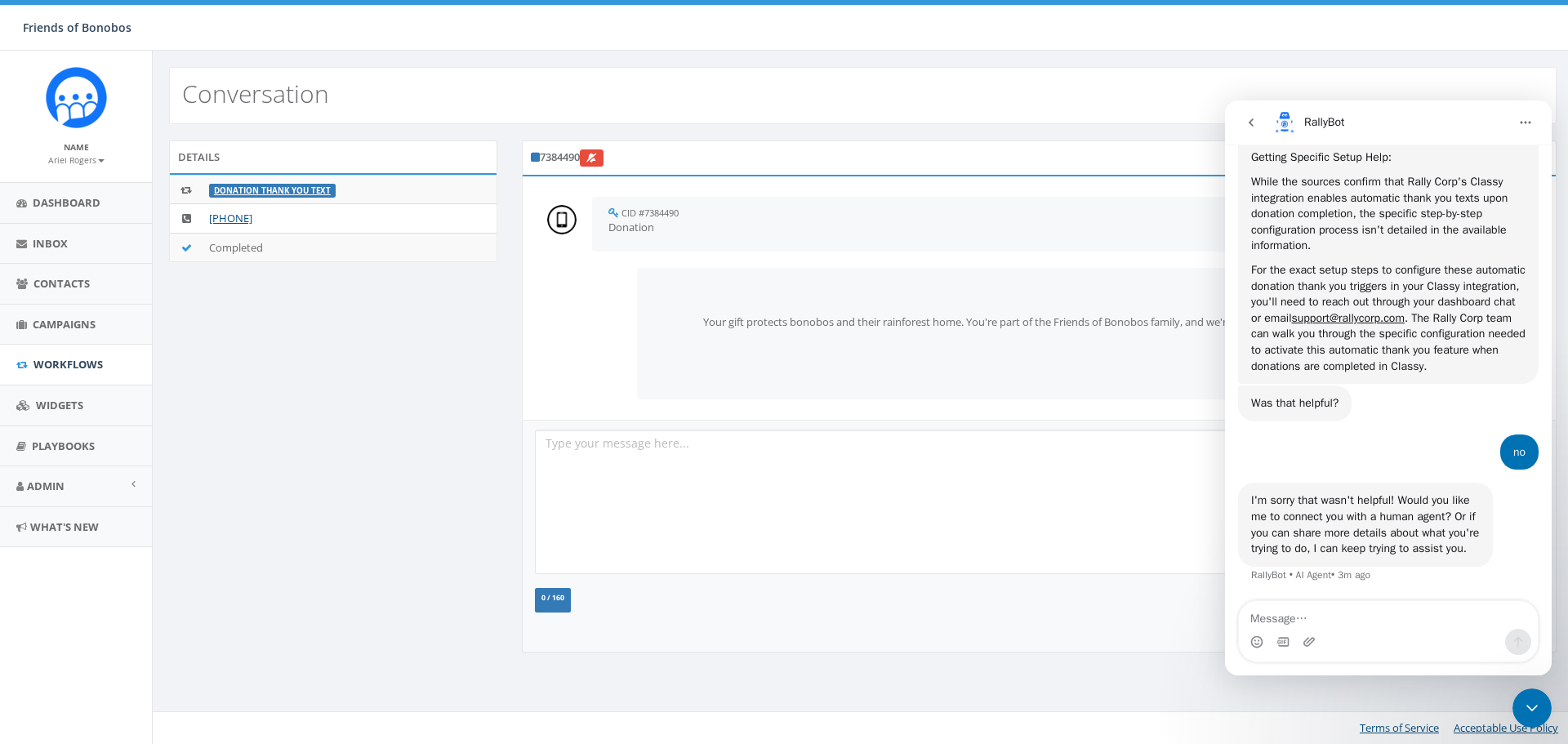 click 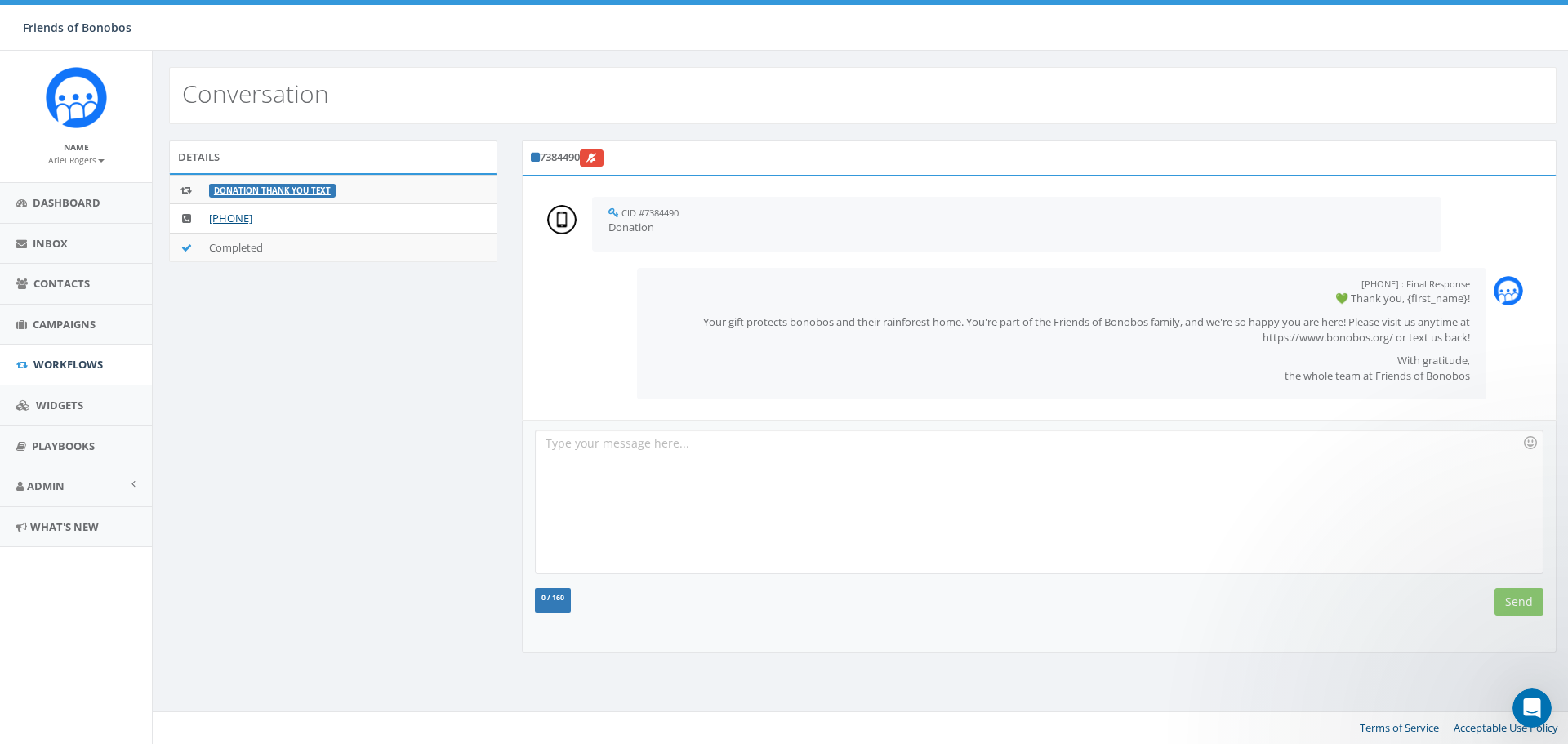 scroll, scrollTop: 0, scrollLeft: 0, axis: both 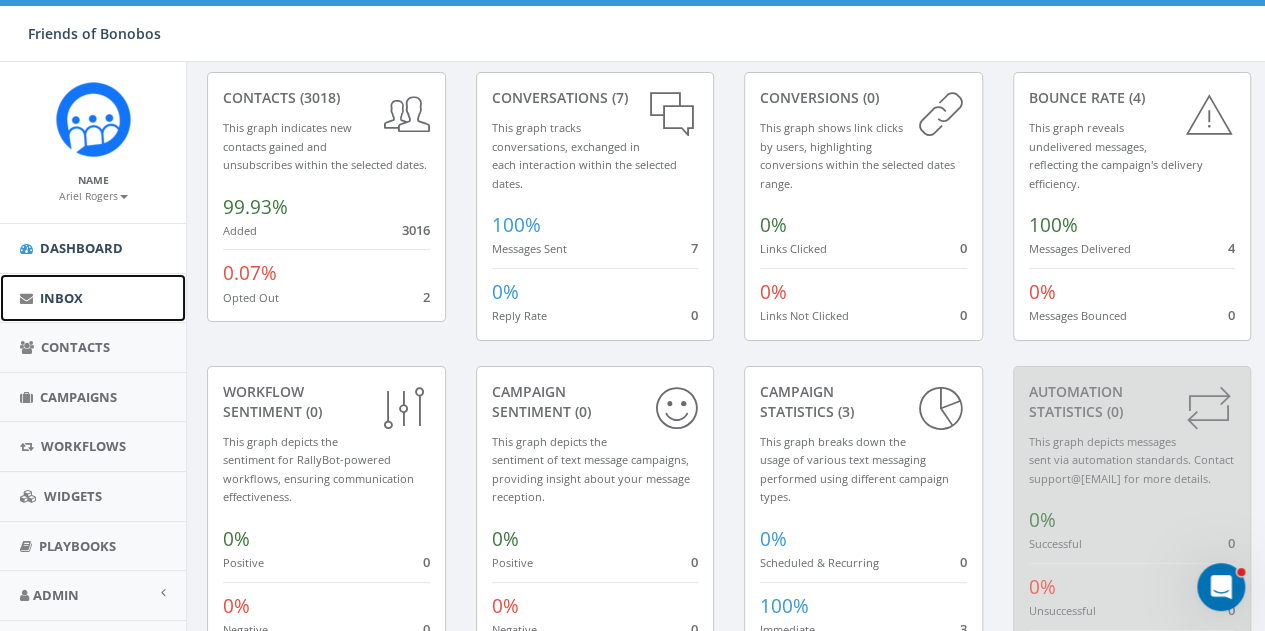 click on "Inbox" at bounding box center [93, 298] 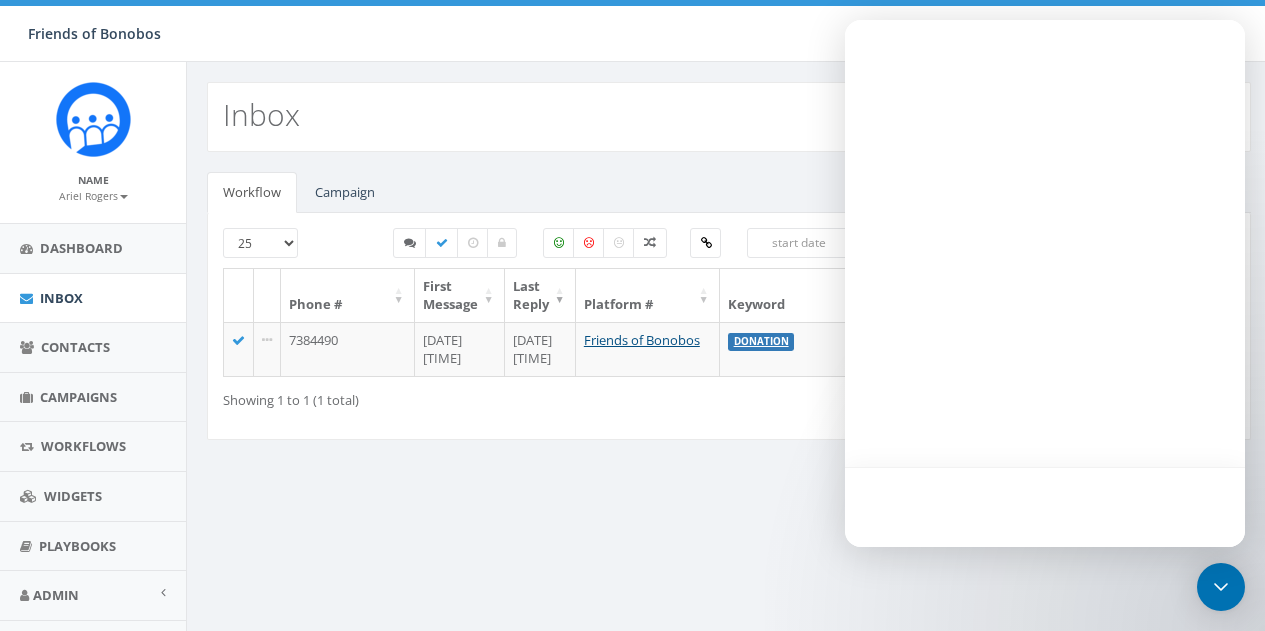 scroll, scrollTop: 0, scrollLeft: 0, axis: both 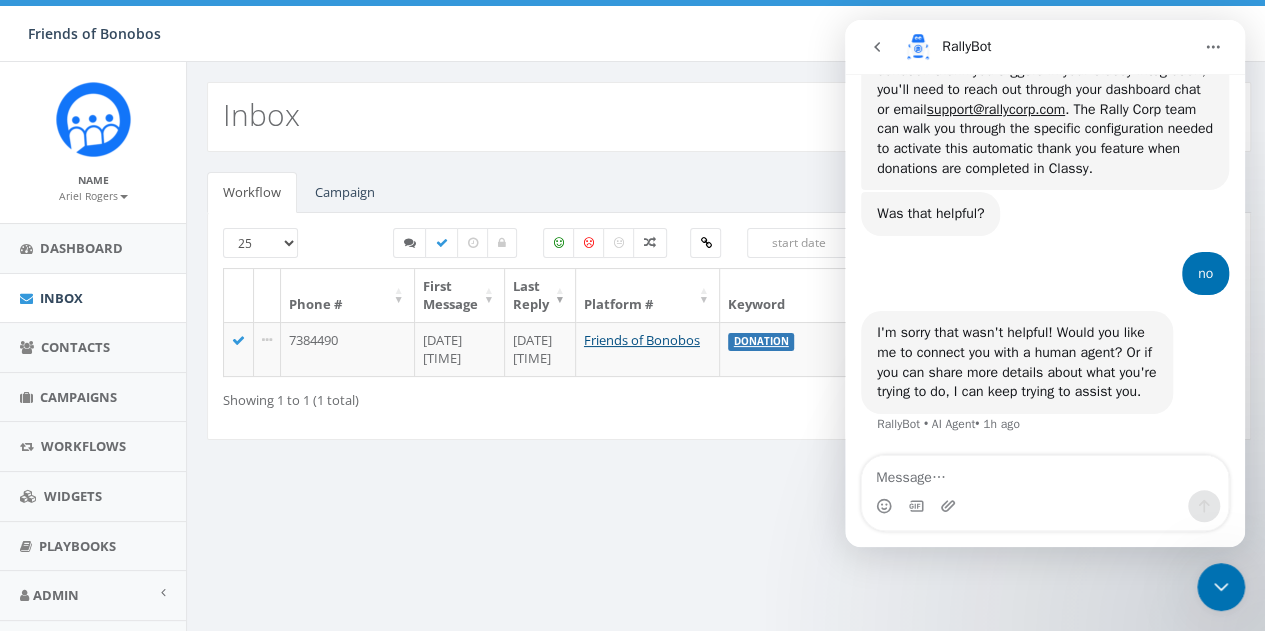 click 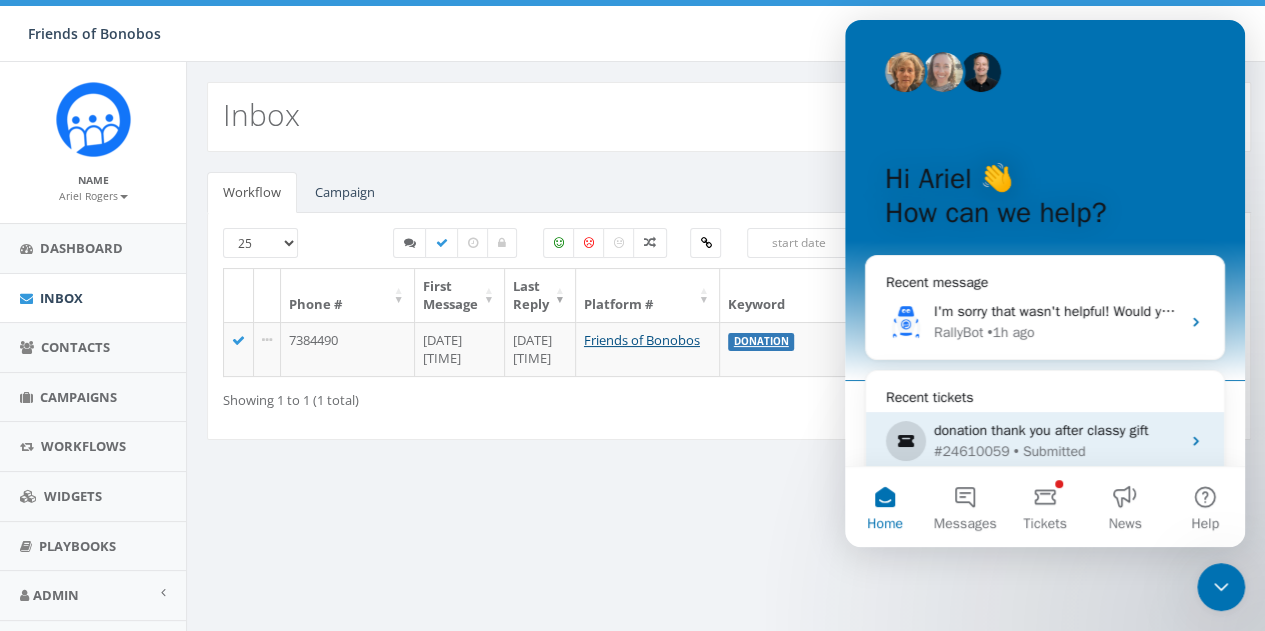 click on "#24610059 • Submitted" at bounding box center (1057, 451) 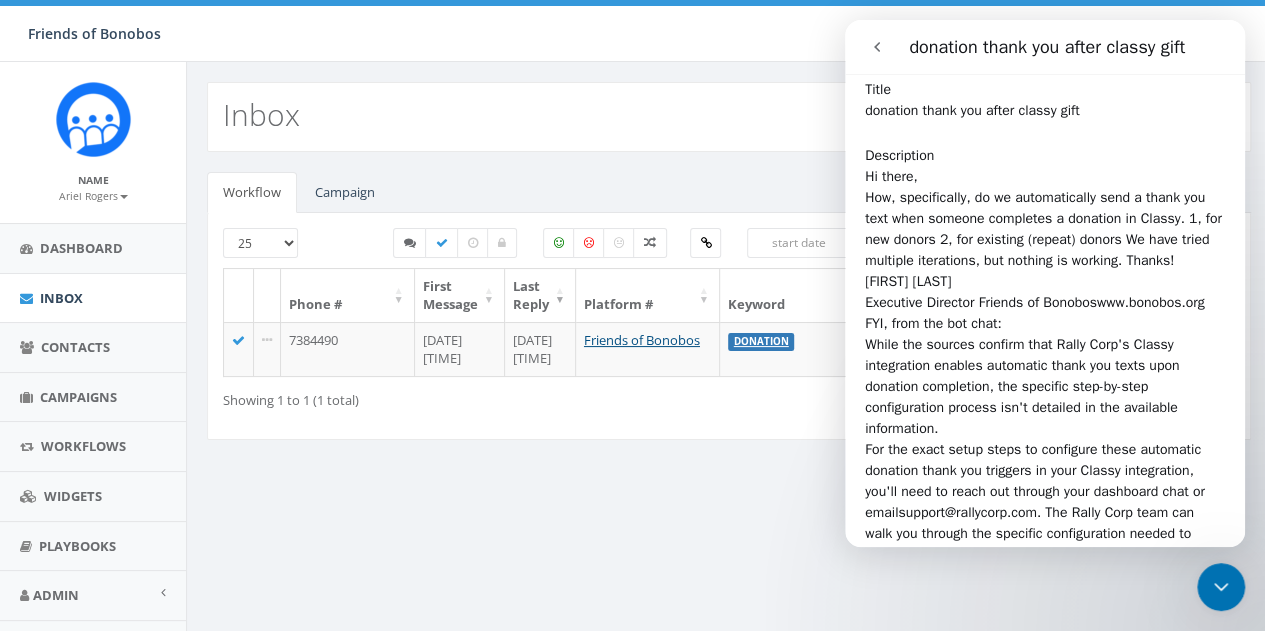 scroll, scrollTop: 602, scrollLeft: 0, axis: vertical 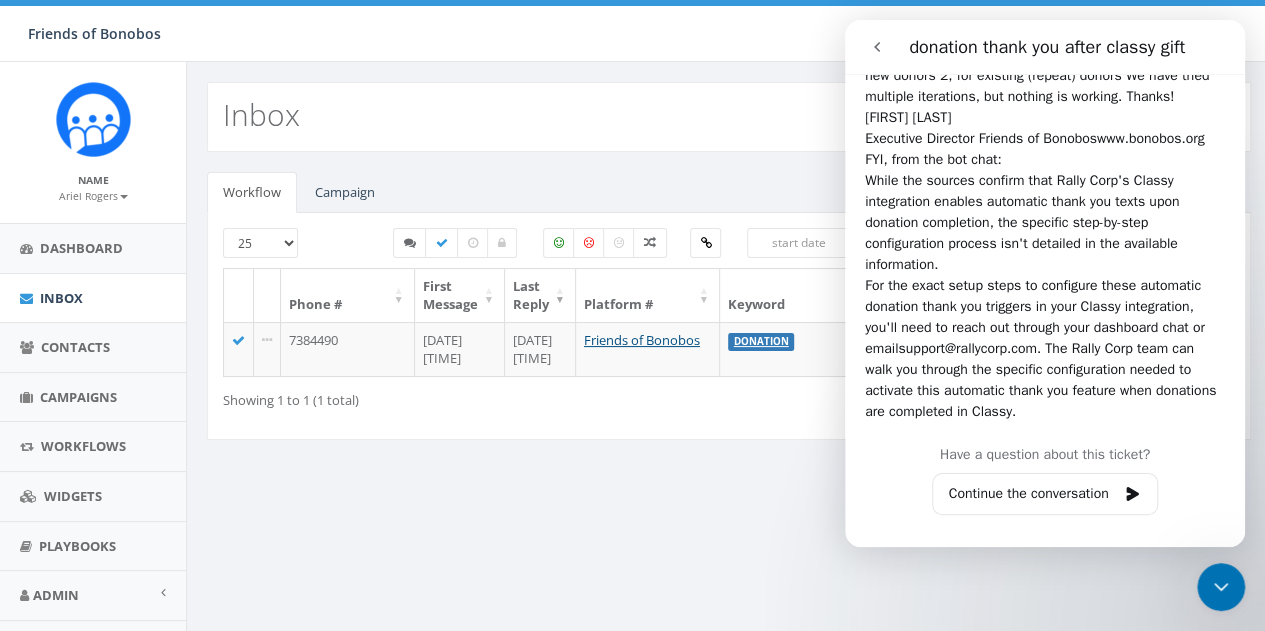 click 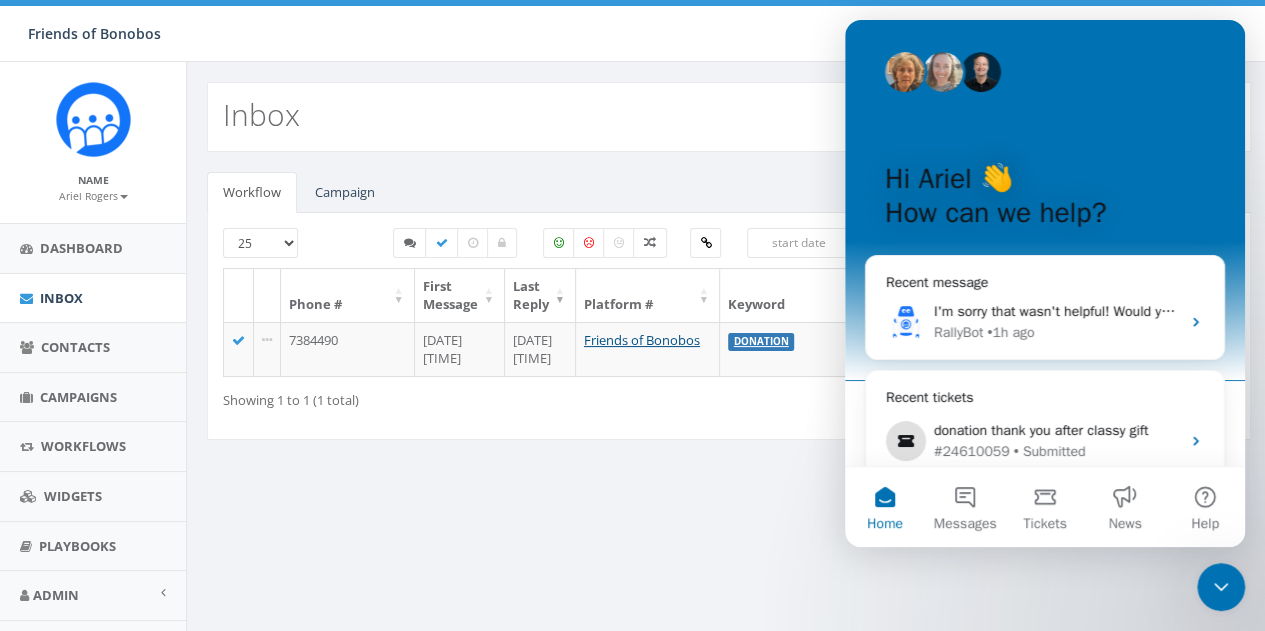 scroll, scrollTop: 0, scrollLeft: 0, axis: both 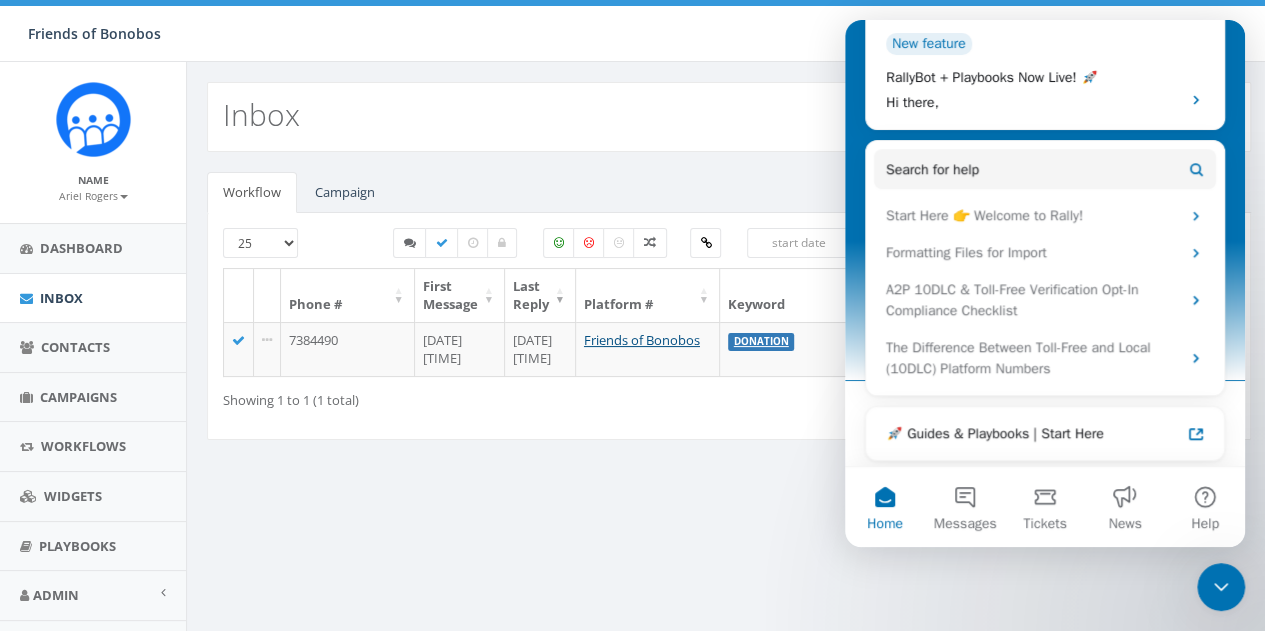 click 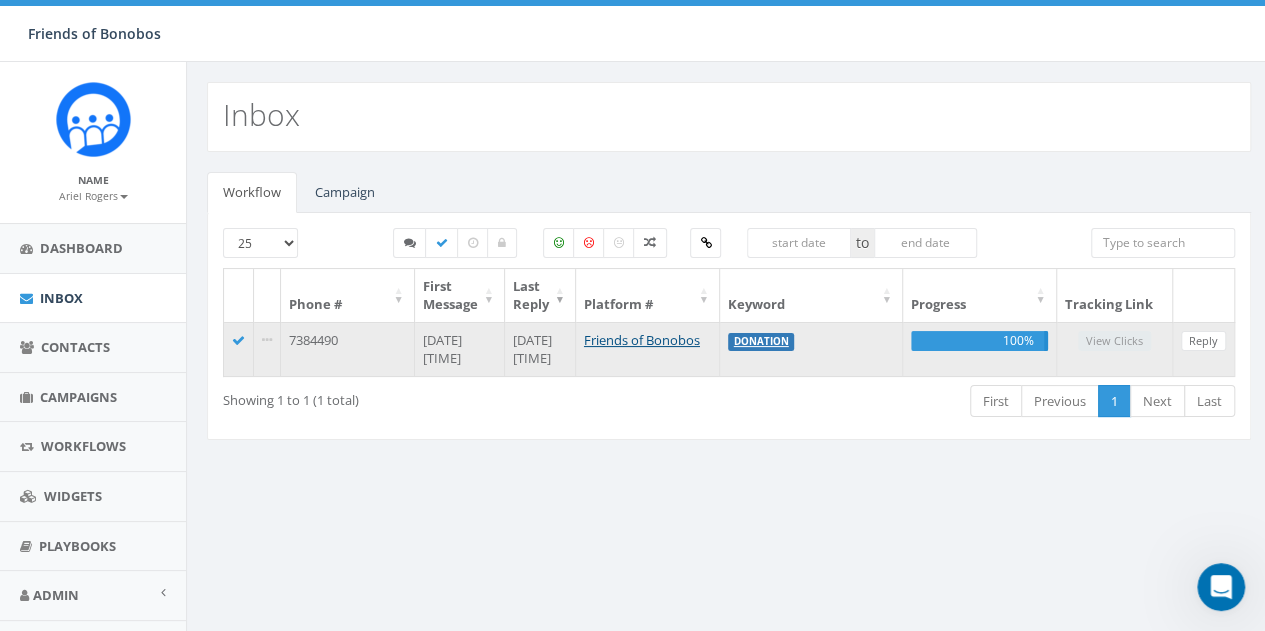 scroll, scrollTop: 0, scrollLeft: 0, axis: both 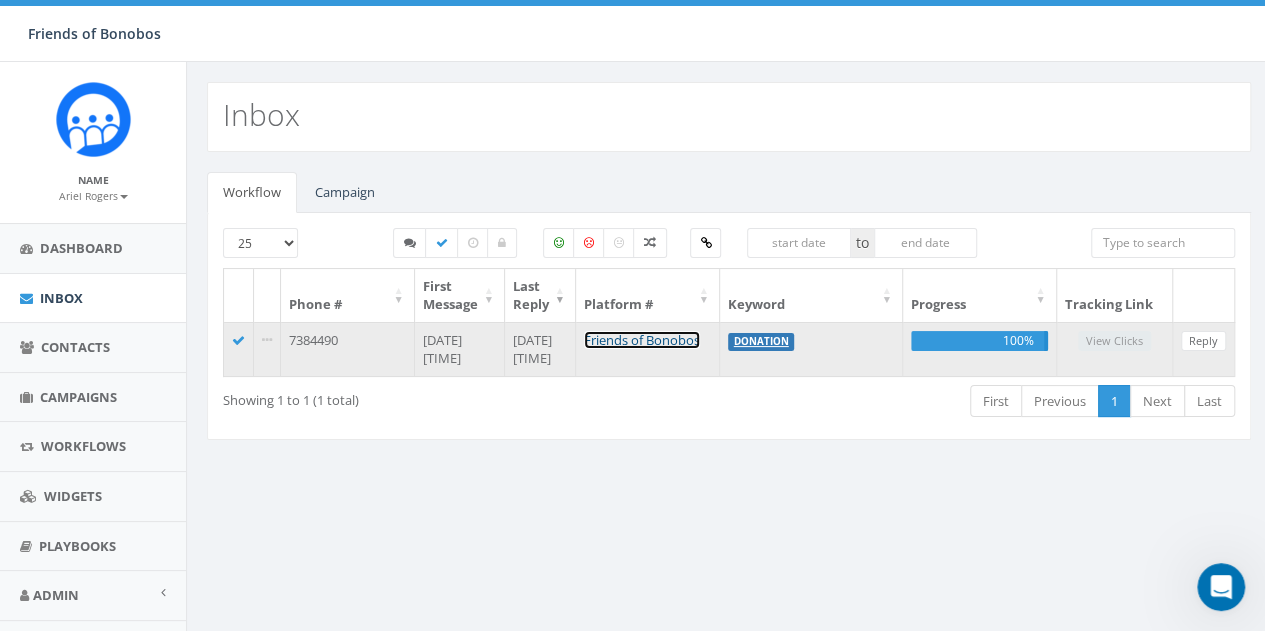 click on "Friends of Bonobos" at bounding box center [642, 340] 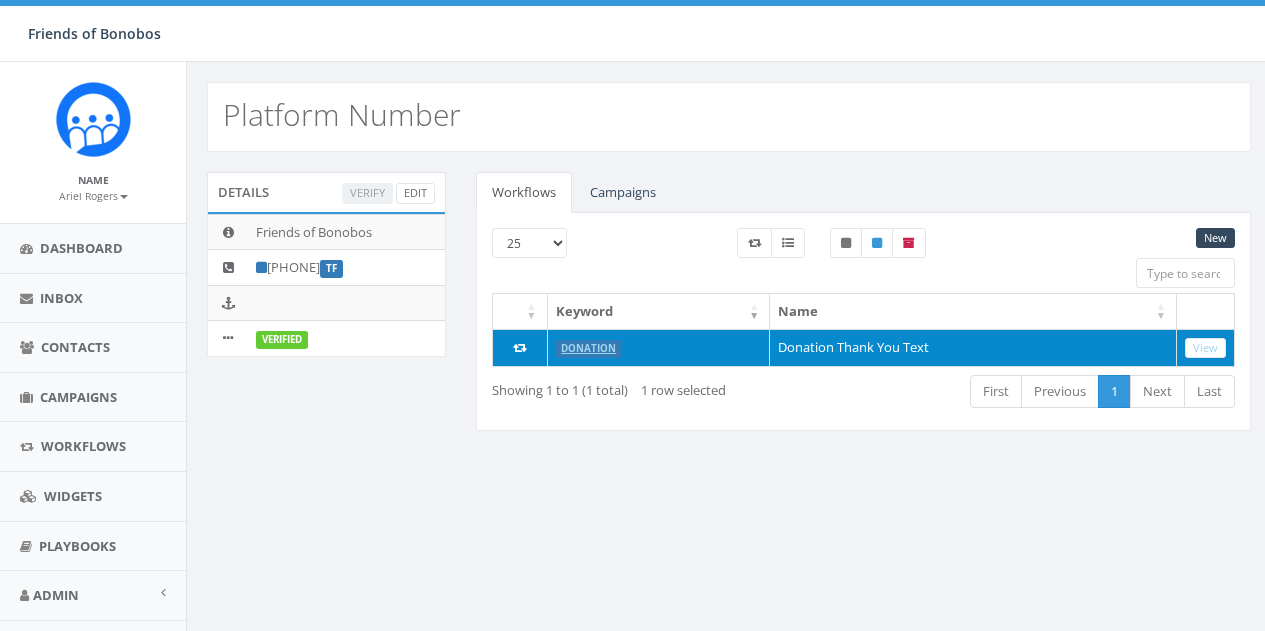 scroll, scrollTop: 0, scrollLeft: 0, axis: both 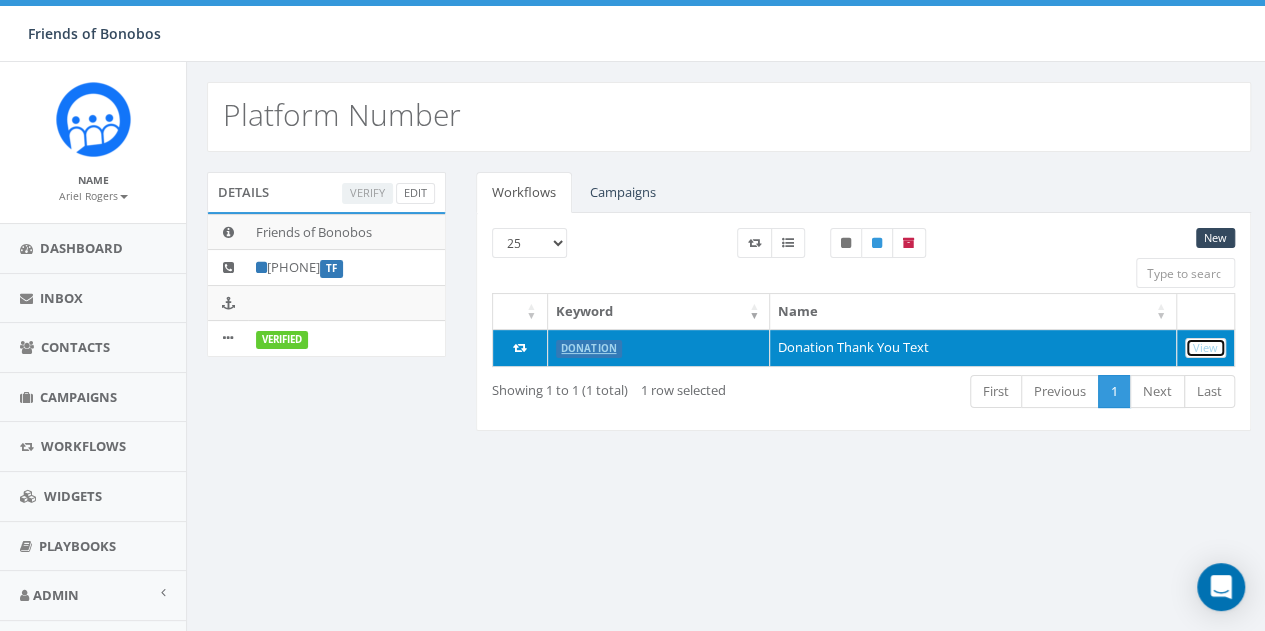 click on "View" at bounding box center (1205, 348) 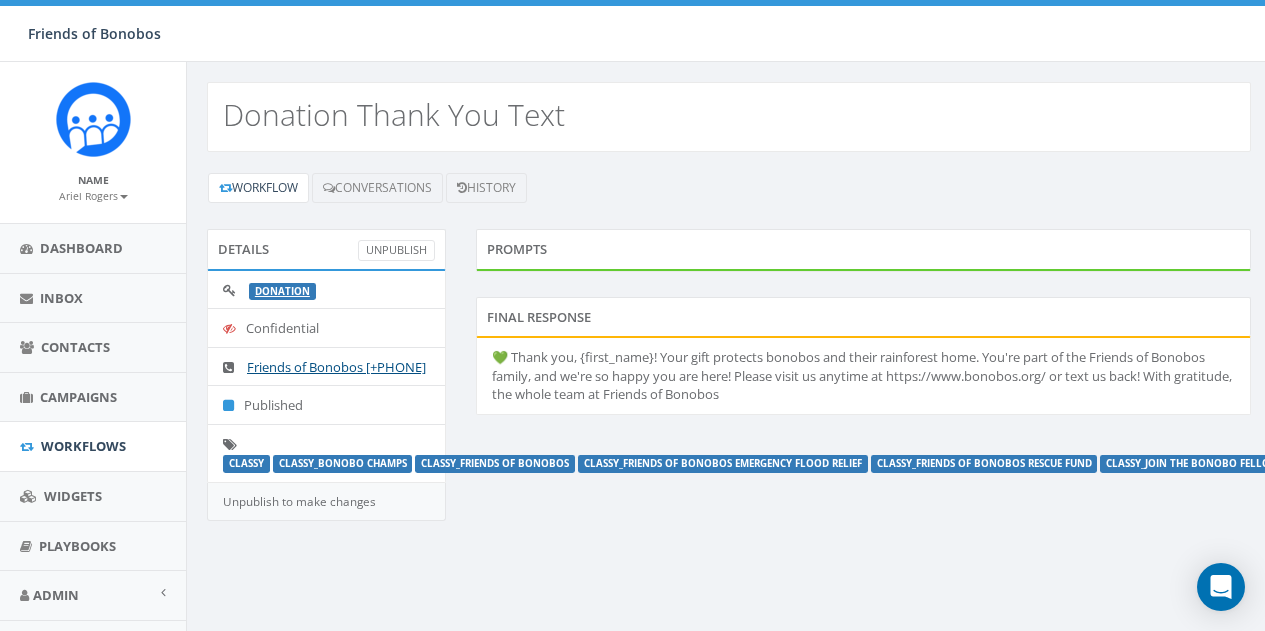 scroll, scrollTop: 0, scrollLeft: 0, axis: both 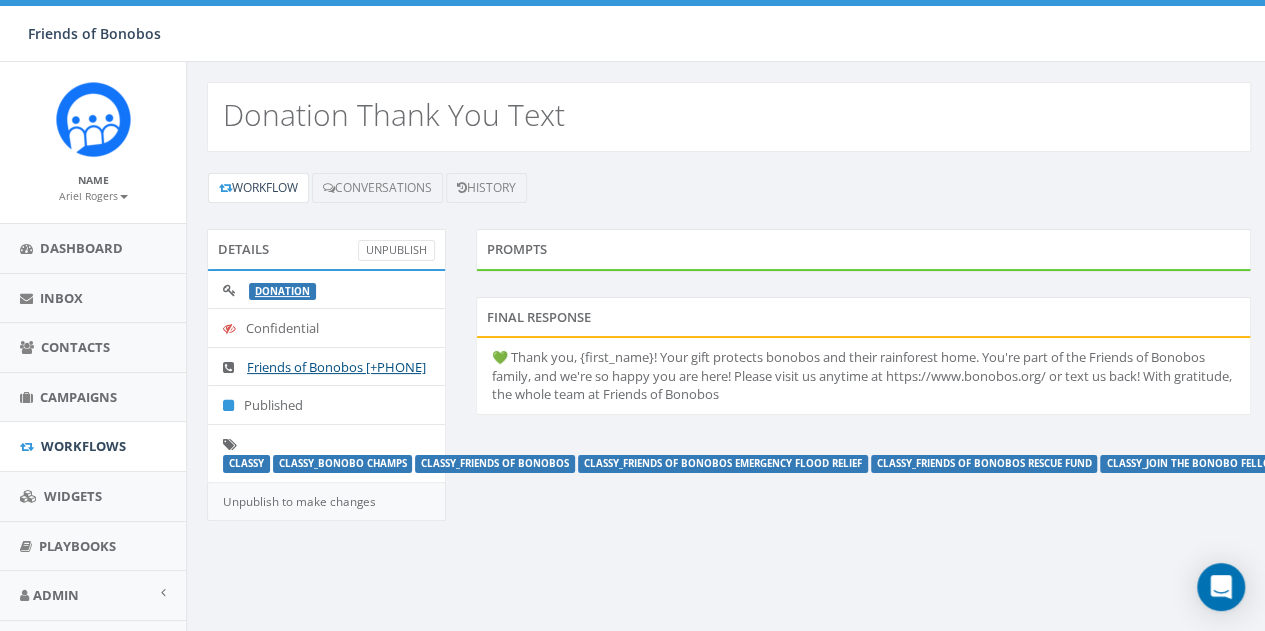 click on "💚 Thank you, {first_name}!
Your gift protects bonobos and their rainforest home. You're part of the Friends of Bonobos family, and we're so happy you are here! Please visit us anytime at  https://www.bonobos.org/ or text us back!
With gratitude,
the whole team at Friends of Bonobos" at bounding box center (864, 376) 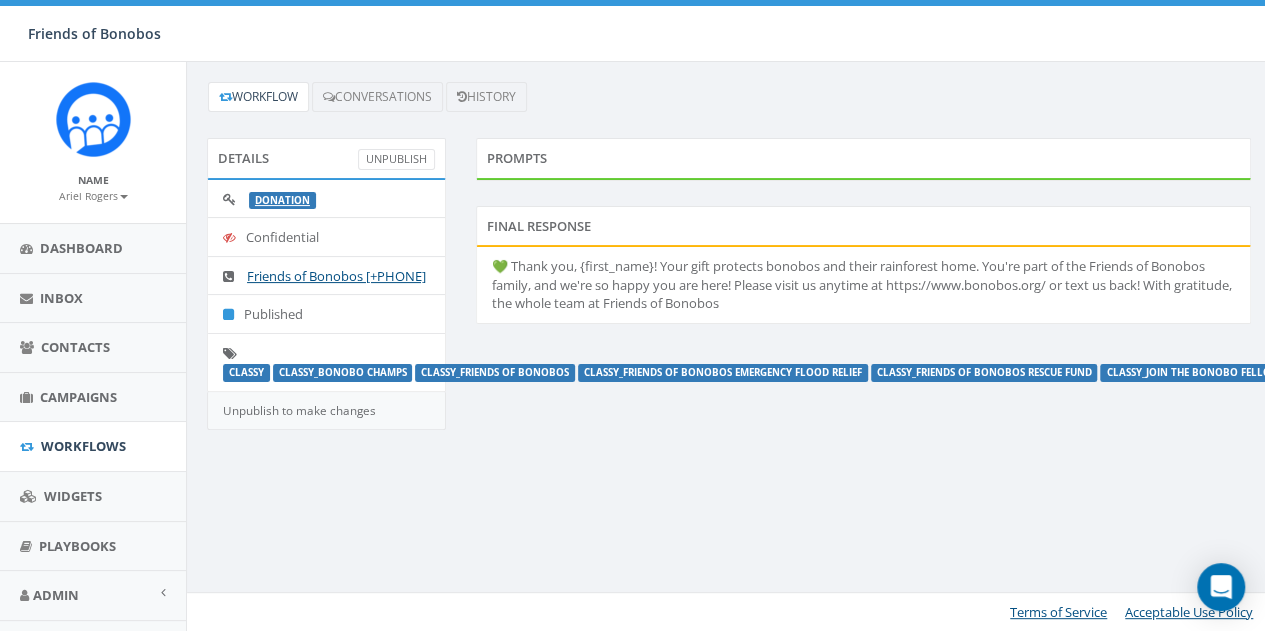 scroll, scrollTop: 0, scrollLeft: 0, axis: both 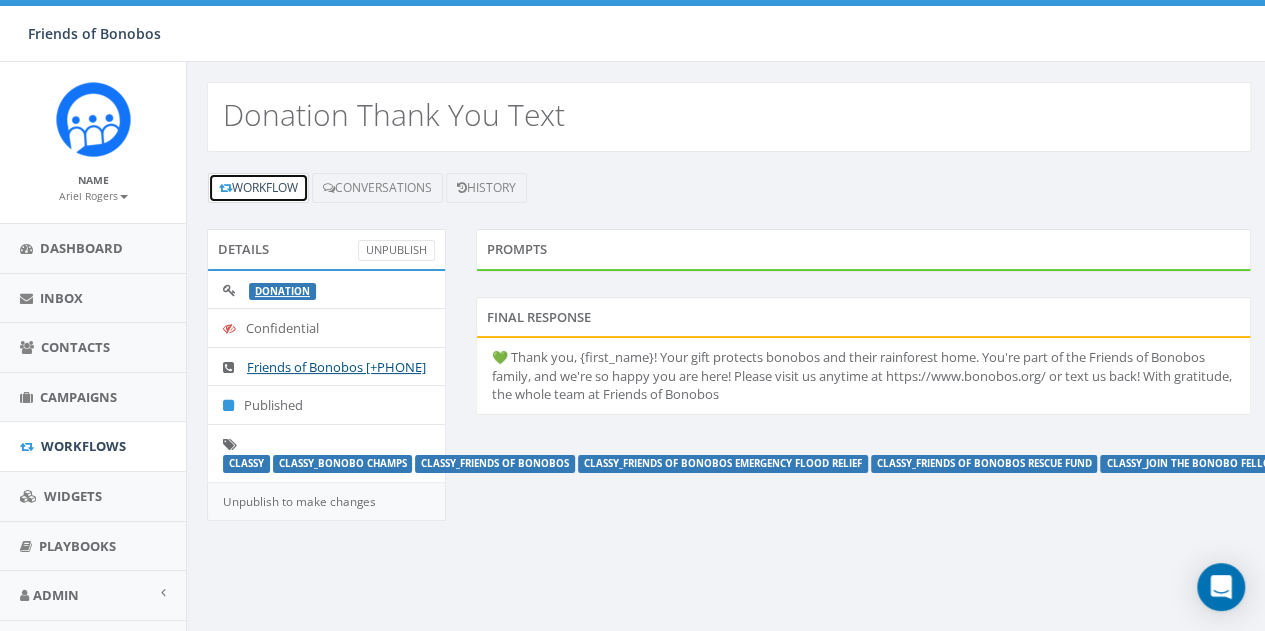 click on "Workflow" at bounding box center (258, 188) 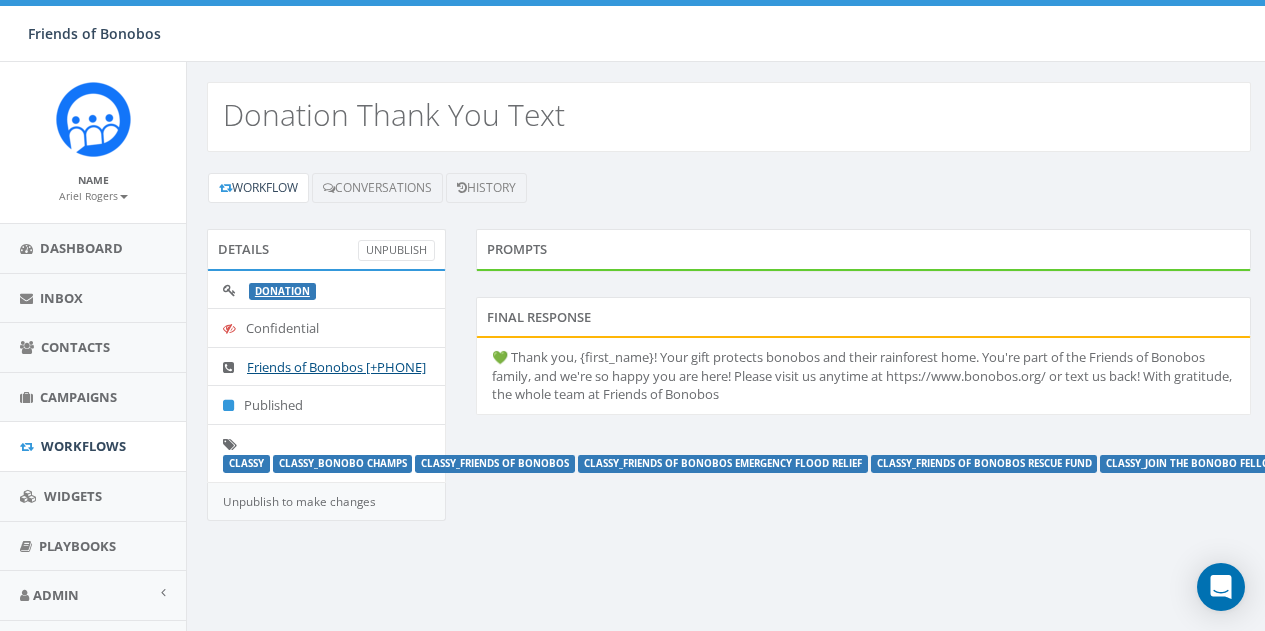 scroll, scrollTop: 0, scrollLeft: 0, axis: both 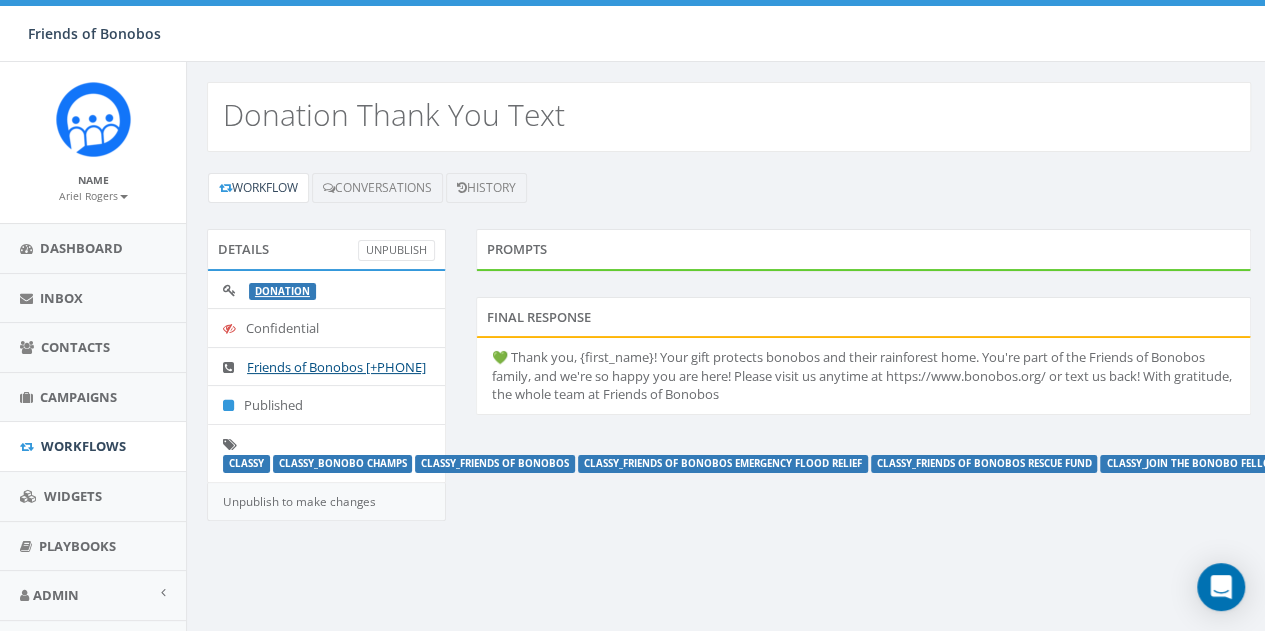 click on "💚 Thank you, {first_name}!
Your gift protects bonobos and their rainforest home. You're part of the Friends of Bonobos family, and we're so happy you are here! Please visit us anytime at  https://www.bonobos.org/ or text us back!
With gratitude,
the whole team at Friends of Bonobos" at bounding box center [864, 376] 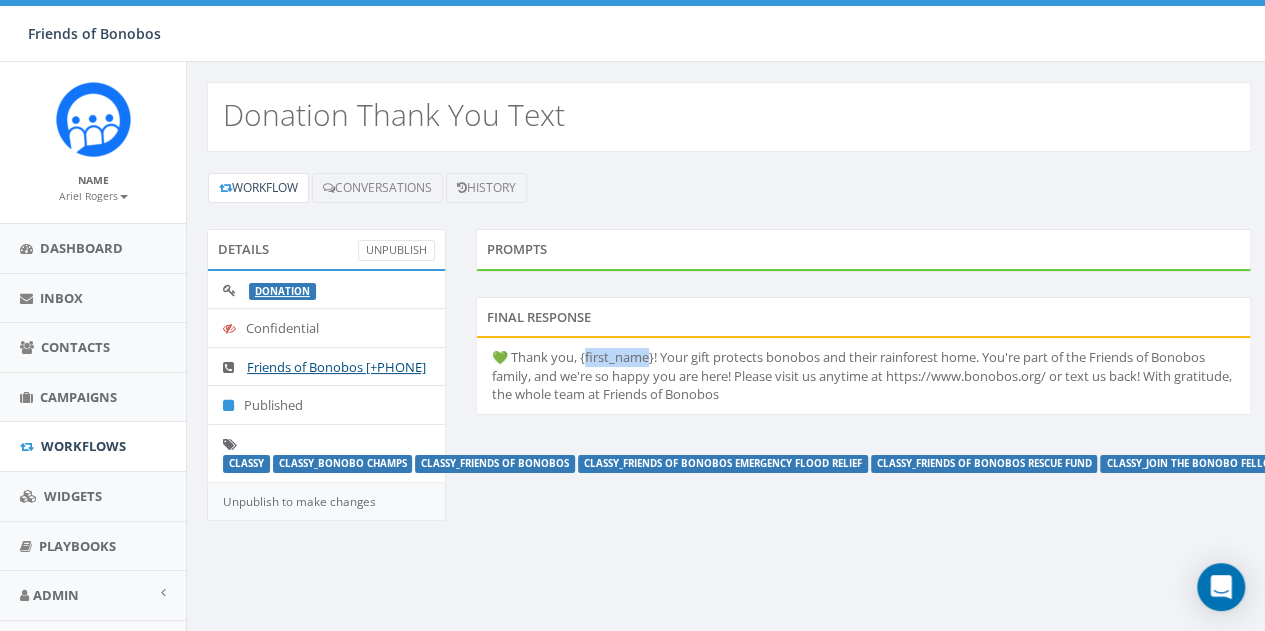 click on "💚 Thank you, {first_name}!
Your gift protects bonobos and their rainforest home. You're part of the Friends of Bonobos family, and we're so happy you are here! Please visit us anytime at  https://www.bonobos.org/ or text us back!
With gratitude,
the whole team at Friends of Bonobos" at bounding box center [864, 376] 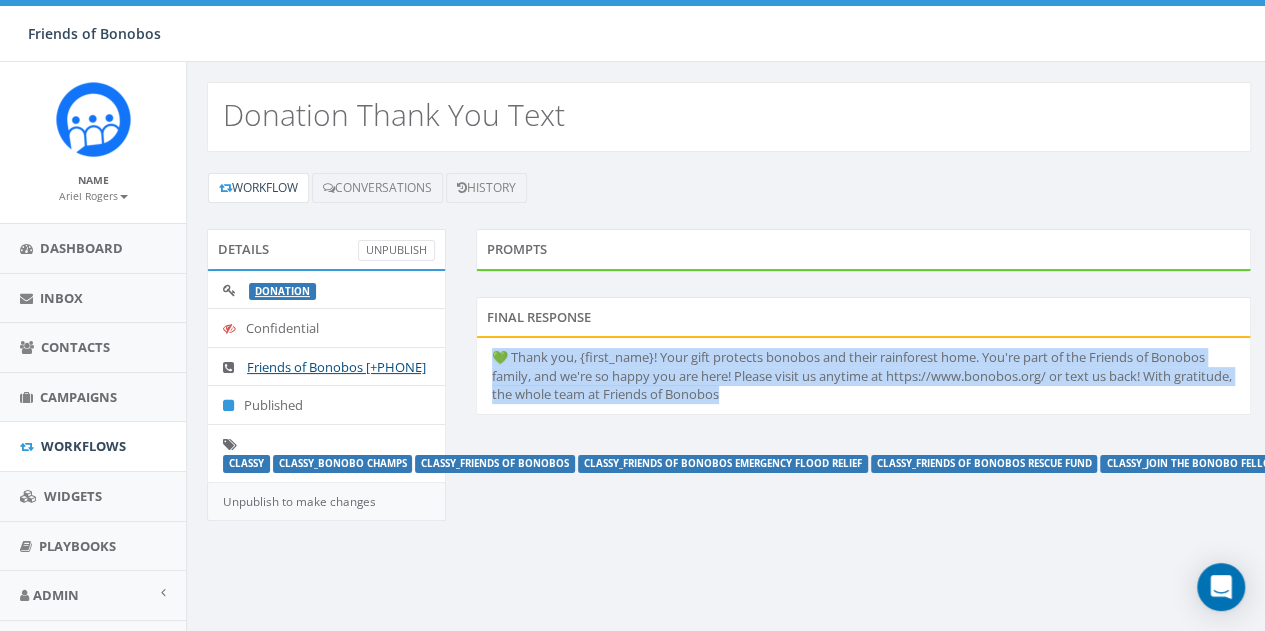 click on "💚 Thank you, {first_name}!
Your gift protects bonobos and their rainforest home. You're part of the Friends of Bonobos family, and we're so happy you are here! Please visit us anytime at  https://www.bonobos.org/ or text us back!
With gratitude,
the whole team at Friends of Bonobos" at bounding box center [864, 376] 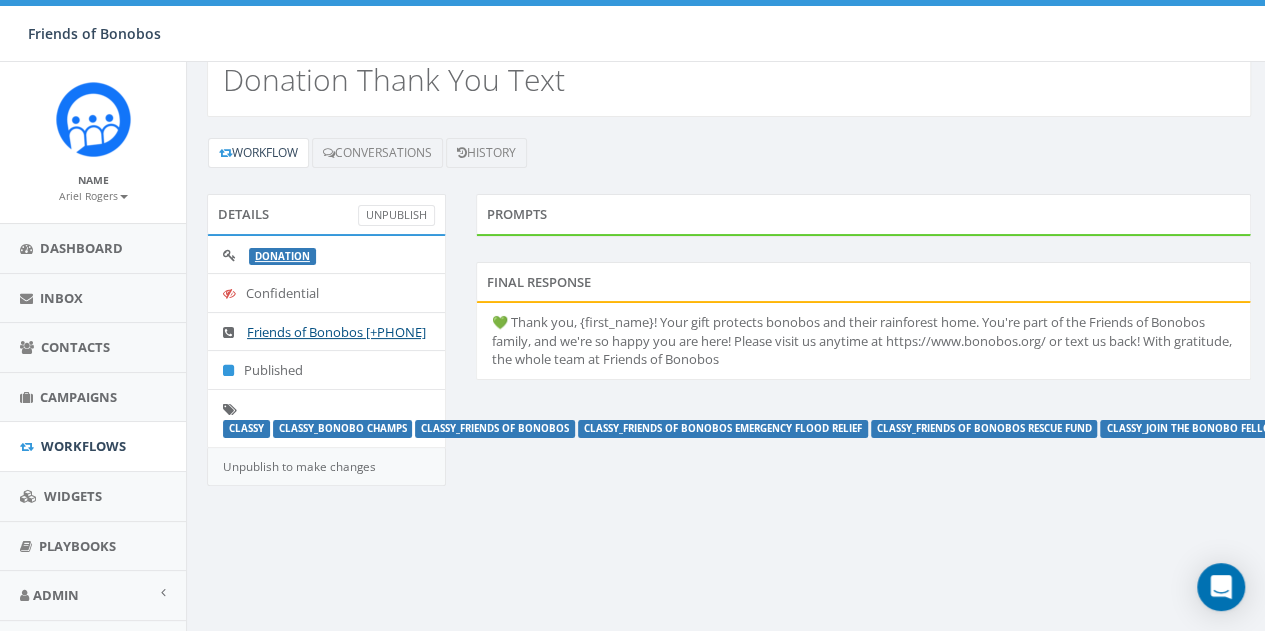 scroll, scrollTop: 91, scrollLeft: 0, axis: vertical 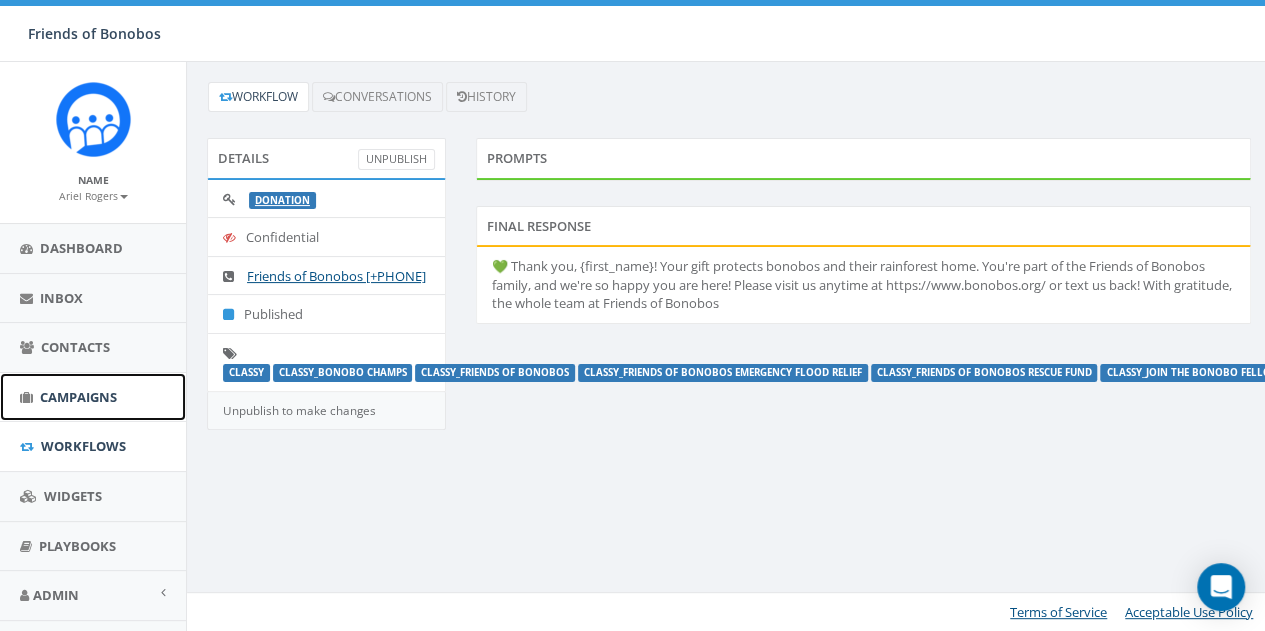 click on "Campaigns" at bounding box center (78, 397) 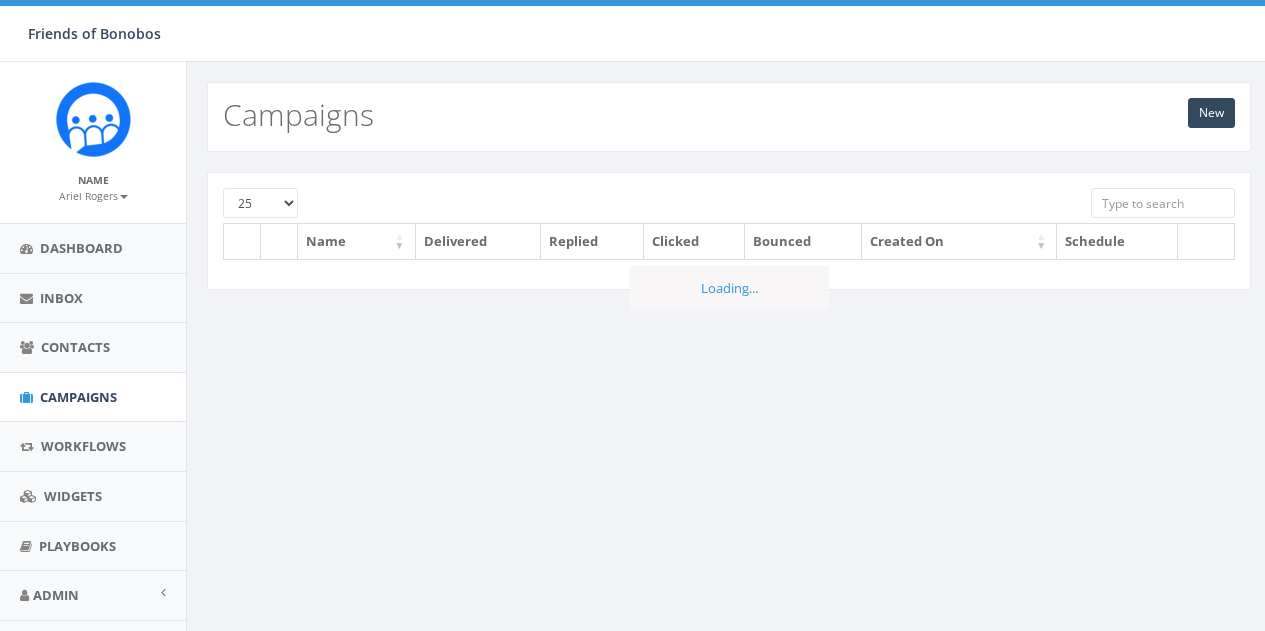 scroll, scrollTop: 0, scrollLeft: 0, axis: both 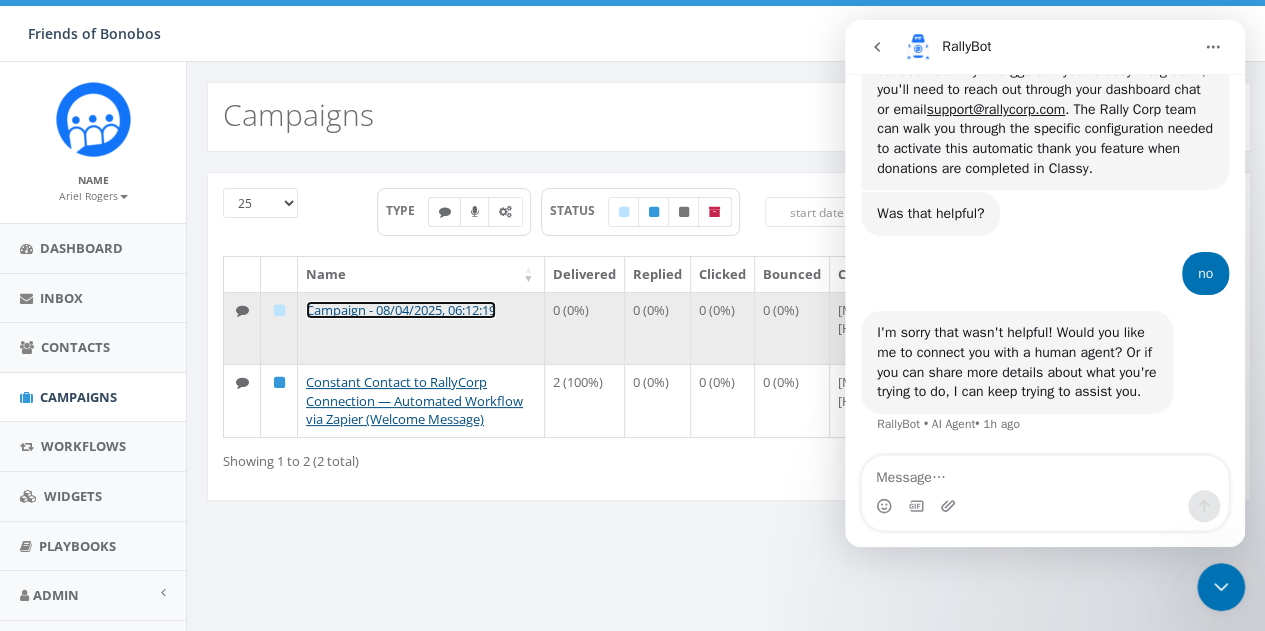 click on "Campaign - 08/04/2025, 06:12:19" at bounding box center [401, 310] 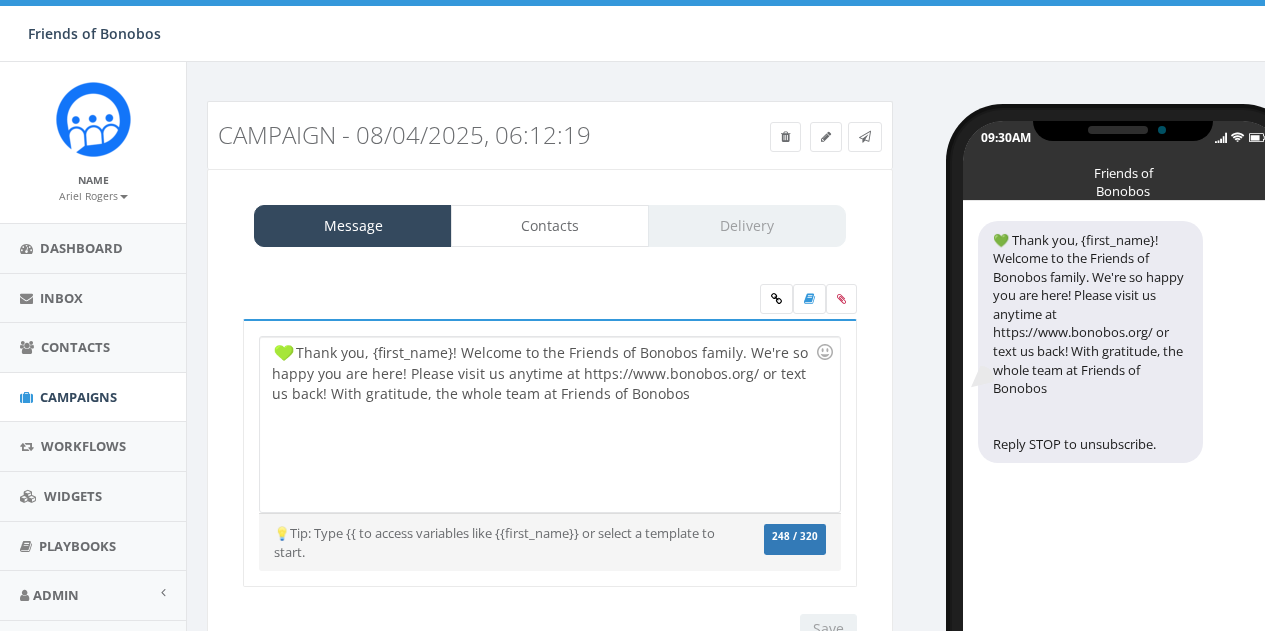 scroll, scrollTop: 0, scrollLeft: 0, axis: both 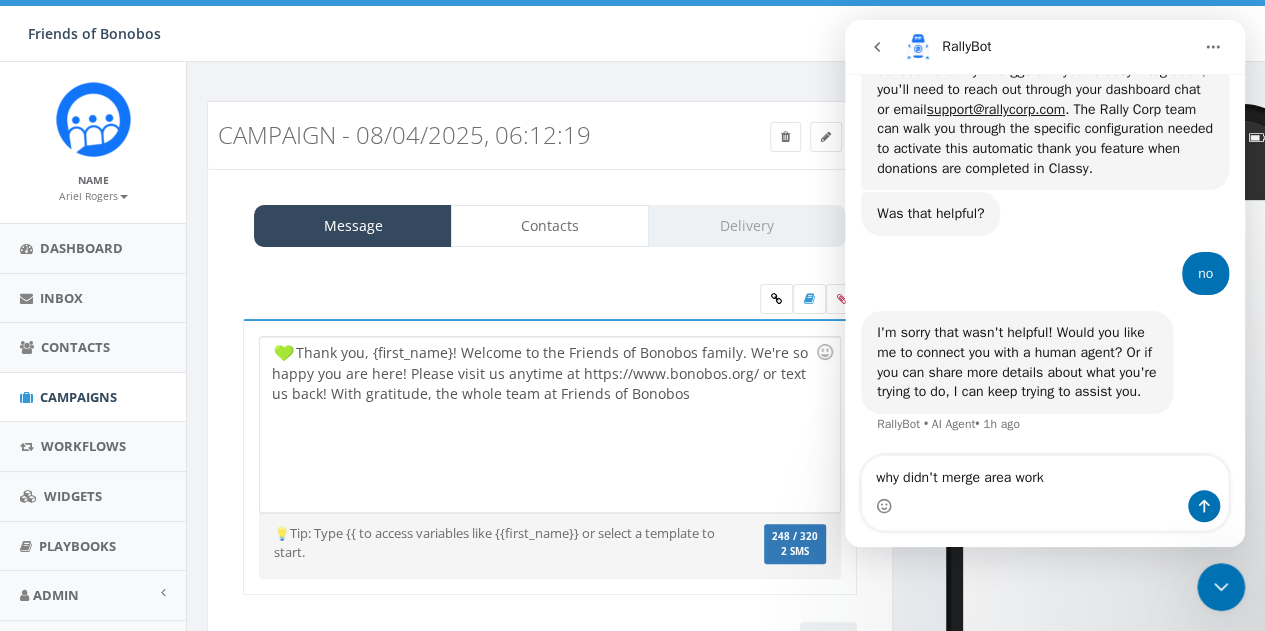 type on "why didn't merge area work?" 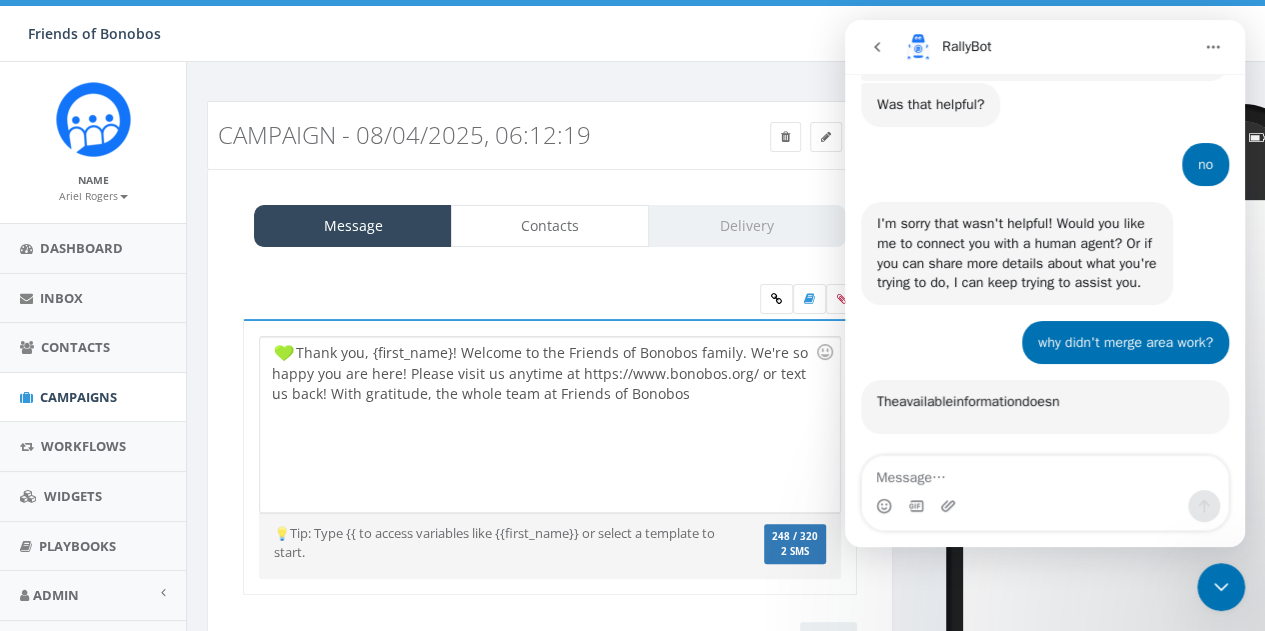 scroll, scrollTop: 7481, scrollLeft: 0, axis: vertical 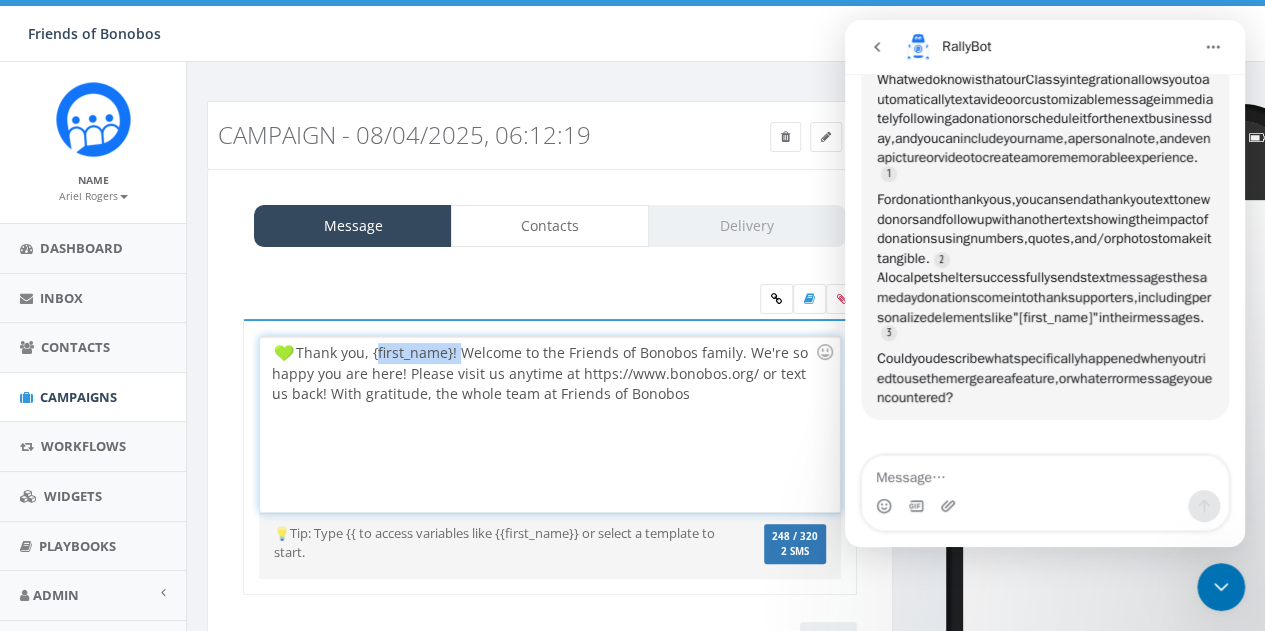 drag, startPoint x: 457, startPoint y: 343, endPoint x: 374, endPoint y: 350, distance: 83.294655 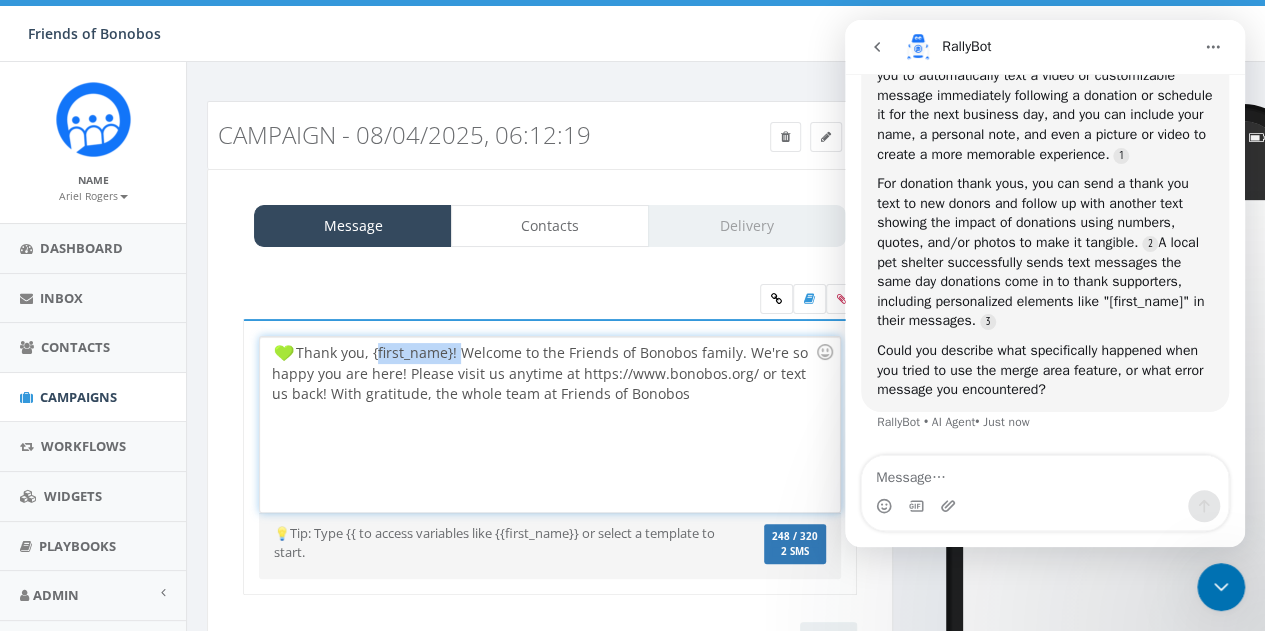 scroll, scrollTop: 7911, scrollLeft: 0, axis: vertical 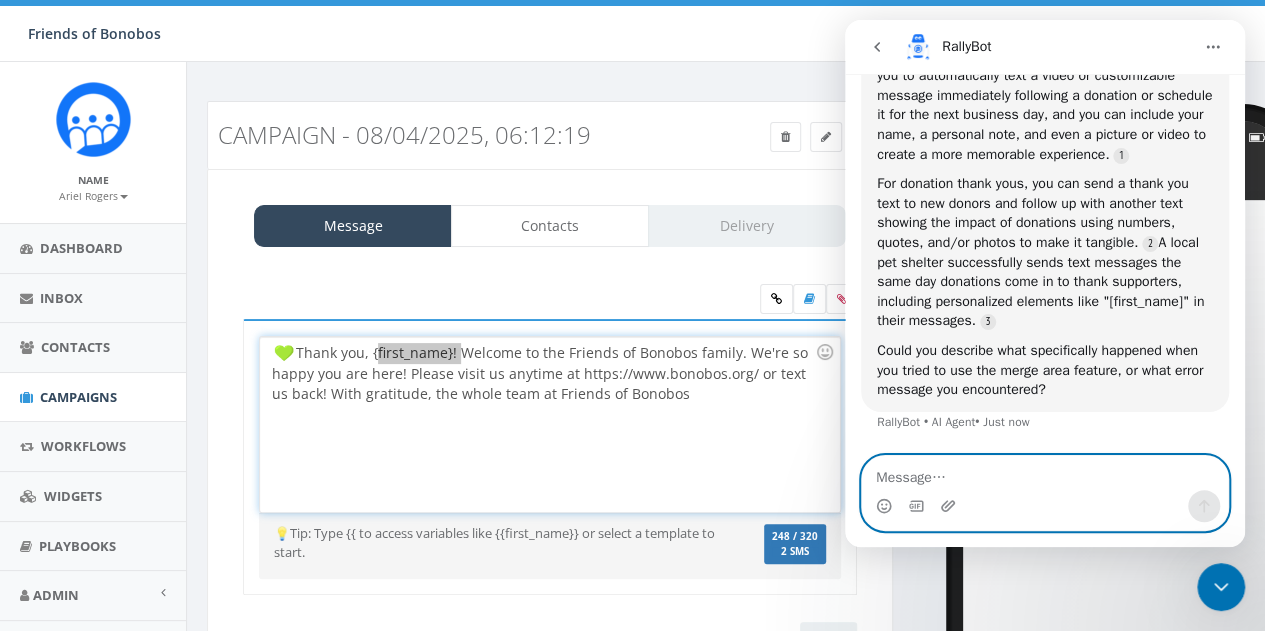 click at bounding box center (1045, 473) 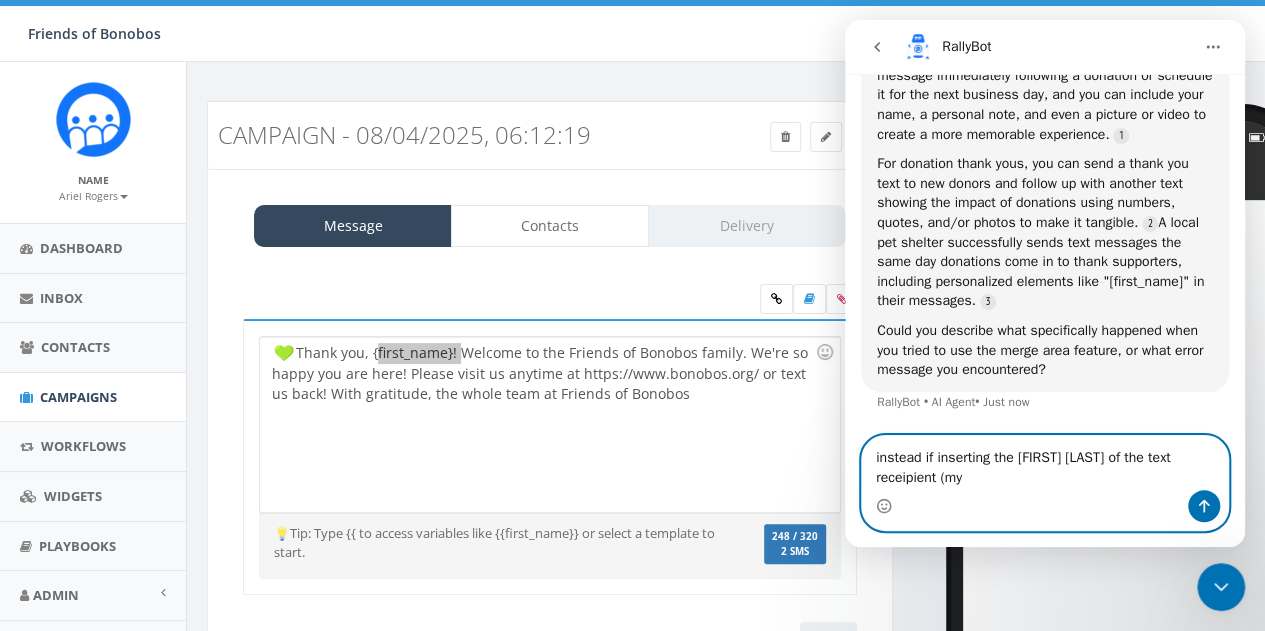 scroll, scrollTop: 7931, scrollLeft: 0, axis: vertical 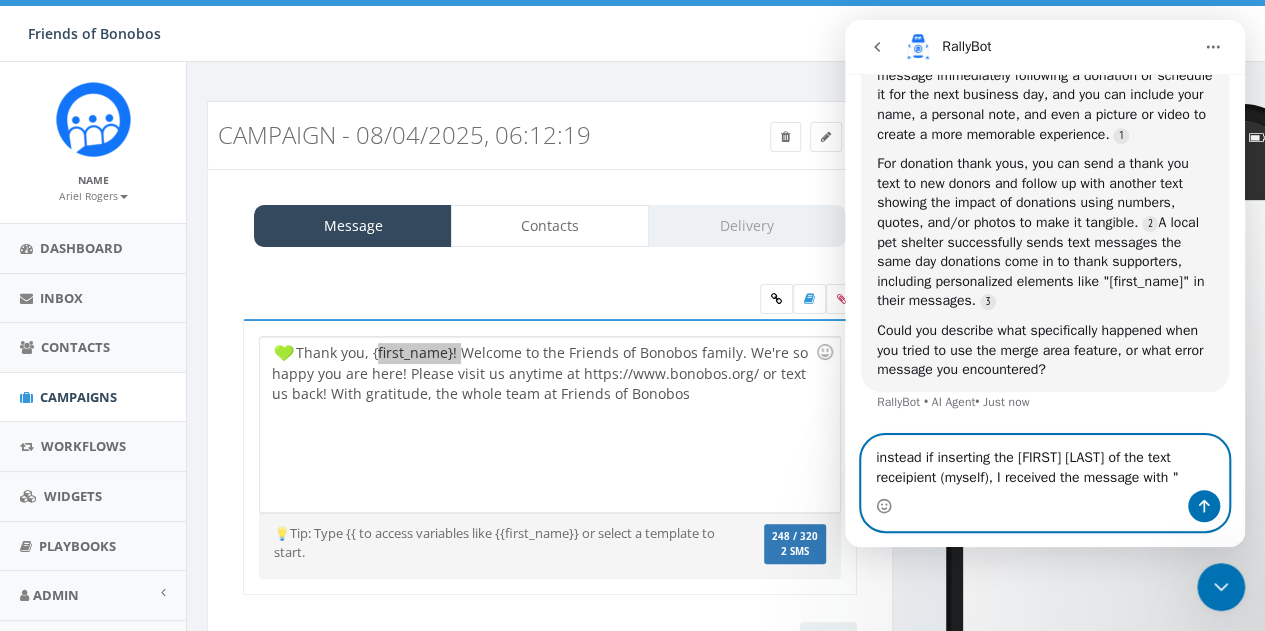 paste on "{first_name}!" 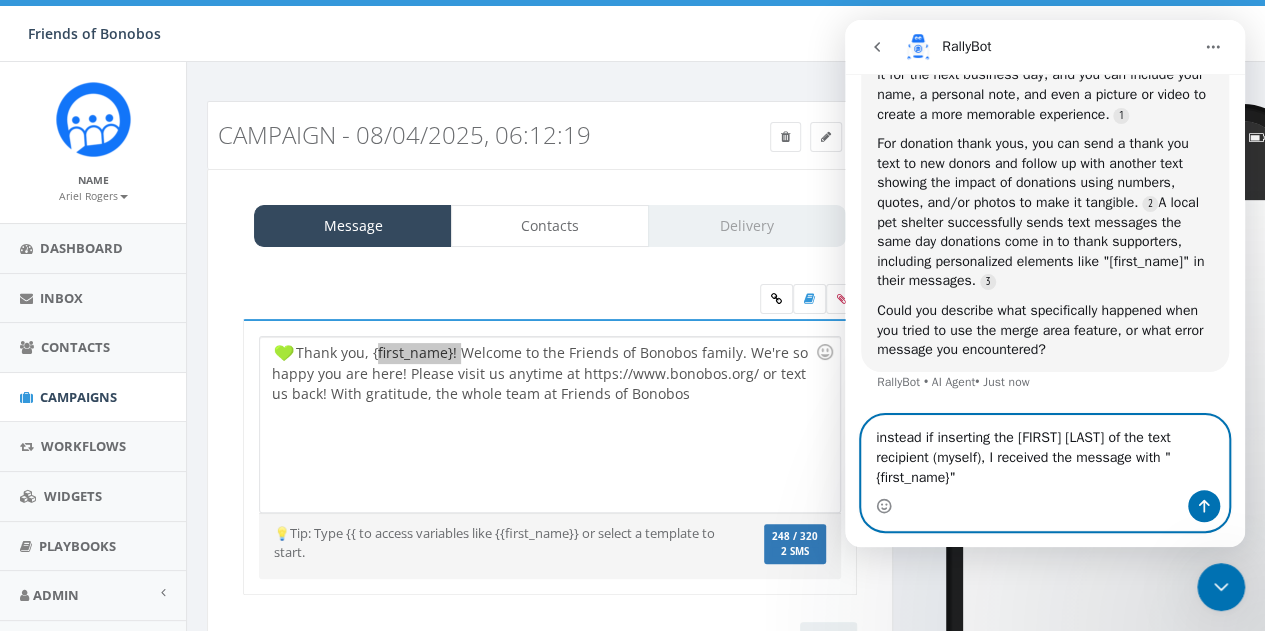 type on "instead if inserting the first name of the text recipient (myself), I received the message with "{first_name}"" 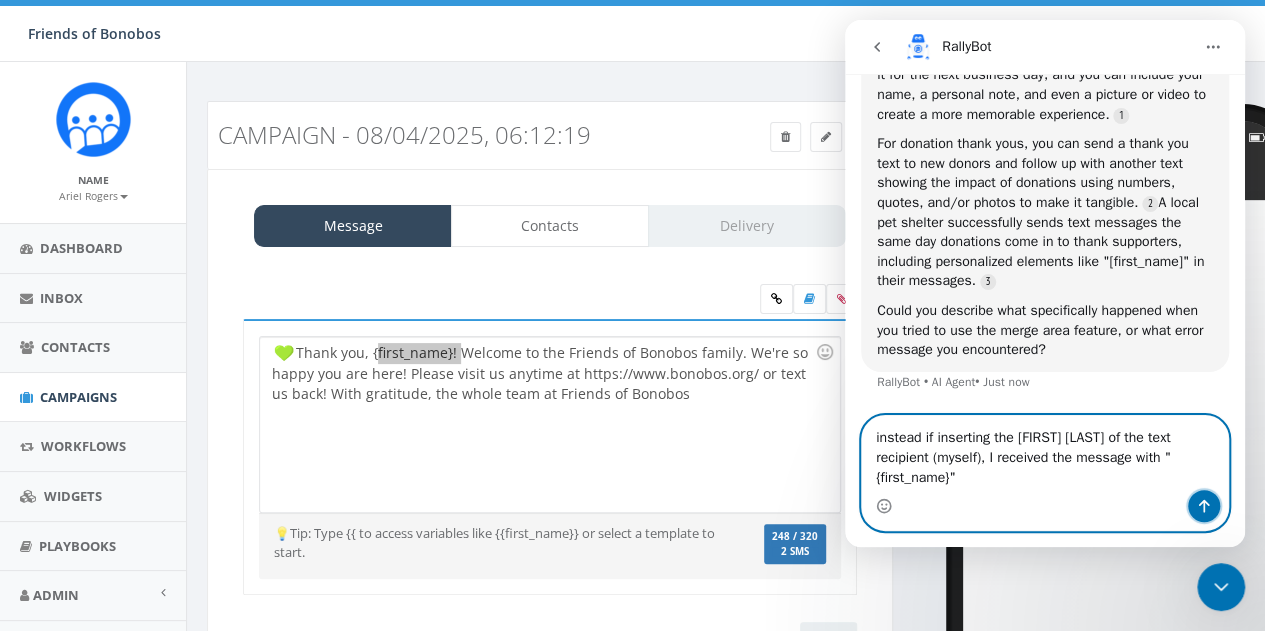 click 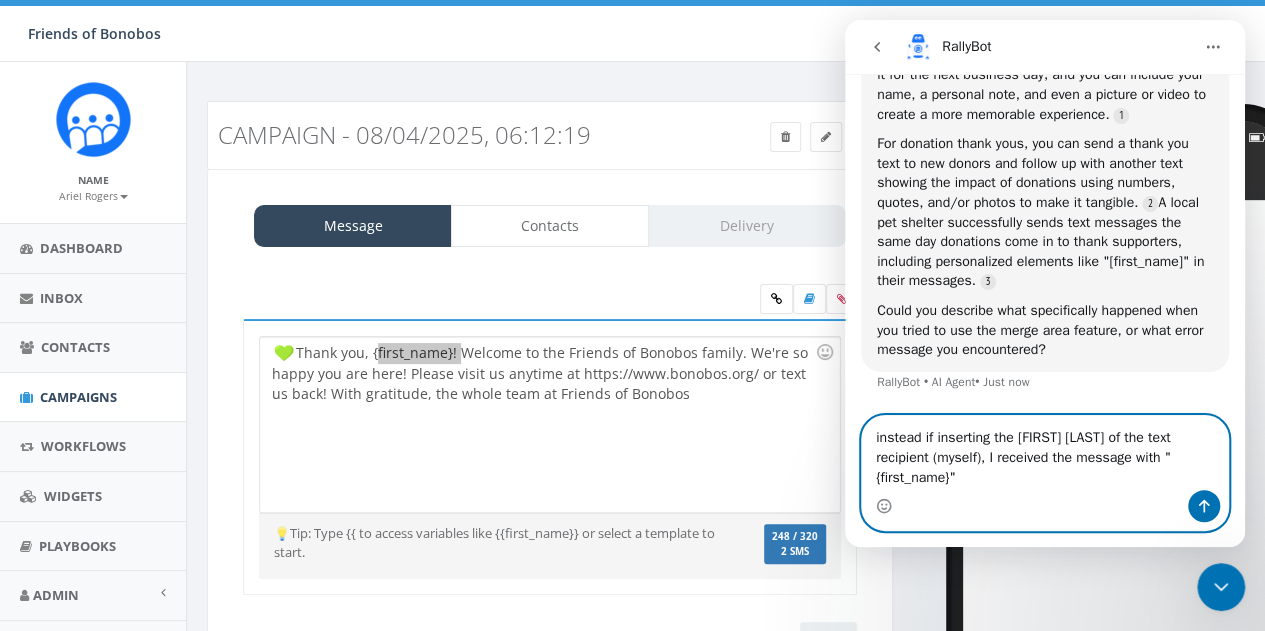 type 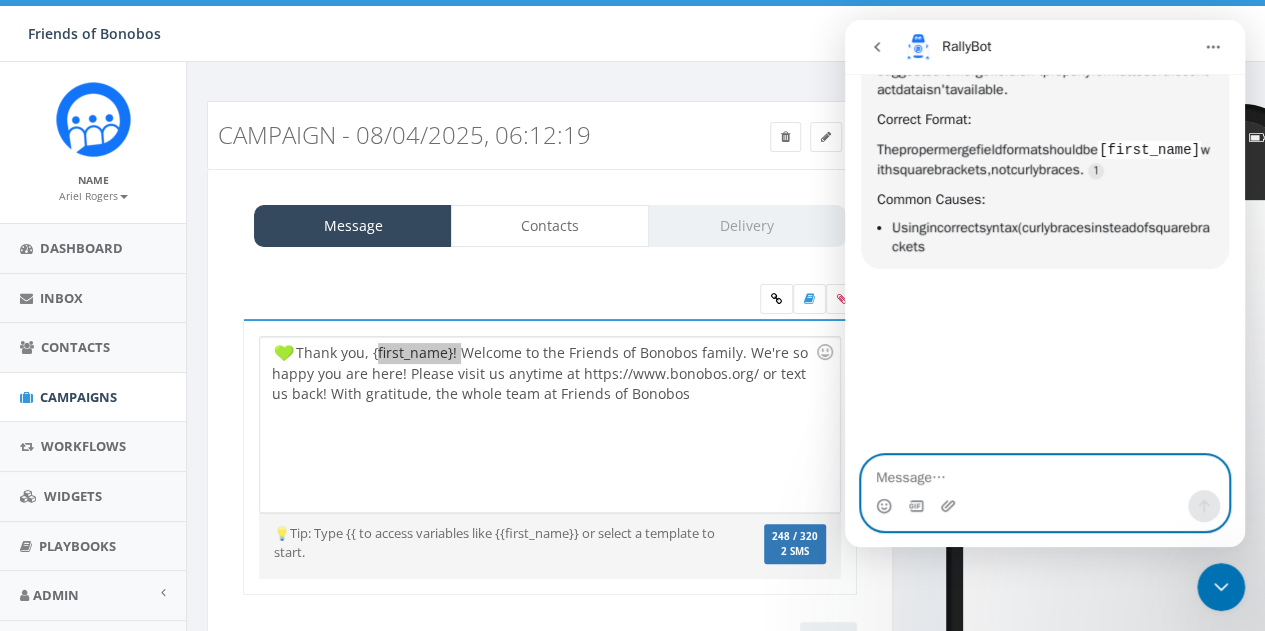 scroll, scrollTop: 8285, scrollLeft: 0, axis: vertical 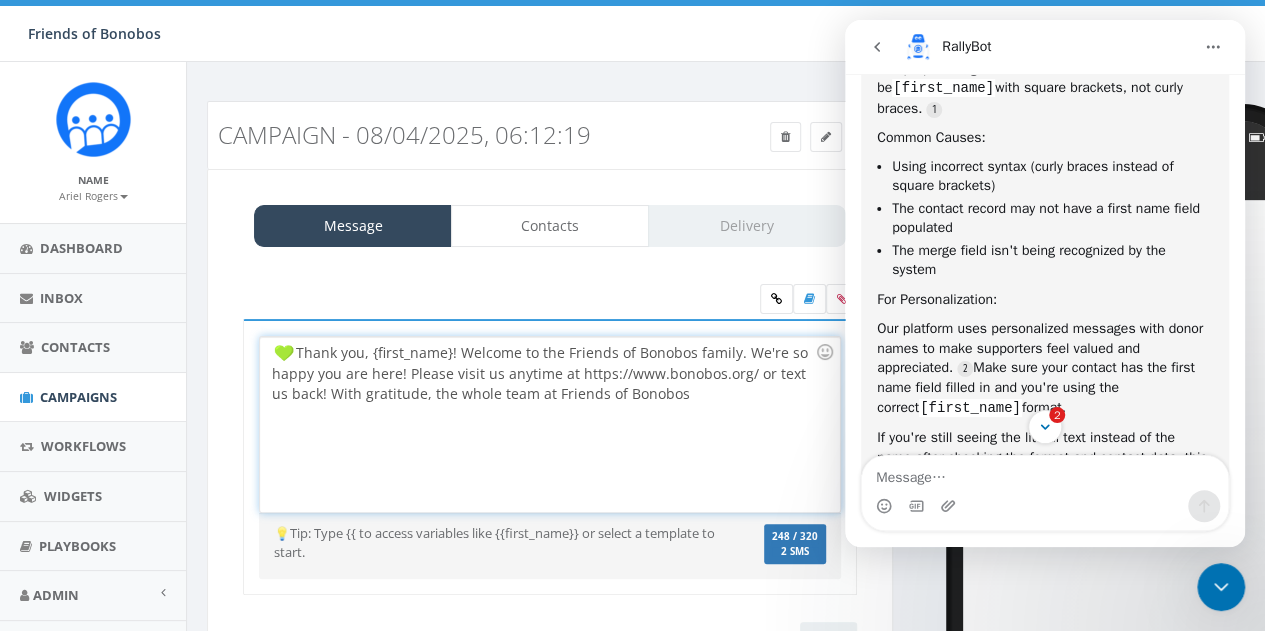 click on "Thank you, {first_name}! Welcome to the Friends of Bonobos family. We're so happy you are here! Please visit us anytime at https://www.bonobos.org/ or text us back! With gratitude, the whole team at Friends of Bonobos" at bounding box center (549, 424) 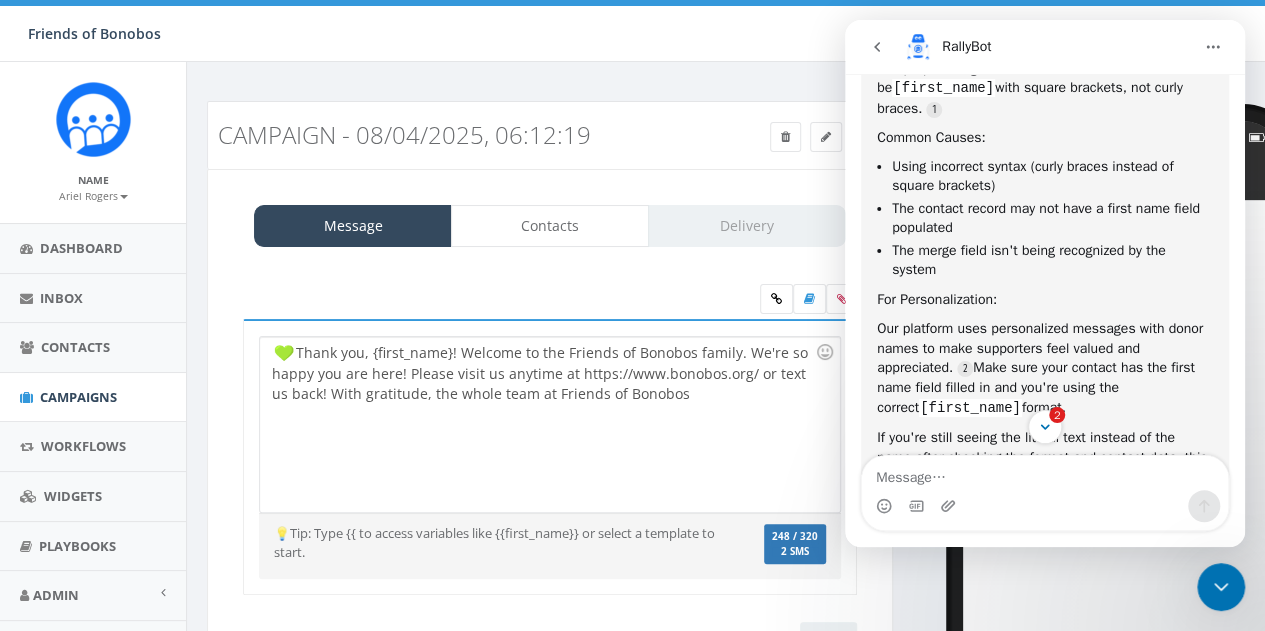 click at bounding box center [1221, 587] 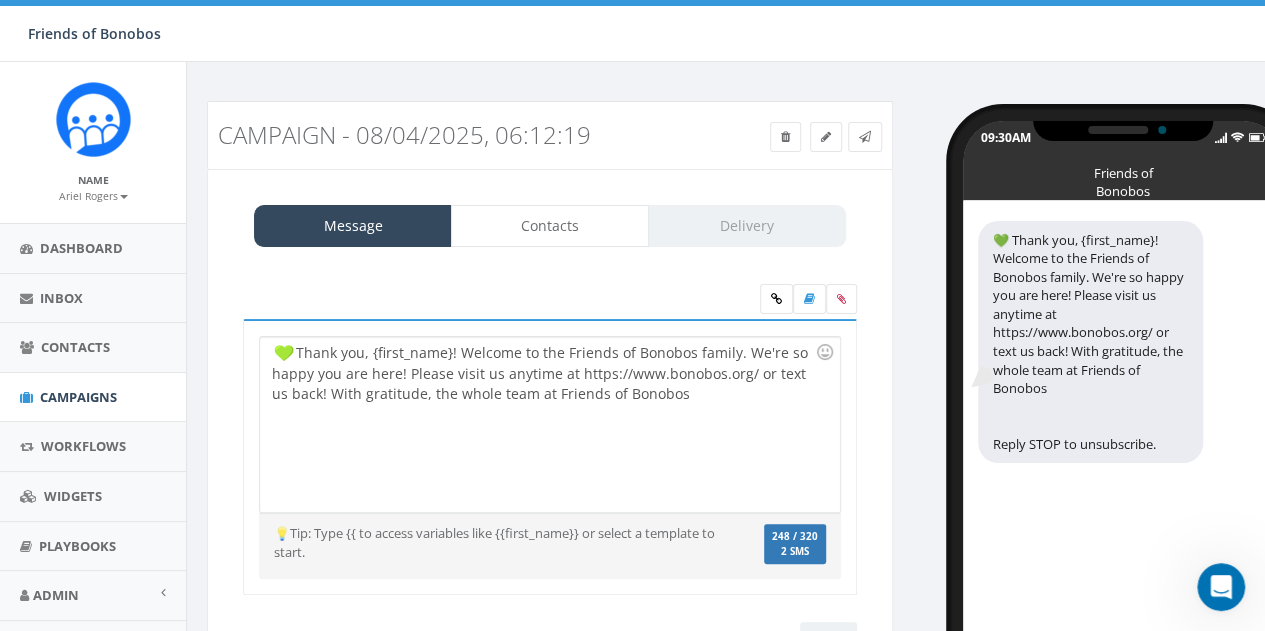 scroll, scrollTop: 0, scrollLeft: 0, axis: both 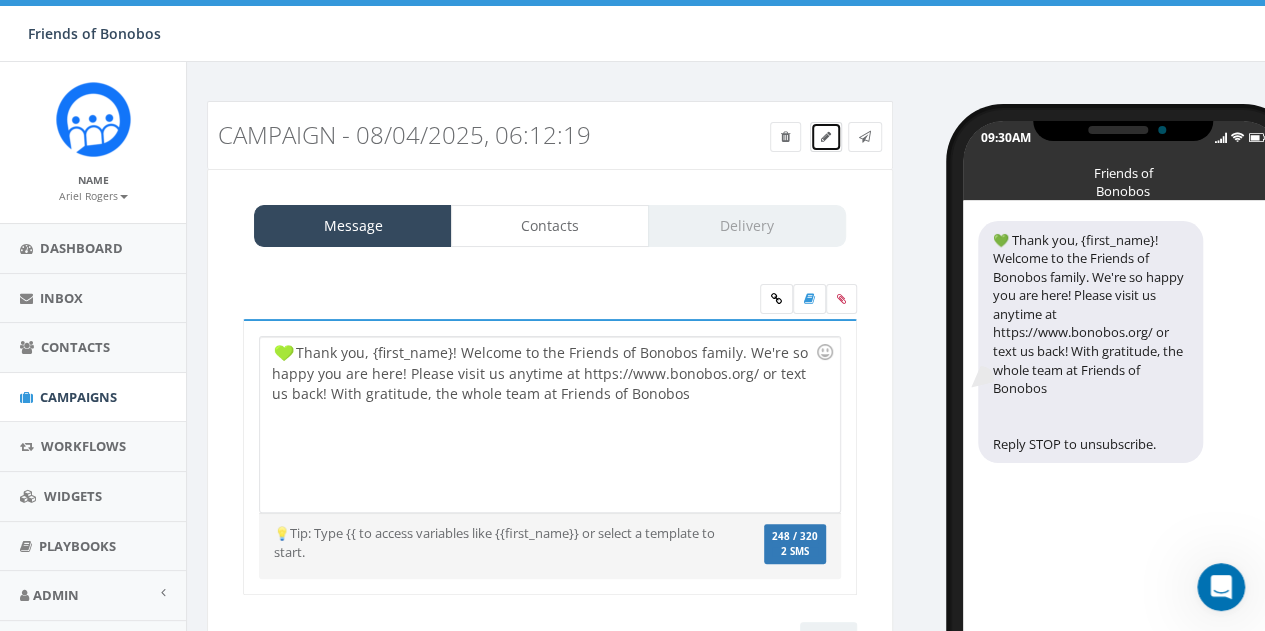 click at bounding box center (826, 137) 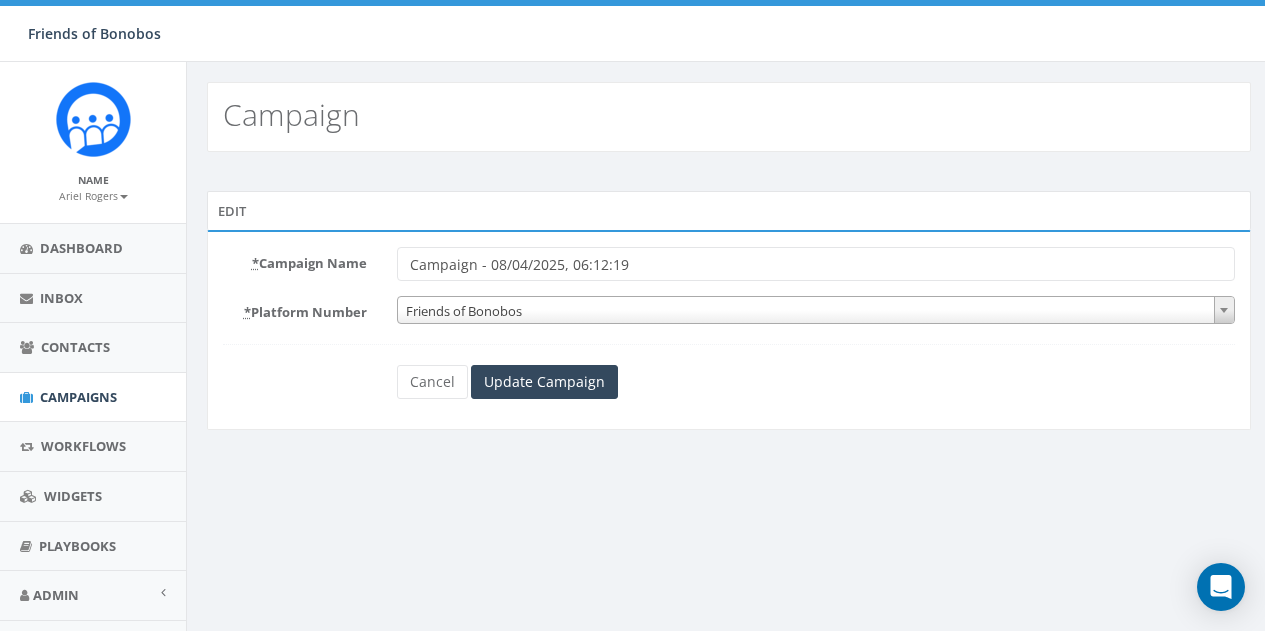 scroll, scrollTop: 0, scrollLeft: 0, axis: both 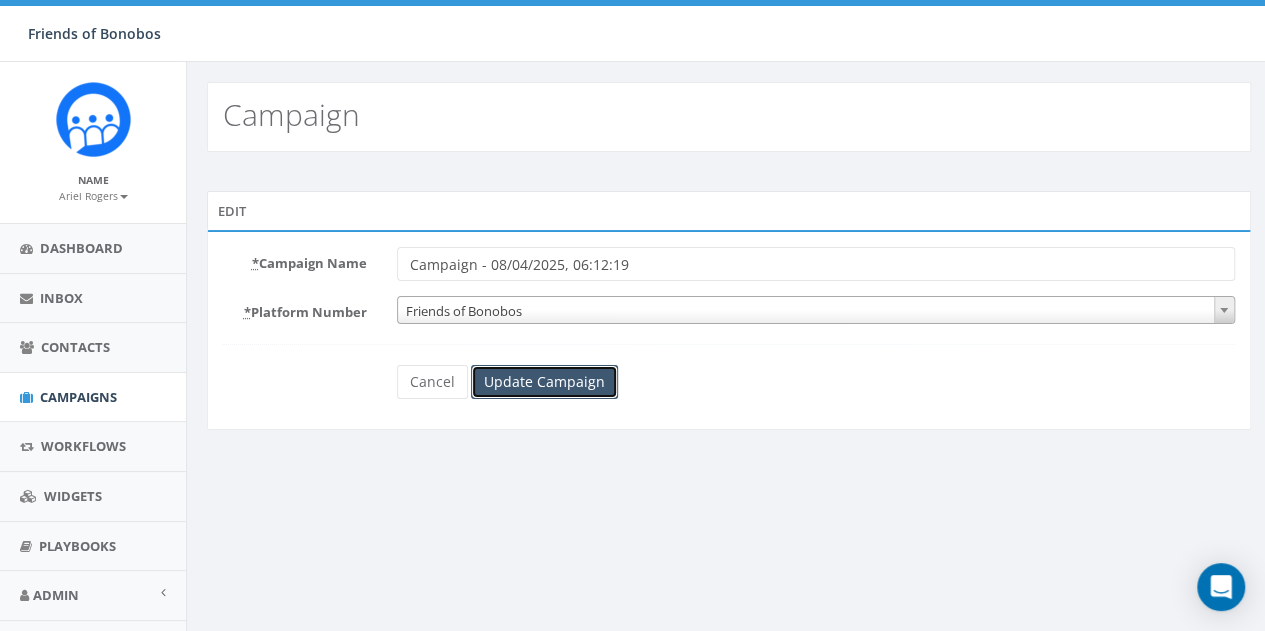 click on "Update Campaign" at bounding box center [544, 382] 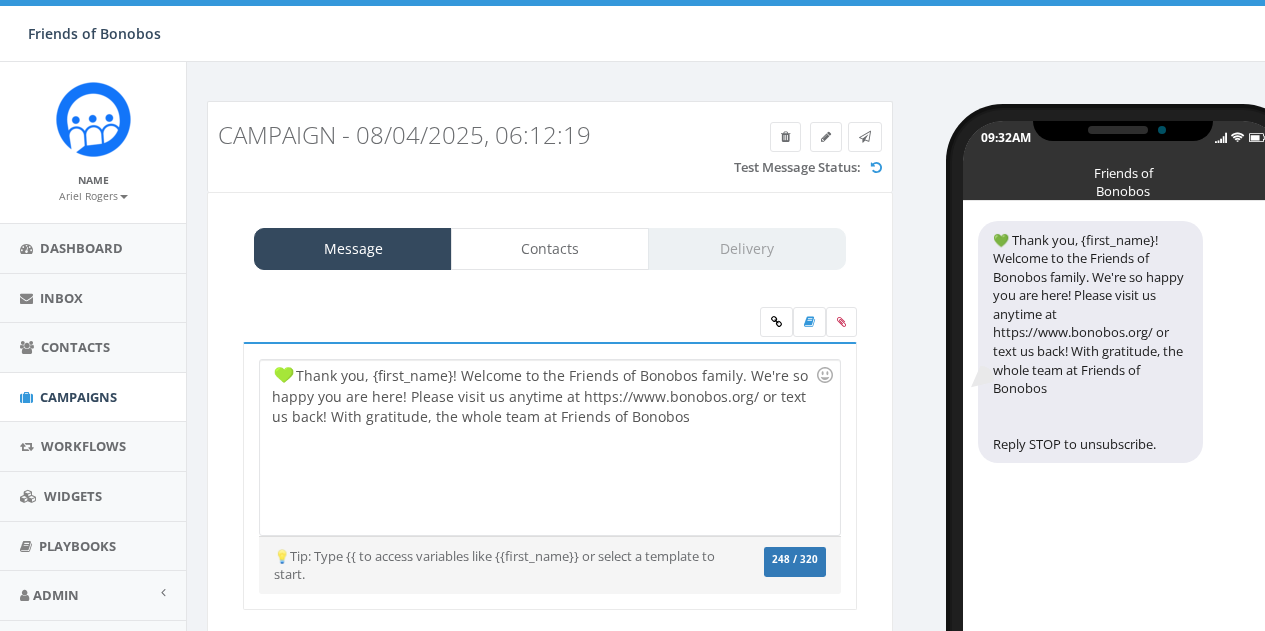 scroll, scrollTop: 0, scrollLeft: 0, axis: both 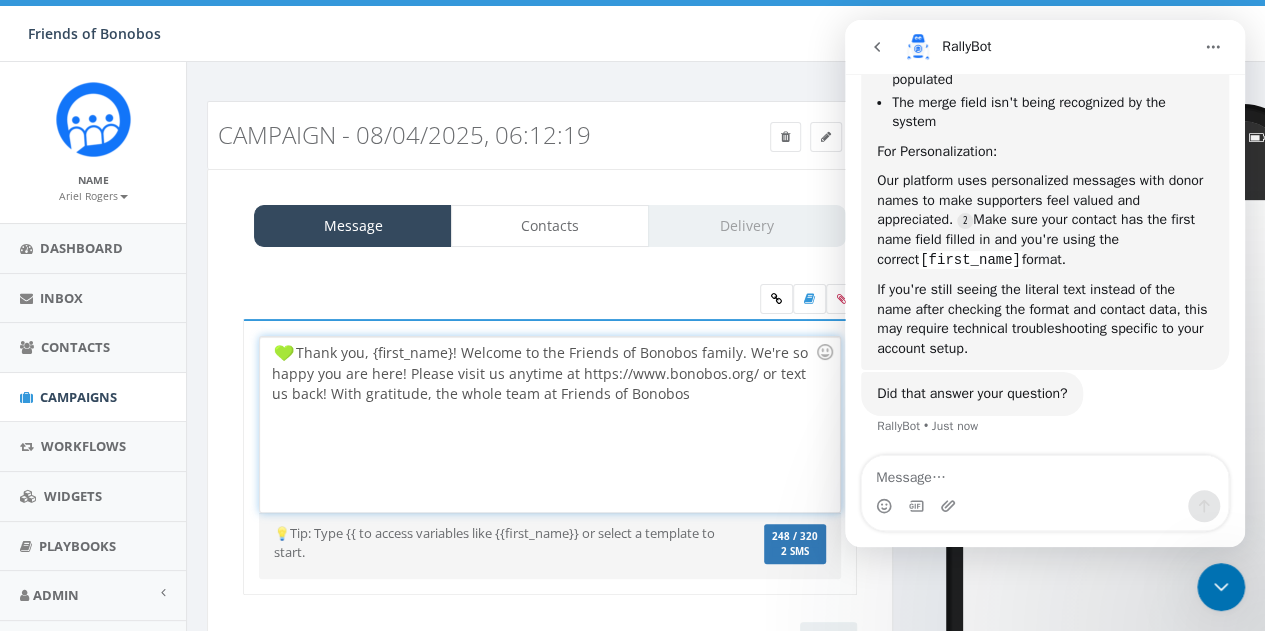 click on "Thank you, {first_name}! Welcome to the Friends of Bonobos family. We're so happy you are here! Please visit us anytime at https://www.bonobos.org/ or text us back! With gratitude, the whole team at Friends of Bonobos" at bounding box center (549, 424) 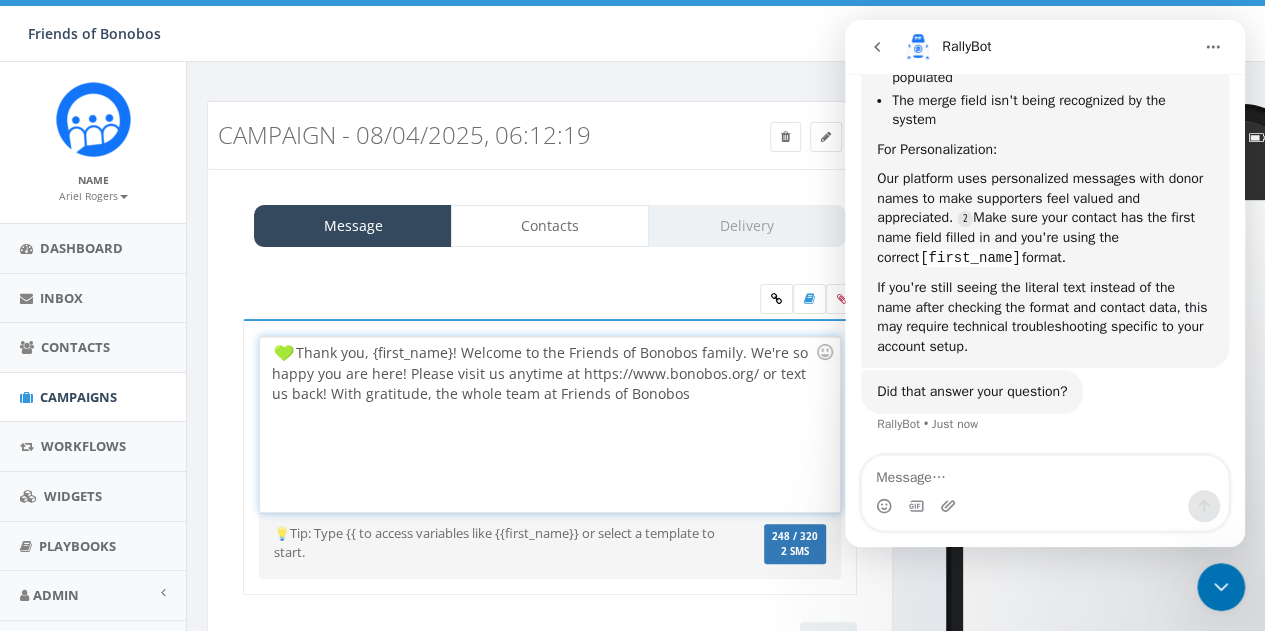 scroll, scrollTop: 8663, scrollLeft: 0, axis: vertical 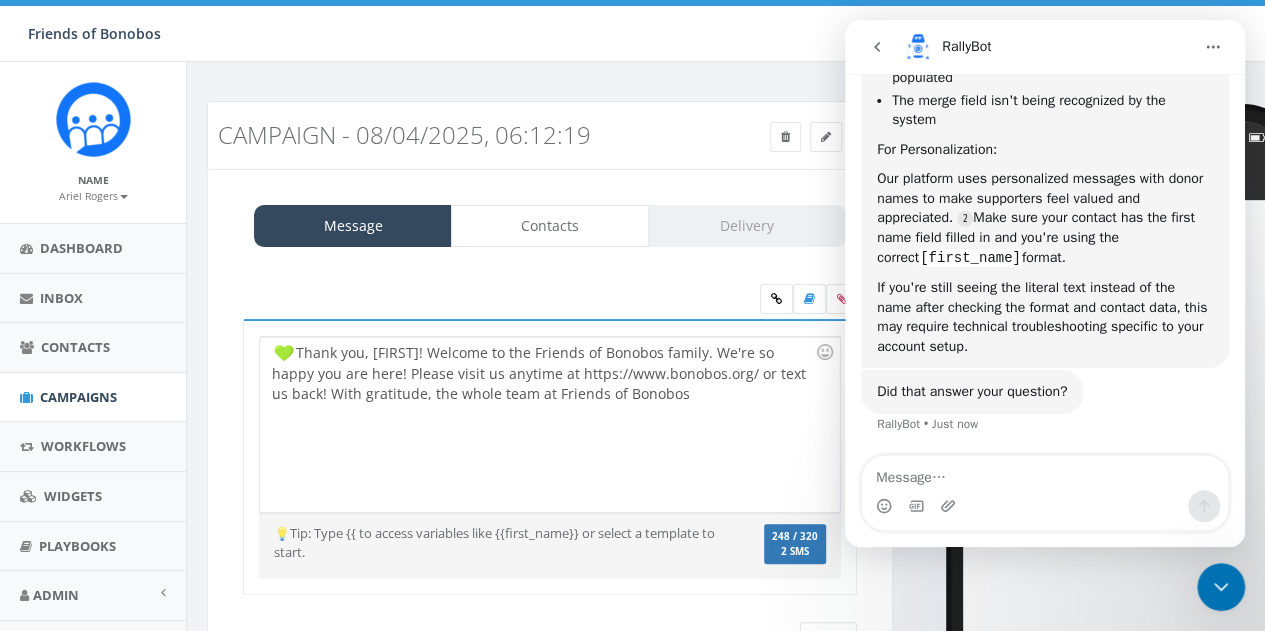 click on "Did that answer your question? RallyBot    •   Just now" at bounding box center [1045, 414] 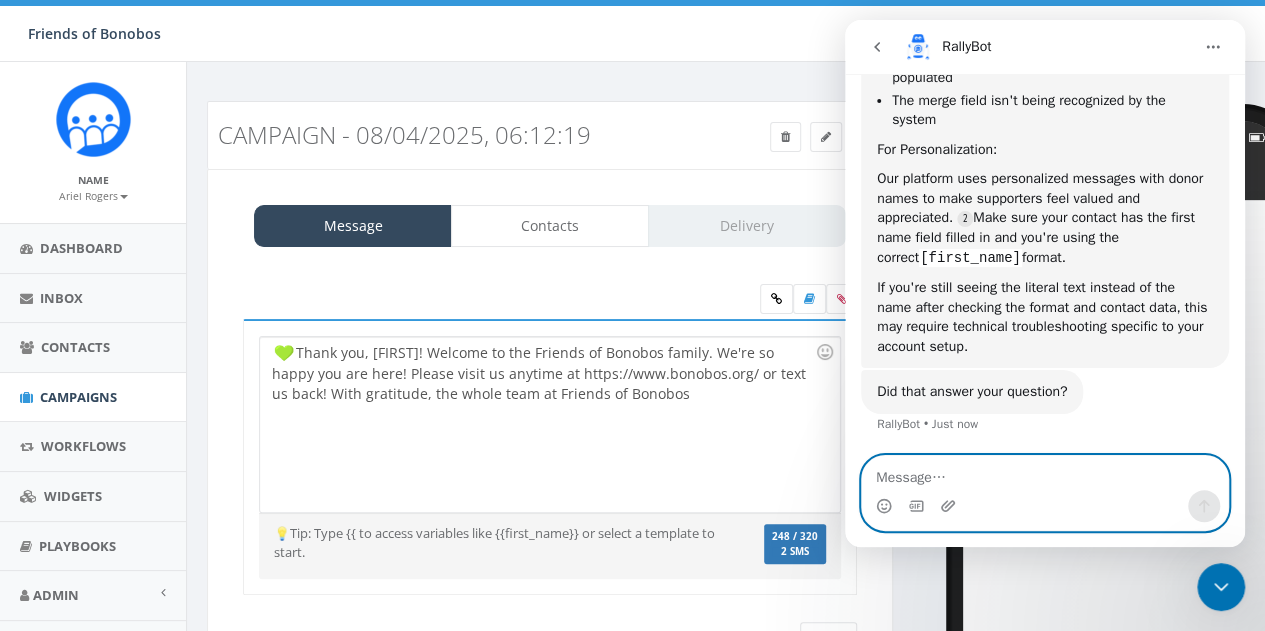 click at bounding box center (1045, 473) 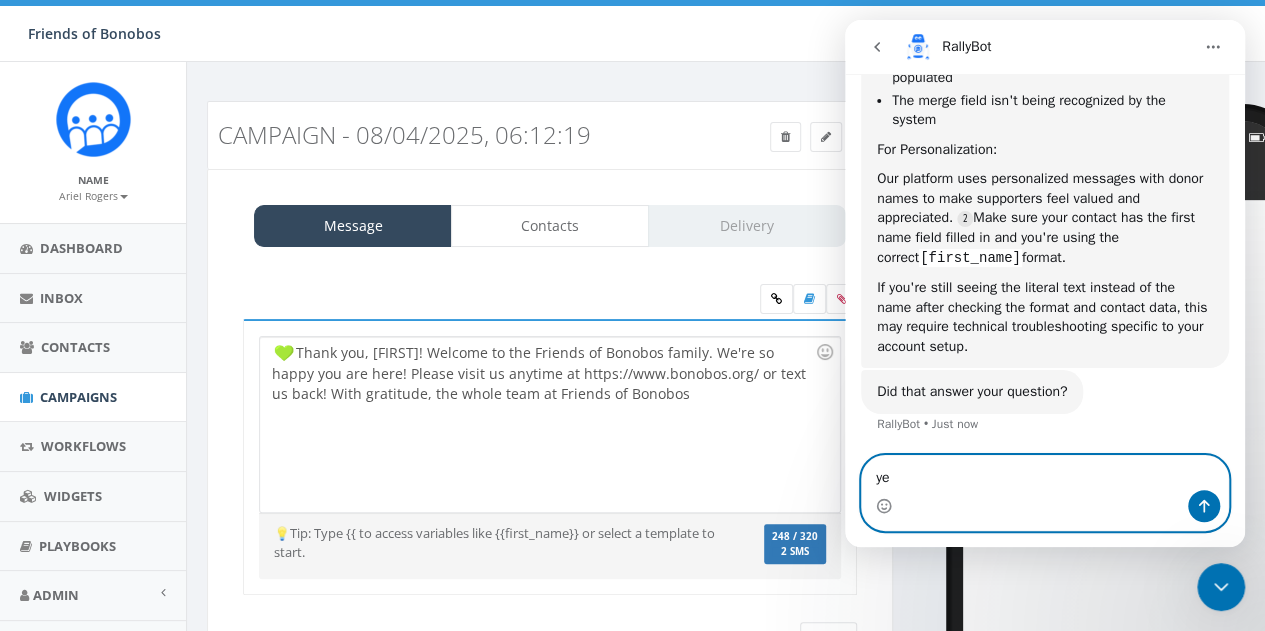 type on "yes" 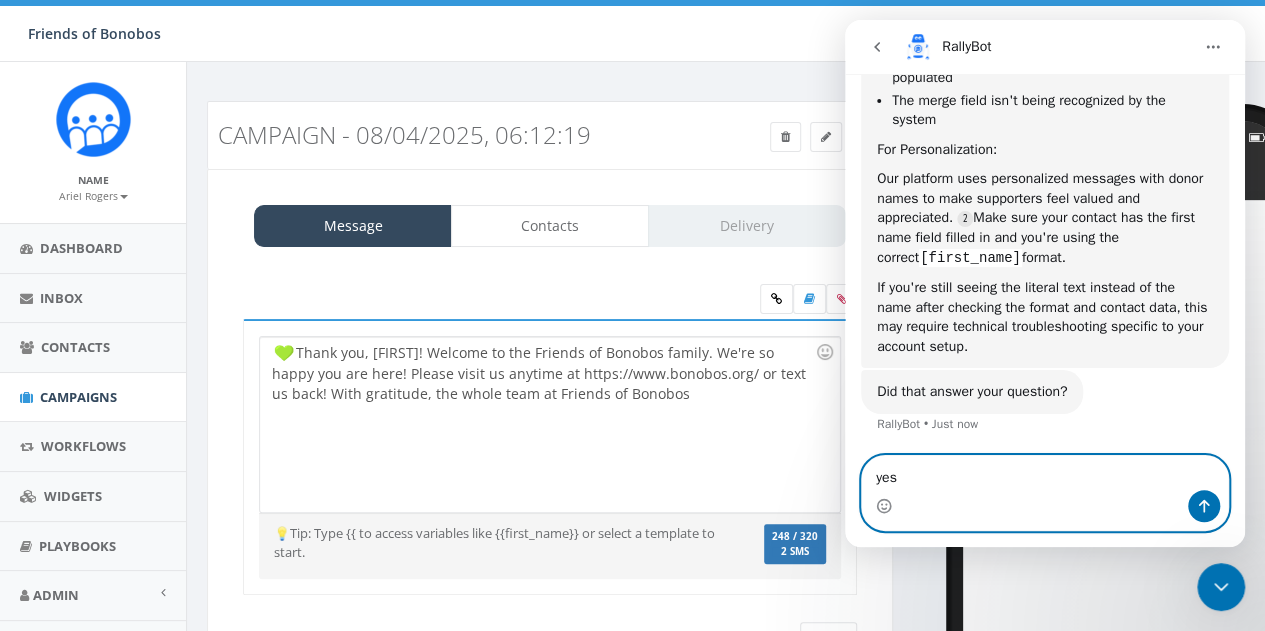 type 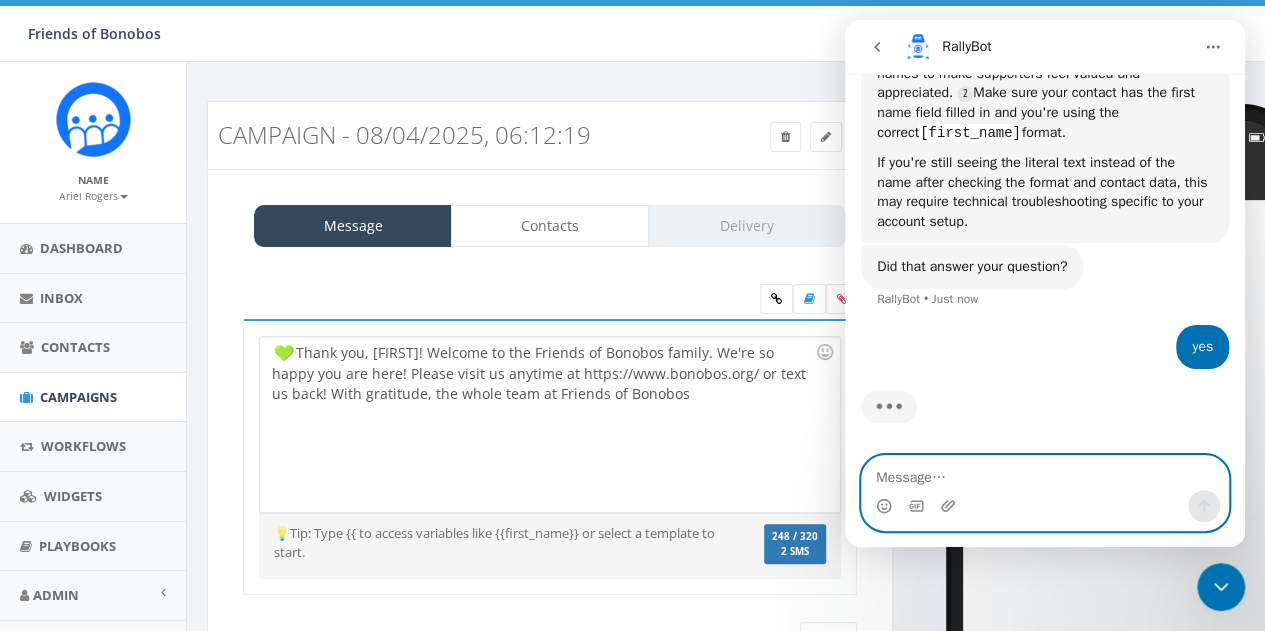 scroll, scrollTop: 8788, scrollLeft: 0, axis: vertical 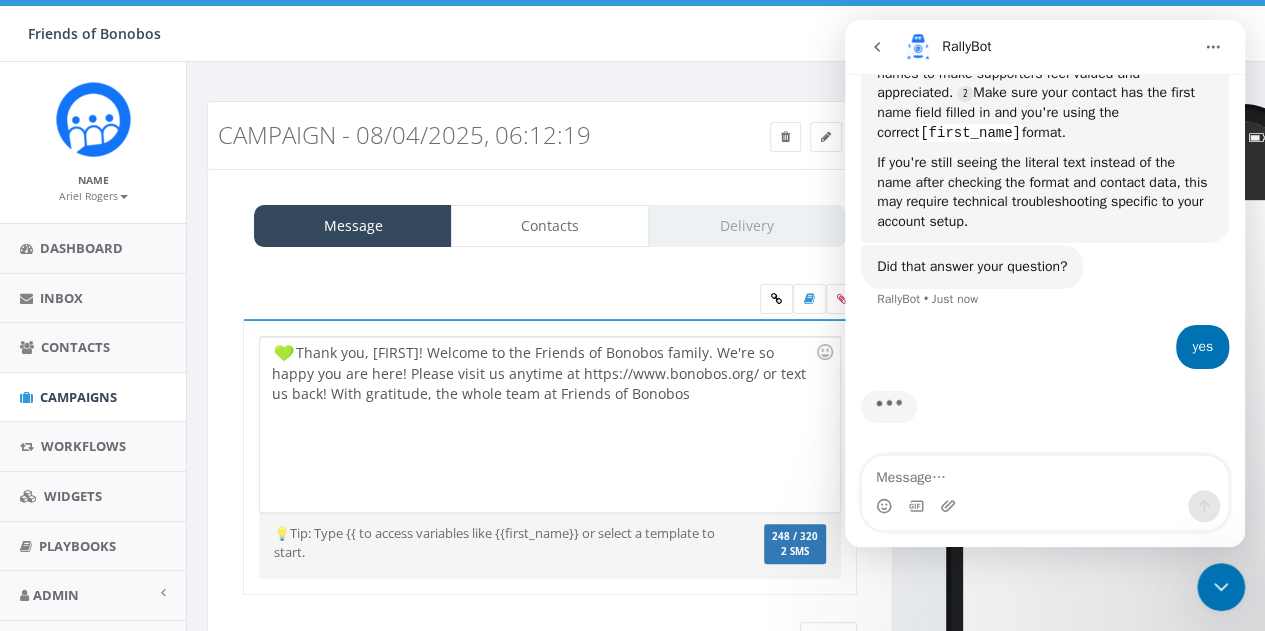 click at bounding box center [1221, 587] 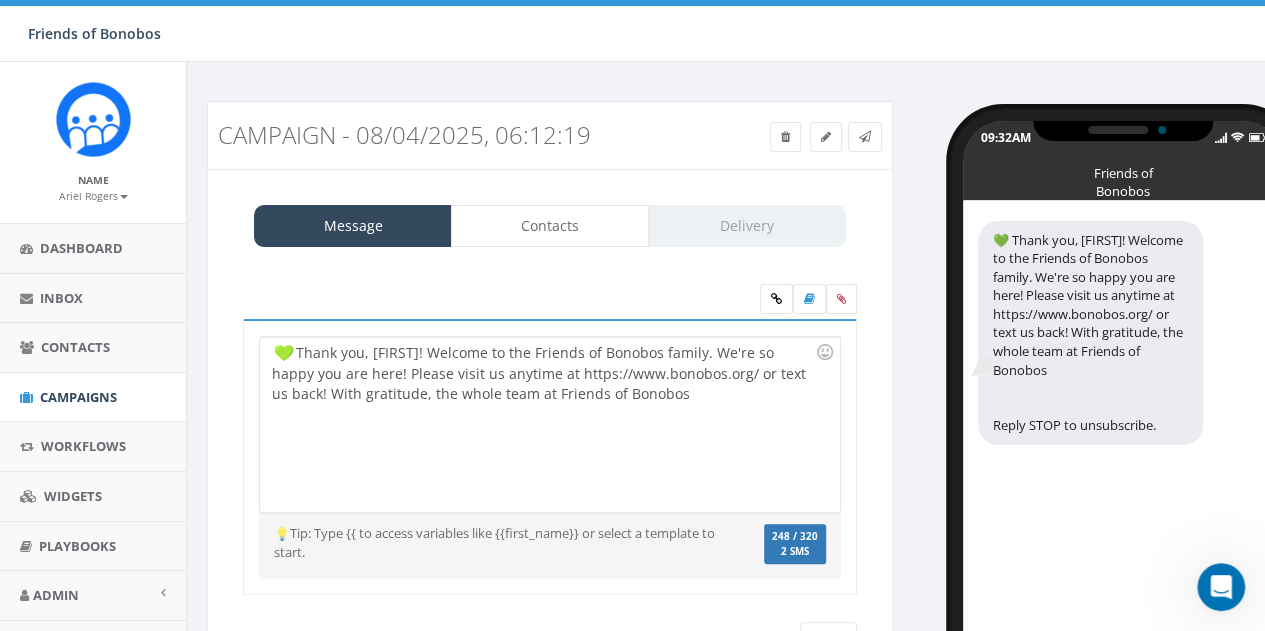 scroll, scrollTop: 0, scrollLeft: 0, axis: both 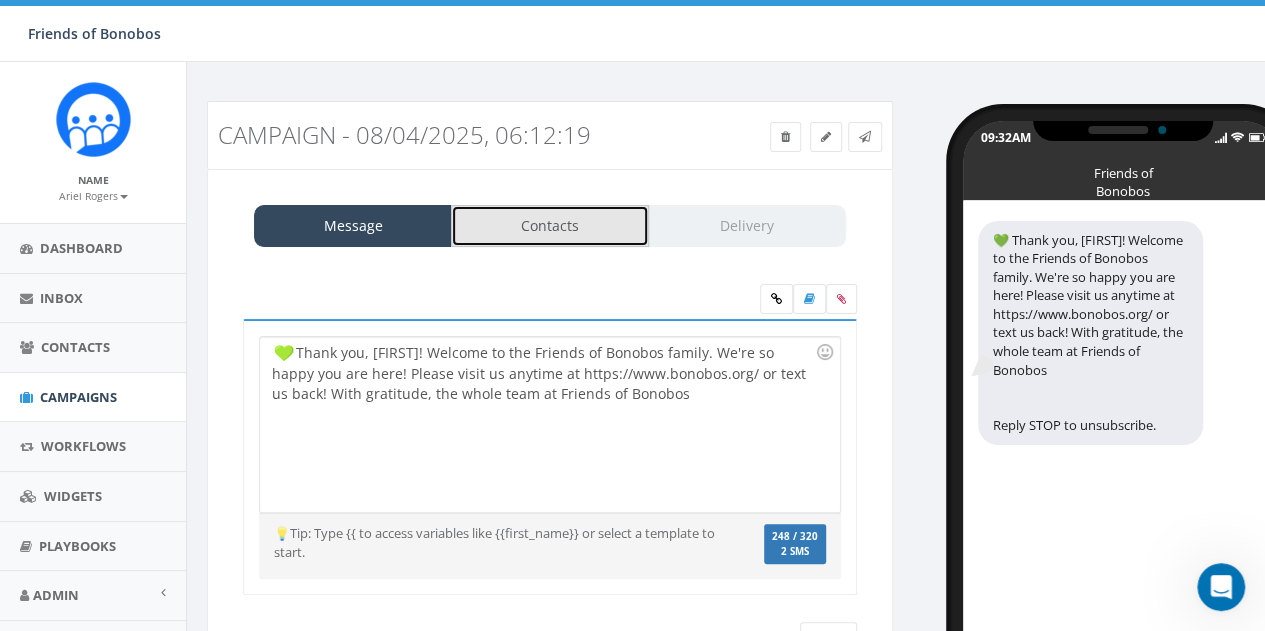 click on "Contacts" at bounding box center [550, 226] 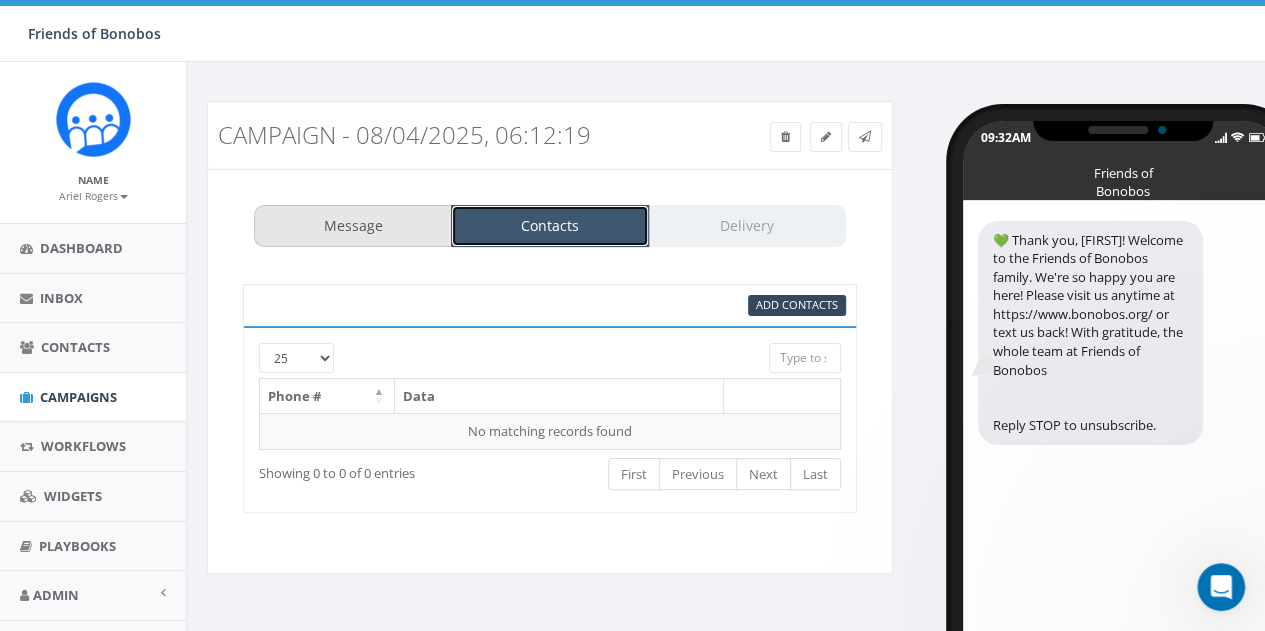 scroll, scrollTop: 8841, scrollLeft: 0, axis: vertical 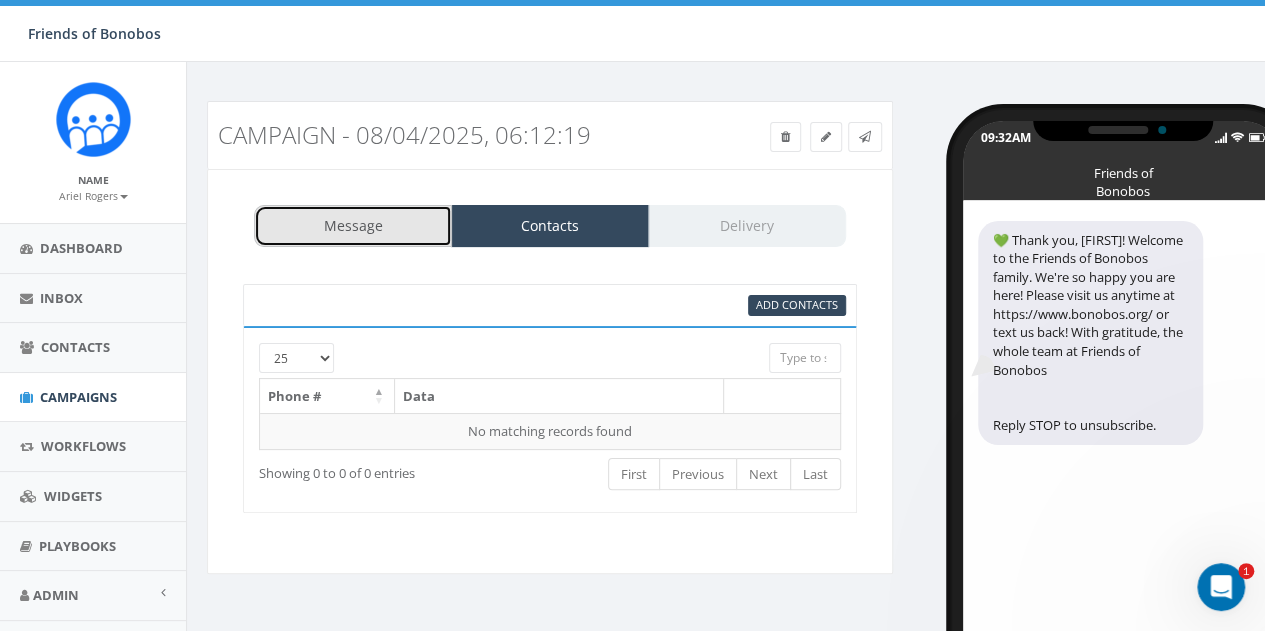 click on "Message" at bounding box center (353, 226) 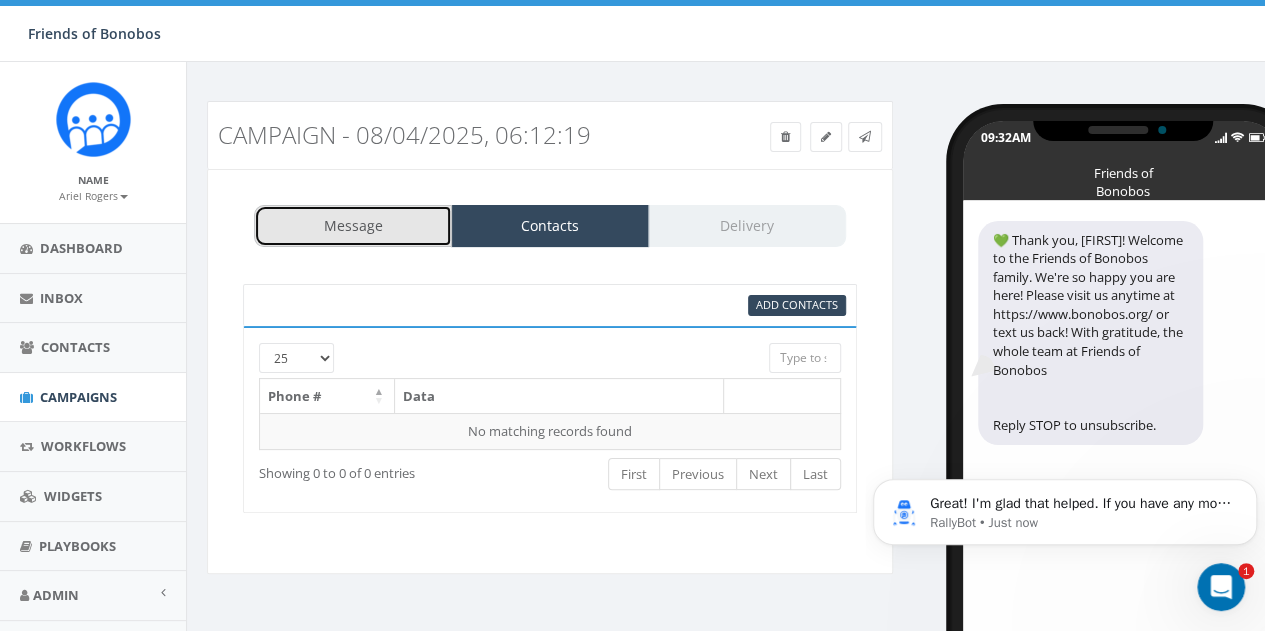 scroll, scrollTop: 0, scrollLeft: 0, axis: both 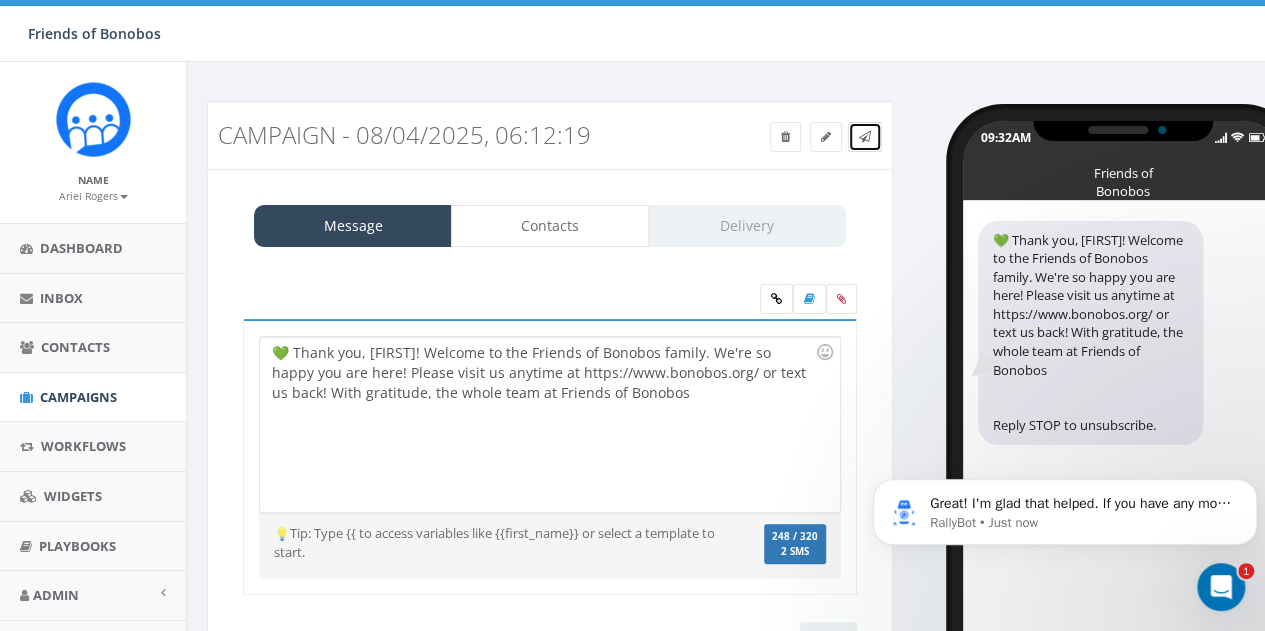 click at bounding box center (865, 137) 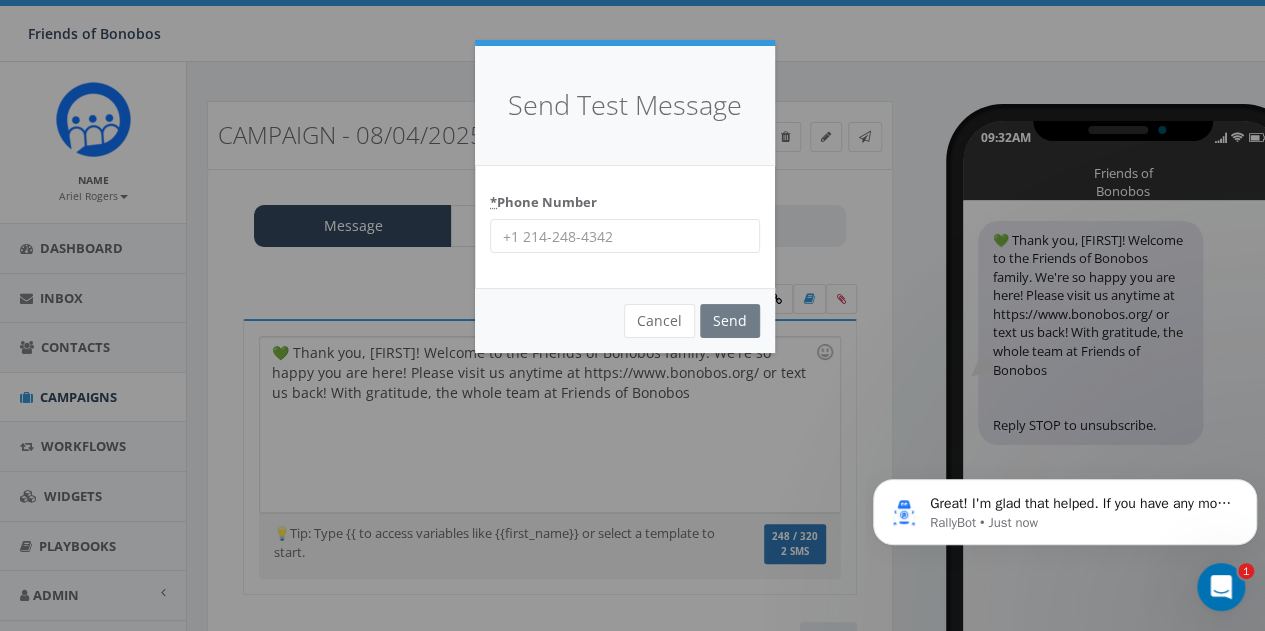 click on "*   Phone Number" at bounding box center [625, 236] 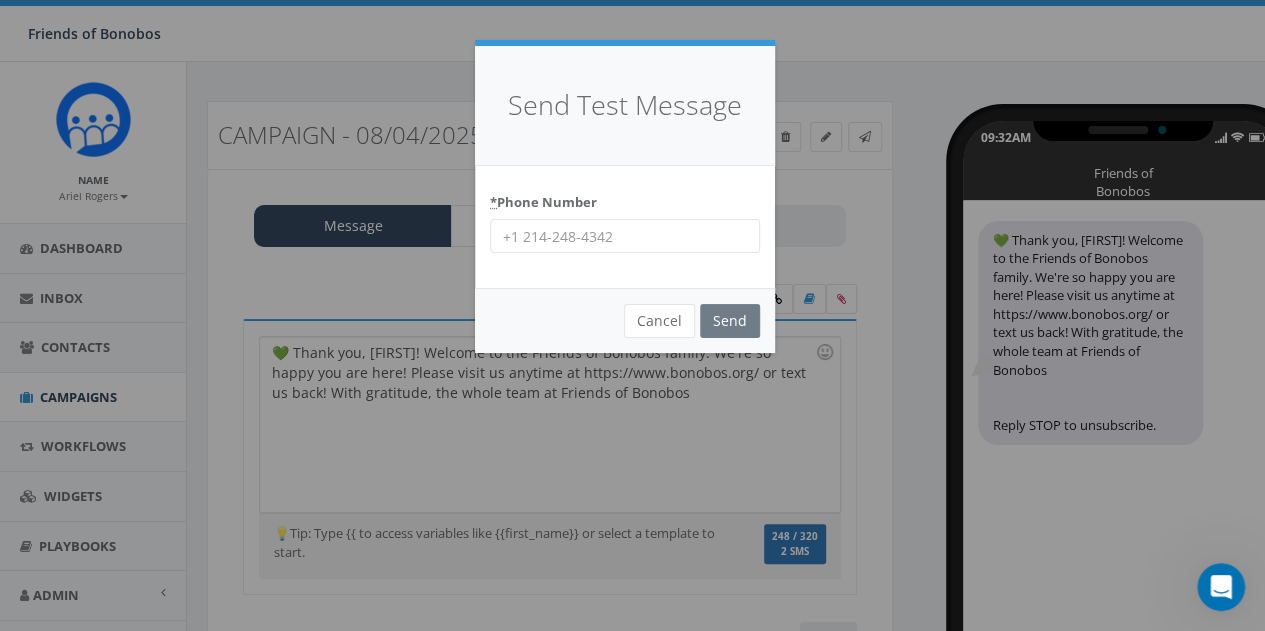 scroll, scrollTop: 8986, scrollLeft: 0, axis: vertical 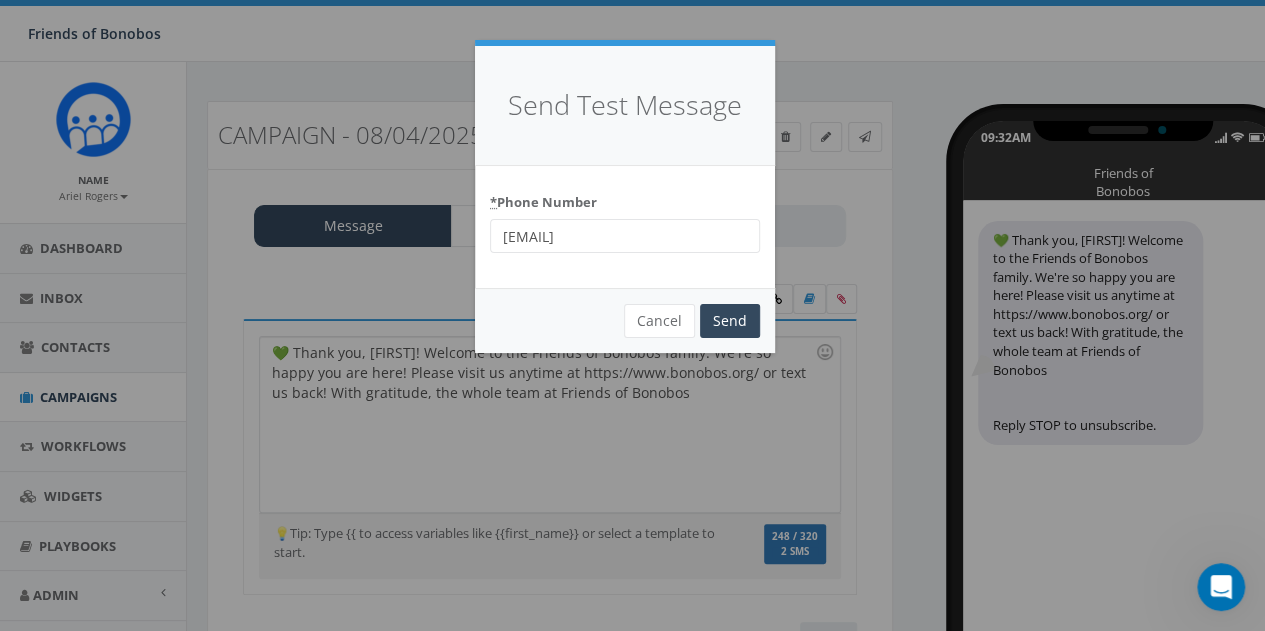 click on "[FIRST].[LAST]@[EXAMPLE.COM]" at bounding box center (625, 236) 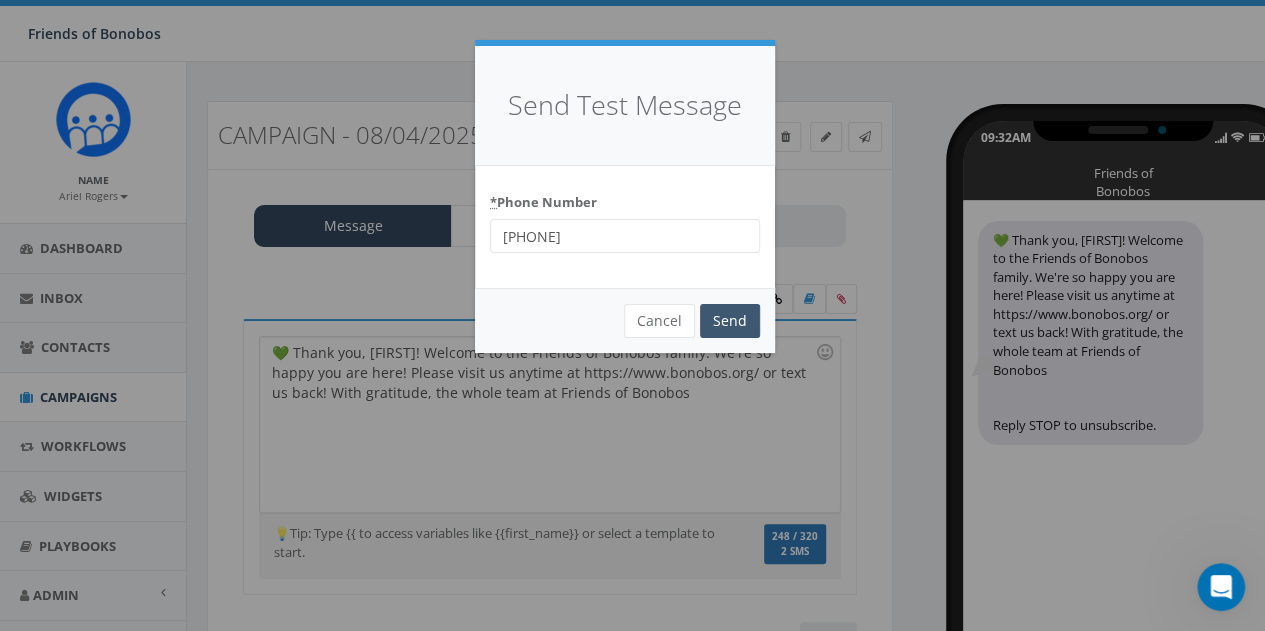 type on "9193086120" 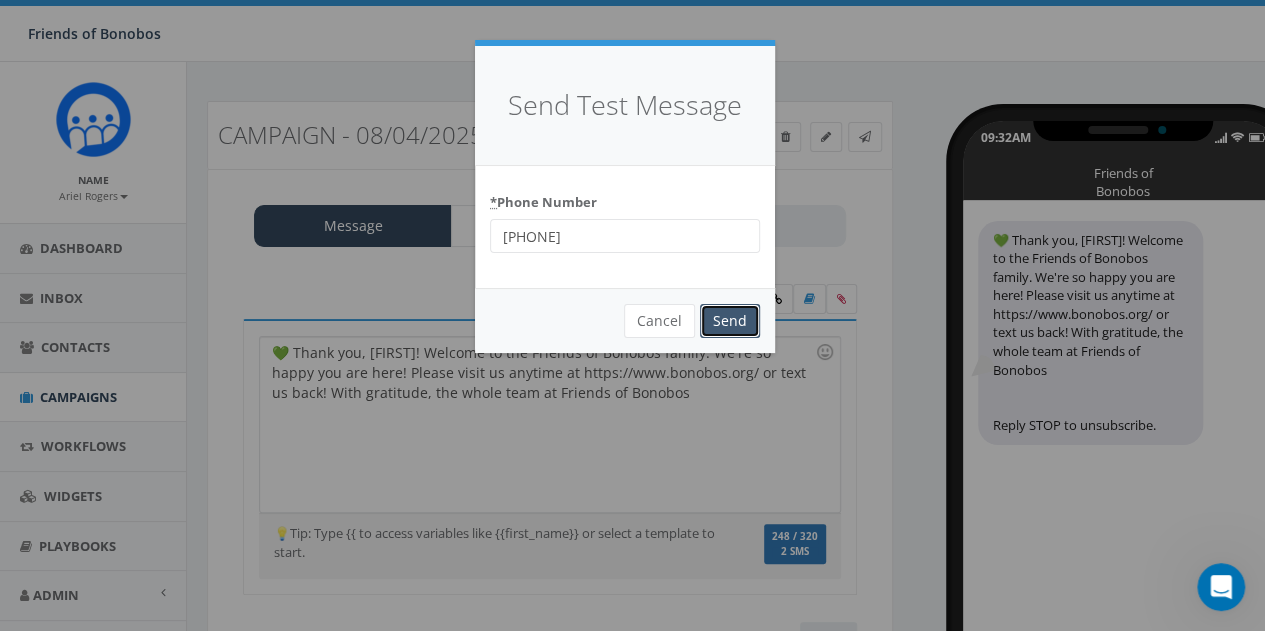 click on "Send" at bounding box center [730, 321] 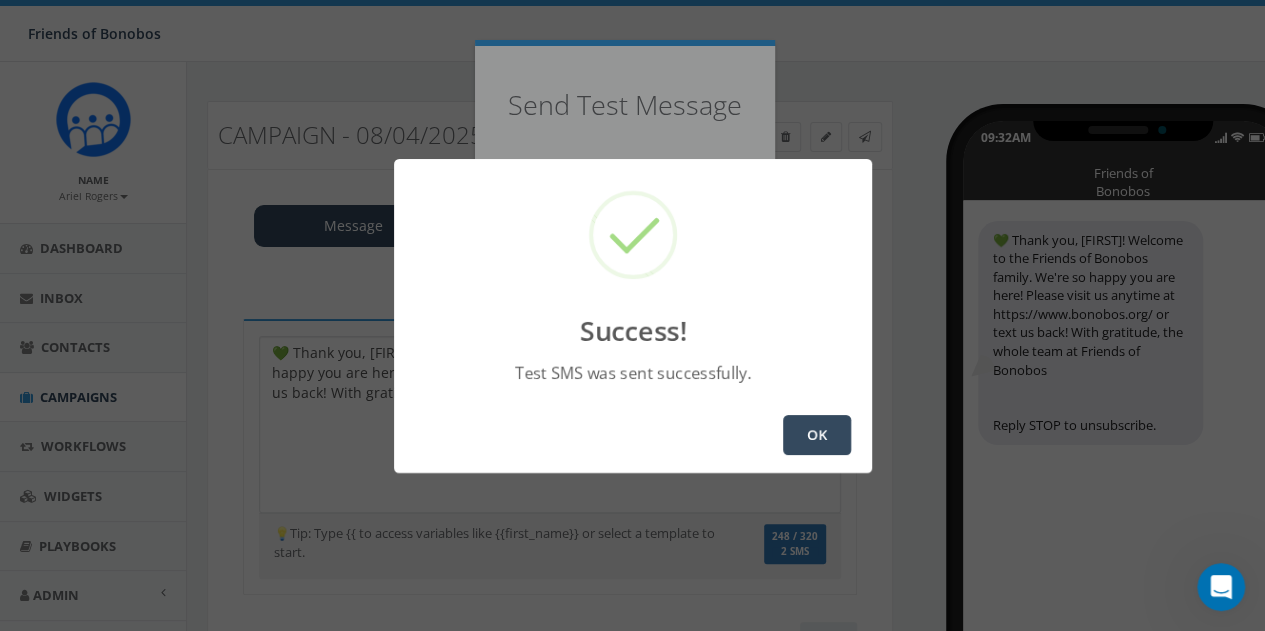click on "OK" at bounding box center [817, 435] 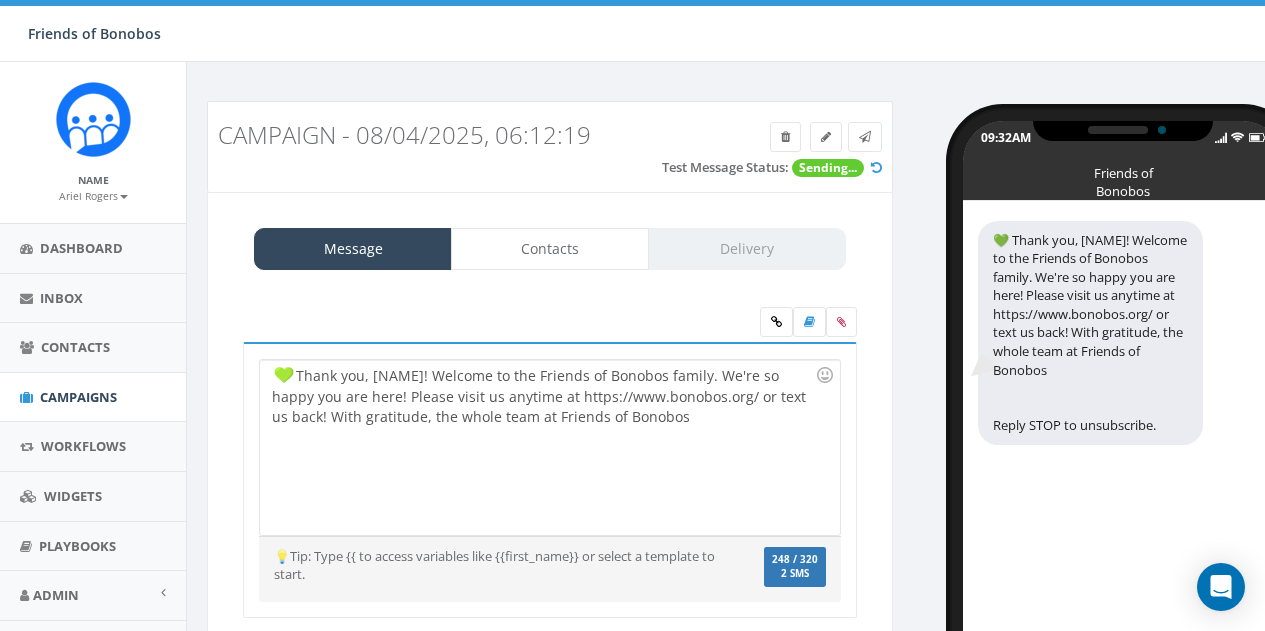 scroll, scrollTop: 21, scrollLeft: 0, axis: vertical 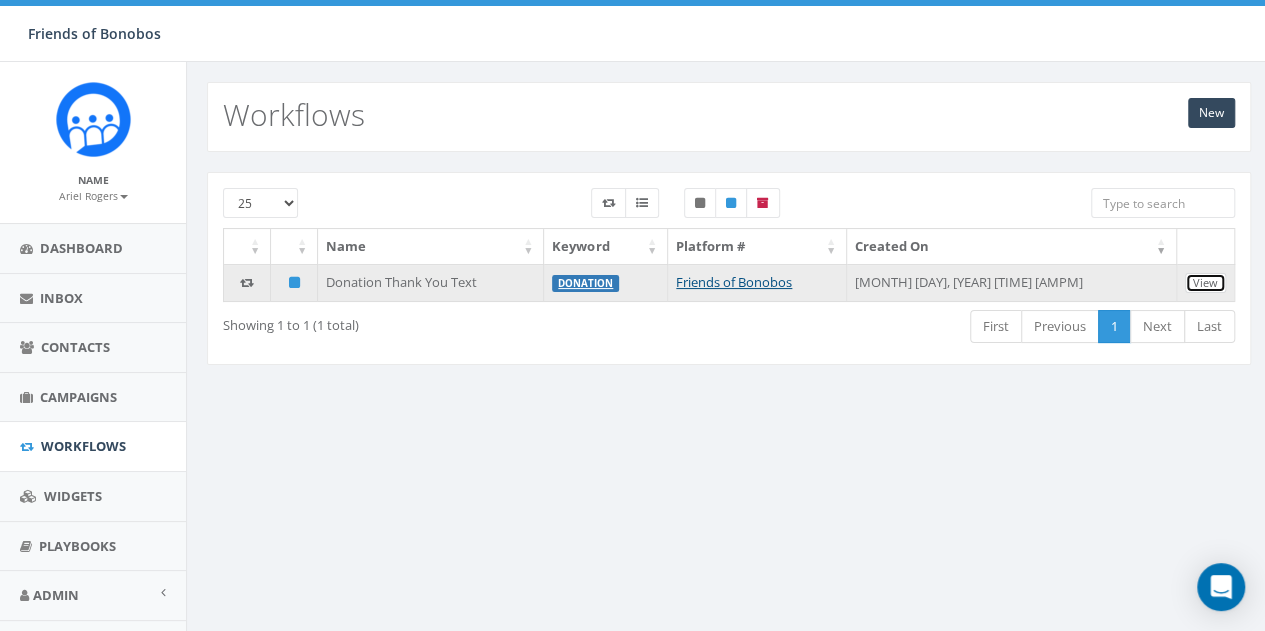 click on "View" at bounding box center (1205, 283) 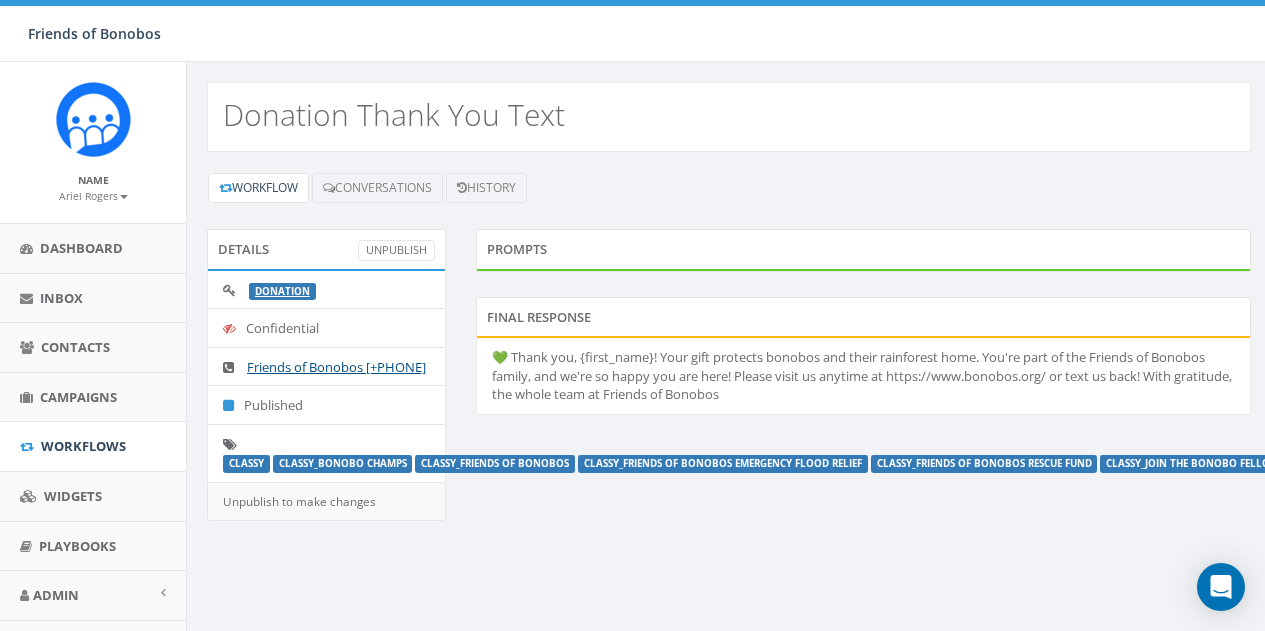 scroll, scrollTop: 0, scrollLeft: 0, axis: both 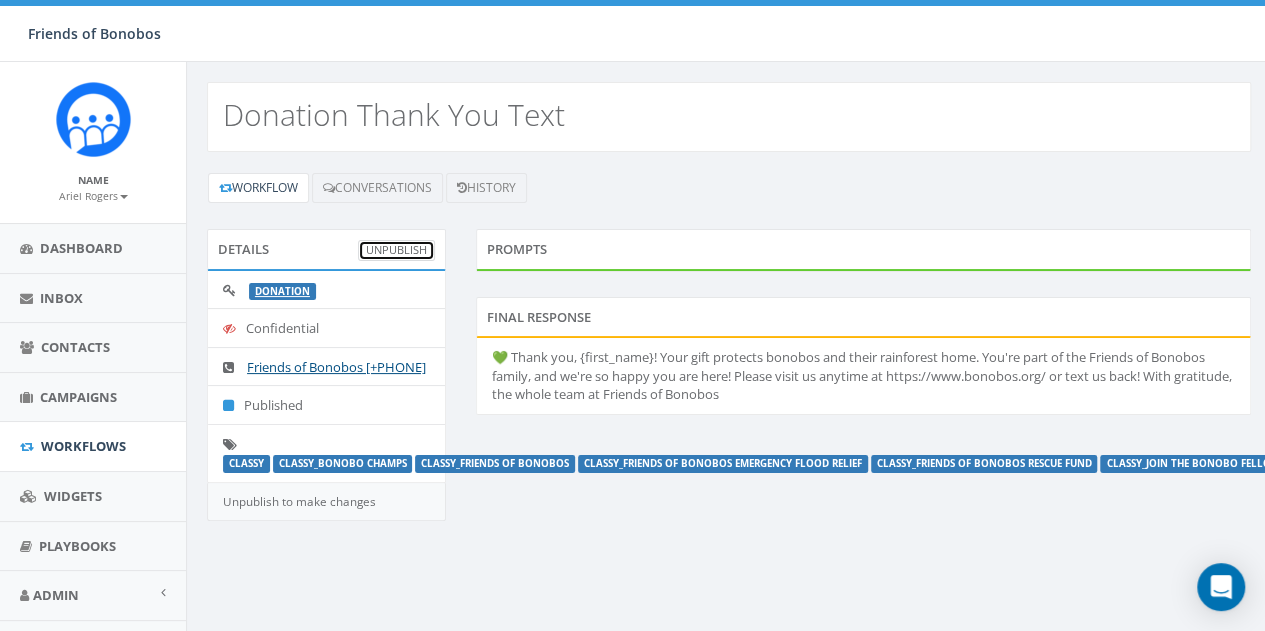 click on "UnPublish" at bounding box center [396, 250] 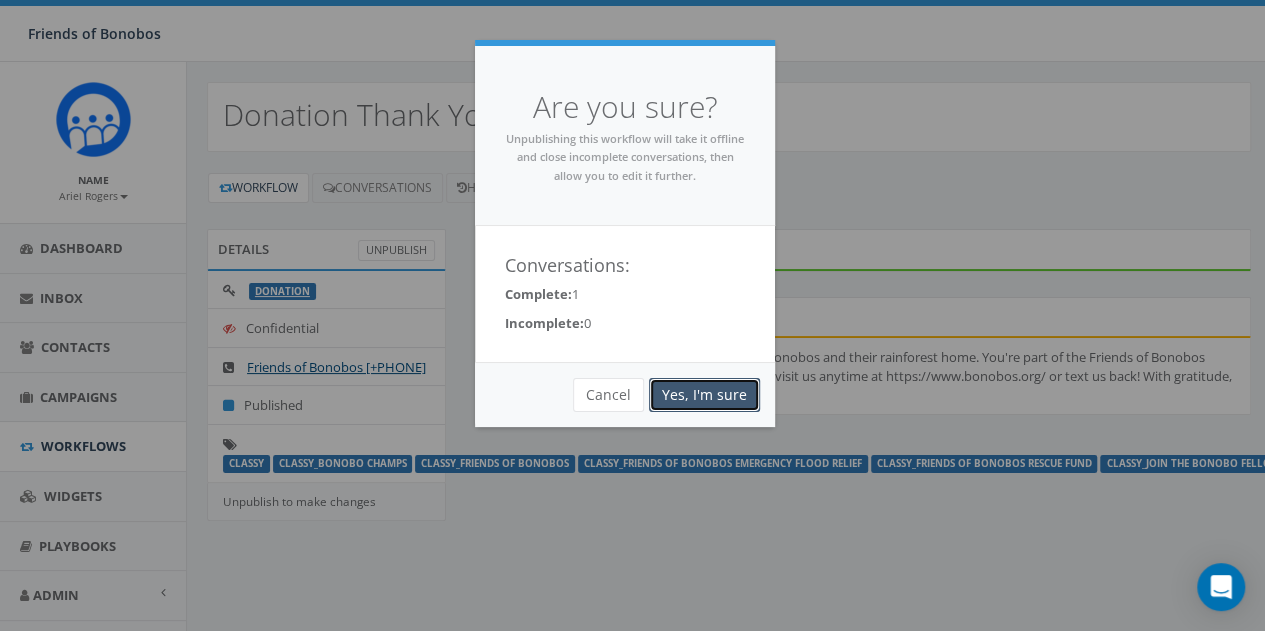 click on "Yes, I'm sure" at bounding box center [704, 395] 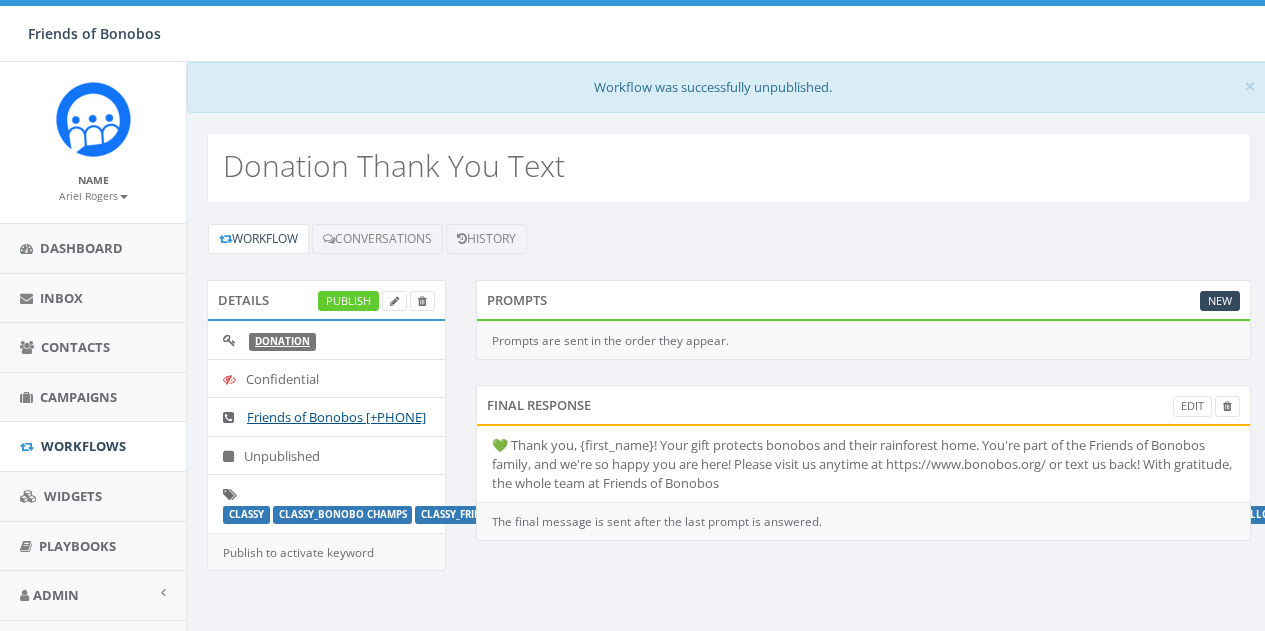 scroll, scrollTop: 0, scrollLeft: 0, axis: both 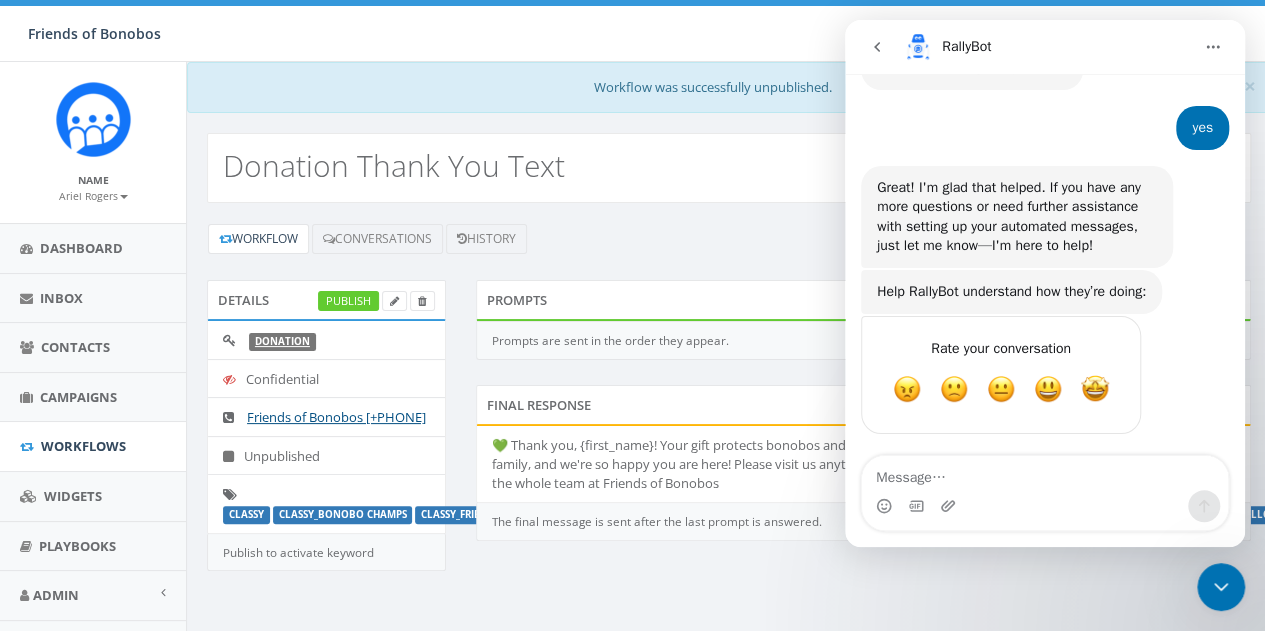 click 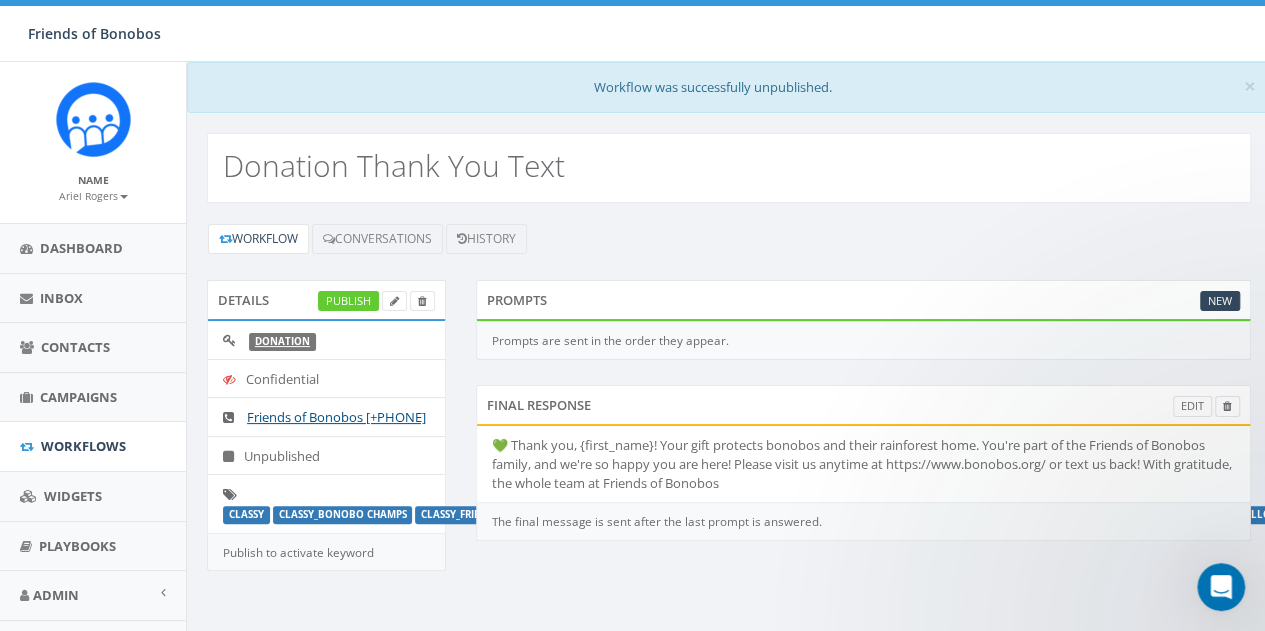 scroll, scrollTop: 0, scrollLeft: 0, axis: both 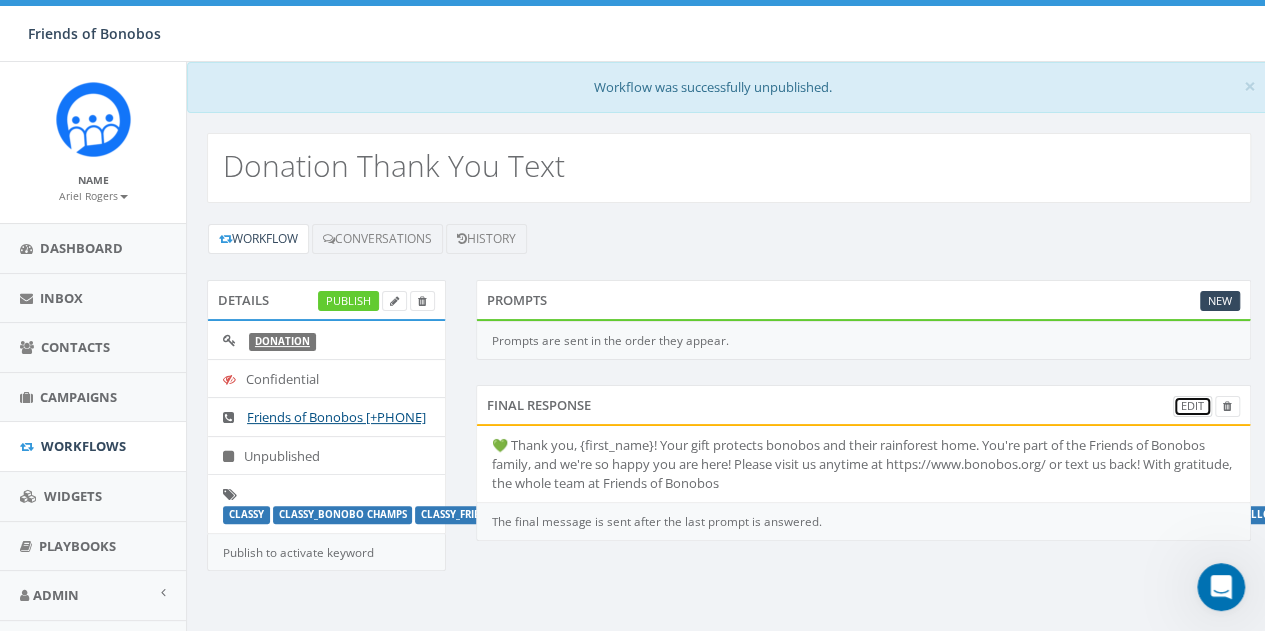 click on "Edit" at bounding box center (1192, 406) 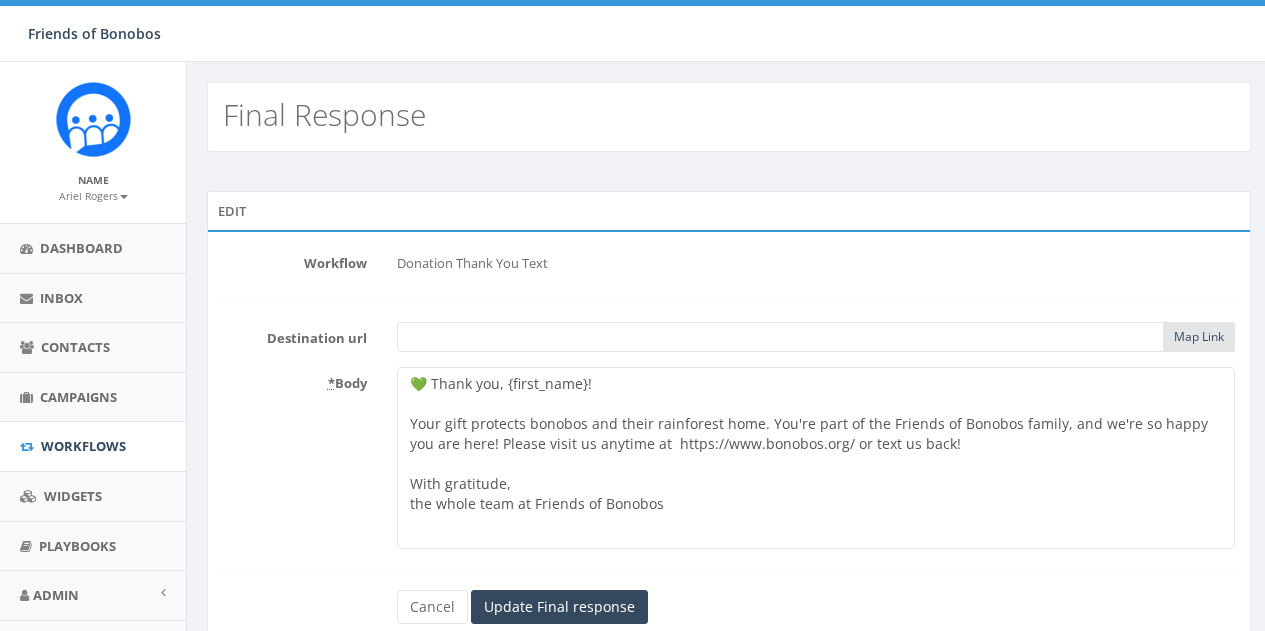 scroll, scrollTop: 0, scrollLeft: 0, axis: both 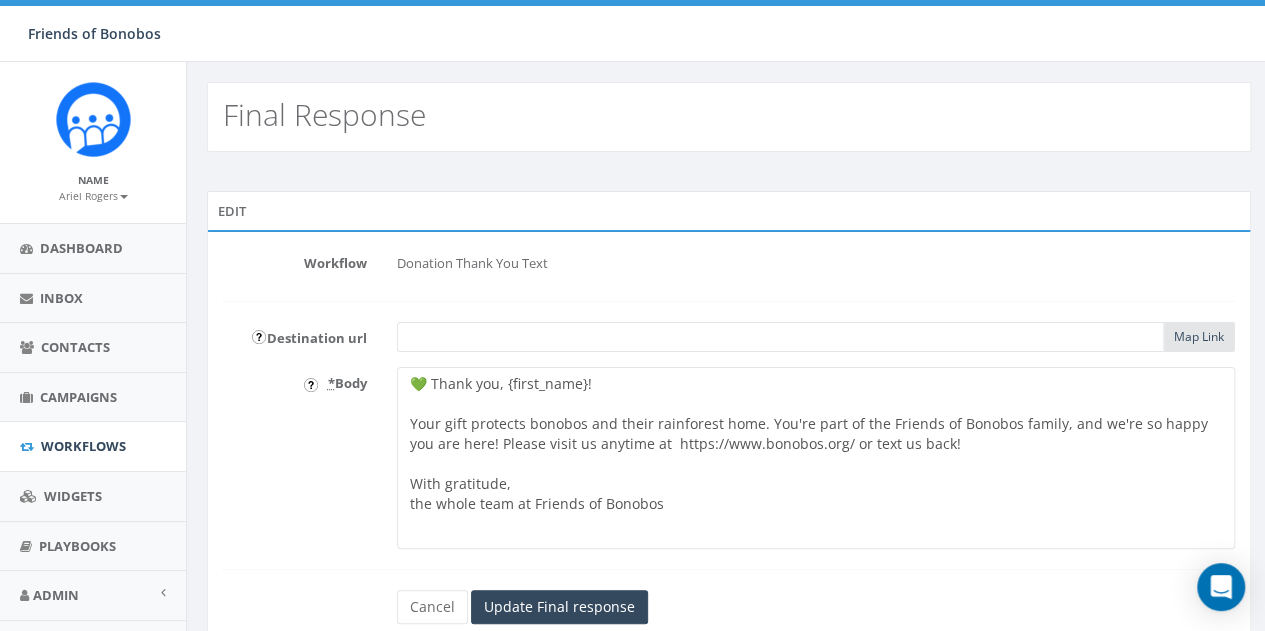 click on "💚 Thank you, {first_name}!
Your gift protects bonobos and their rainforest home. You're part of the Friends of Bonobos family, and we're so happy you are here! Please visit us anytime at  https://www.bonobos.org/ or text us back!
With gratitude,
the whole team at Friends of Bonobos" at bounding box center [816, 458] 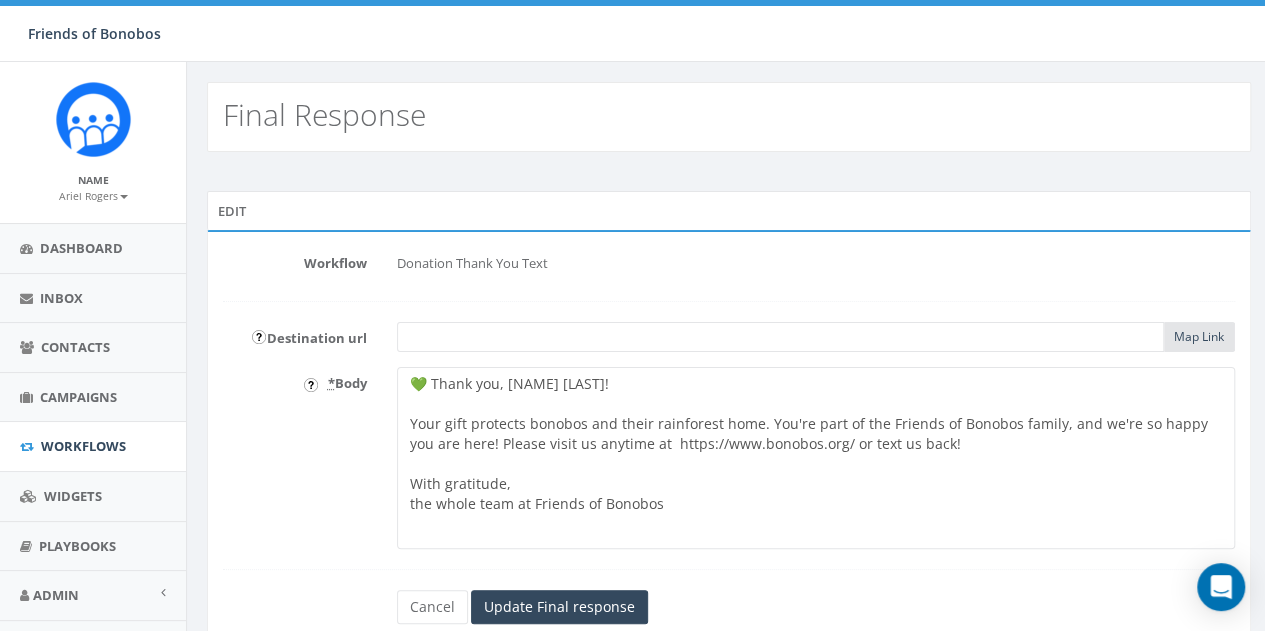 click on "💚 Thank you, {first_name}!
Your gift protects bonobos and their rainforest home. You're part of the Friends of Bonobos family, and we're so happy you are here! Please visit us anytime at  https://www.bonobos.org/ or text us back!
With gratitude,
the whole team at Friends of Bonobos" at bounding box center (816, 458) 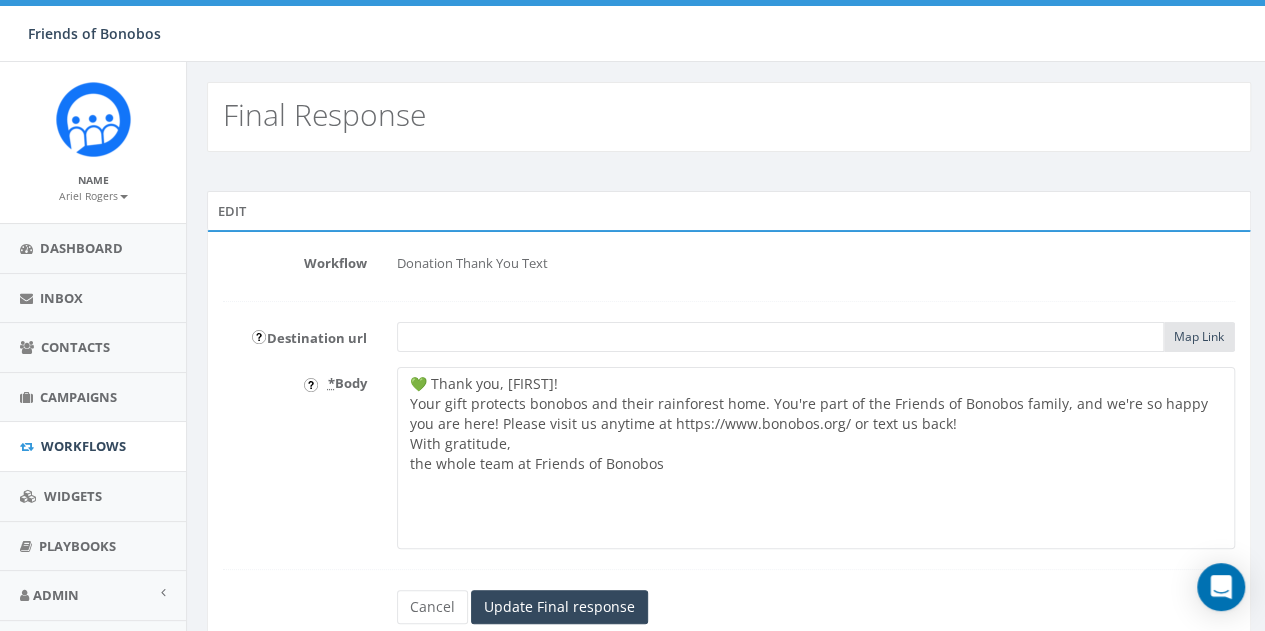 click on "💚 Thank you, {first_name}!
Your gift protects bonobos and their rainforest home. You're part of the Friends of Bonobos family, and we're so happy you are here! Please visit us anytime at  https://www.bonobos.org/ or text us back!
With gratitude,
the whole team at Friends of Bonobos" at bounding box center [816, 458] 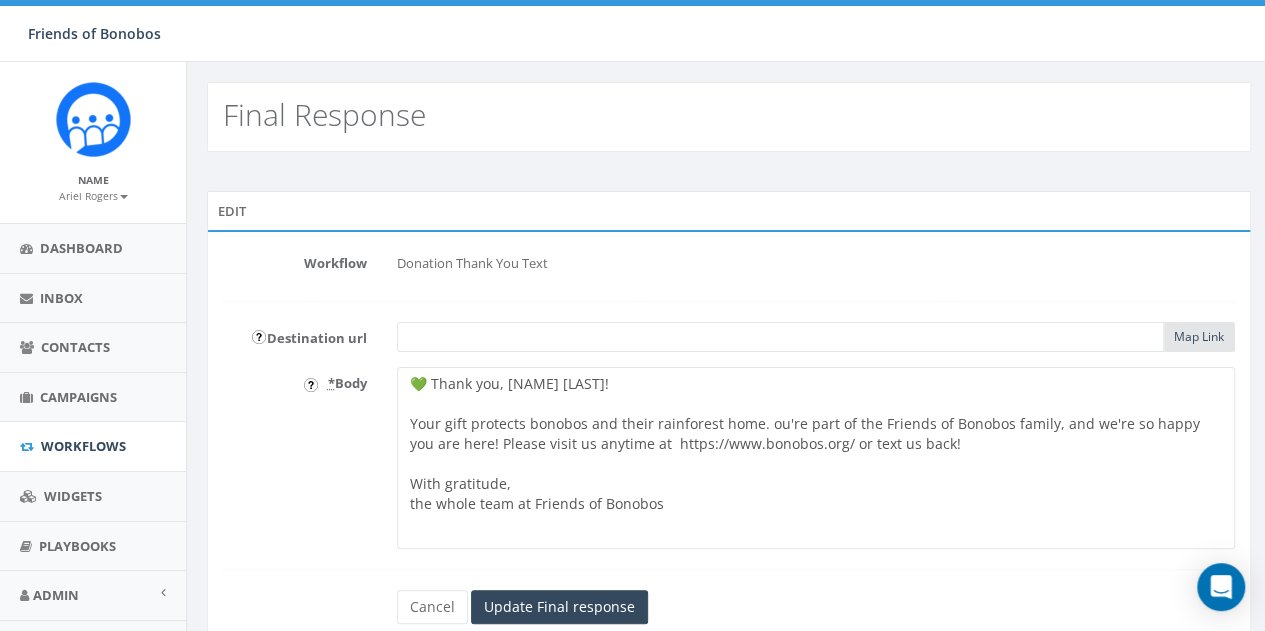 click on "💚 Thank you, {first_name}!
Your gift protects bonobos and their rainforest home. You're part of the Friends of Bonobos family, and we're so happy you are here! Please visit us anytime at  https://www.bonobos.org/ or text us back!
With gratitude,
the whole team at Friends of Bonobos" at bounding box center [816, 458] 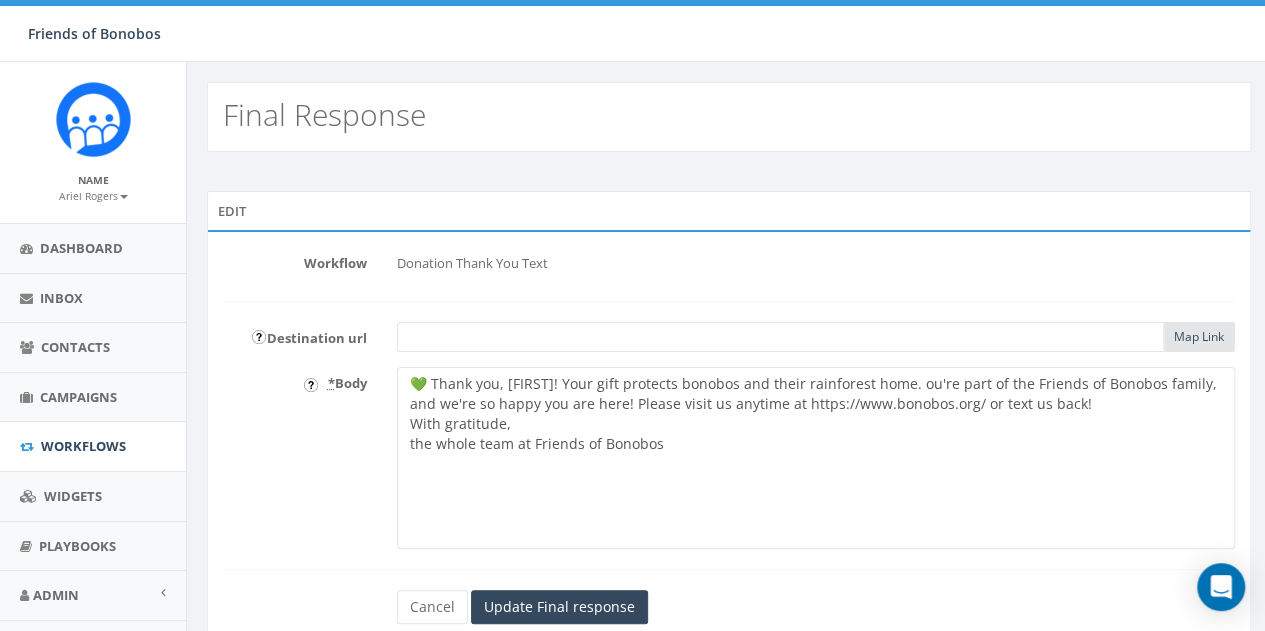 click on "💚 Thank you, {first_name}!
Your gift protects bonobos and their rainforest home. You're part of the Friends of Bonobos family, and we're so happy you are here! Please visit us anytime at  https://www.bonobos.org/ or text us back!
With gratitude,
the whole team at Friends of Bonobos" at bounding box center [816, 458] 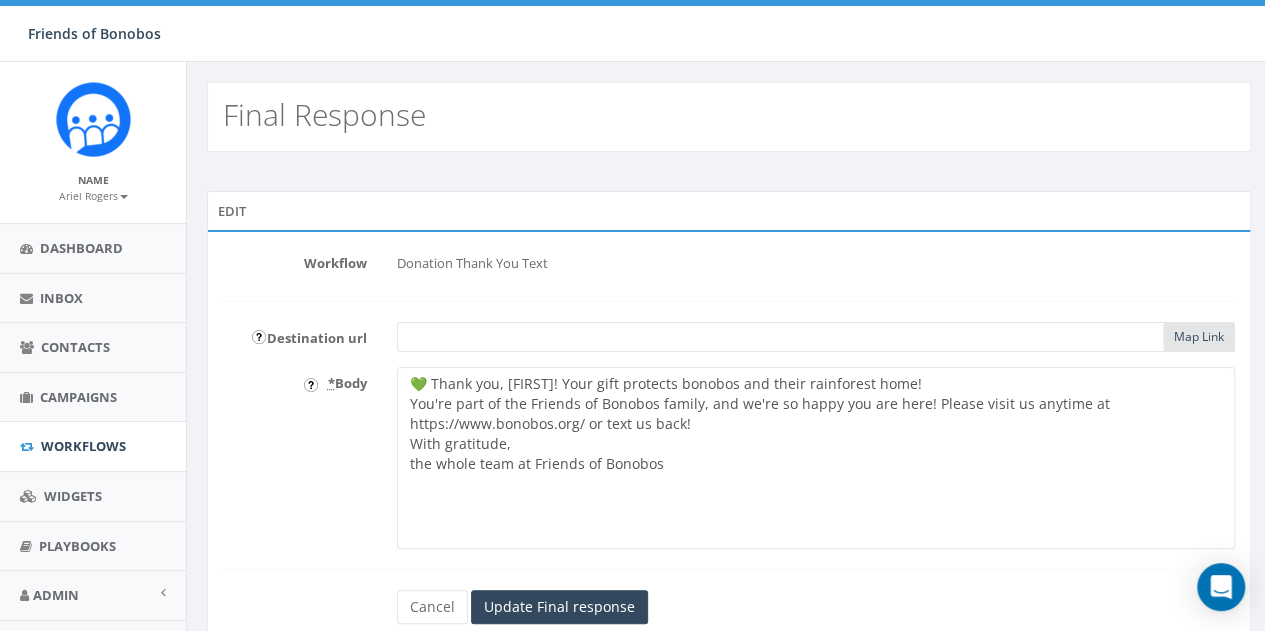 click on "💚 Thank you, {first_name}!
Your gift protects bonobos and their rainforest home. You're part of the Friends of Bonobos family, and we're so happy you are here! Please visit us anytime at  https://www.bonobos.org/ or text us back!
With gratitude,
the whole team at Friends of Bonobos" at bounding box center (816, 458) 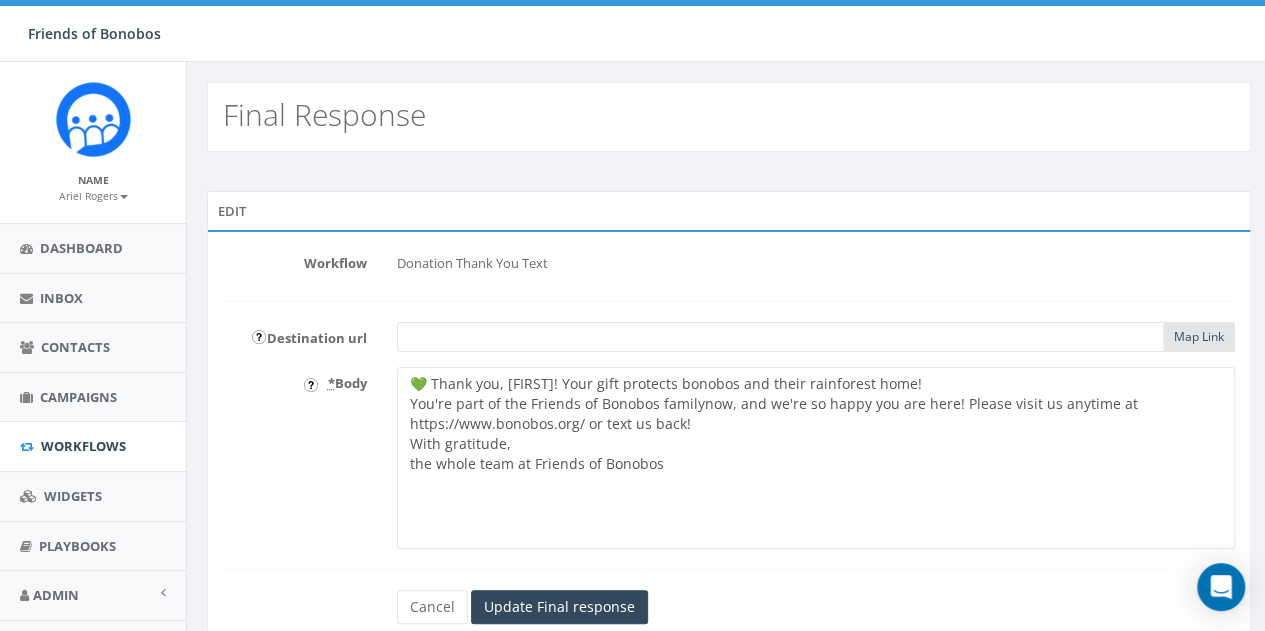 click on "💚 Thank you, {first_name}!
Your gift protects bonobos and their rainforest home. You're part of the Friends of Bonobos family, and we're so happy you are here! Please visit us anytime at  https://www.bonobos.org/ or text us back!
With gratitude,
the whole team at Friends of Bonobos" at bounding box center [816, 458] 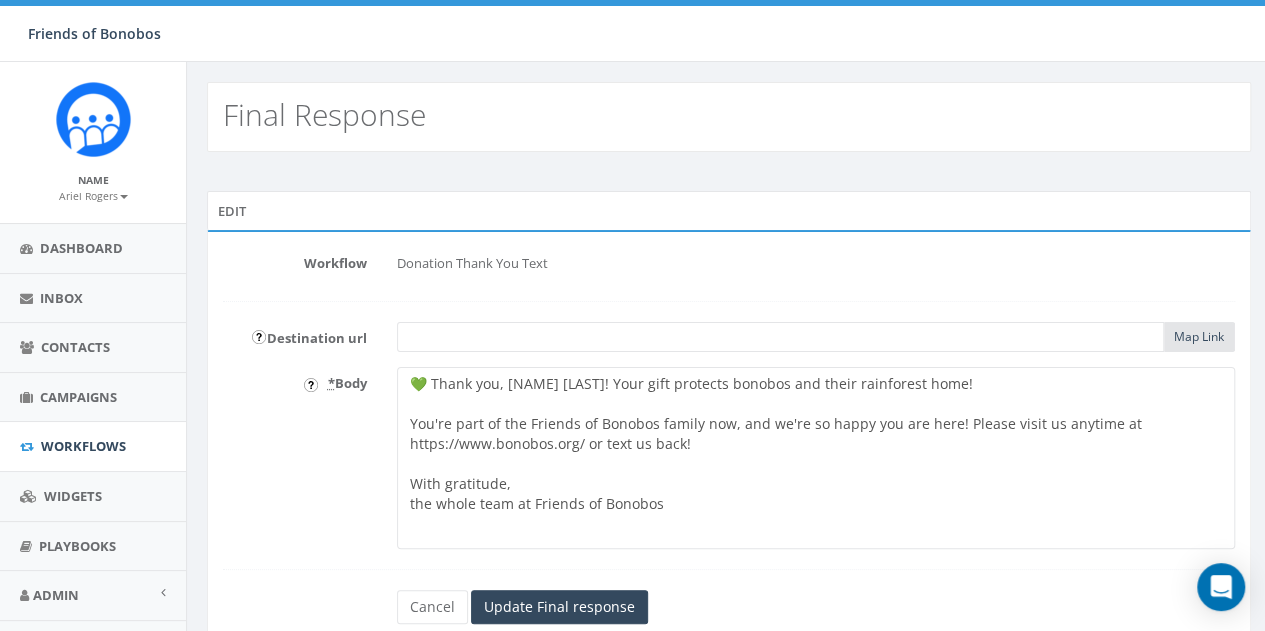 click on "💚 Thank you, {first_name}!
Your gift protects bonobos and their rainforest home. You're part of the Friends of Bonobos family, and we're so happy you are here! Please visit us anytime at  https://www.bonobos.org/ or text us back!
With gratitude,
the whole team at Friends of Bonobos" at bounding box center [816, 458] 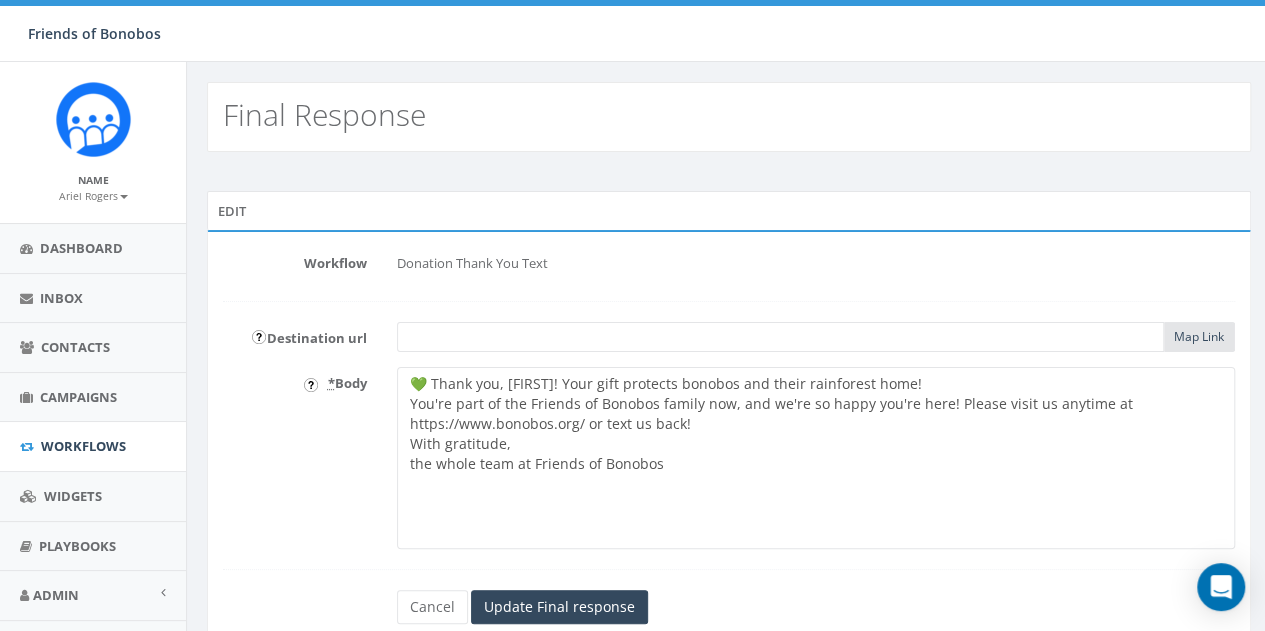 click on "💚 Thank you, {first_name}!
Your gift protects bonobos and their rainforest home. You're part of the Friends of Bonobos family, and we're so happy you are here! Please visit us anytime at  https://www.bonobos.org/ or text us back!
With gratitude,
the whole team at Friends of Bonobos" at bounding box center [816, 458] 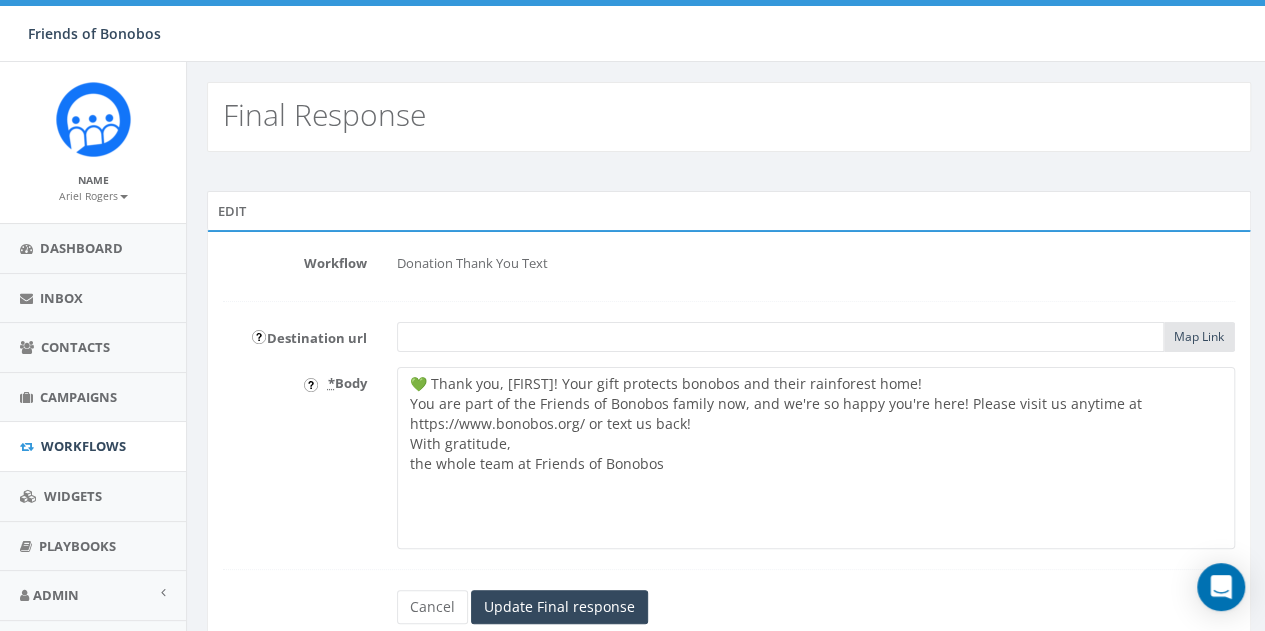 click on "💚 Thank you, {first_name}!
Your gift protects bonobos and their rainforest home. You're part of the Friends of Bonobos family, and we're so happy you are here! Please visit us anytime at  https://www.bonobos.org/ or text us back!
With gratitude,
the whole team at Friends of Bonobos" at bounding box center (816, 458) 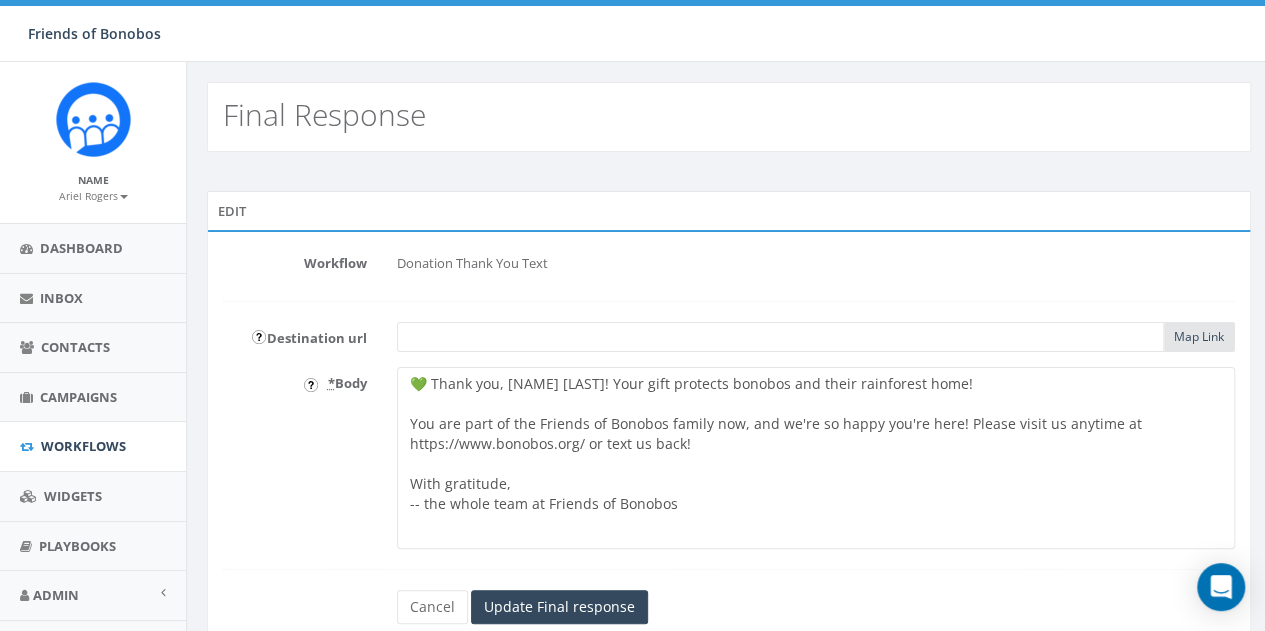 click on "💚 Thank you, {first_name}!
Your gift protects bonobos and their rainforest home. You're part of the Friends of Bonobos family, and we're so happy you are here! Please visit us anytime at  https://www.bonobos.org/ or text us back!
With gratitude,
the whole team at Friends of Bonobos" at bounding box center (816, 458) 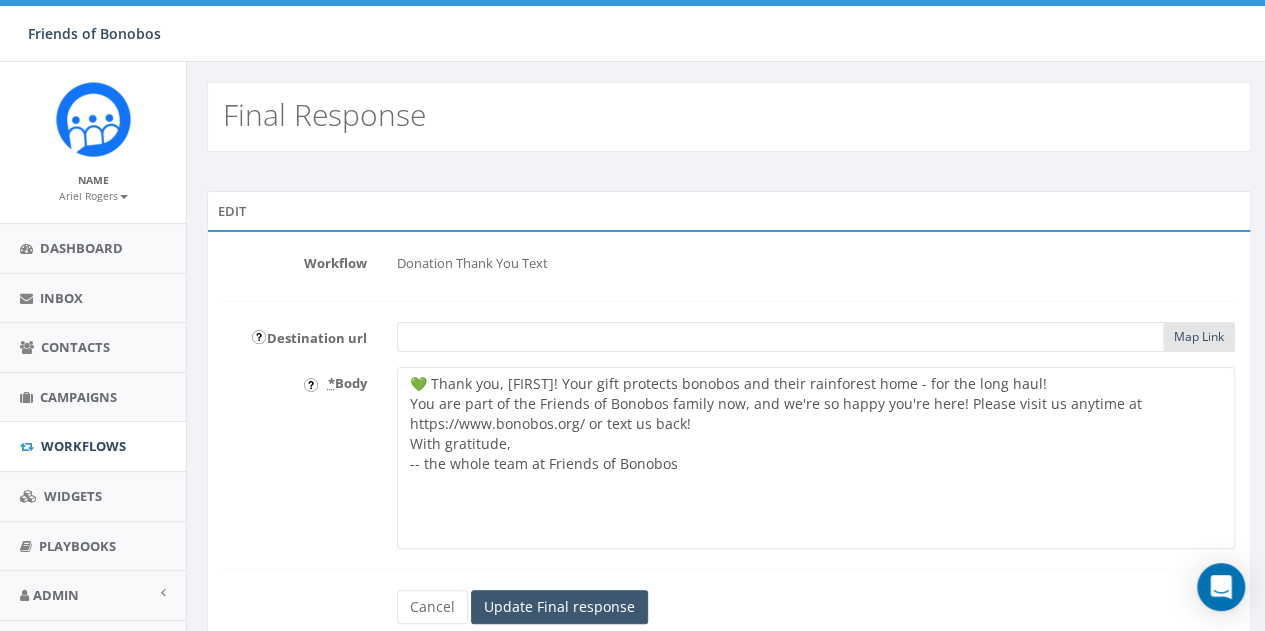 type on "💚 Thank you, [FIRST]! Your gift protects bonobos and their rainforest home - for the long haul!
You are part of the Friends of Bonobos family now, and we're so happy you're here! Please visit us anytime at https://www.bonobos.org/ or text us back!
With gratitude,
-- the whole team at Friends of Bonobos" 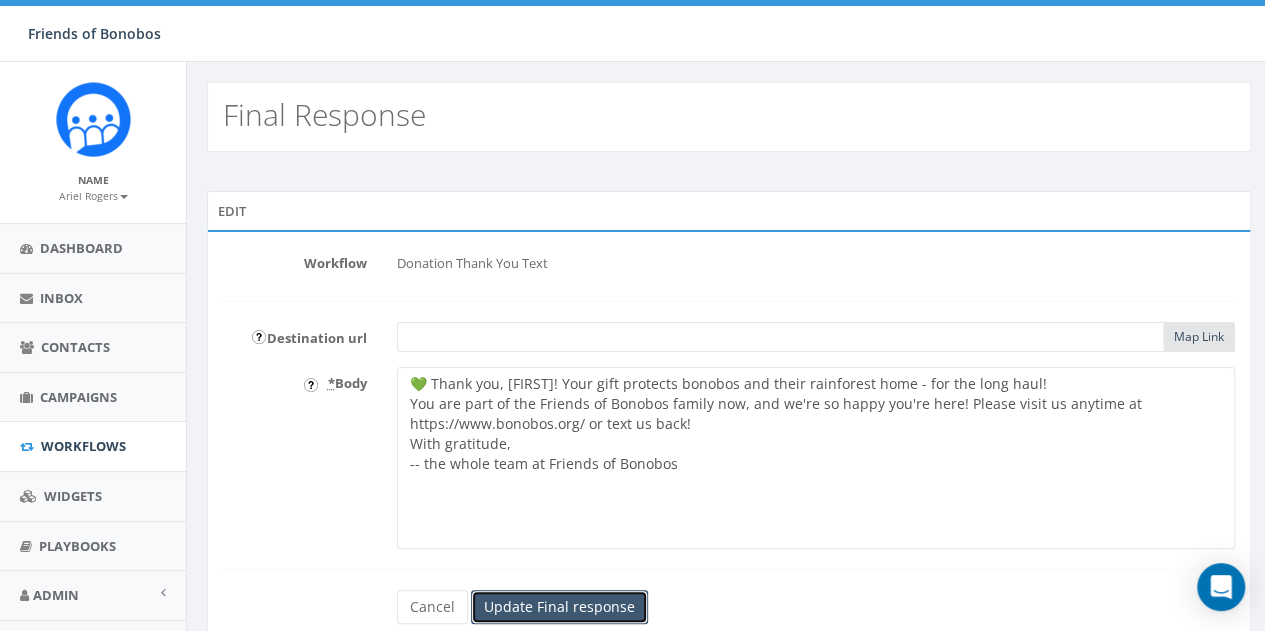 click on "Update Final response" at bounding box center [559, 607] 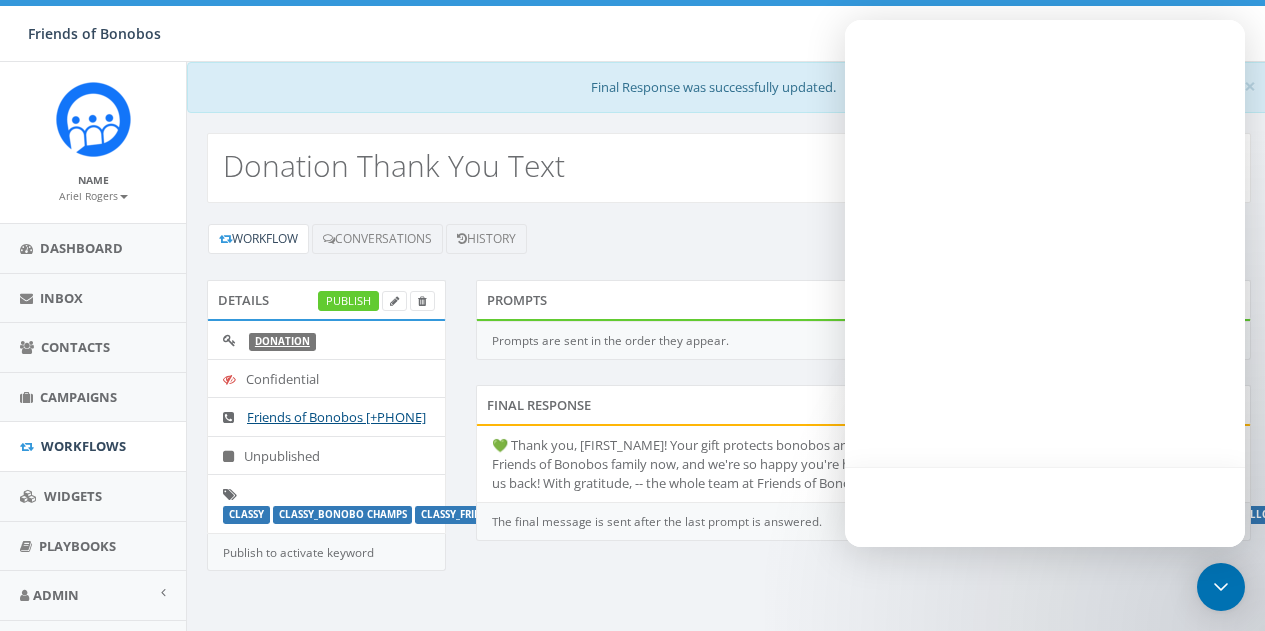scroll, scrollTop: 0, scrollLeft: 0, axis: both 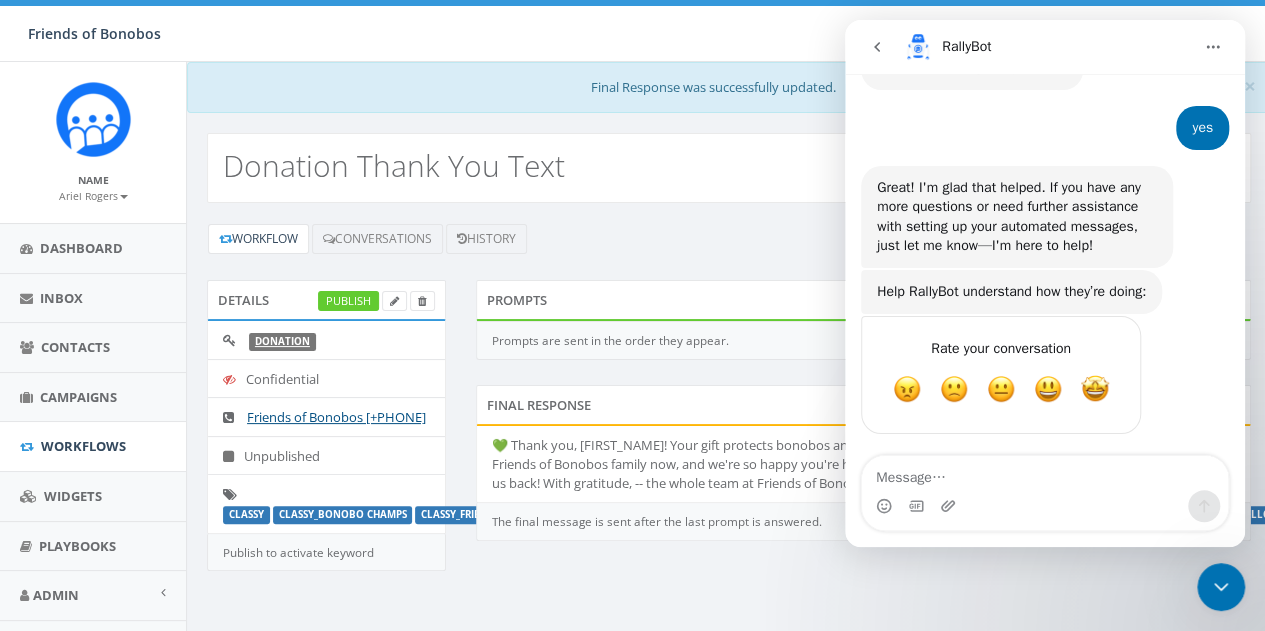 click 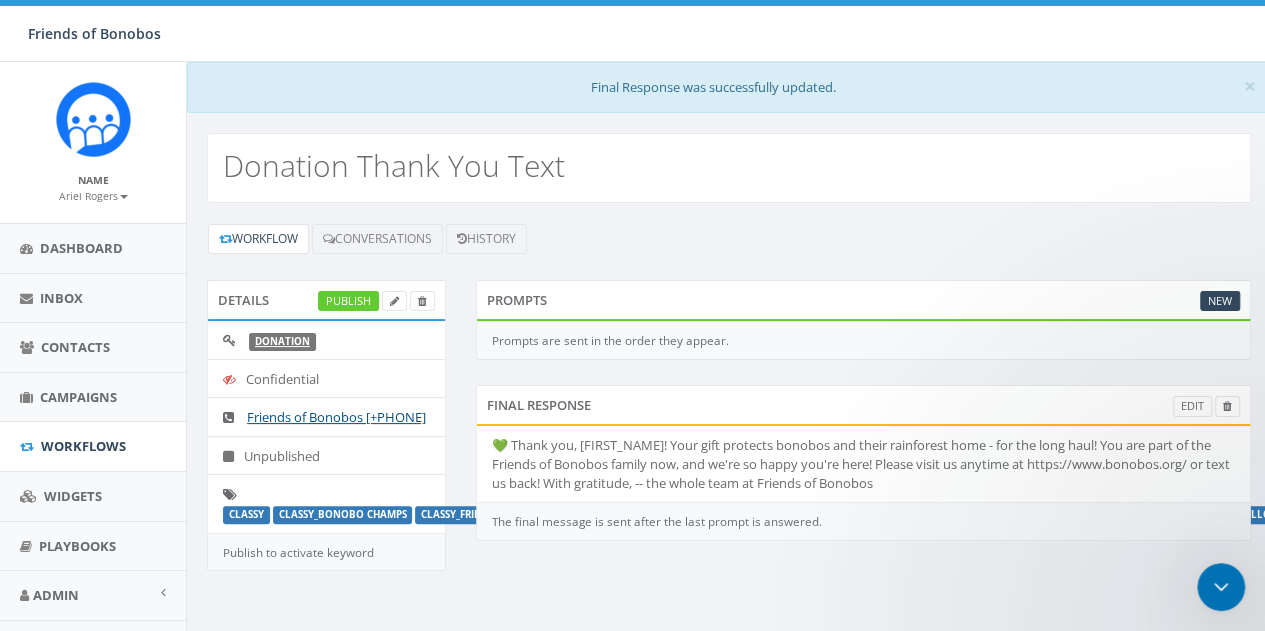 scroll, scrollTop: 0, scrollLeft: 0, axis: both 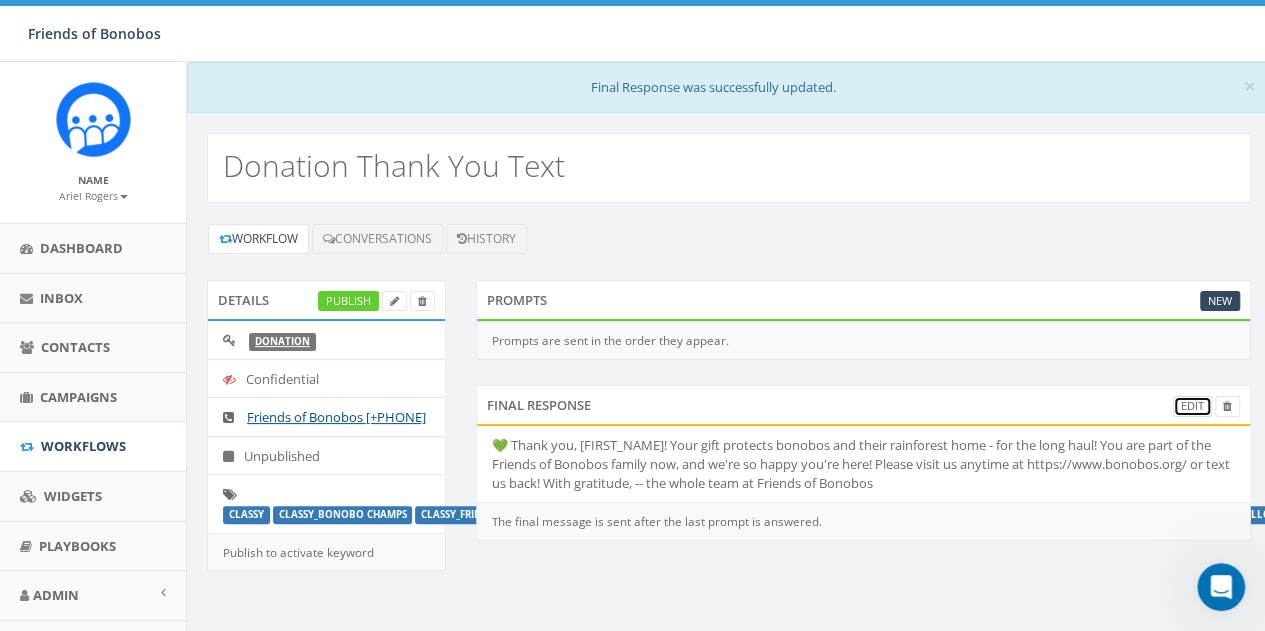 click on "Edit" at bounding box center [1192, 406] 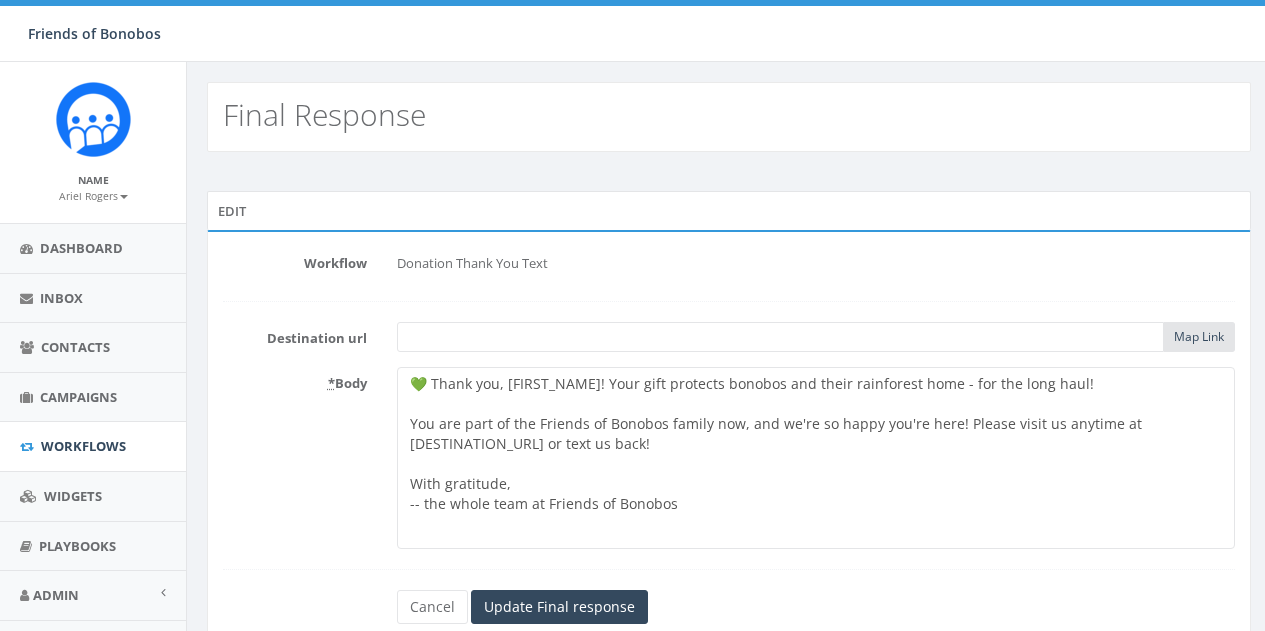 scroll, scrollTop: 0, scrollLeft: 0, axis: both 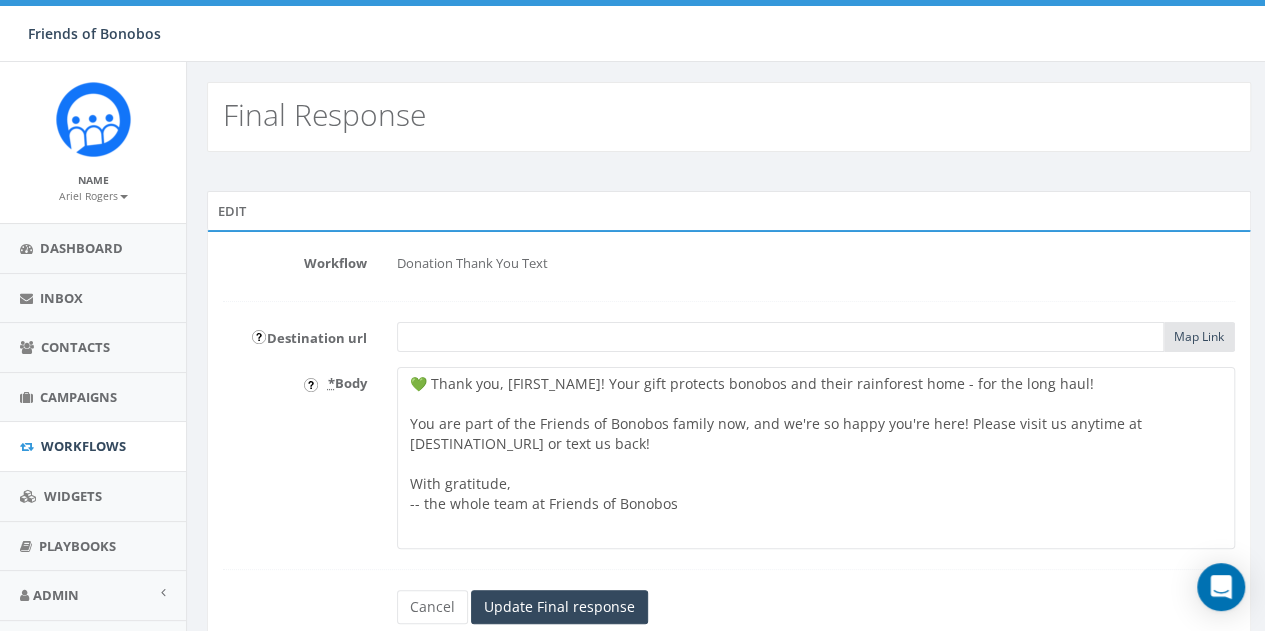 click at bounding box center (259, 337) 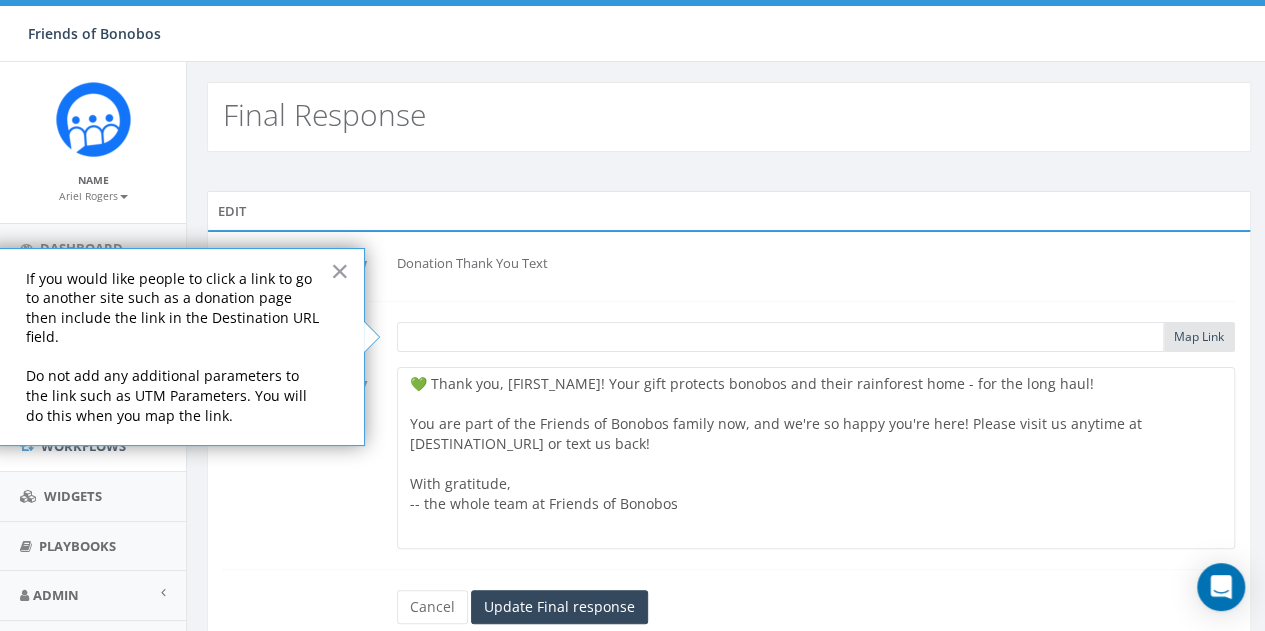 click on "💚 Thank you, [FIRST_NAME]! Your gift protects bonobos and their rainforest home - for the long haul!
You are part of the Friends of Bonobos family now, and we're so happy you're here! Please visit us anytime at  [DESTINATION_URL] or text us back!
With gratitude,
-- the whole team at Friends of Bonobos" at bounding box center [816, 458] 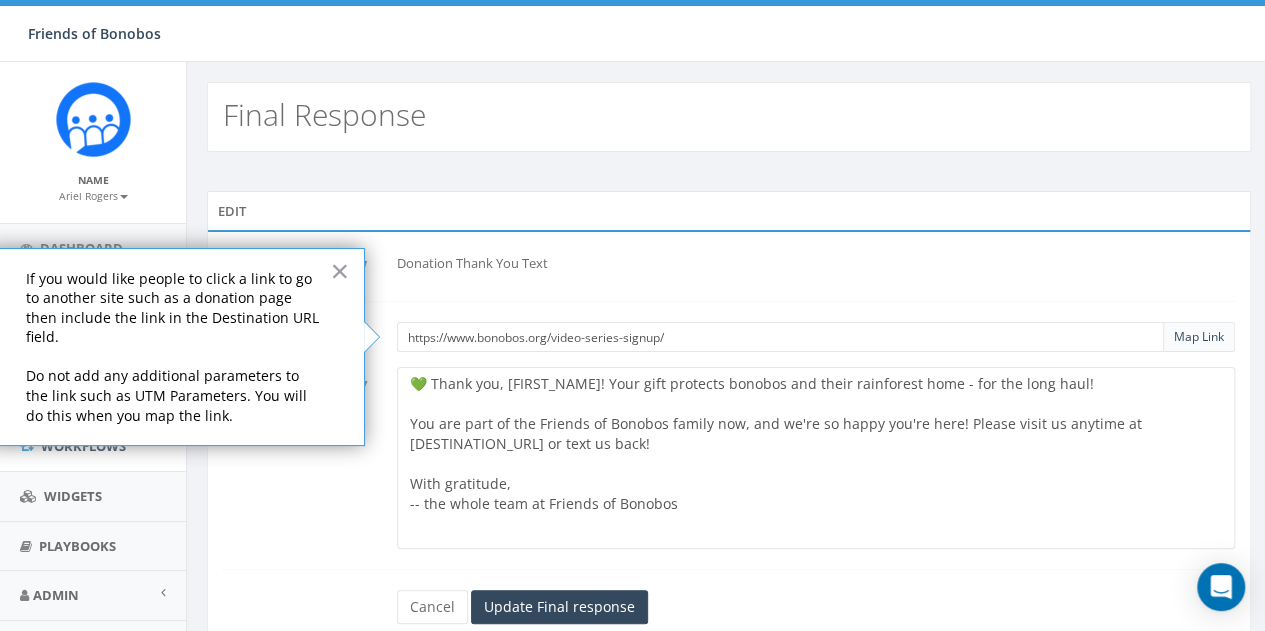 click on "https://www.bonobos.org/video-series-signup/" at bounding box center (780, 337) 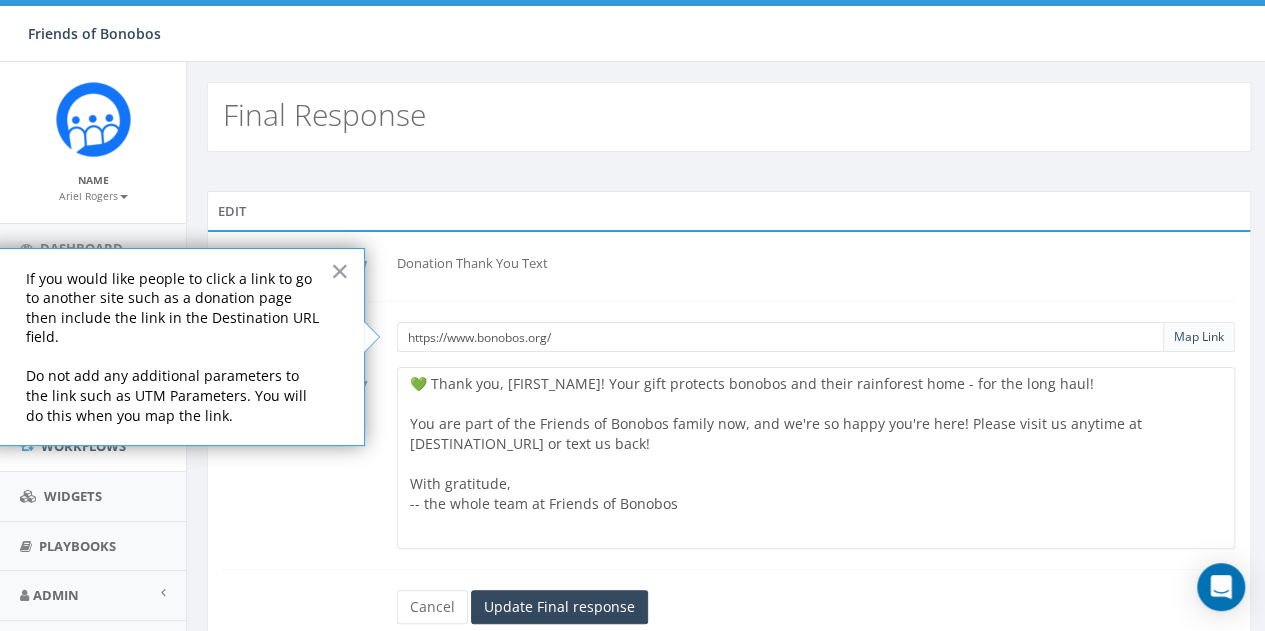 type on "https://www.bonobos.org/" 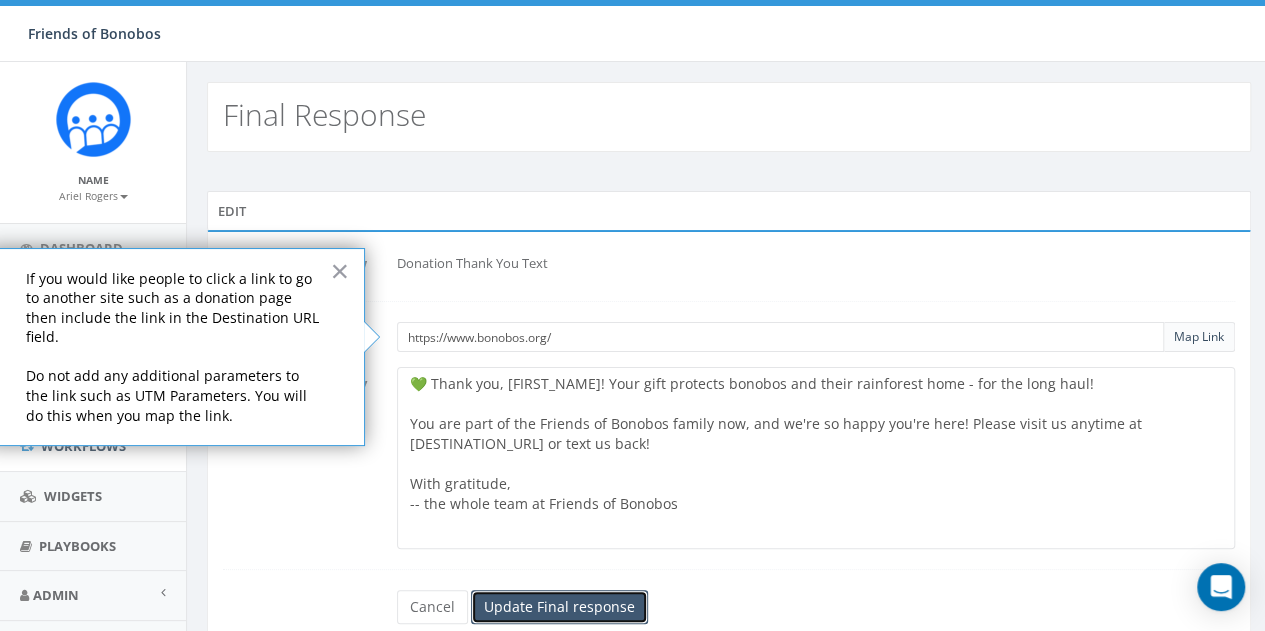 click on "Update Final response" at bounding box center (559, 607) 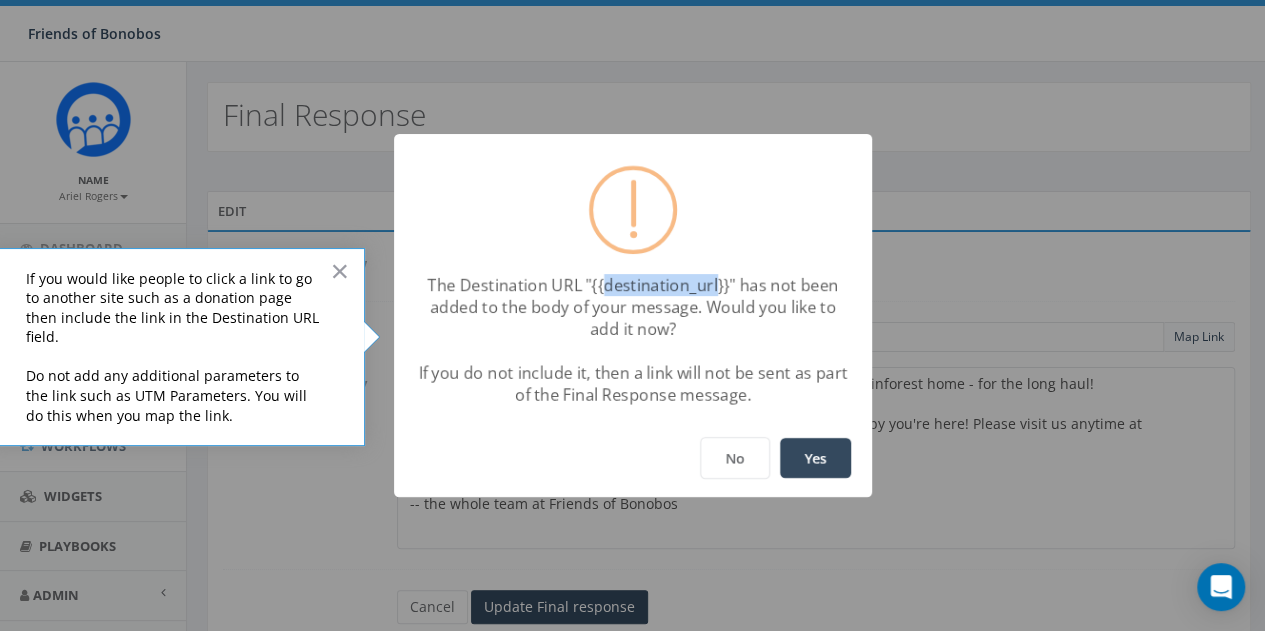 drag, startPoint x: 718, startPoint y: 284, endPoint x: 604, endPoint y: 286, distance: 114.01754 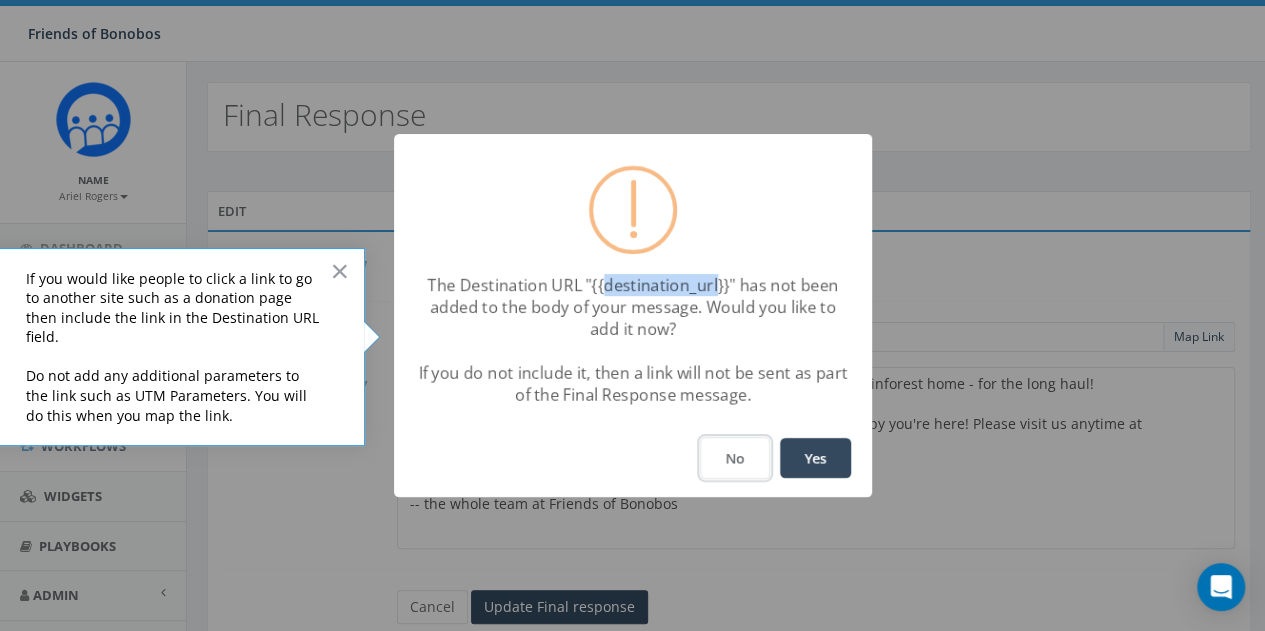 click on "No" at bounding box center [735, 458] 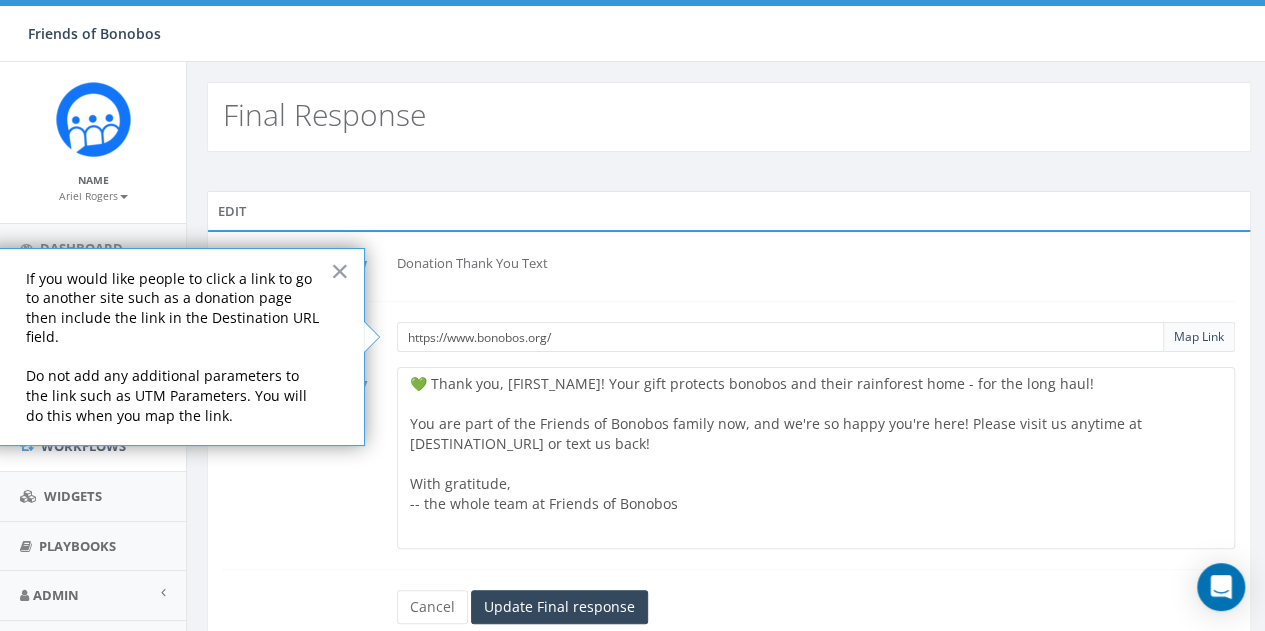 drag, startPoint x: 580, startPoint y: 440, endPoint x: 410, endPoint y: 437, distance: 170.02647 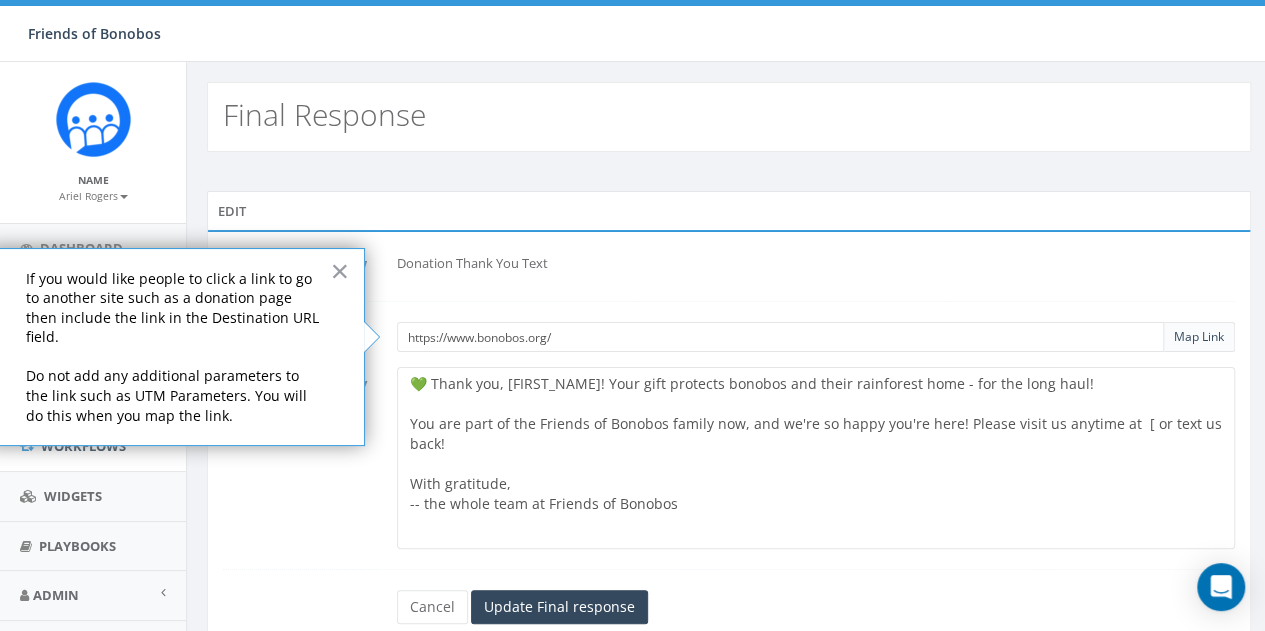 paste on "destination_url" 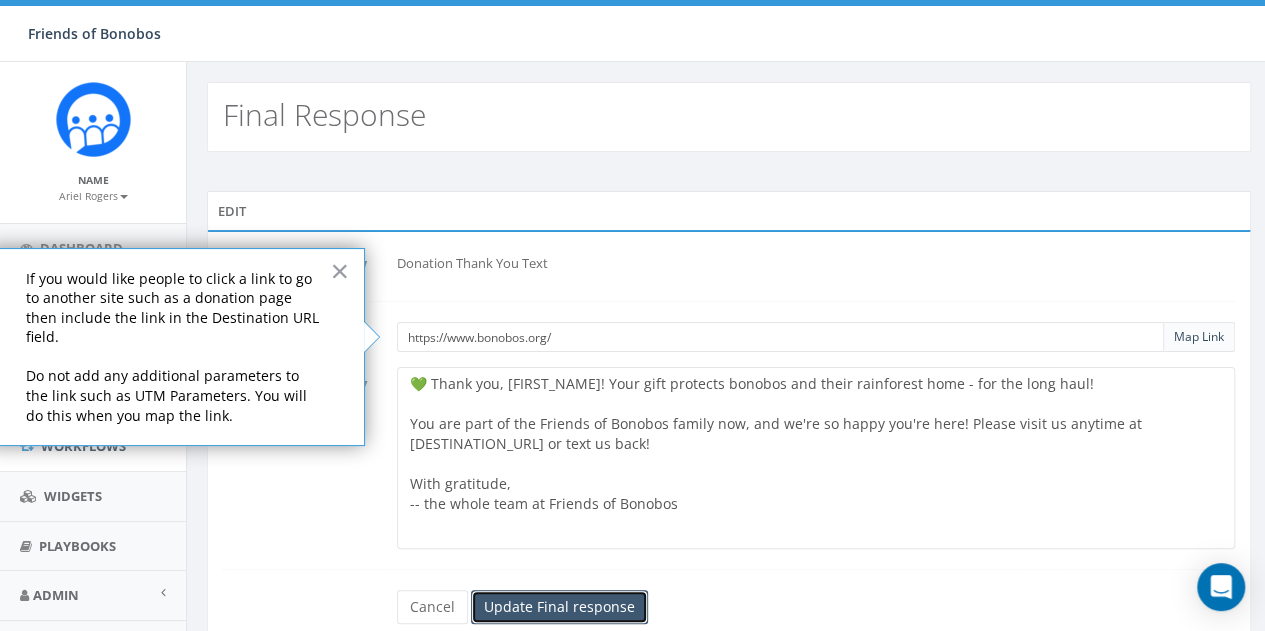 click on "Update Final response" at bounding box center (559, 607) 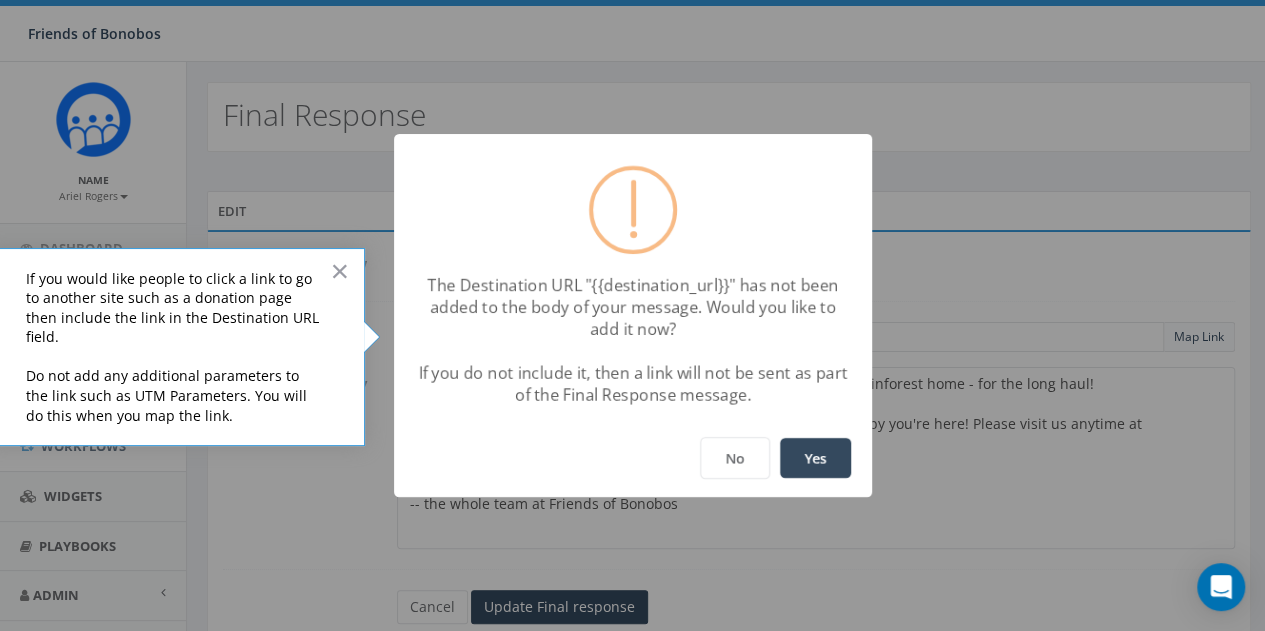 click on "Yes" at bounding box center (815, 458) 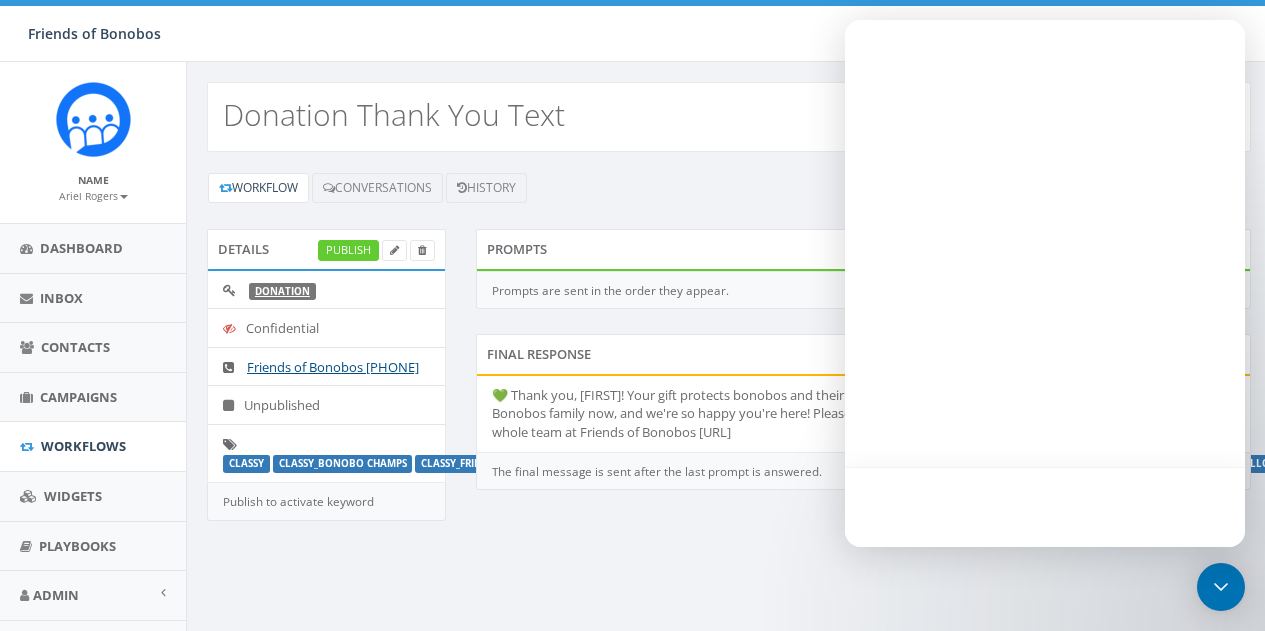 scroll, scrollTop: 0, scrollLeft: 0, axis: both 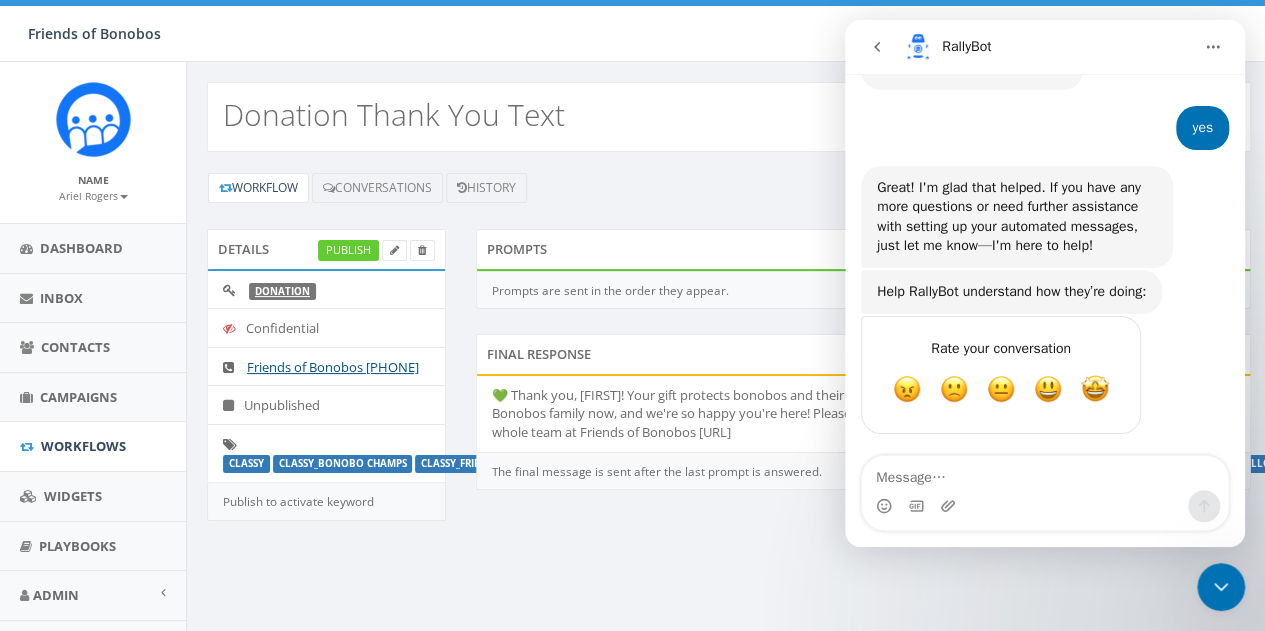 click at bounding box center (1221, 587) 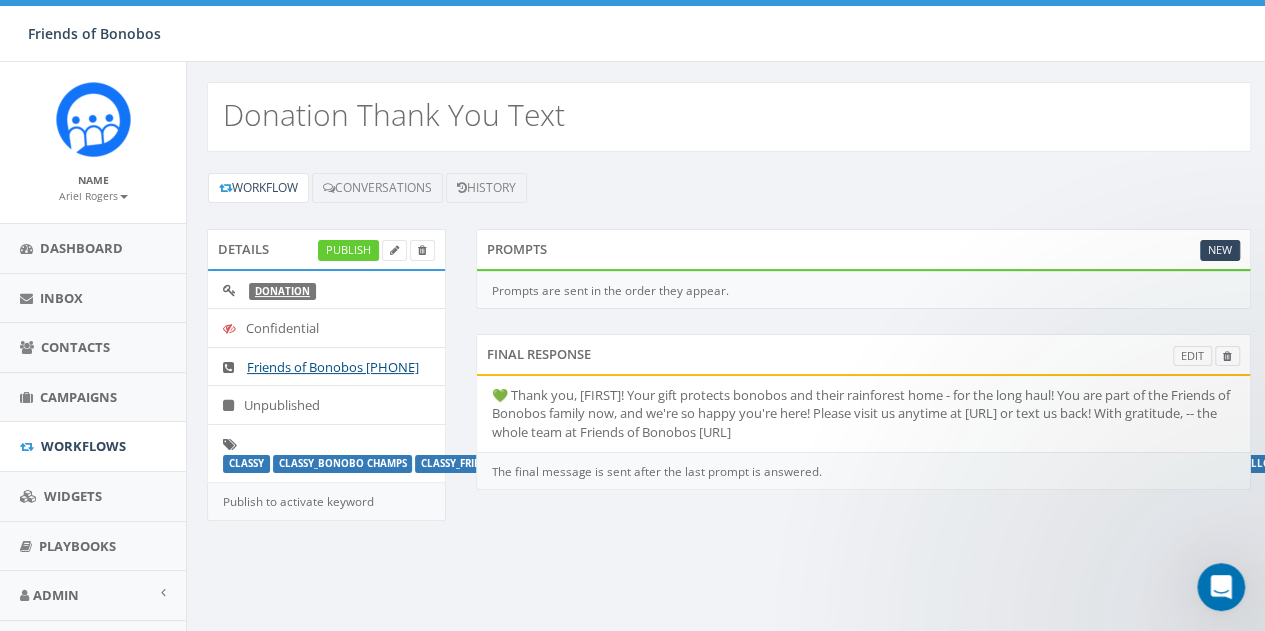 scroll, scrollTop: 0, scrollLeft: 0, axis: both 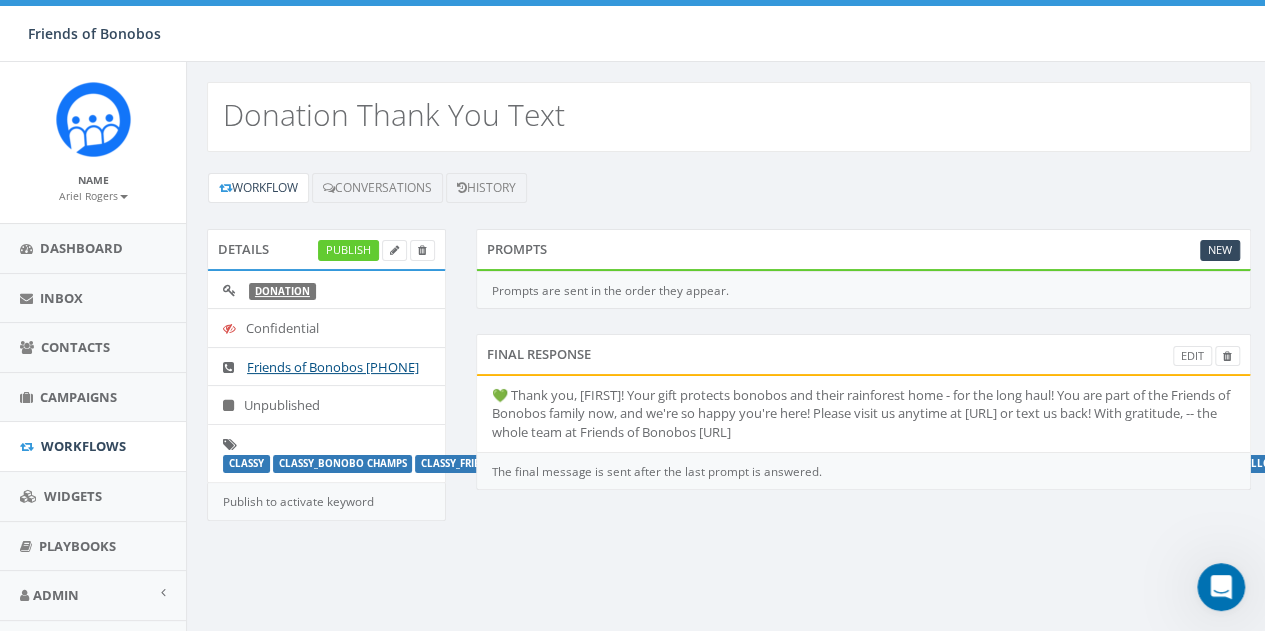 click on "💚 Thank you, [FIRST_NAME]! Your gift protects bonobos and their rainforest home - for the long haul!
You are part of the Friends of Bonobos family now, and we're so happy you're here! Please visit us anytime at  [DESTINATION_URL] or text us back!
With gratitude,
-- the whole team at Friends of Bonobos  {{DESTINATION_URL}}" at bounding box center (864, 414) 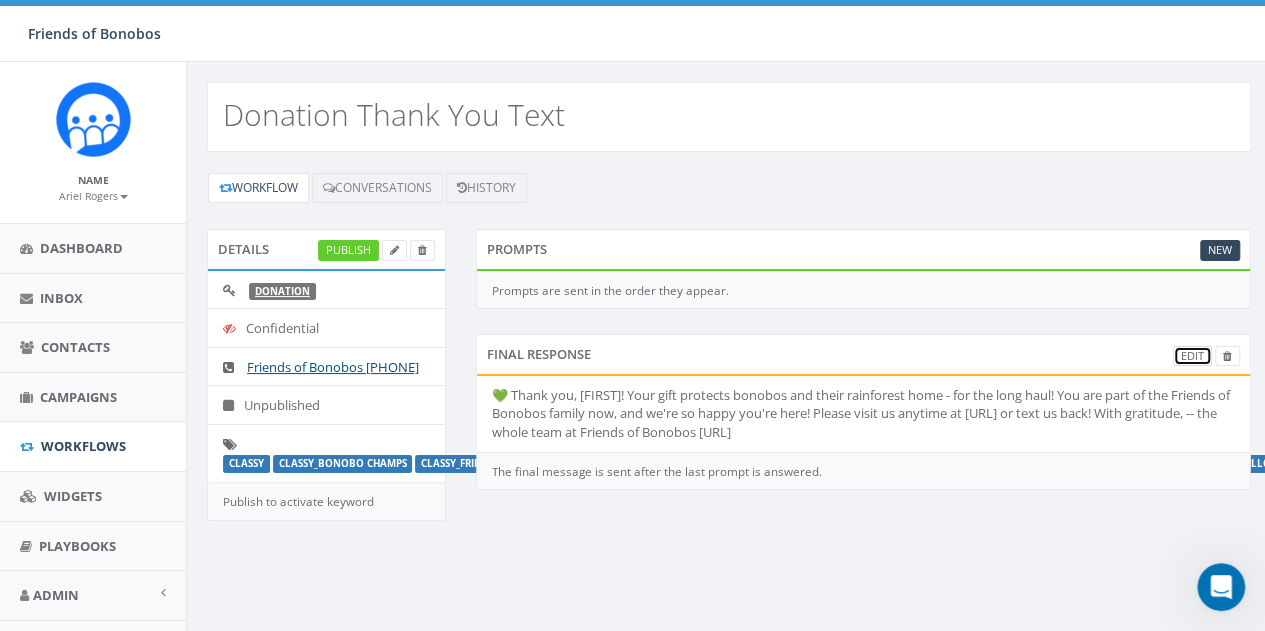 click on "Edit" at bounding box center (1192, 356) 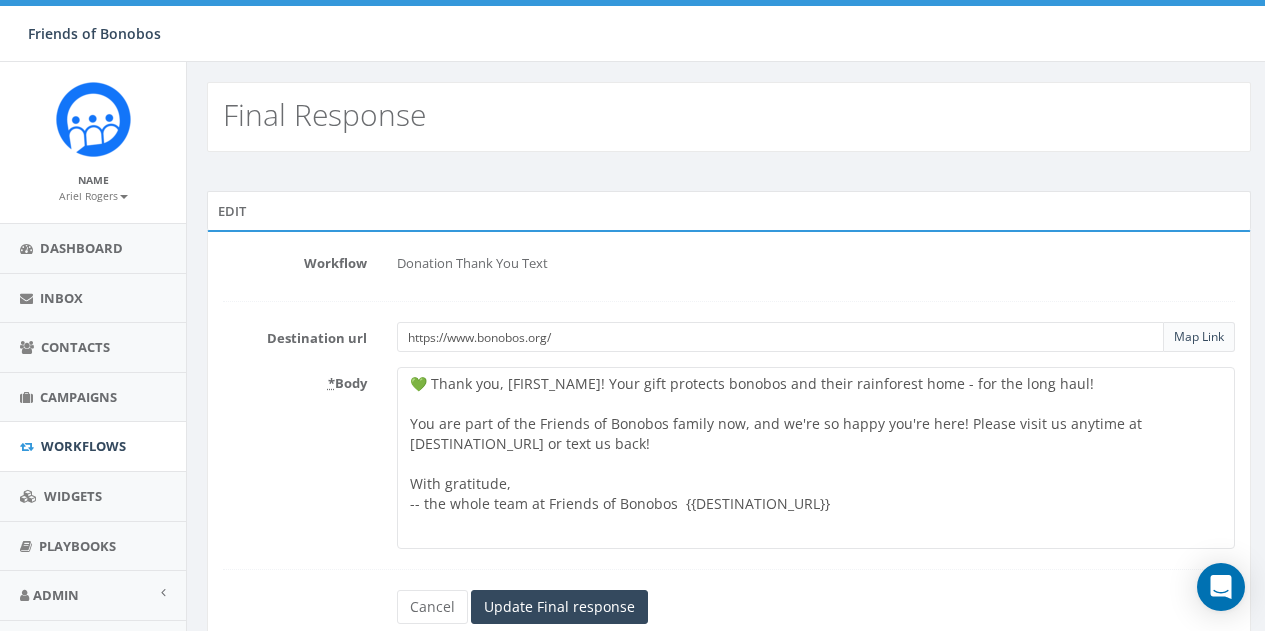 scroll, scrollTop: 0, scrollLeft: 0, axis: both 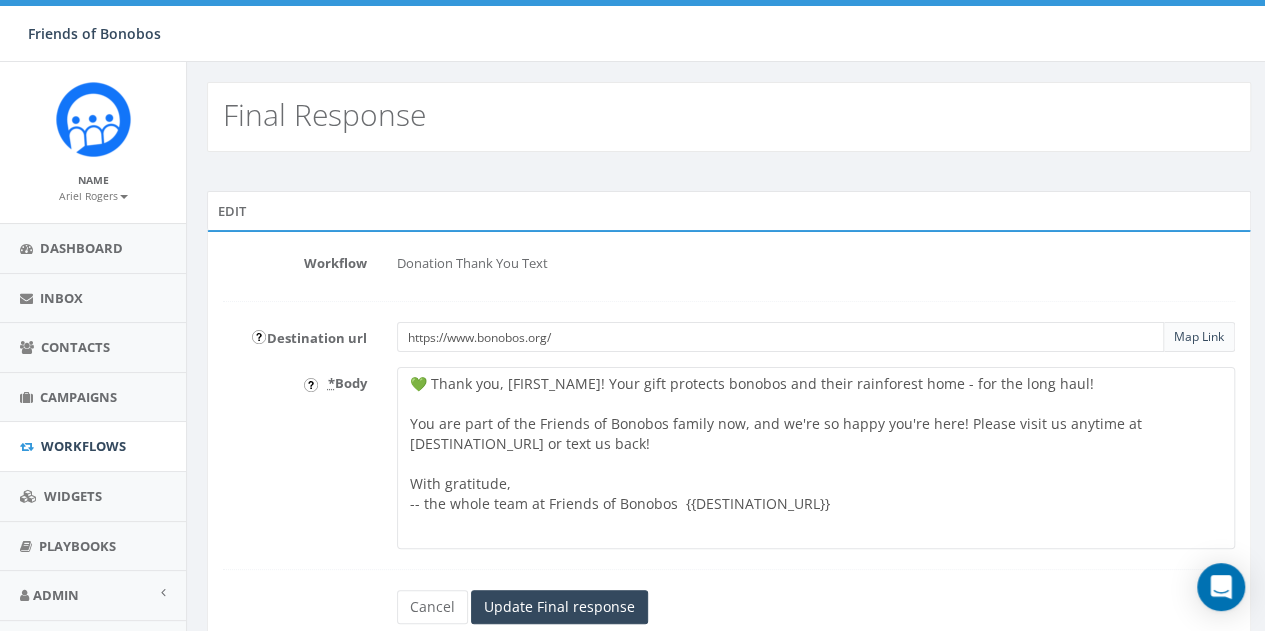 drag, startPoint x: 520, startPoint y: 441, endPoint x: 409, endPoint y: 440, distance: 111.0045 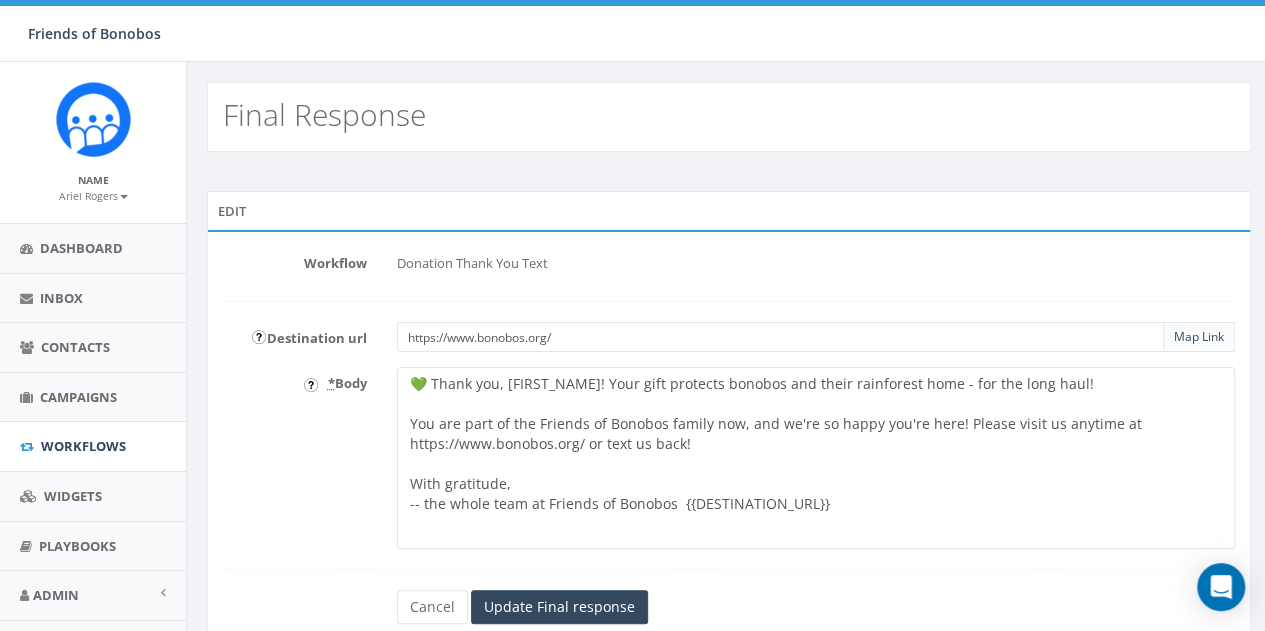 click on "💚 Thank you, [FIRST_NAME]! Your gift protects bonobos and their rainforest home - for the long haul!
You are part of the Friends of Bonobos family now, and we're so happy you're here! Please visit us anytime at  [DESTINATION_URL] or text us back!
With gratitude,
-- the whole team at Friends of Bonobos  {{DESTINATION_URL}}" at bounding box center [816, 458] 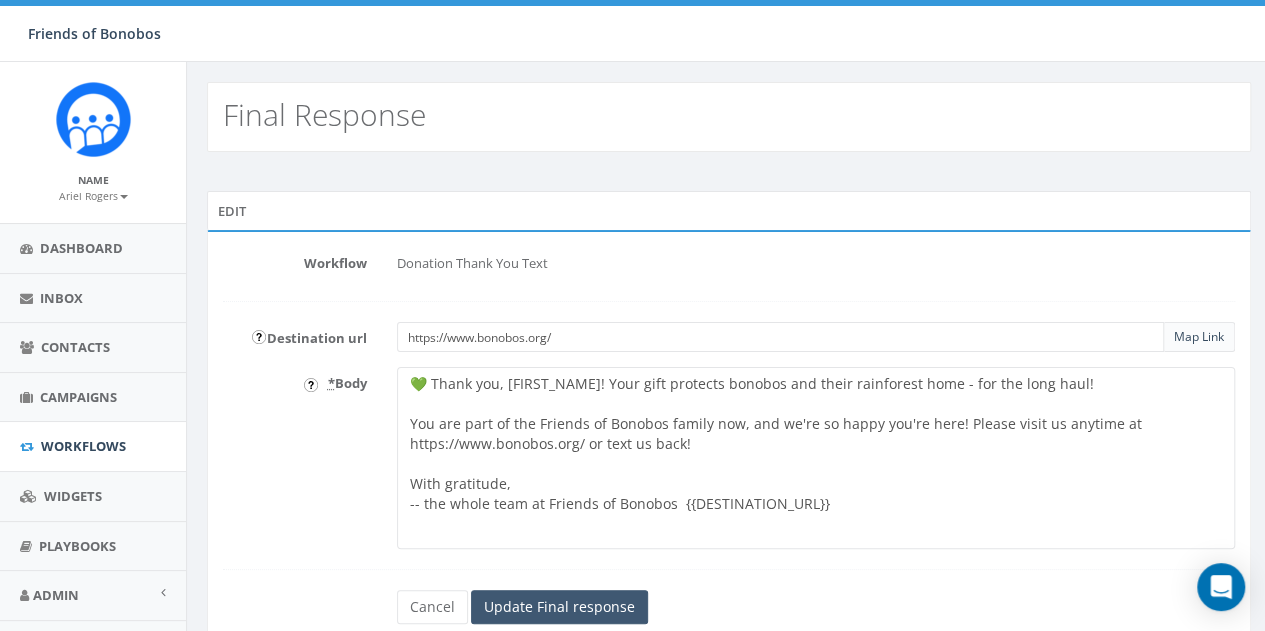 type on "💚 Thank you, [FIRST_NAME]! Your gift protects bonobos and their rainforest home - for the long haul!
You are part of the Friends of Bonobos family now, and we're so happy you're here! Please visit us anytime at  https://www.bonobos.org/ or text us back!
With gratitude,
-- the whole team at Friends of Bonobos  {{DESTINATION_URL}}" 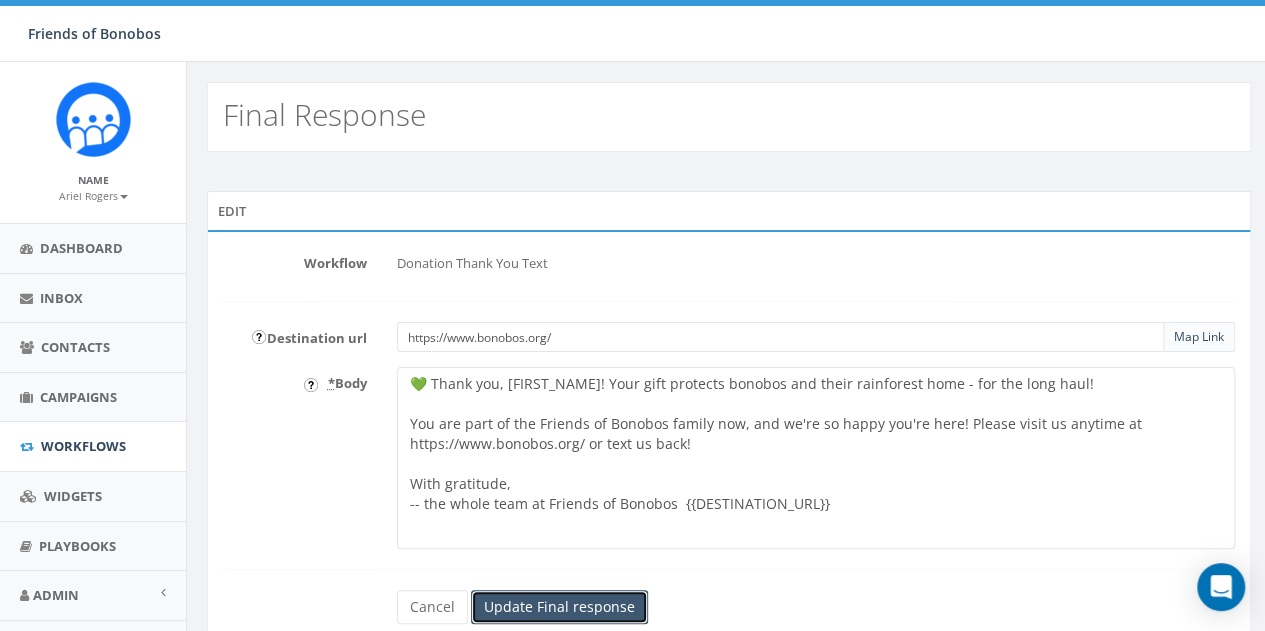 click on "Update Final response" at bounding box center [559, 607] 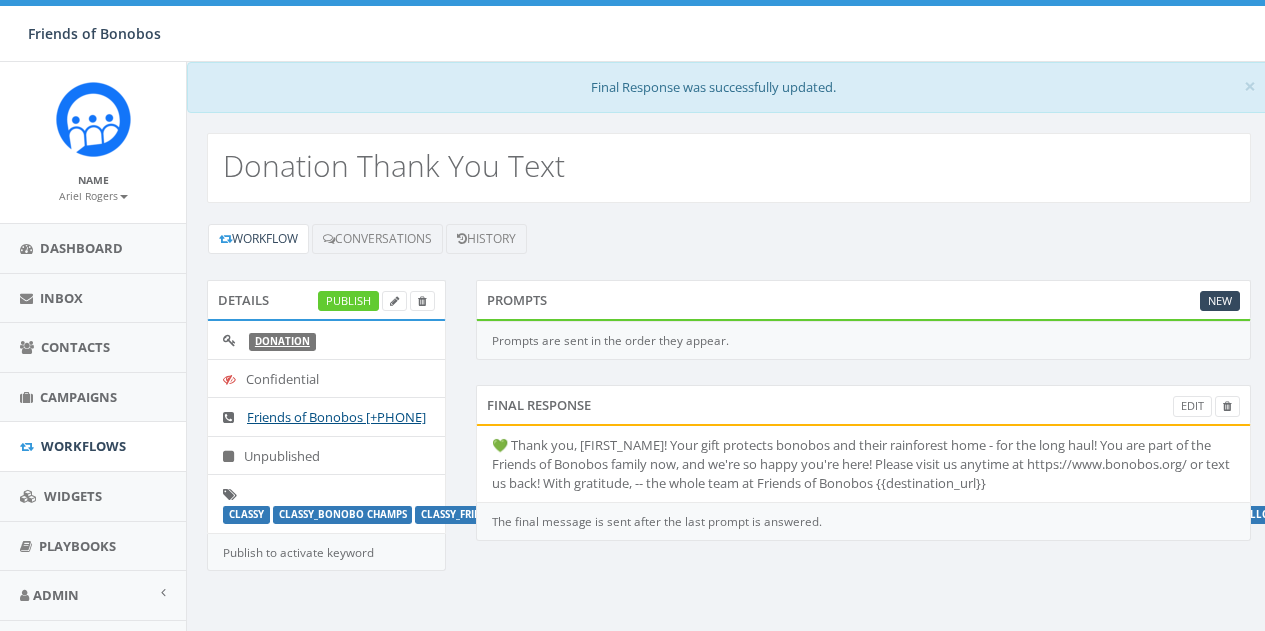 scroll, scrollTop: 0, scrollLeft: 0, axis: both 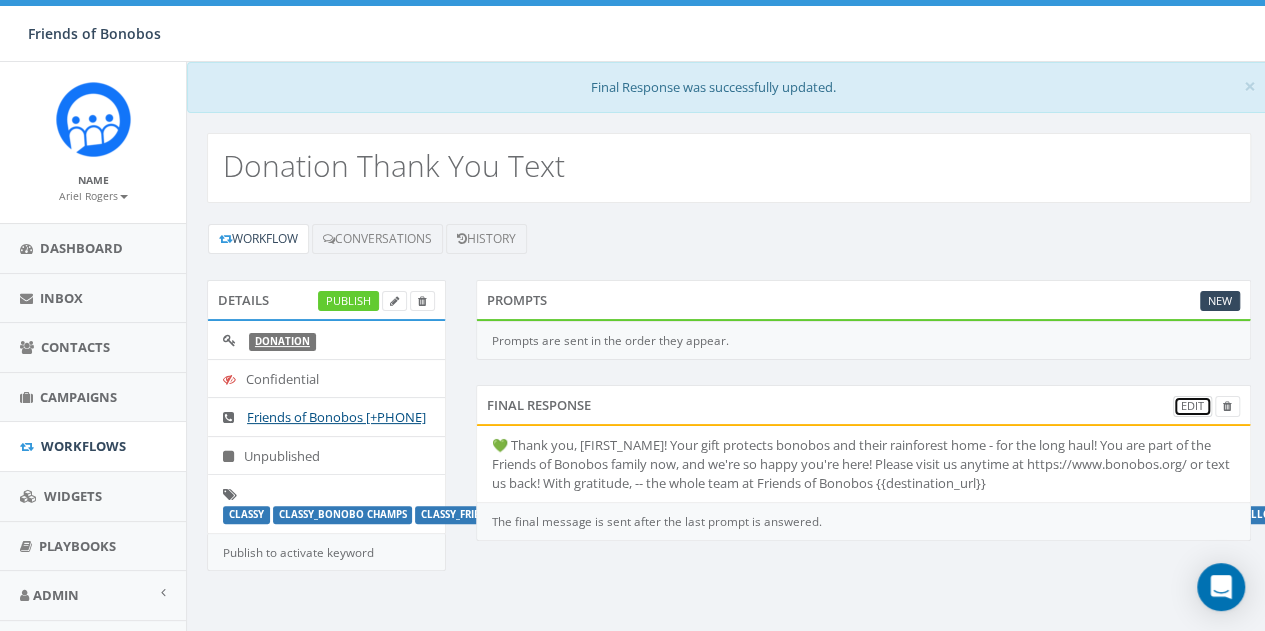 click on "Edit" at bounding box center (1192, 406) 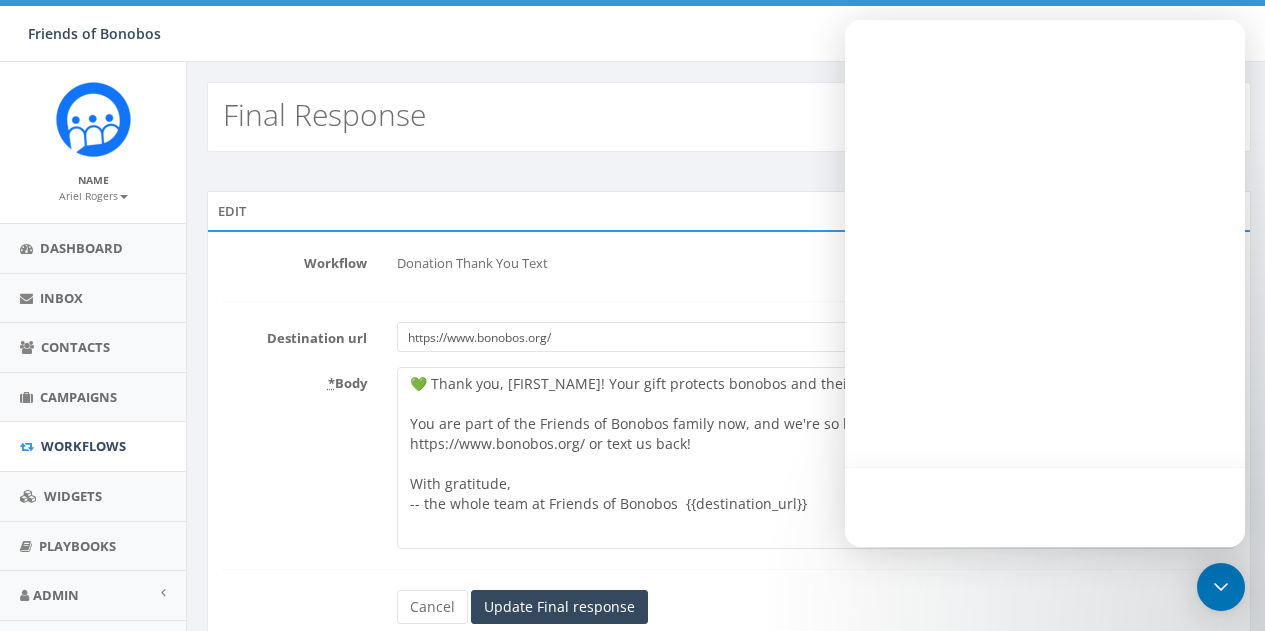 scroll, scrollTop: 0, scrollLeft: 0, axis: both 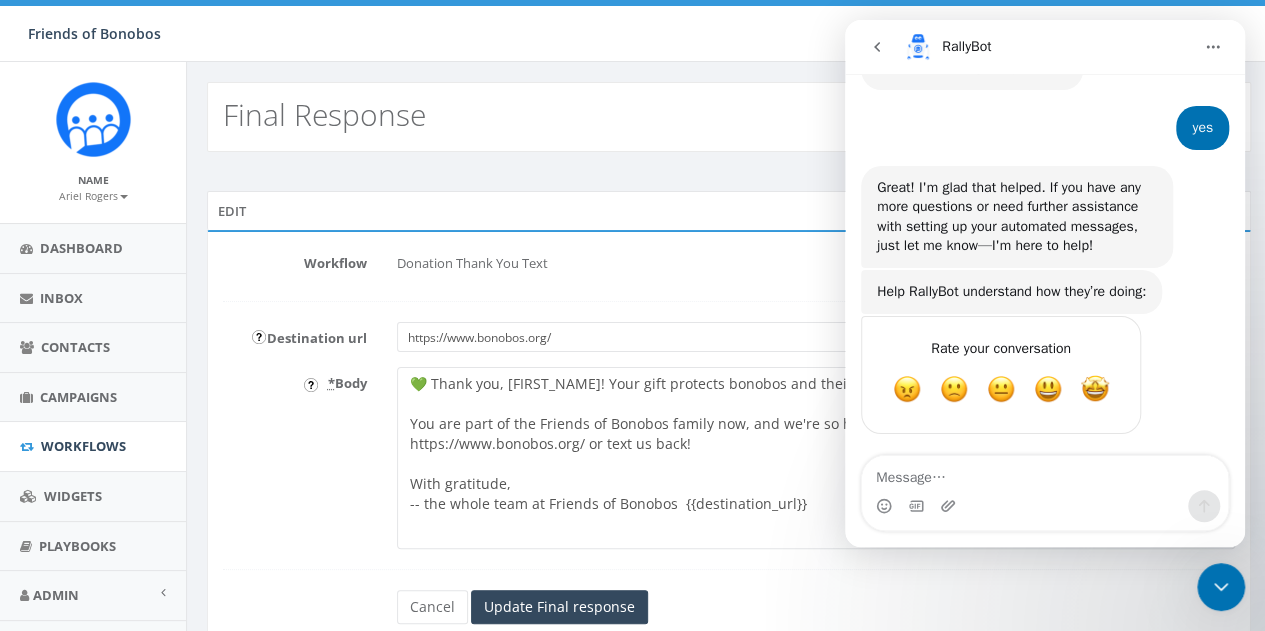 drag, startPoint x: 1212, startPoint y: 590, endPoint x: 2059, endPoint y: 1031, distance: 954.9293 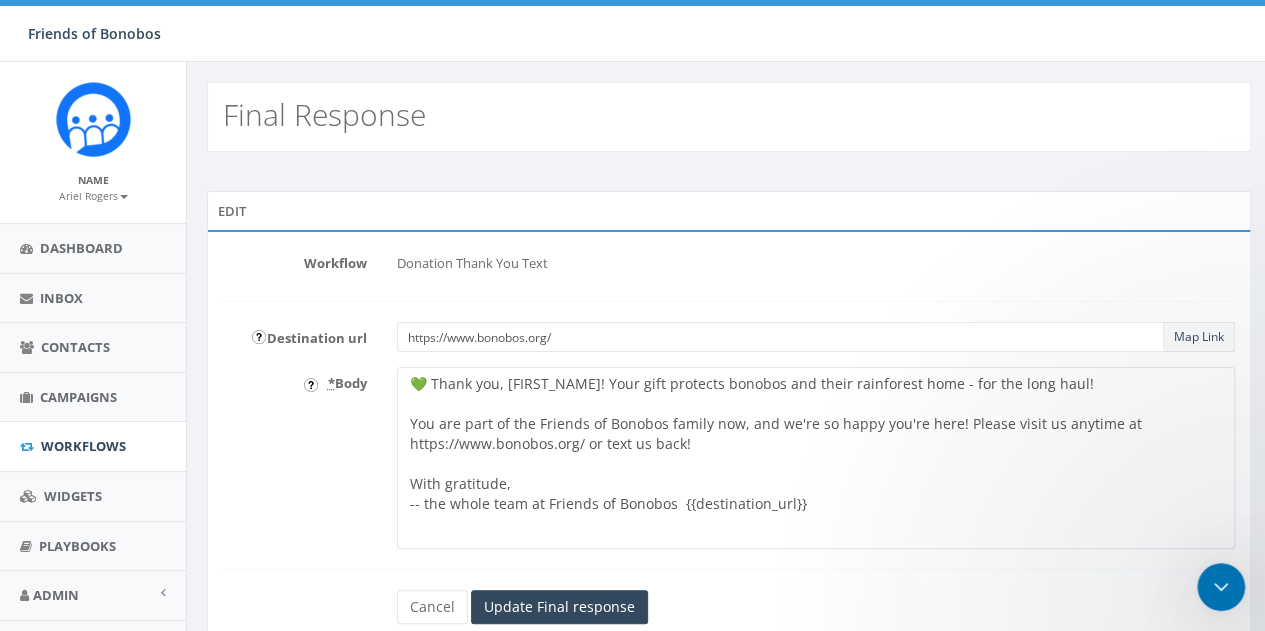 scroll, scrollTop: 0, scrollLeft: 0, axis: both 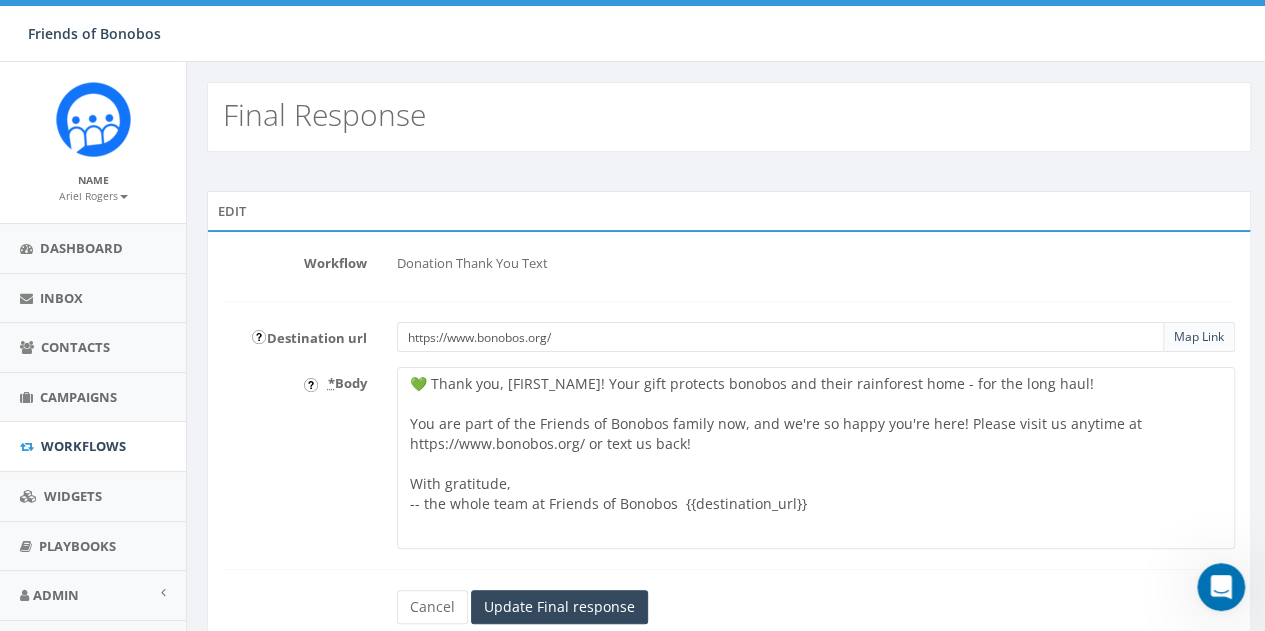 drag, startPoint x: 570, startPoint y: 332, endPoint x: 371, endPoint y: 332, distance: 199 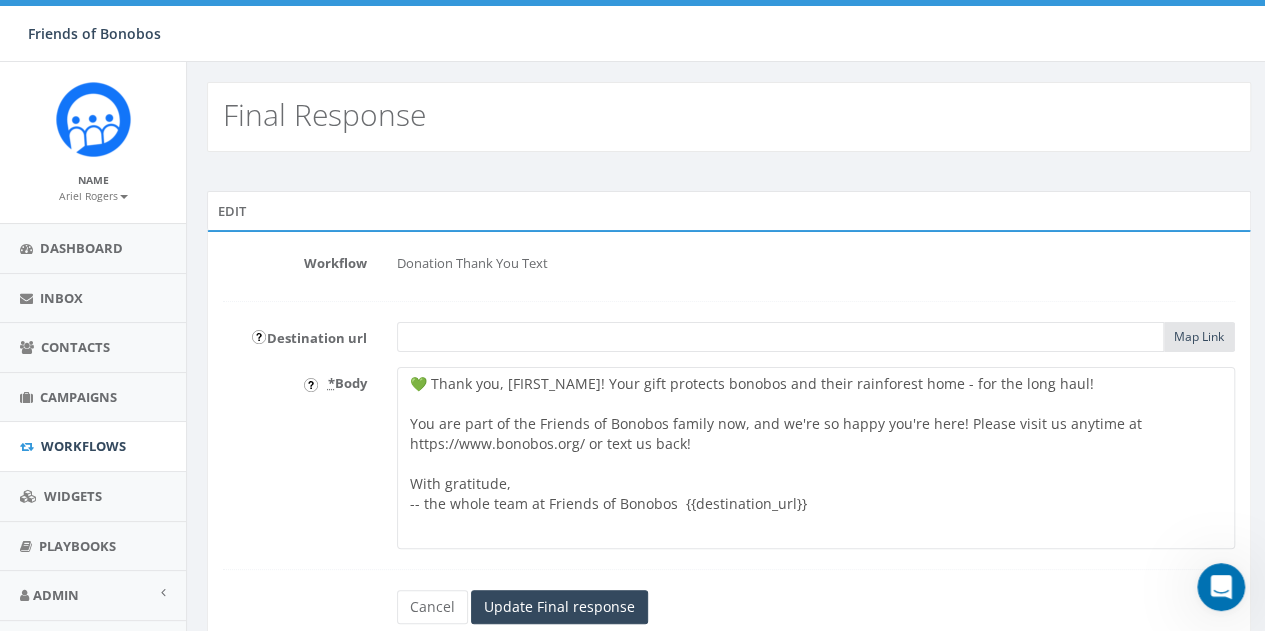 type 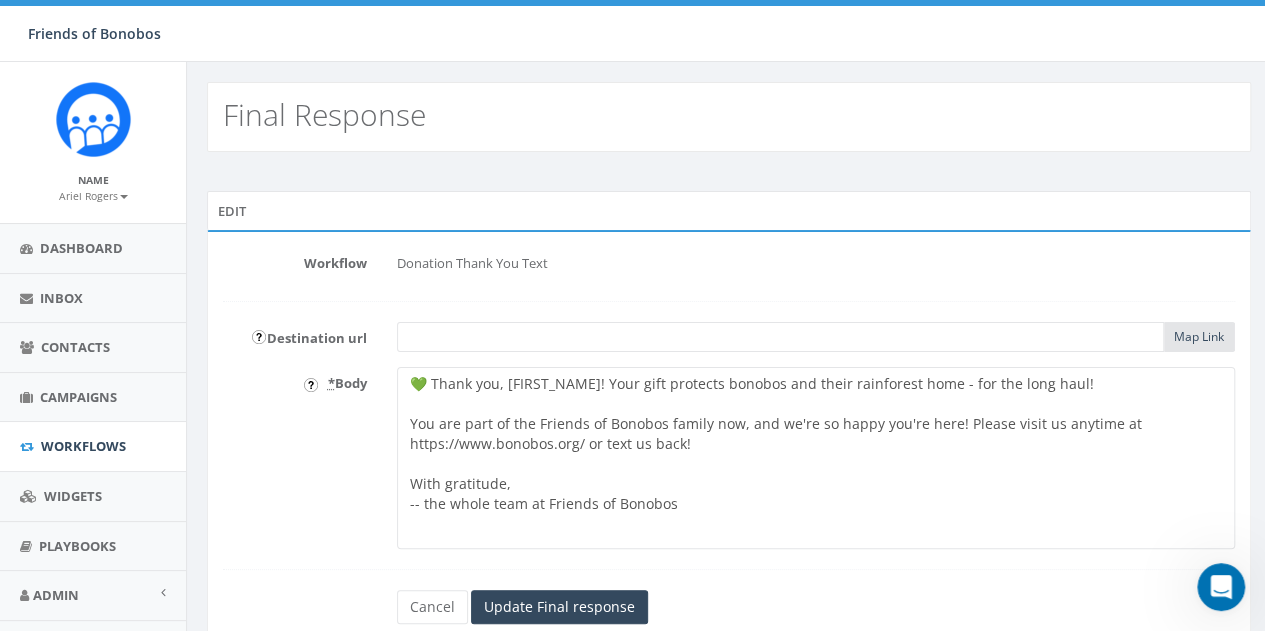 click on "💚 Thank you, [first_name]! Your gift protects bonobos and their rainforest home - for the long haul!
You are part of the Friends of Bonobos family now, and we're so happy you're here! Please visit us anytime at  https://www.bonobos.org/ or text us back!
With gratitude,
-- the whole team at Friends of Bonobos  {{destination_url}}" at bounding box center [816, 458] 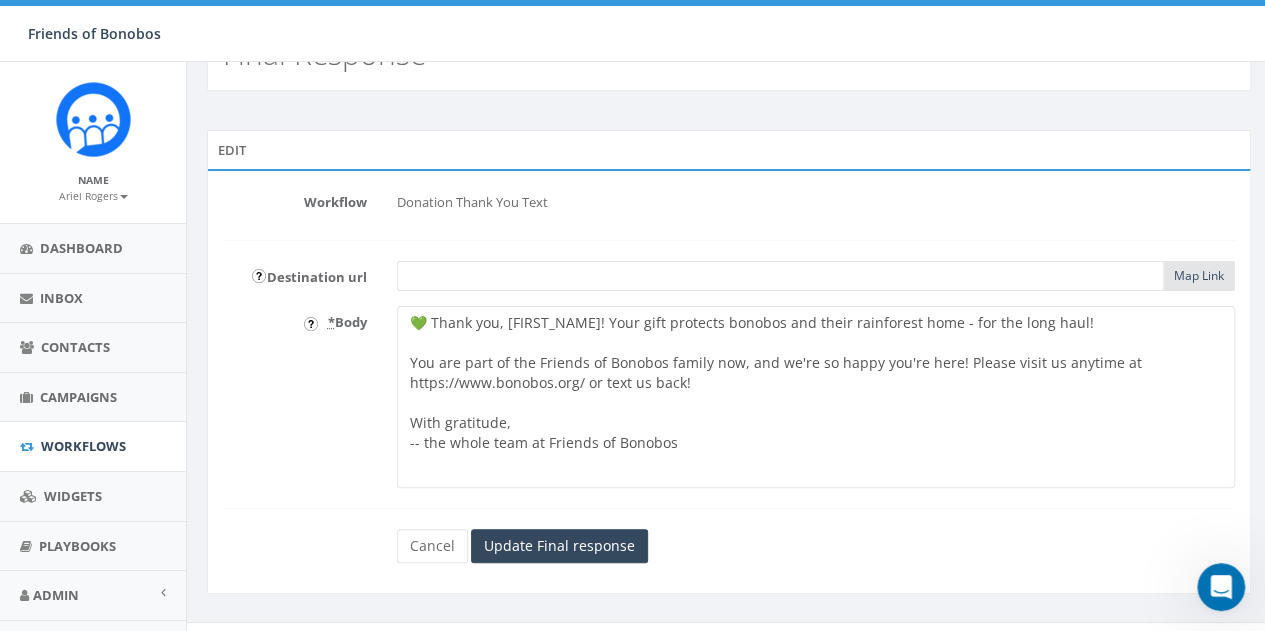 scroll, scrollTop: 91, scrollLeft: 0, axis: vertical 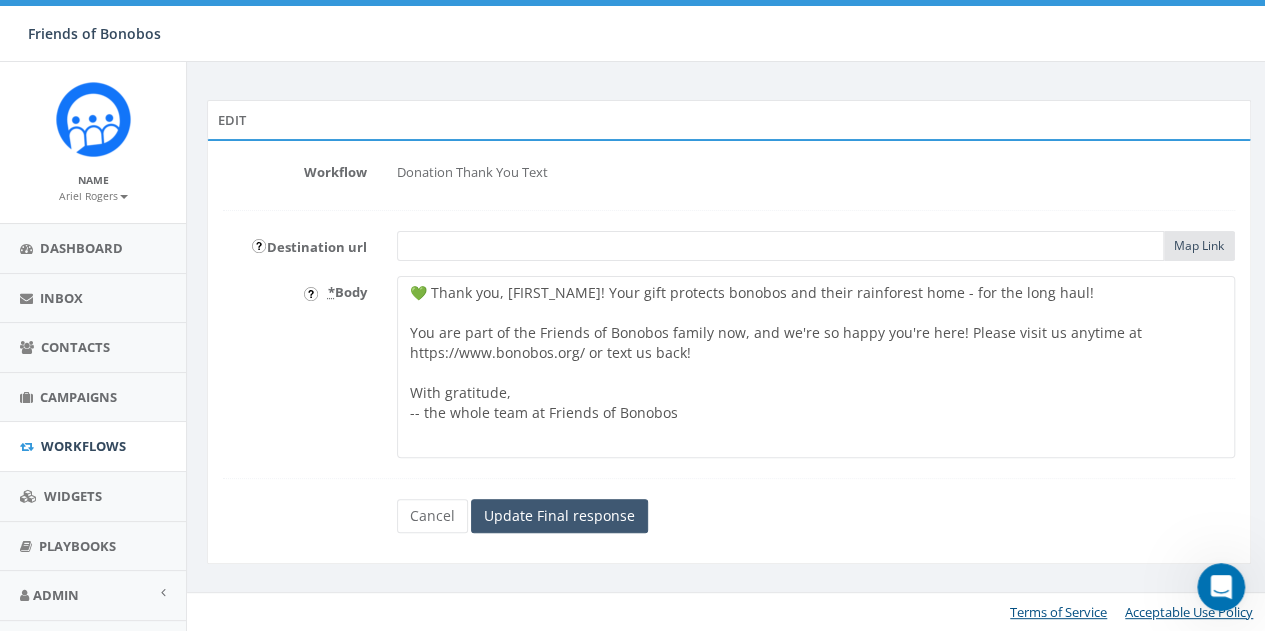 type on "💚 Thank you, [first_name]! Your gift protects bonobos and their rainforest home - for the long haul!
You are part of the Friends of Bonobos family now, and we're so happy you're here! Please visit us anytime at  https://www.bonobos.org/ or text us back!
With gratitude,
-- the whole team at Friends of Bonobos" 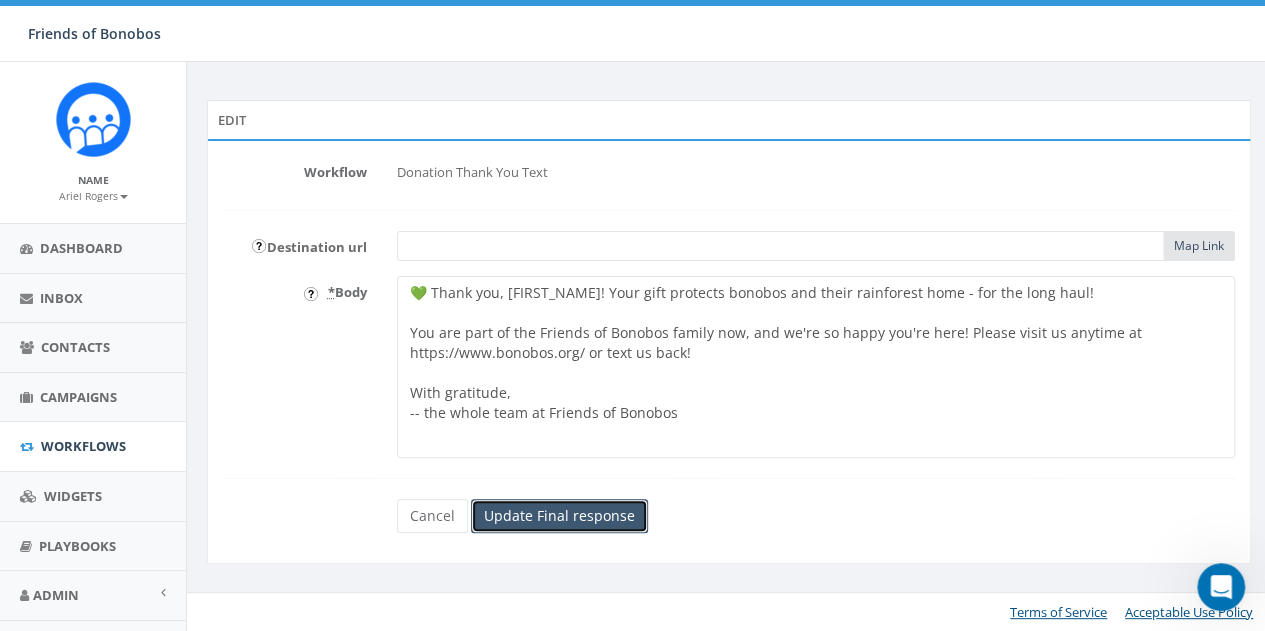 click on "Update Final response" at bounding box center (559, 516) 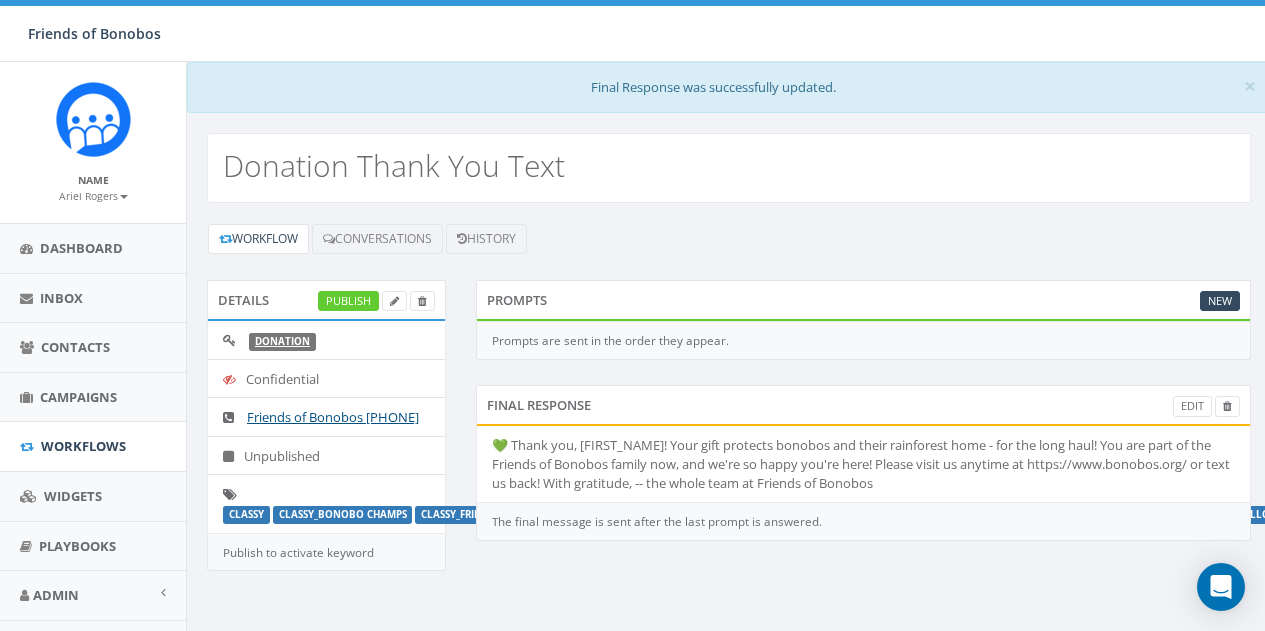 scroll, scrollTop: 0, scrollLeft: 0, axis: both 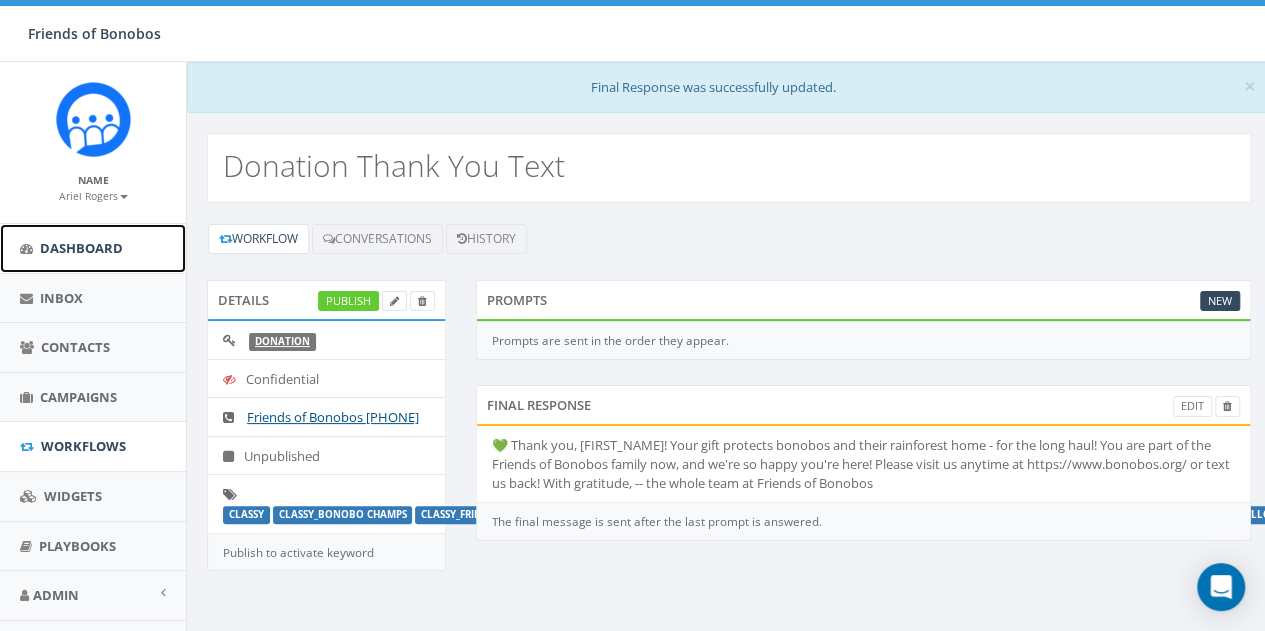 click on "Dashboard" at bounding box center (81, 248) 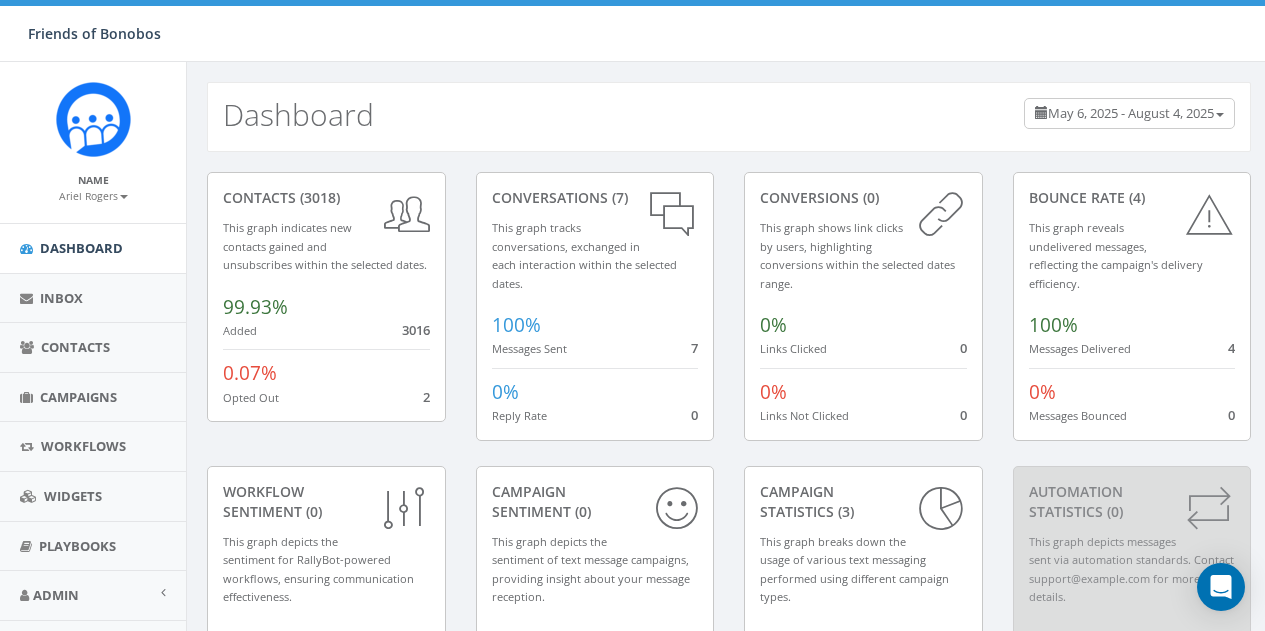 scroll, scrollTop: 0, scrollLeft: 0, axis: both 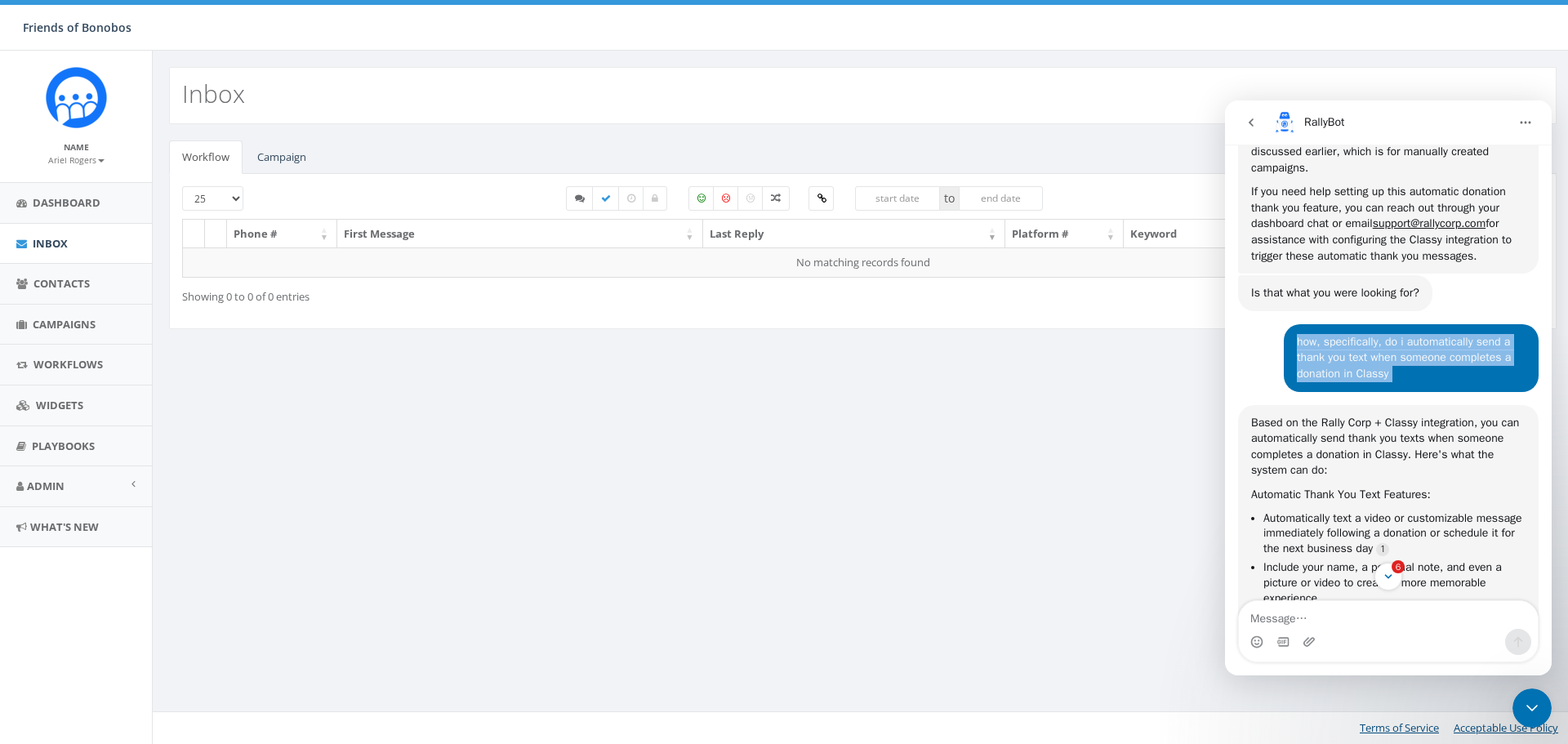 click on "how, specifically, do i automatically send a thank you text when someone completes a donation in Classy" at bounding box center [1411, 358] 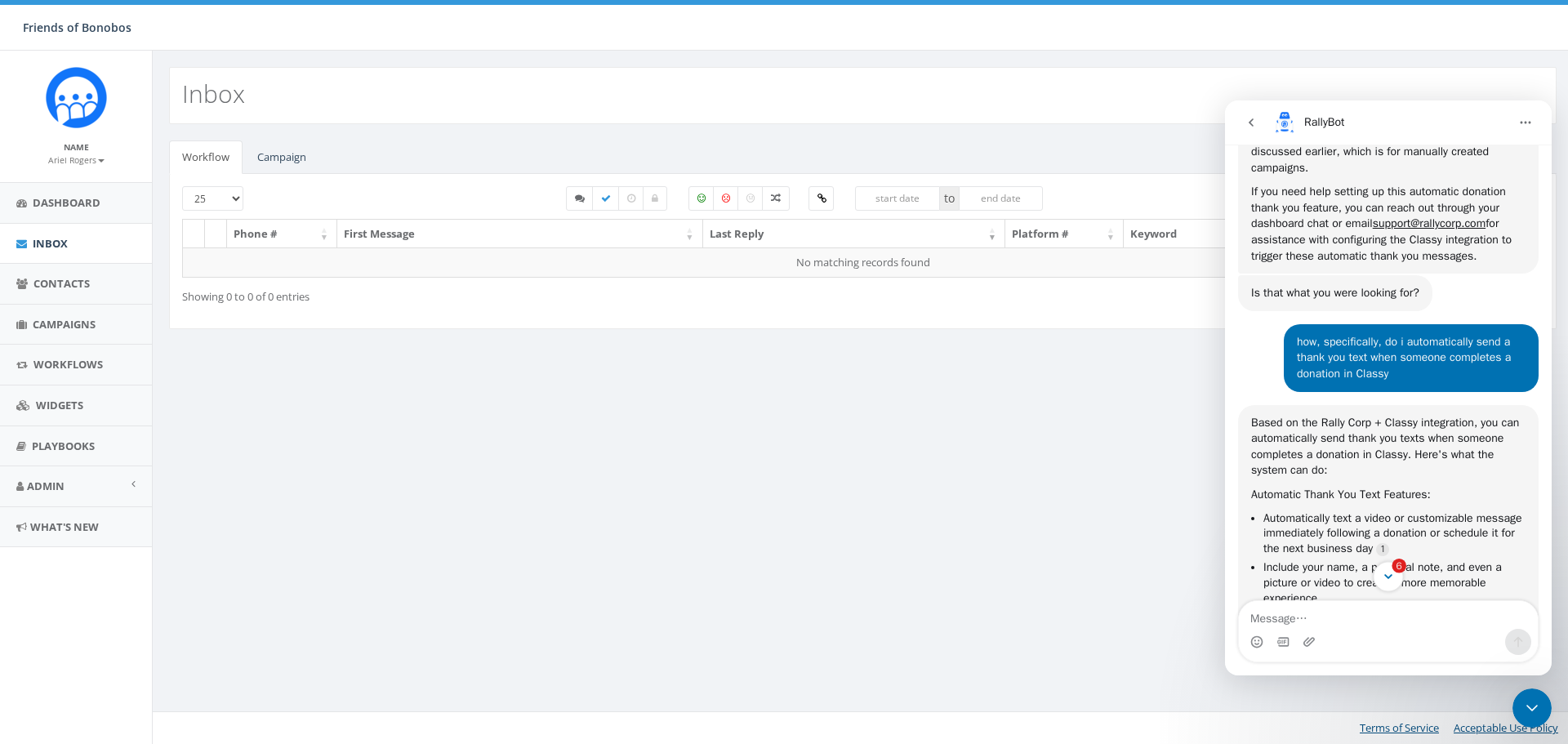 click 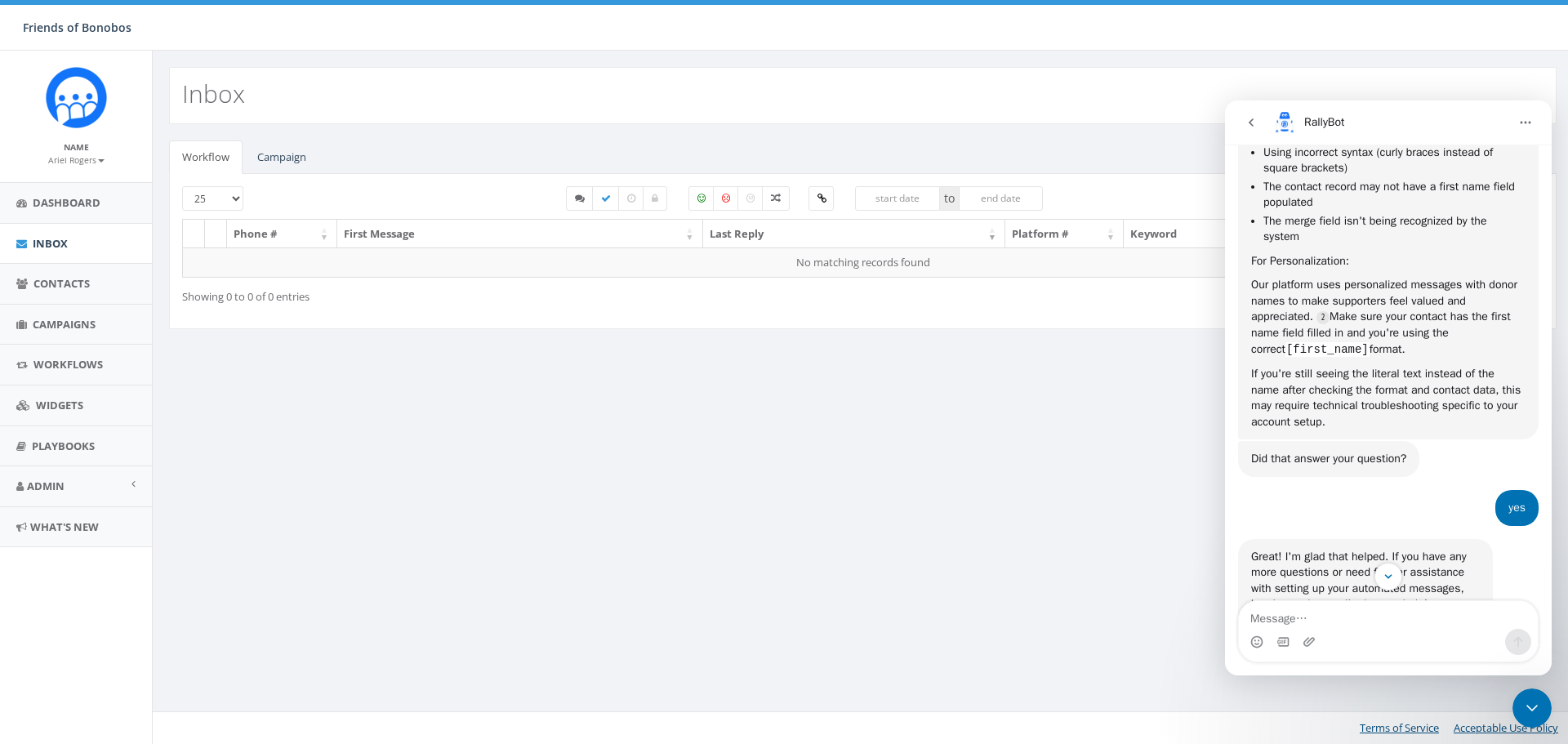 scroll, scrollTop: 7222, scrollLeft: 0, axis: vertical 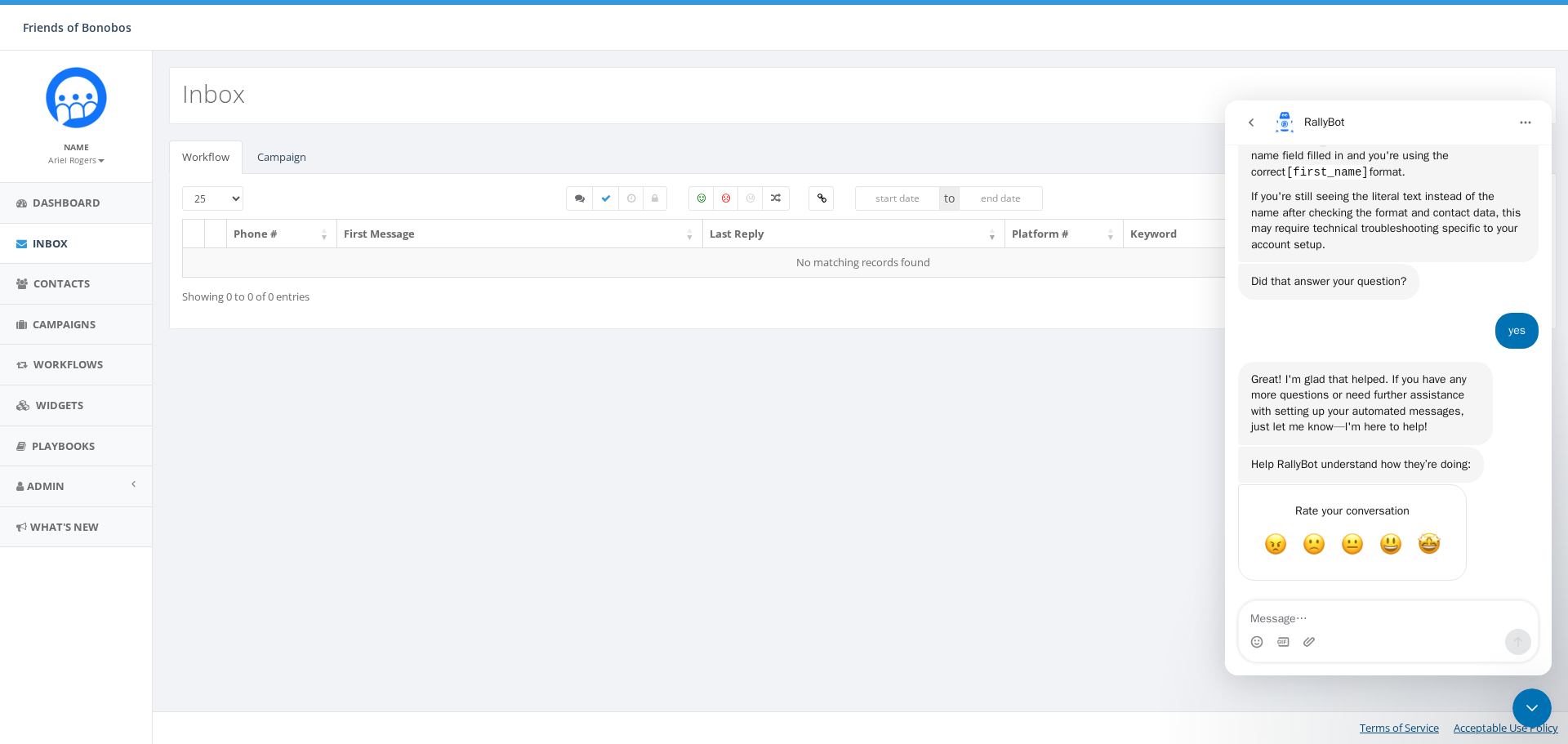 click at bounding box center [1532, 708] 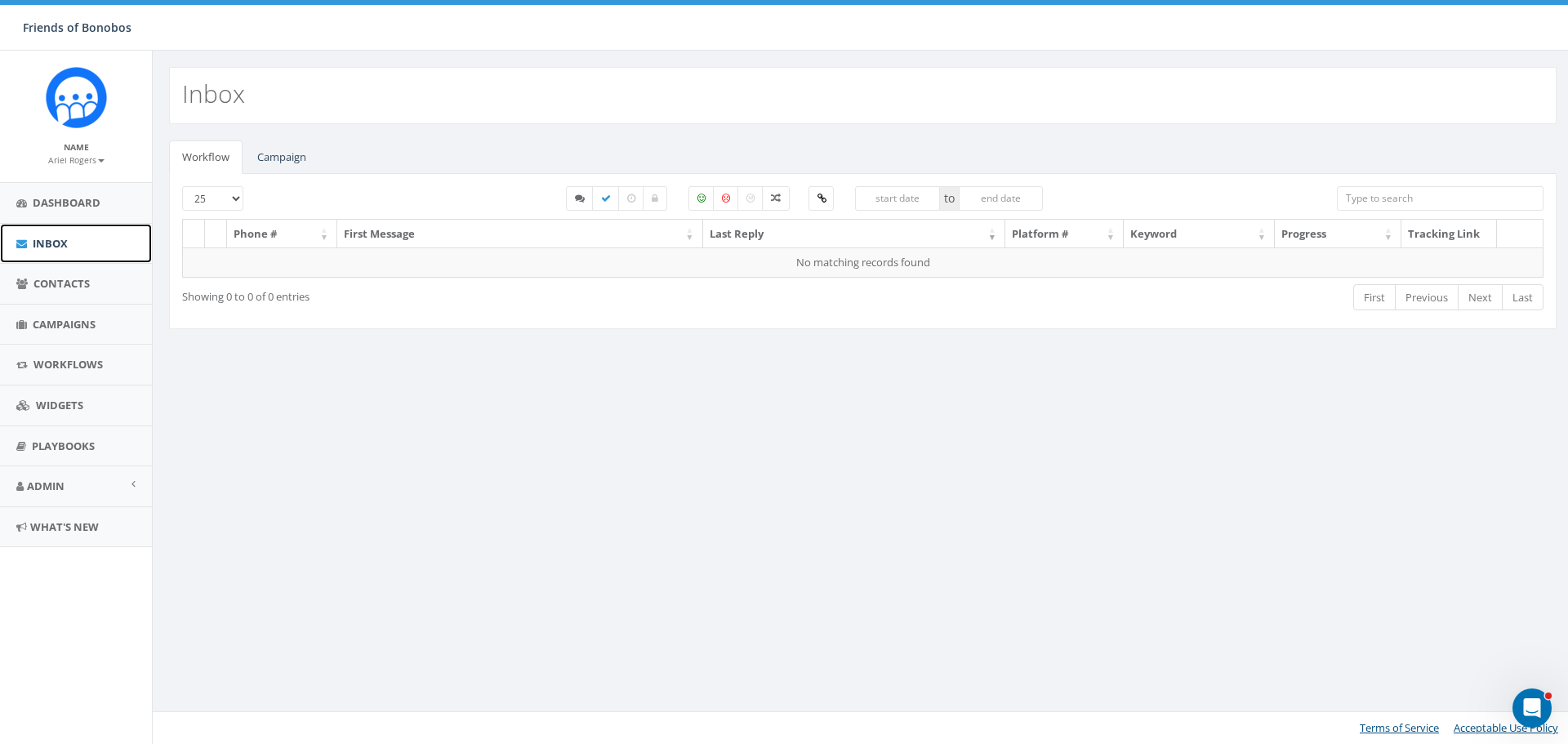 click on "Inbox" at bounding box center [76, 243] 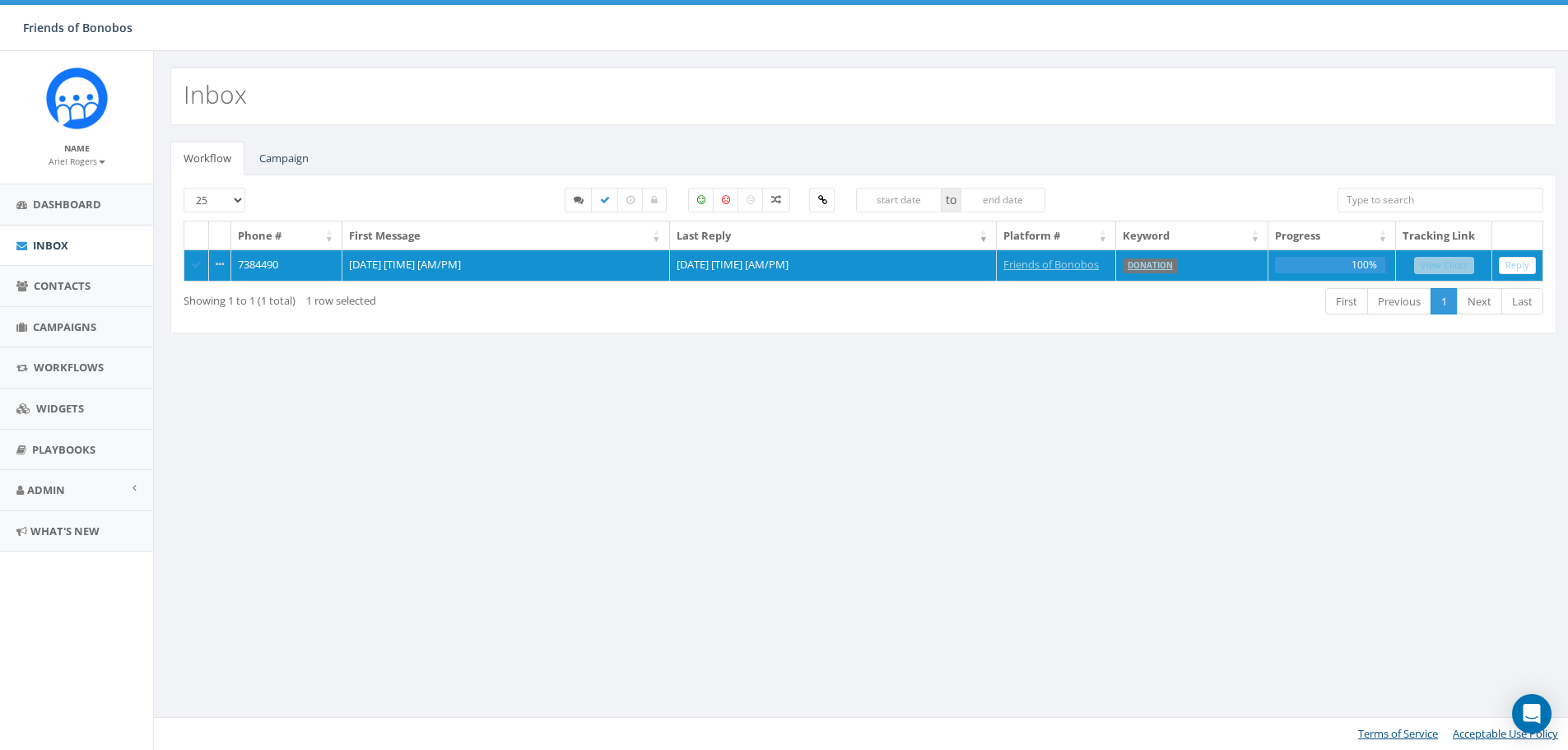 scroll, scrollTop: 0, scrollLeft: 0, axis: both 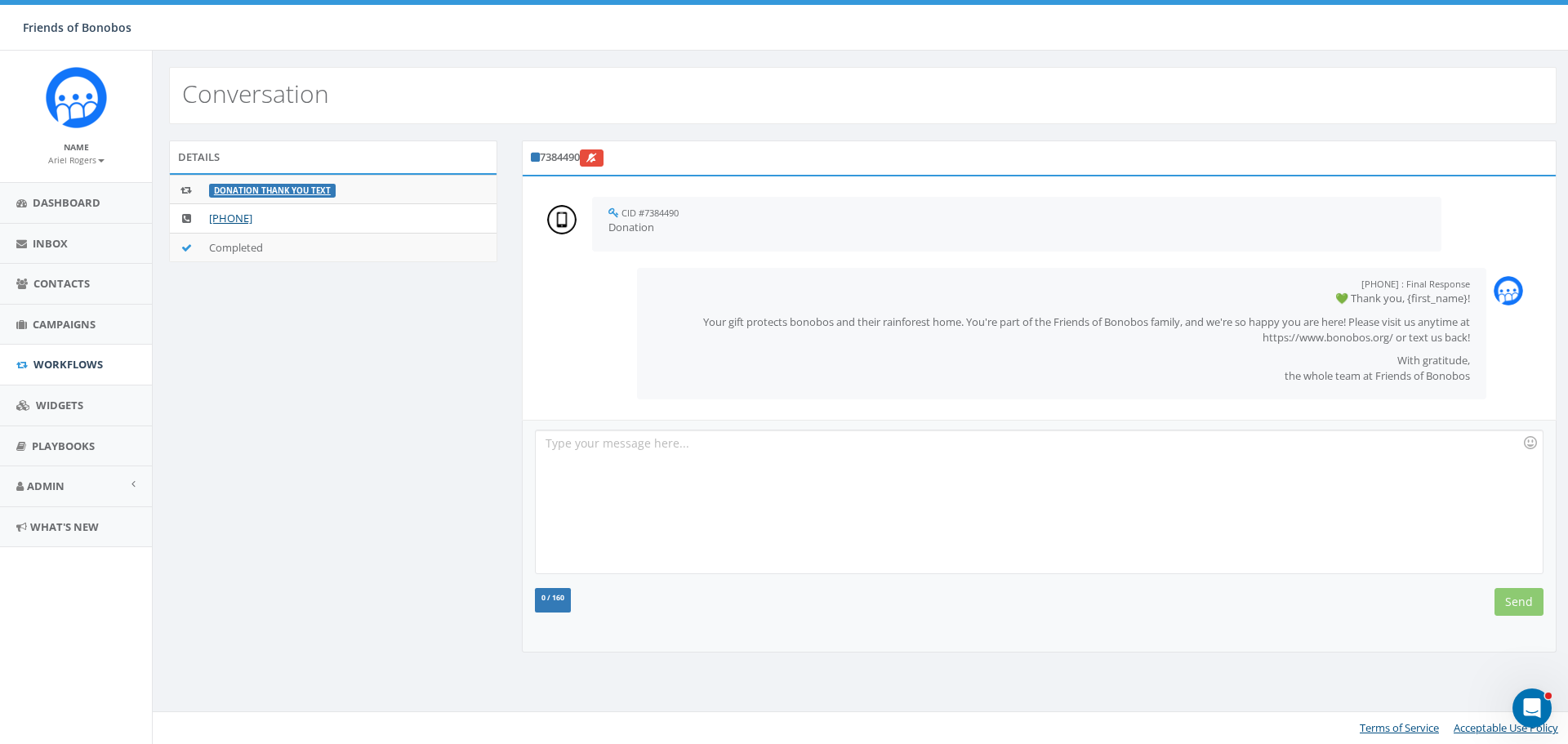 click 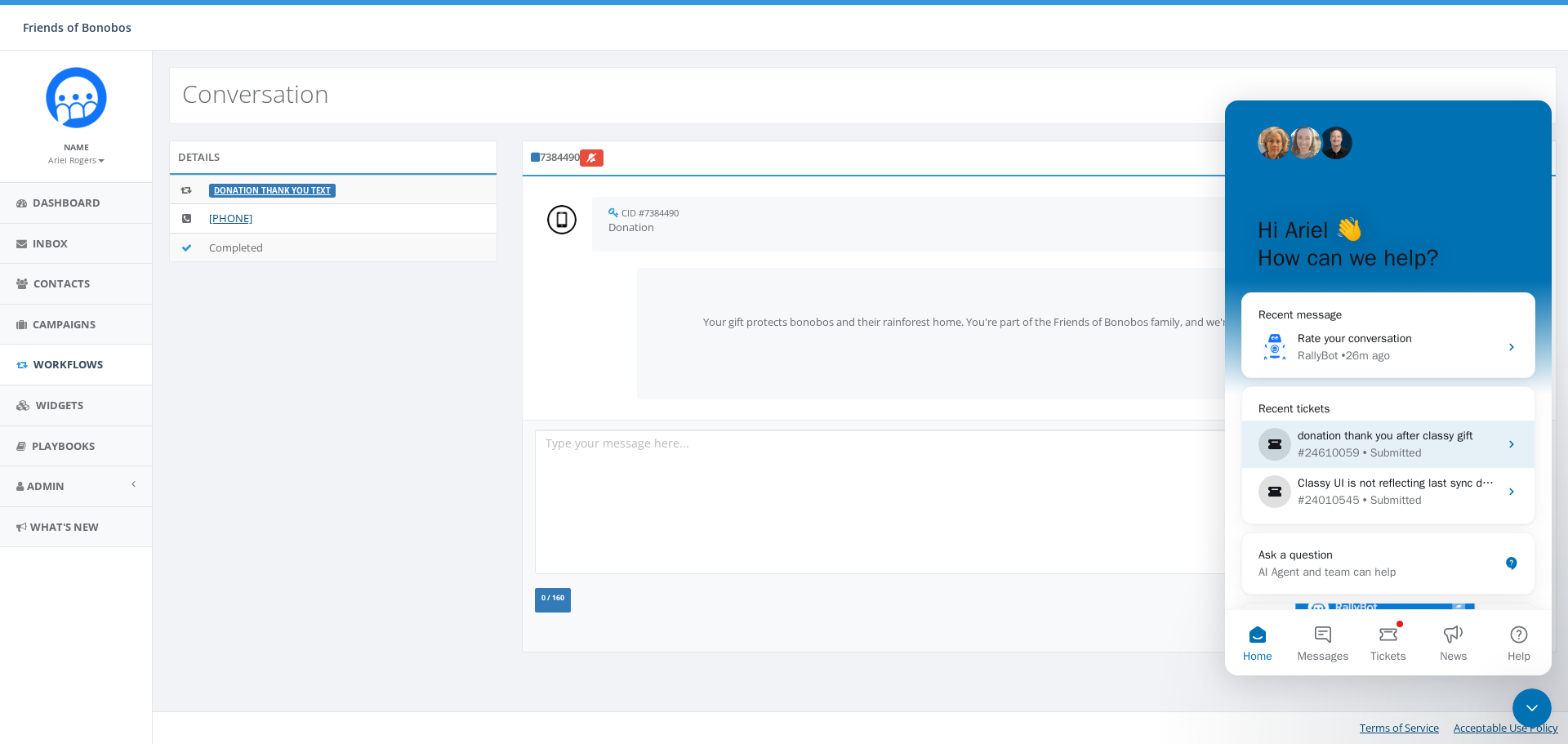 click on "donation thank you after classy gift" at bounding box center [1398, 435] 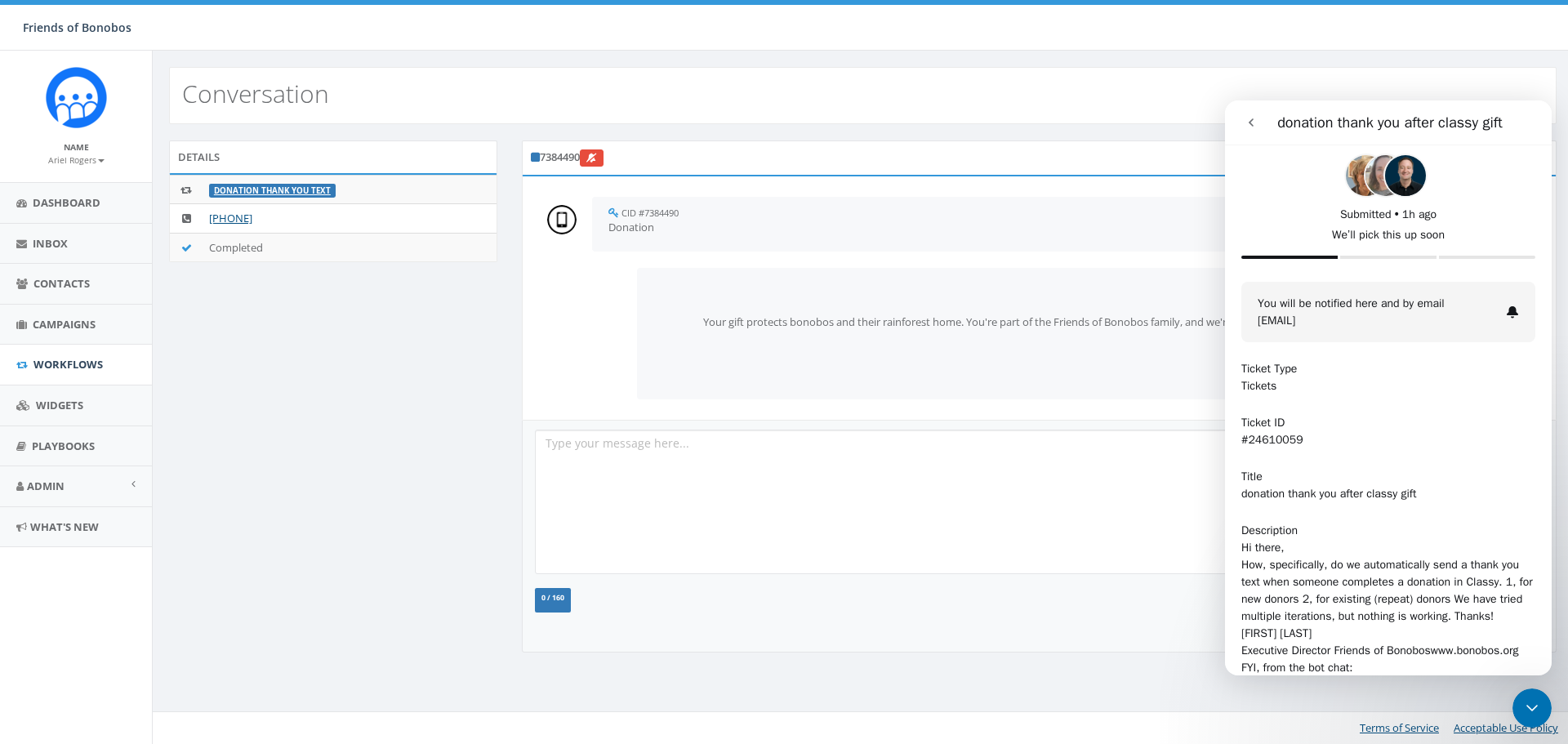 scroll, scrollTop: 0, scrollLeft: 0, axis: both 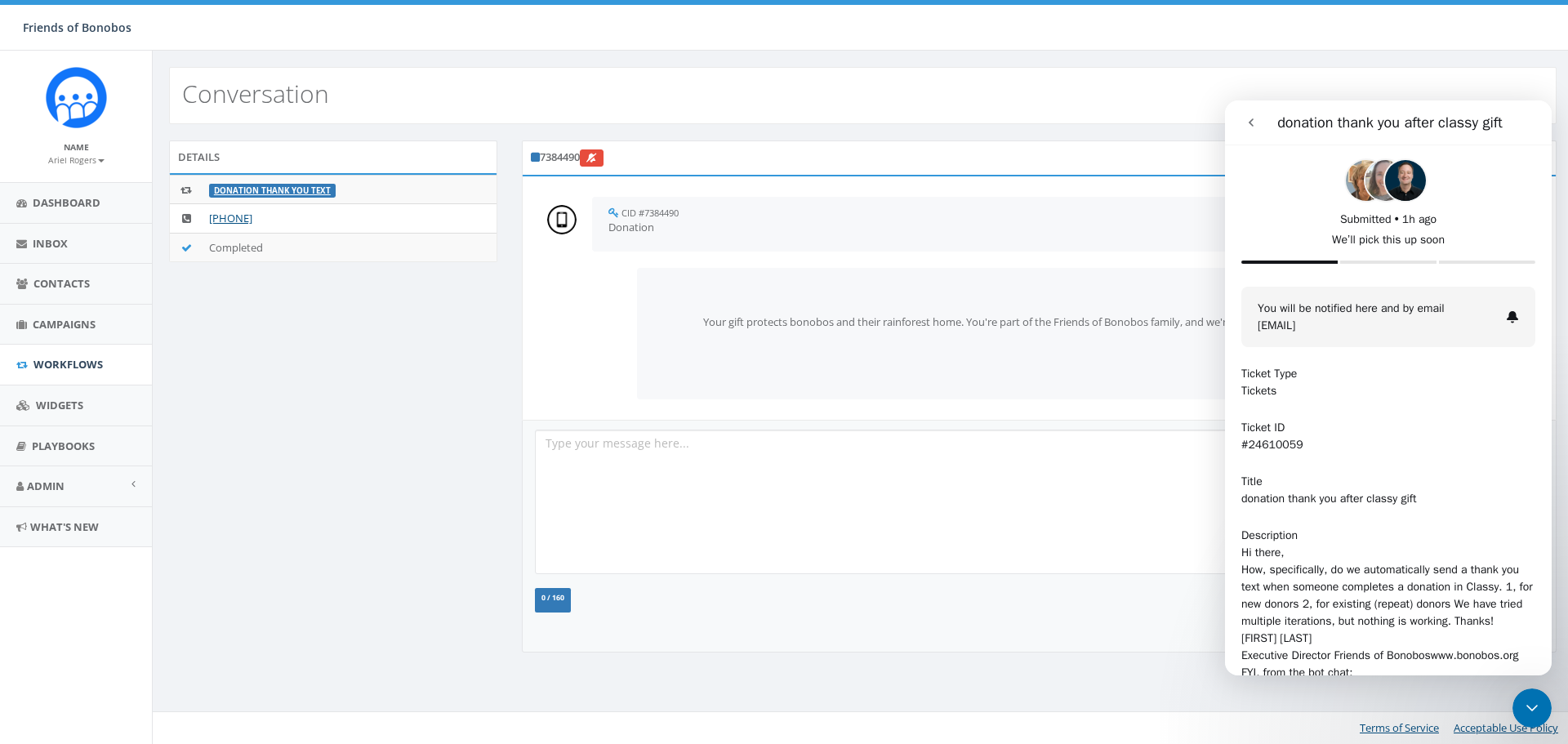 click 